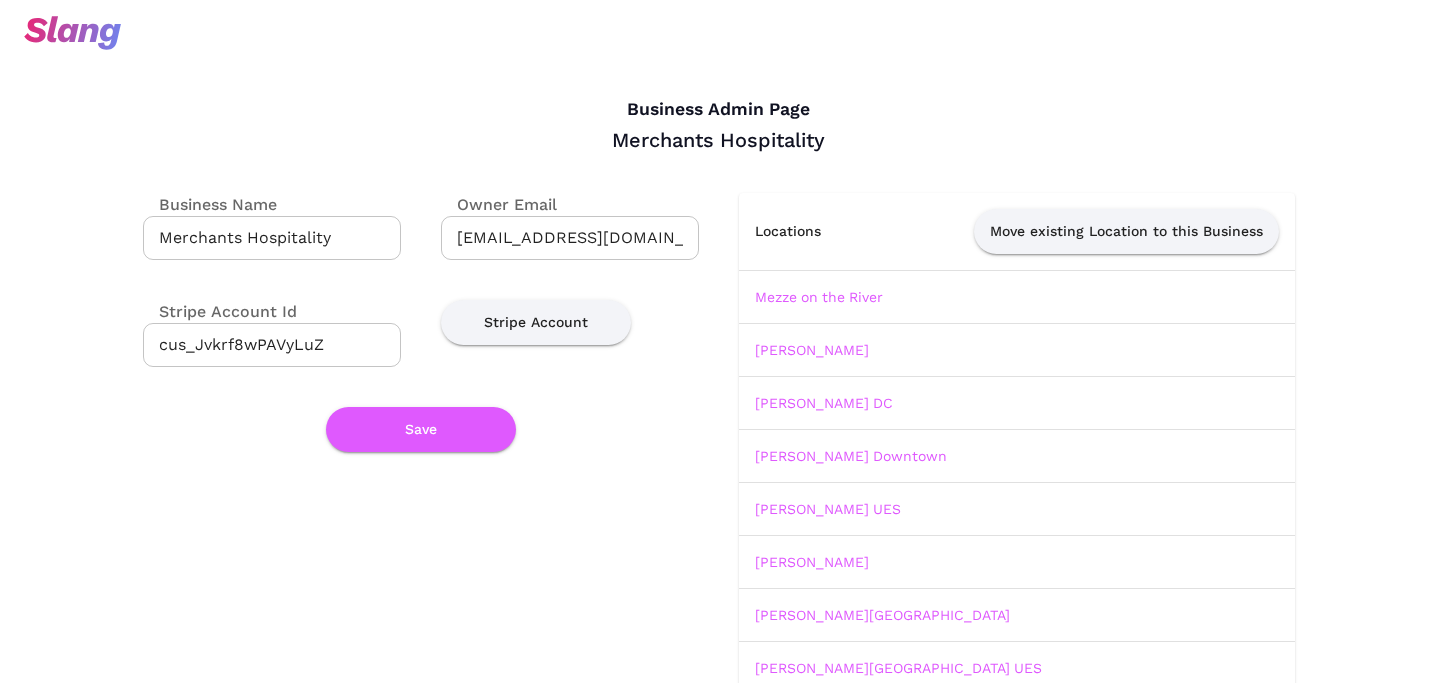 scroll, scrollTop: 172, scrollLeft: 0, axis: vertical 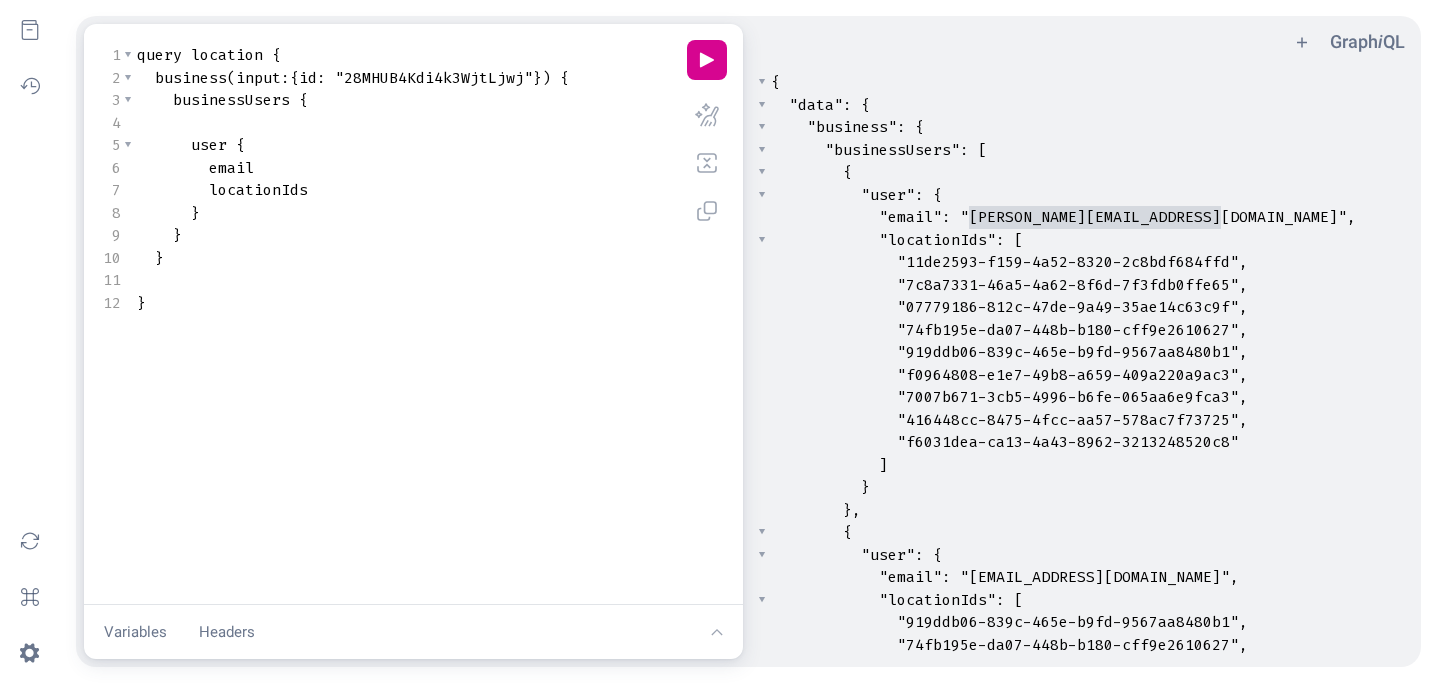 type on "sammy@merchantshospitality.com" 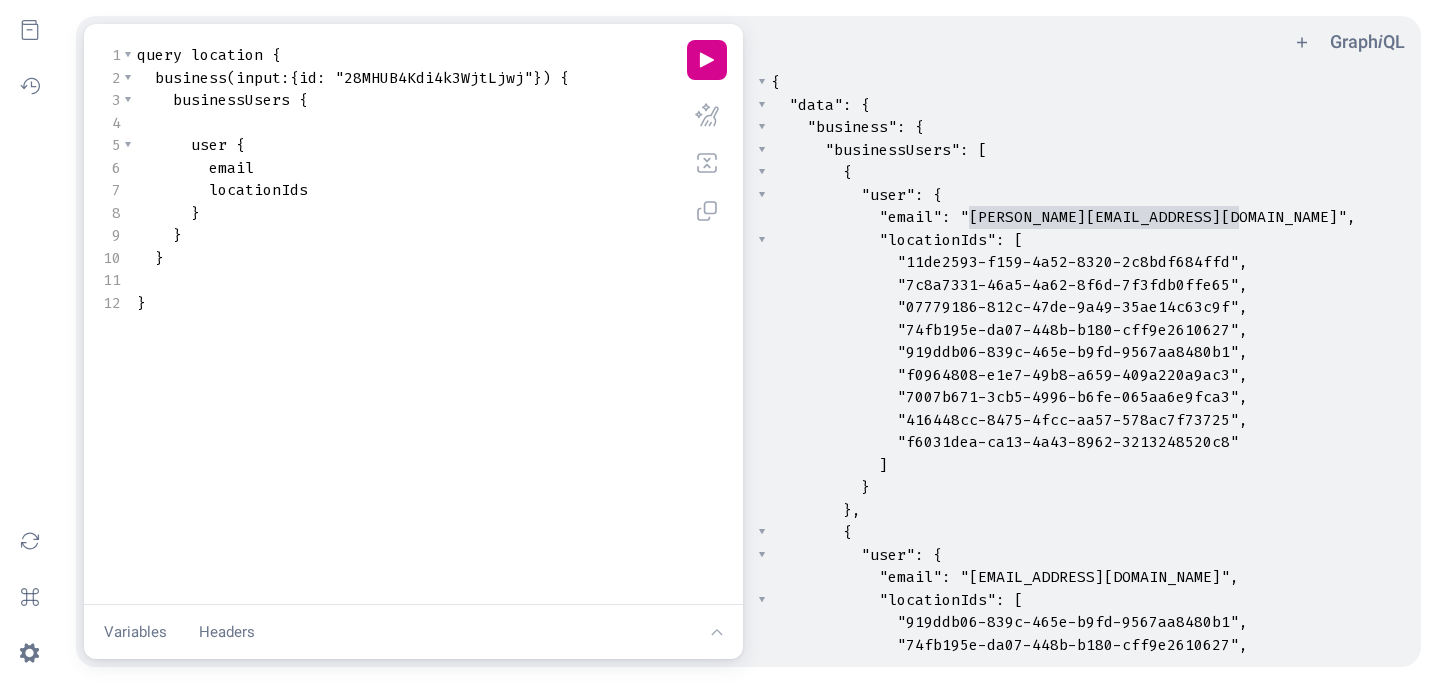 drag, startPoint x: 969, startPoint y: 218, endPoint x: 1238, endPoint y: 213, distance: 269.04648 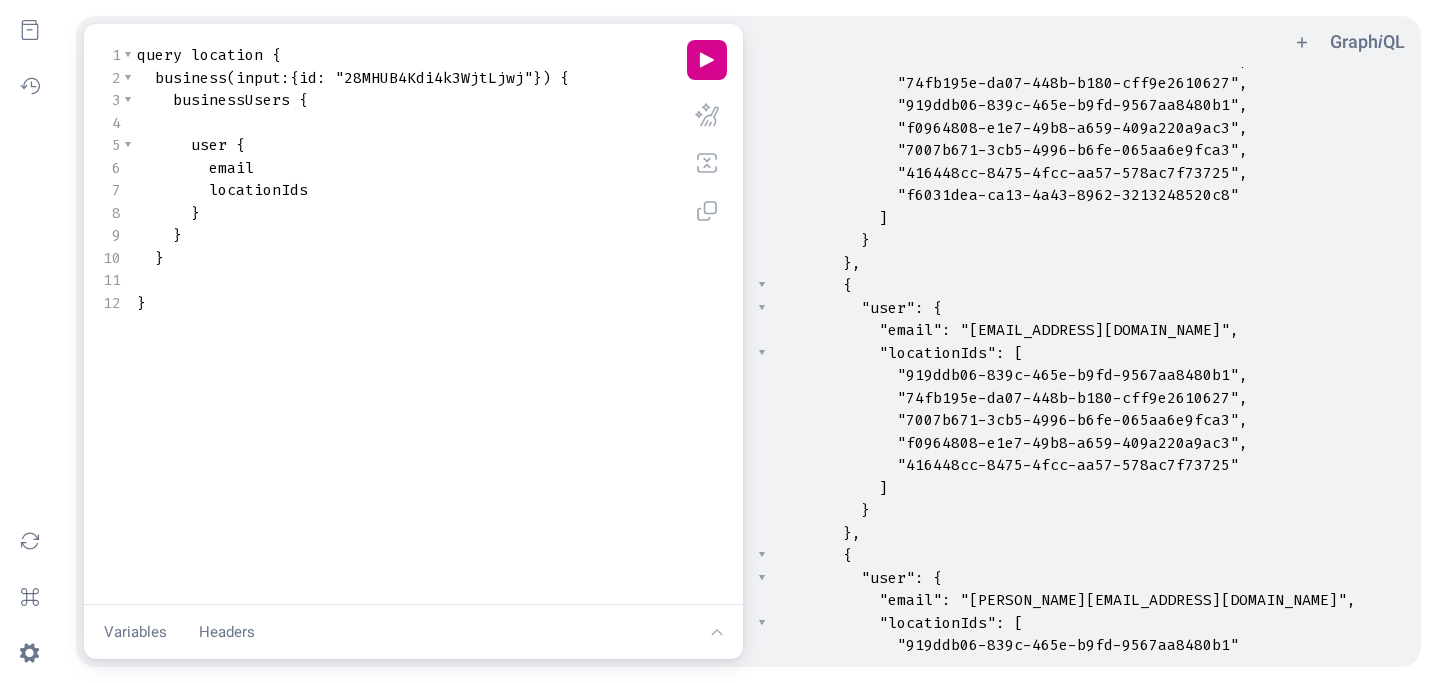 scroll, scrollTop: 330, scrollLeft: 0, axis: vertical 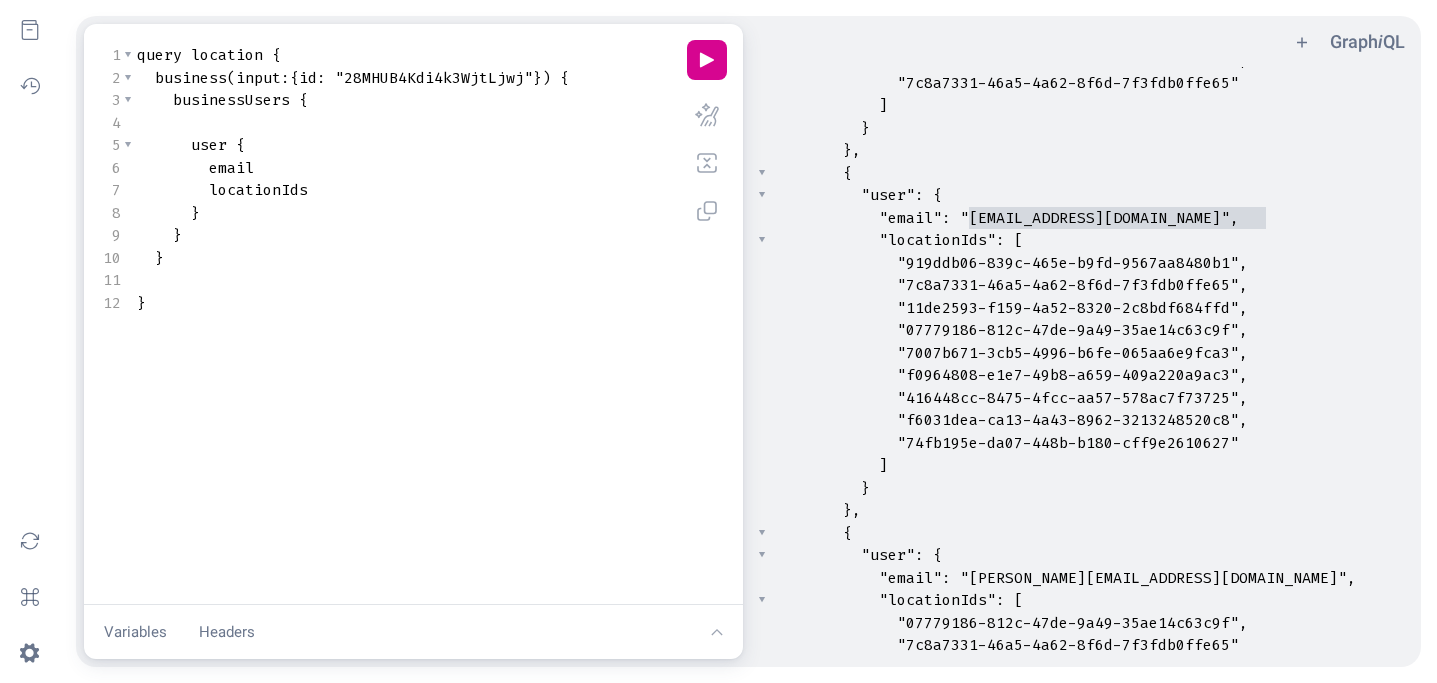type on "amerchant@merchantshospitality.com" 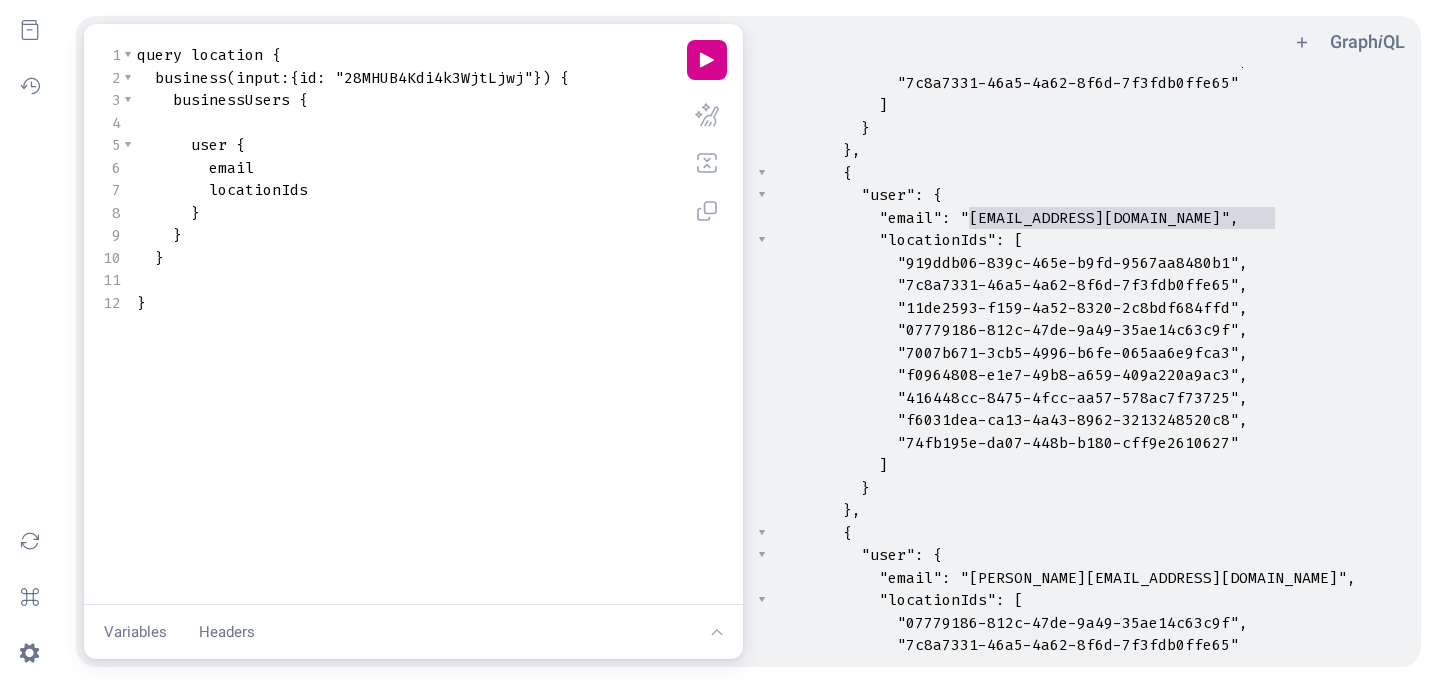 drag, startPoint x: 970, startPoint y: 221, endPoint x: 1276, endPoint y: 221, distance: 306 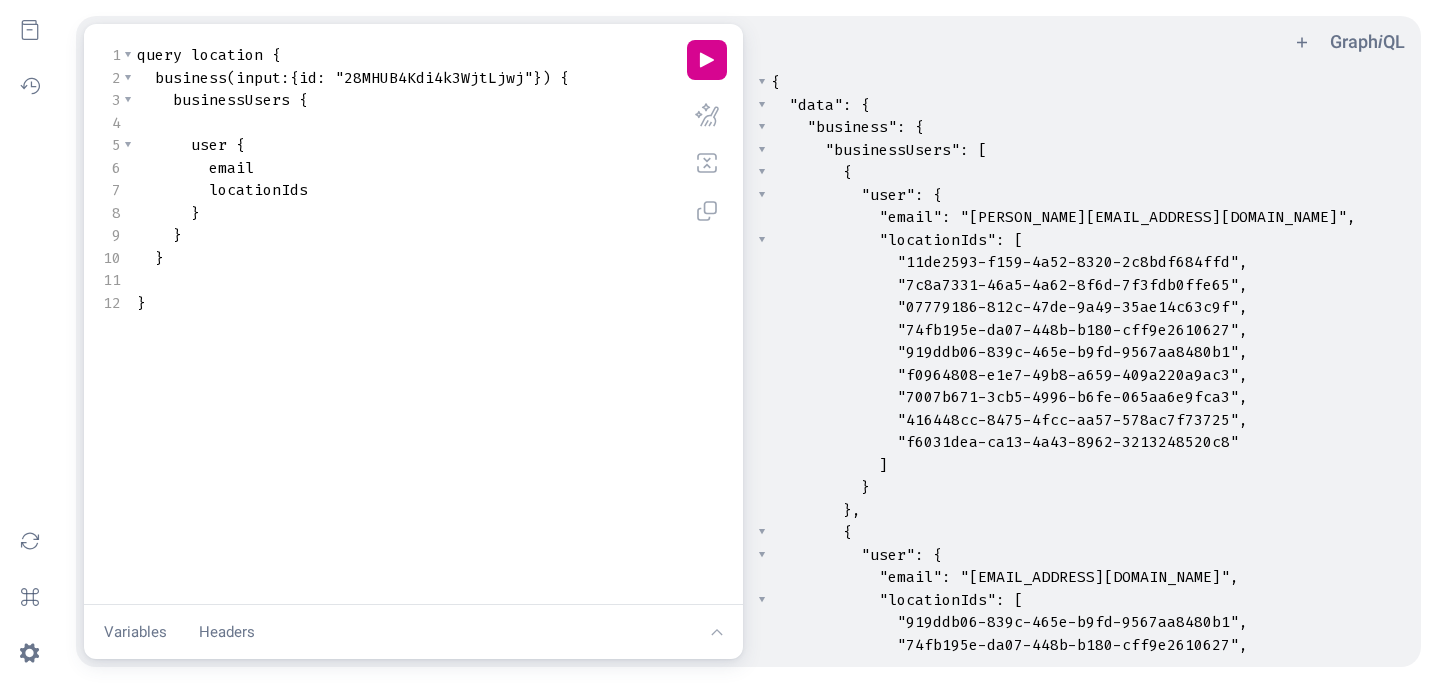 scroll, scrollTop: 69, scrollLeft: 0, axis: vertical 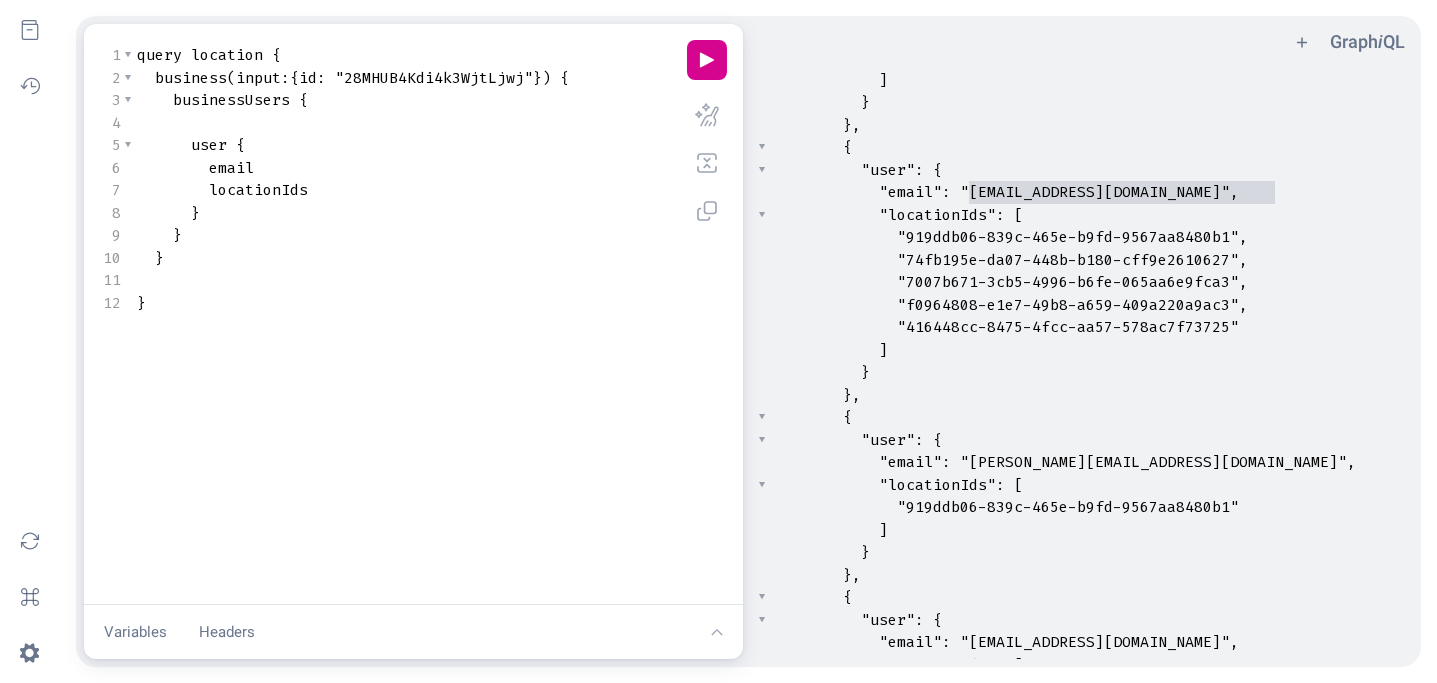 type on "frodriguez@merchantshospitality.com" 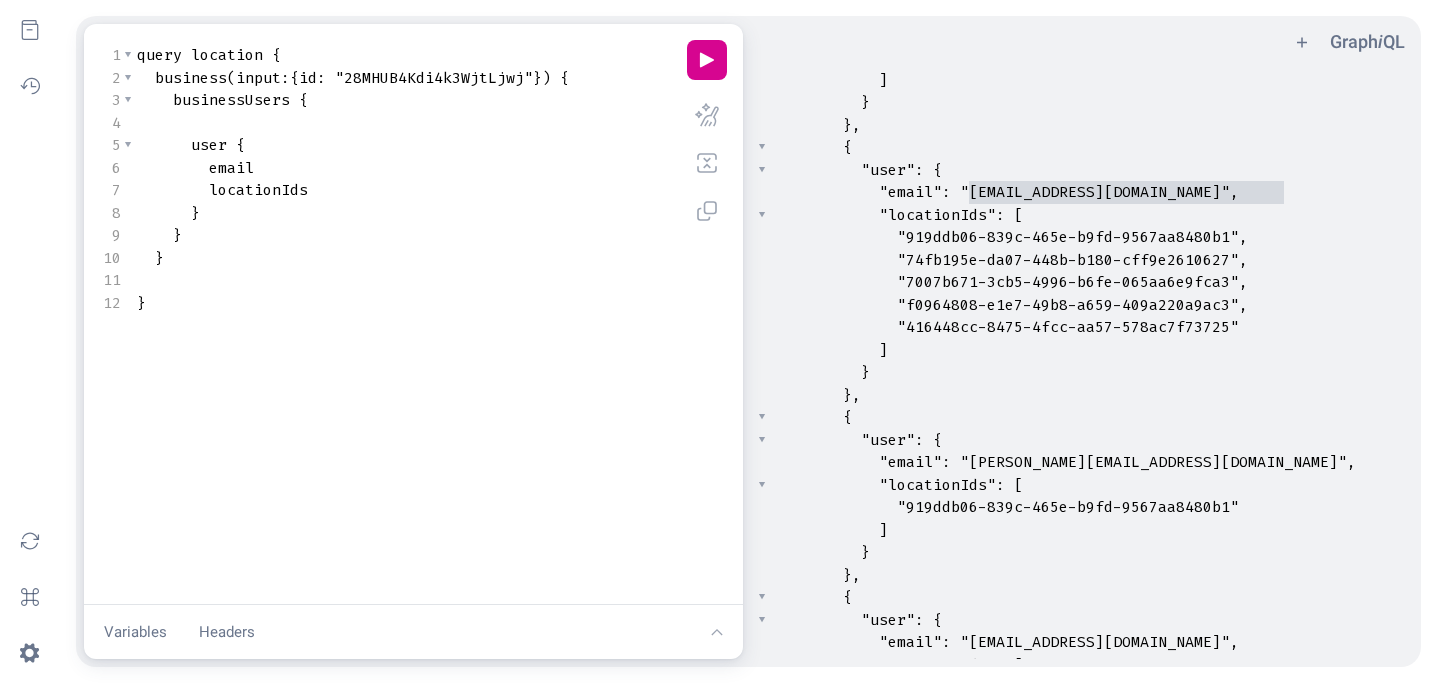 drag, startPoint x: 970, startPoint y: 191, endPoint x: 1282, endPoint y: 192, distance: 312.00162 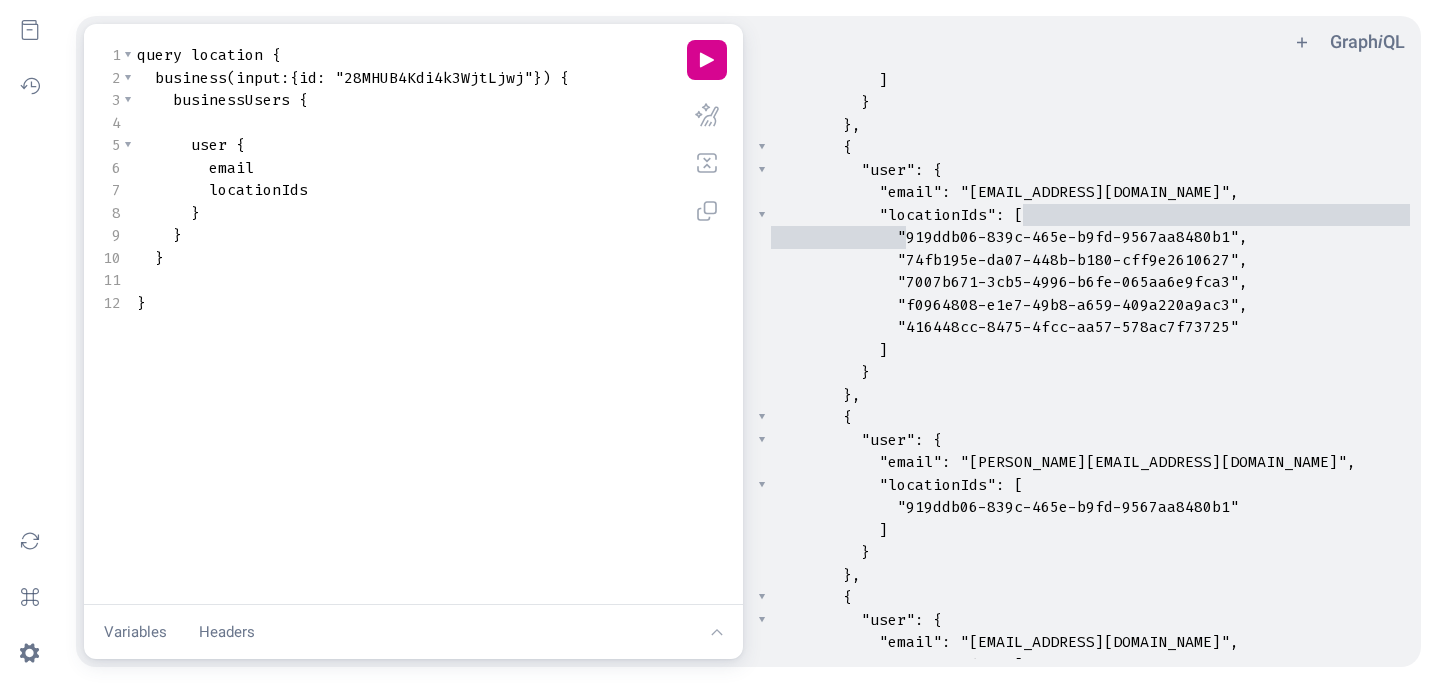 type on "919ddb06-839c-465e-b9fd-9567aa8480b1" 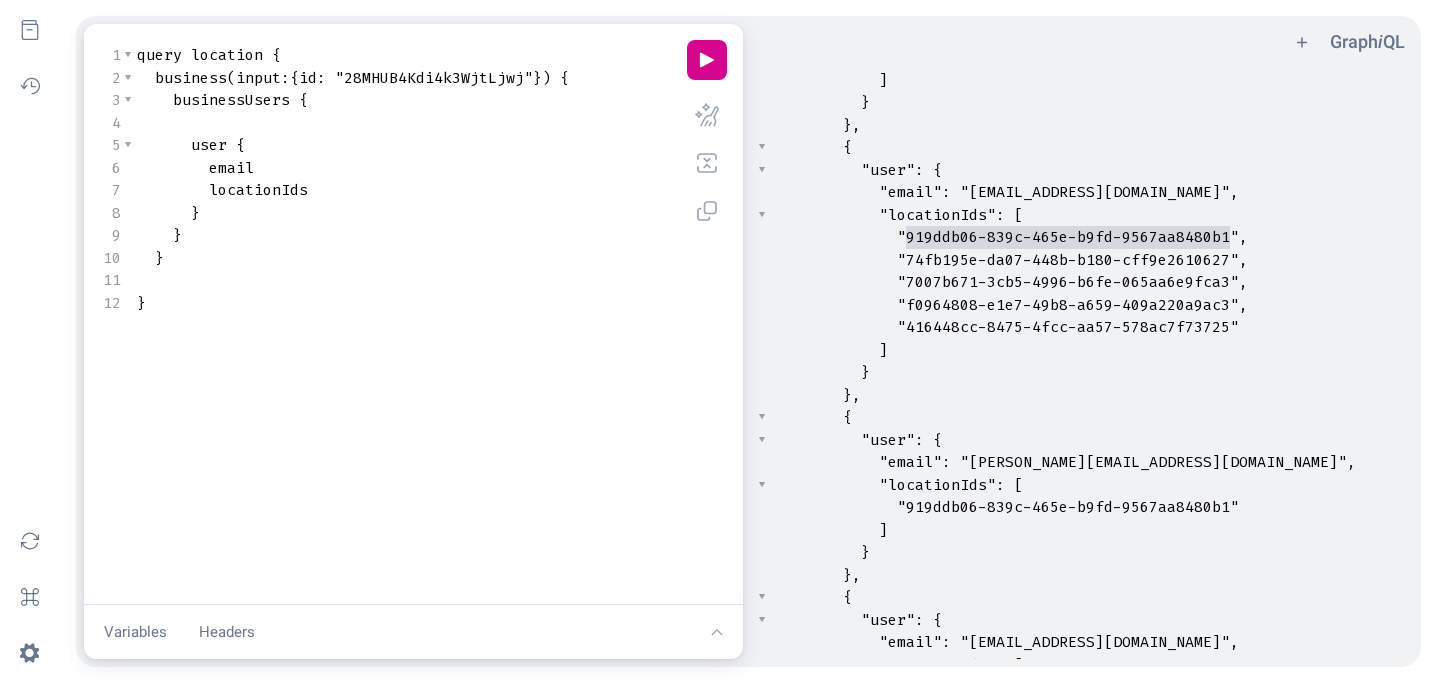 drag, startPoint x: 907, startPoint y: 238, endPoint x: 1231, endPoint y: 228, distance: 324.1543 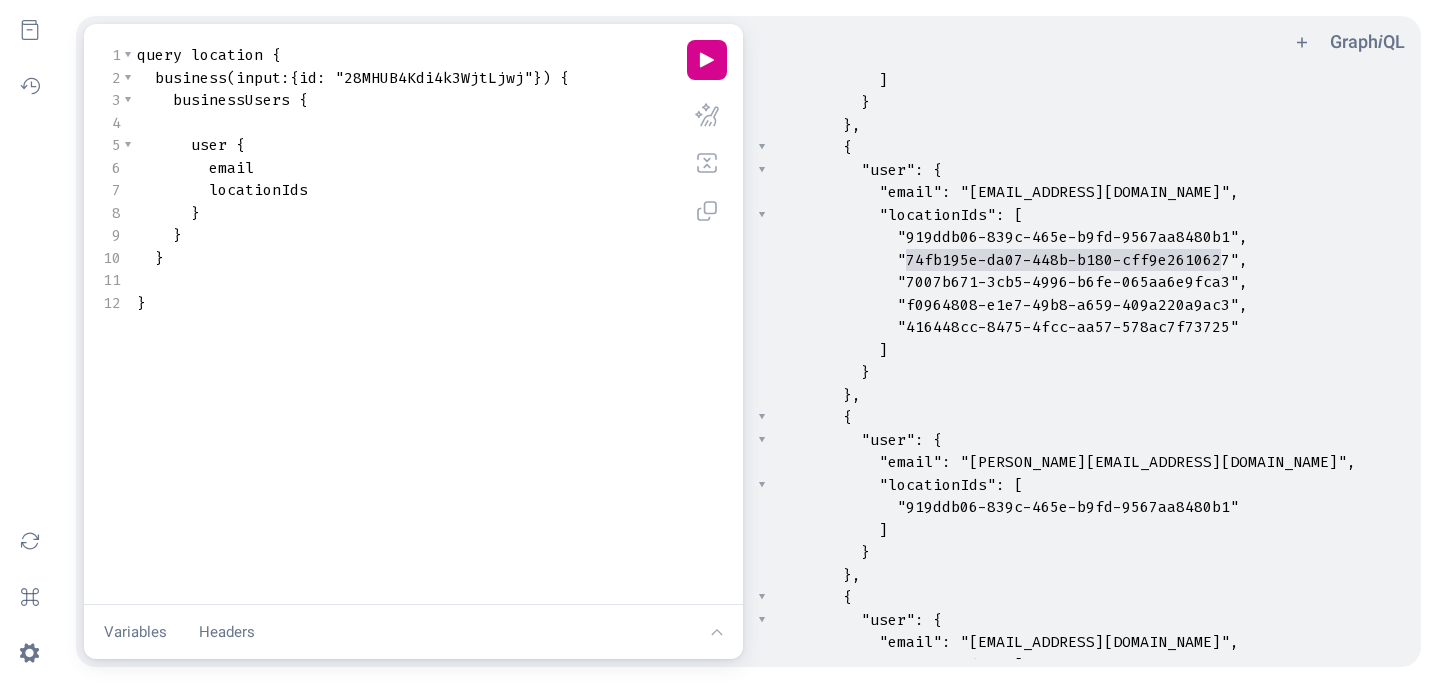 type on "74fb195e-da07-448b-b180-cff9e2610627" 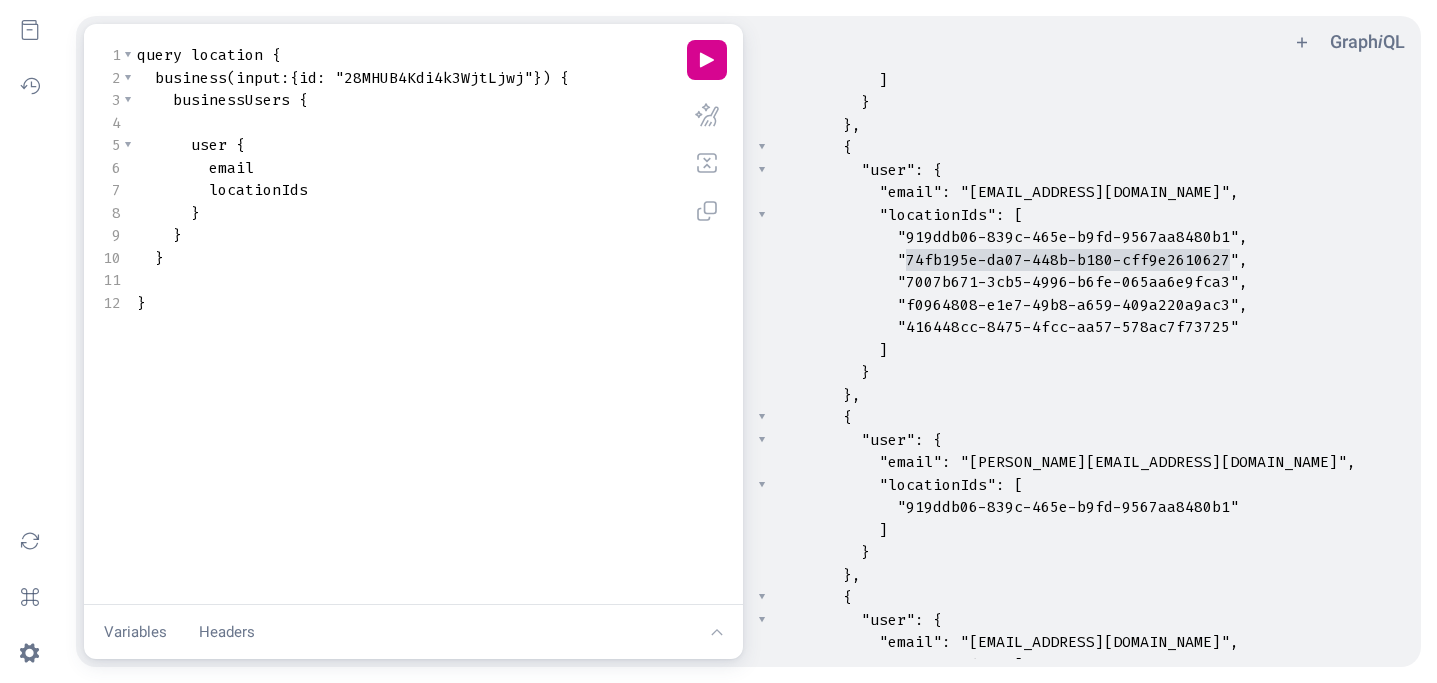drag, startPoint x: 905, startPoint y: 261, endPoint x: 1227, endPoint y: 259, distance: 322.00623 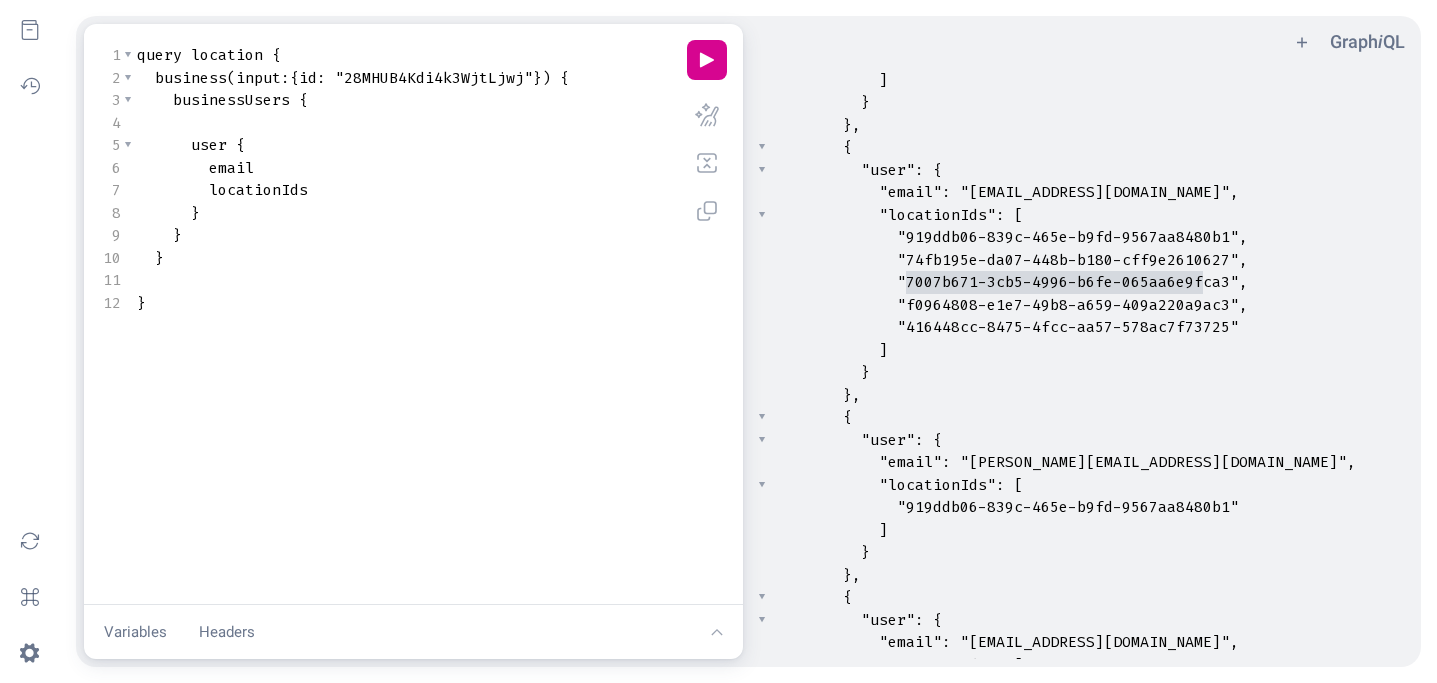 type on "7007b671-3cb5-4996-b6fe-065aa6e9fca3" 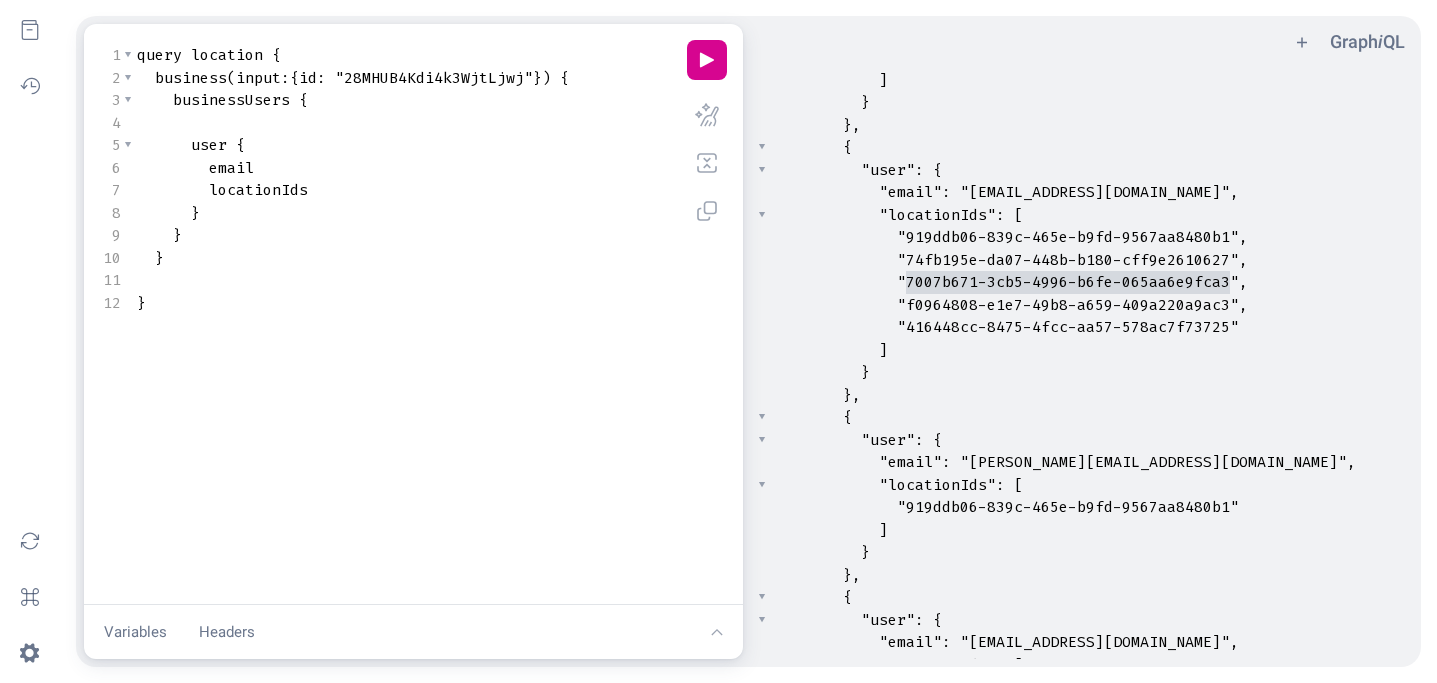 drag, startPoint x: 909, startPoint y: 283, endPoint x: 1229, endPoint y: 279, distance: 320.025 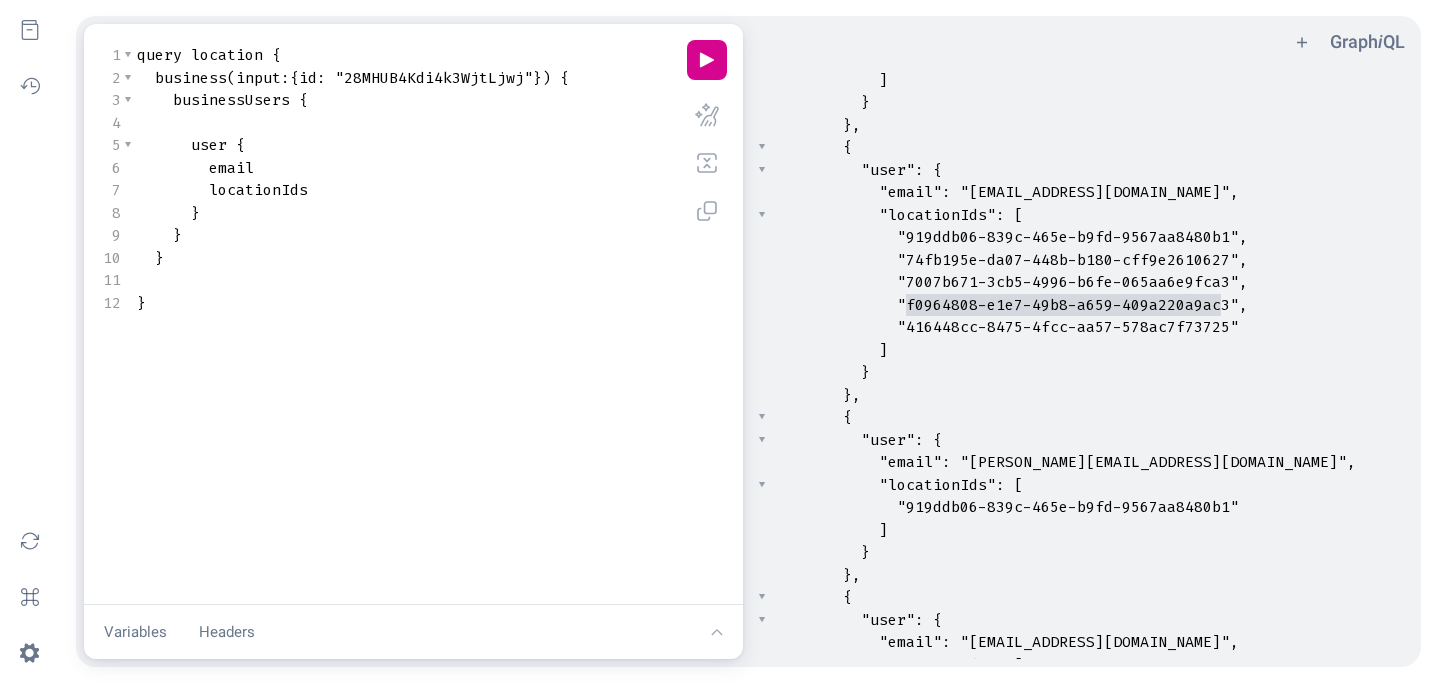 type on "f0964808-e1e7-49b8-a659-409a220a9ac3" 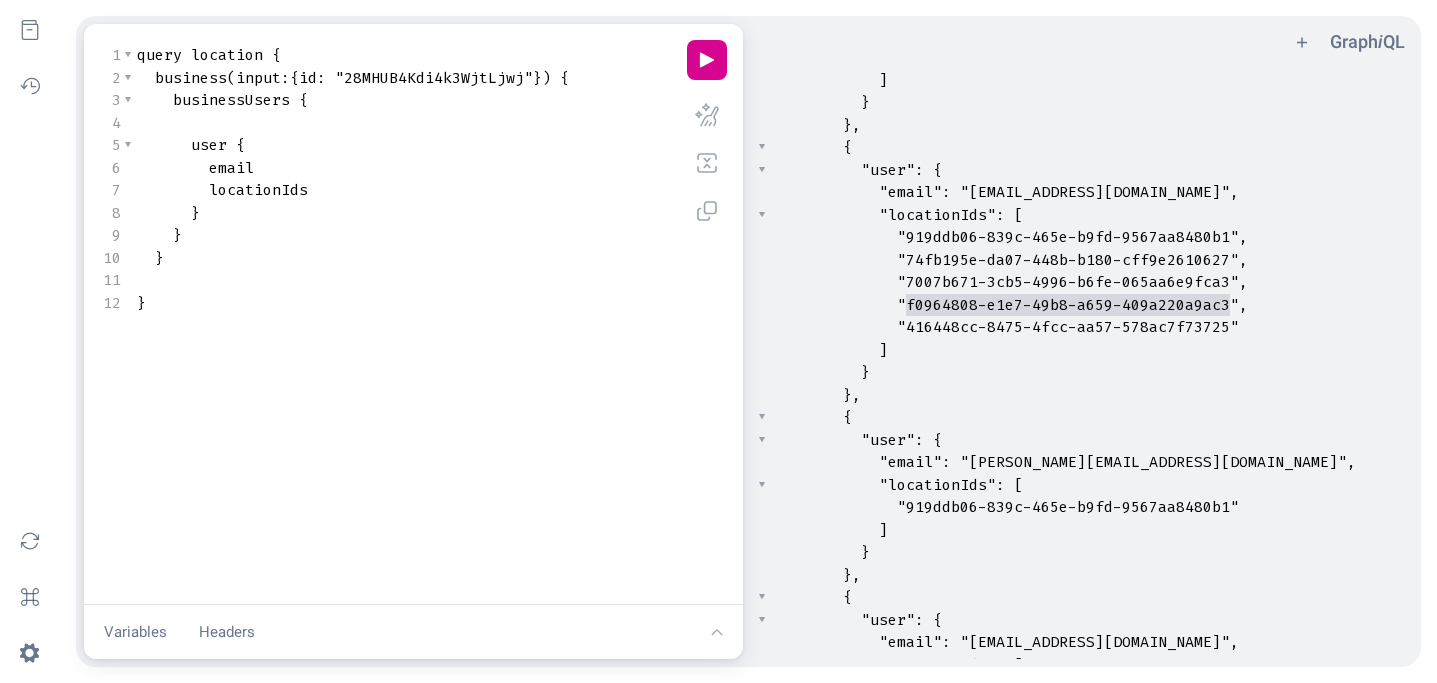 drag, startPoint x: 907, startPoint y: 300, endPoint x: 1228, endPoint y: 303, distance: 321.014 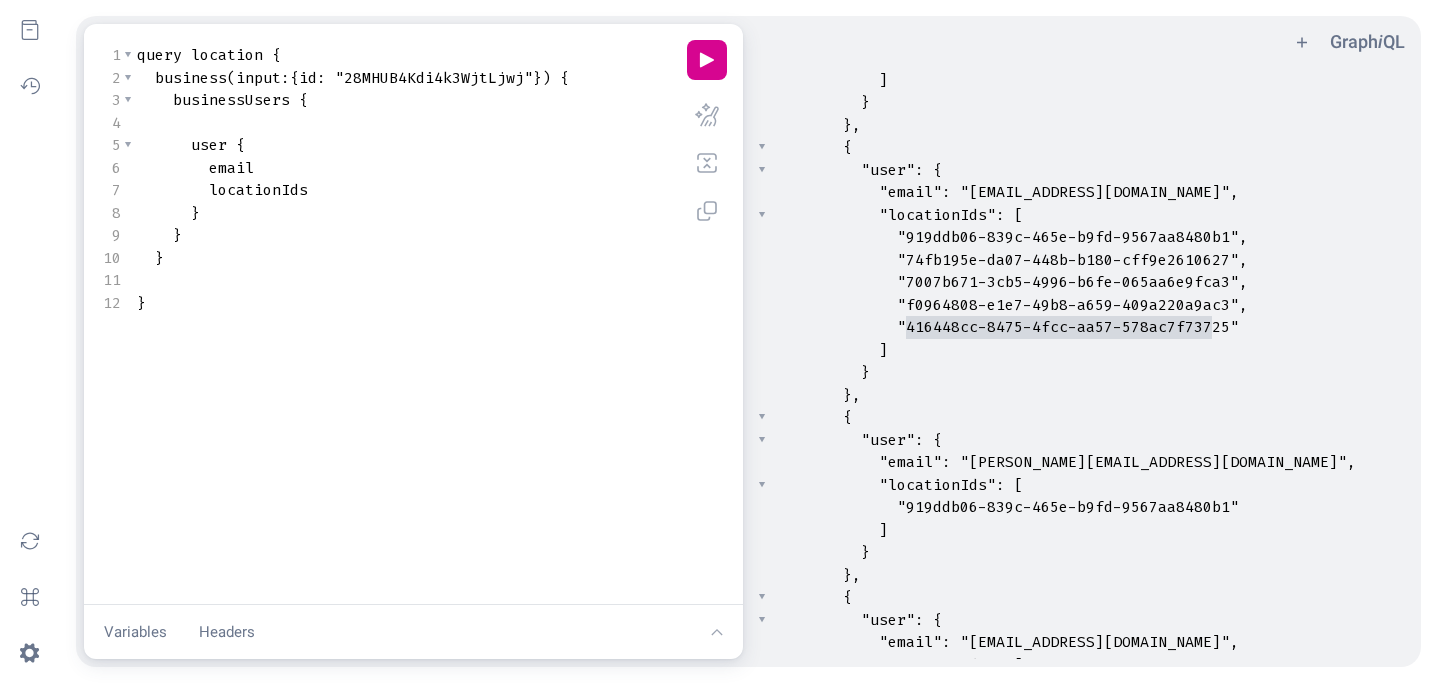 type on "416448cc-8475-4fcc-aa57-578ac7f73725" 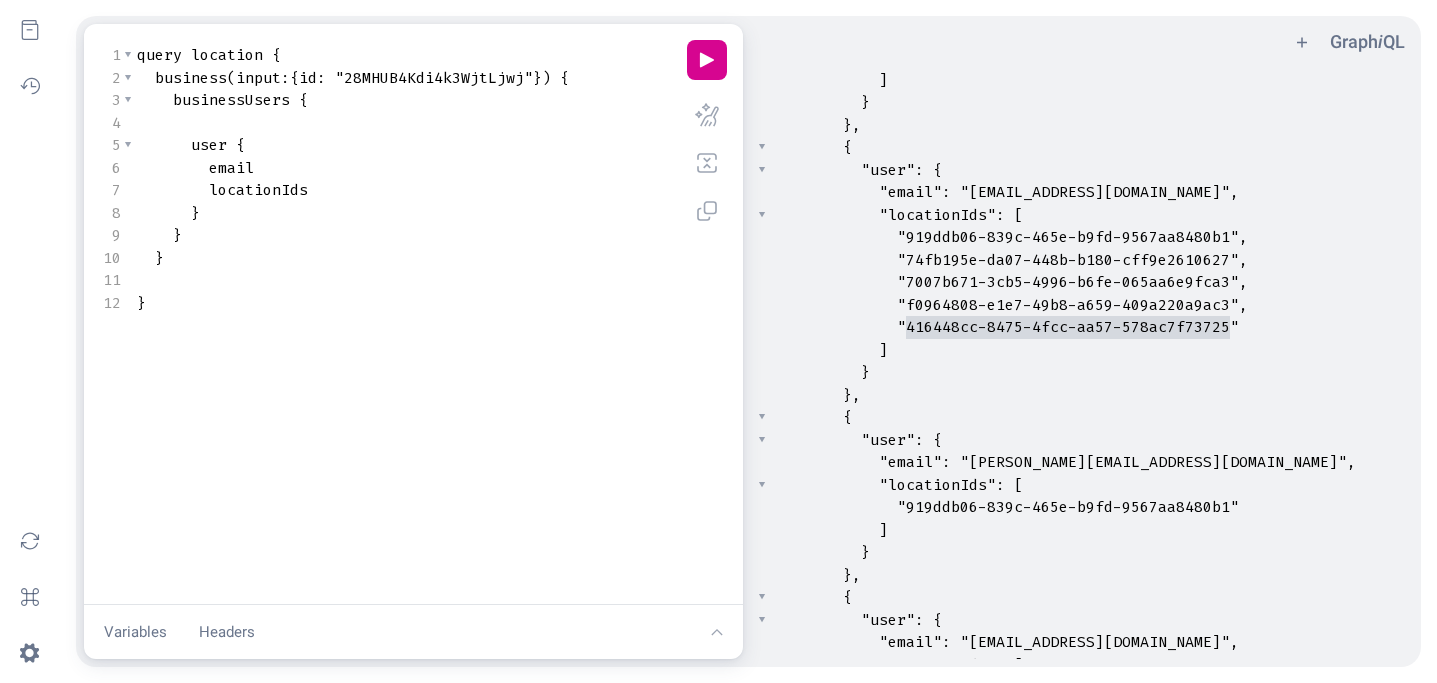 drag, startPoint x: 907, startPoint y: 324, endPoint x: 1228, endPoint y: 319, distance: 321.03894 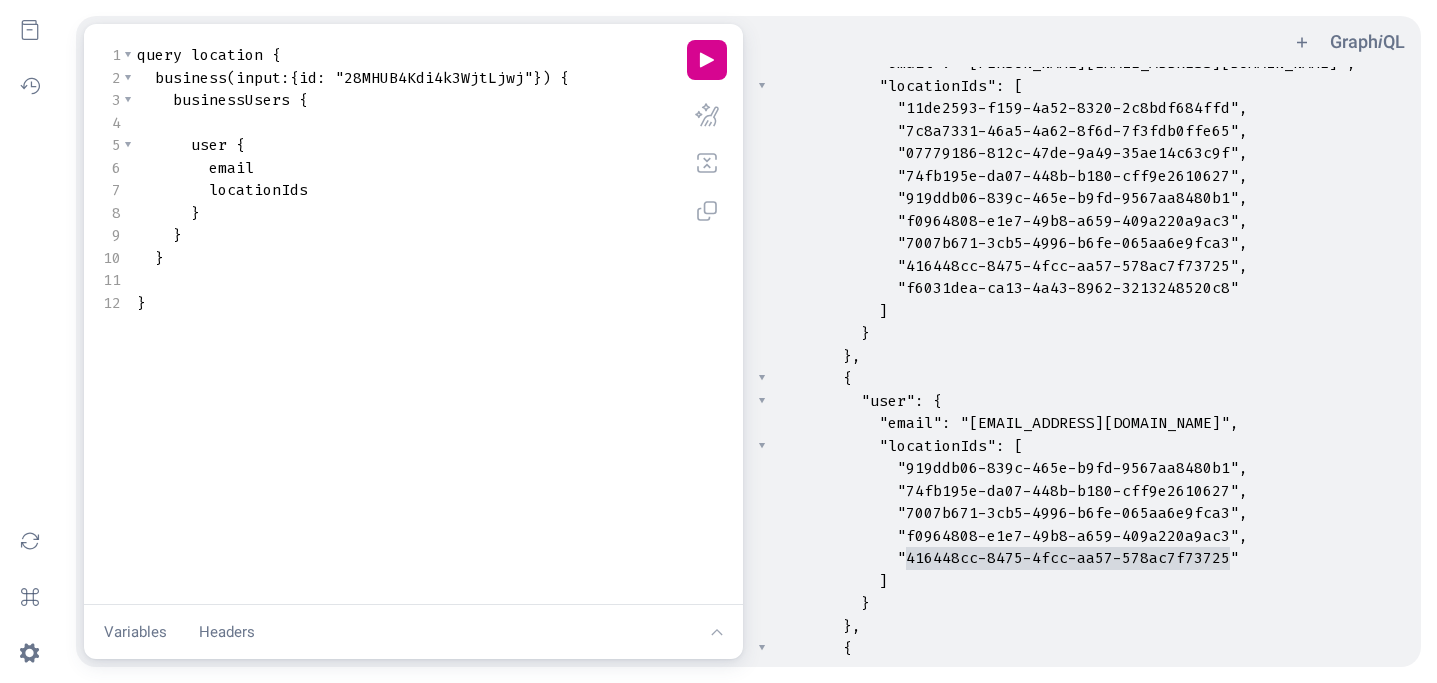 scroll, scrollTop: 94, scrollLeft: 0, axis: vertical 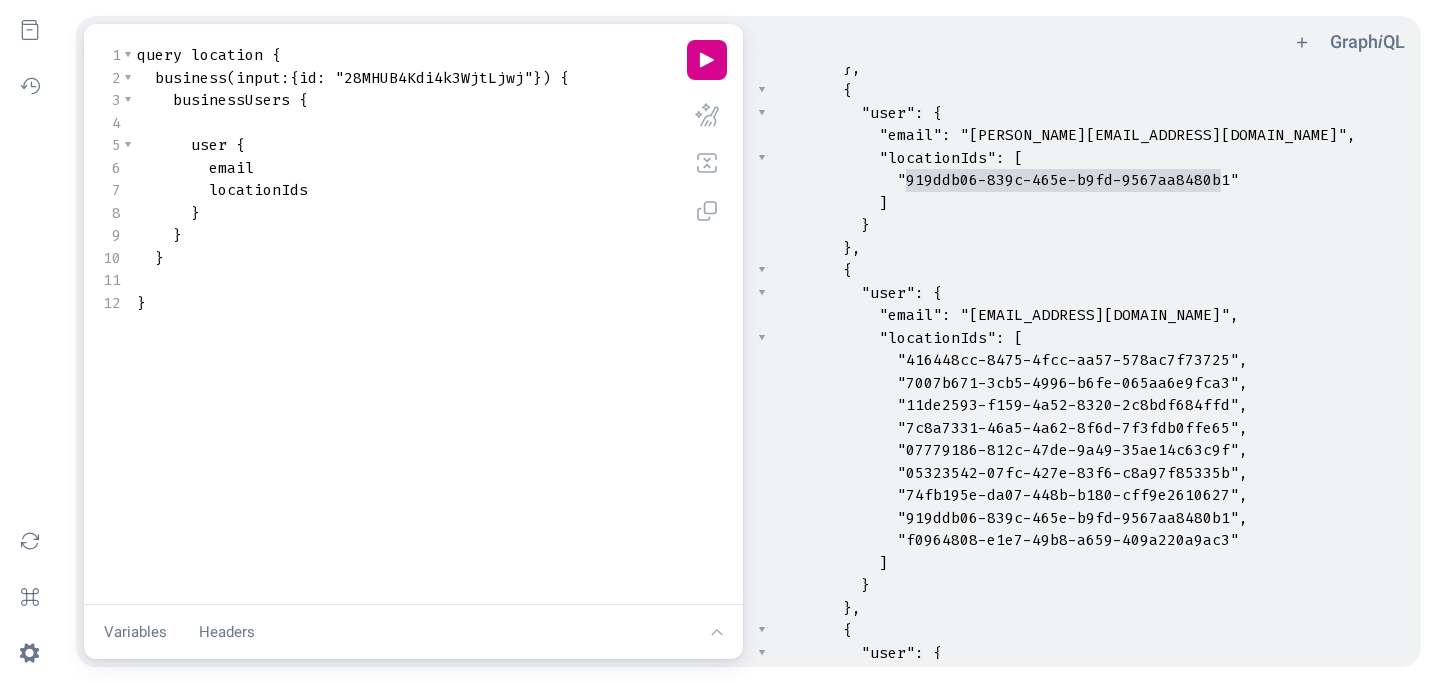 type on "919ddb06-839c-465e-b9fd-9567aa8480b1" 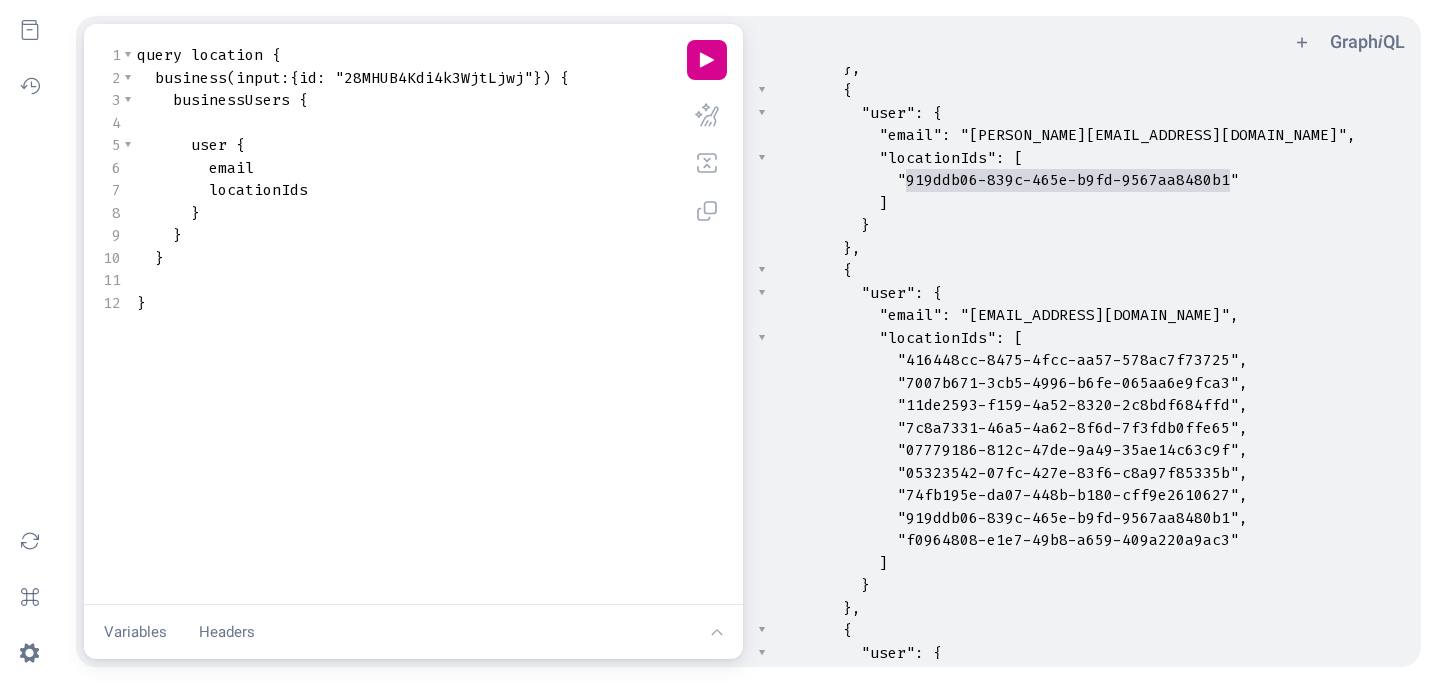 drag, startPoint x: 909, startPoint y: 187, endPoint x: 1228, endPoint y: 169, distance: 319.50745 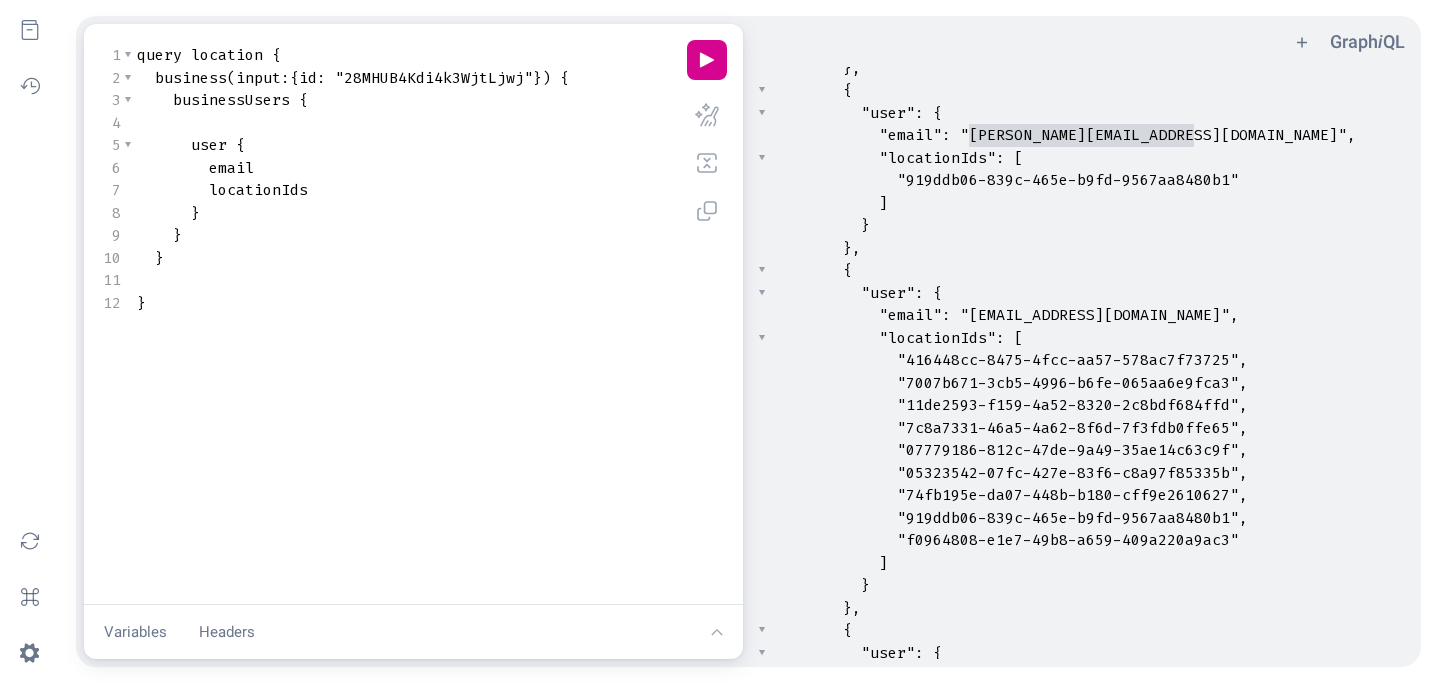 type on "katherine@treadwellpark.com" 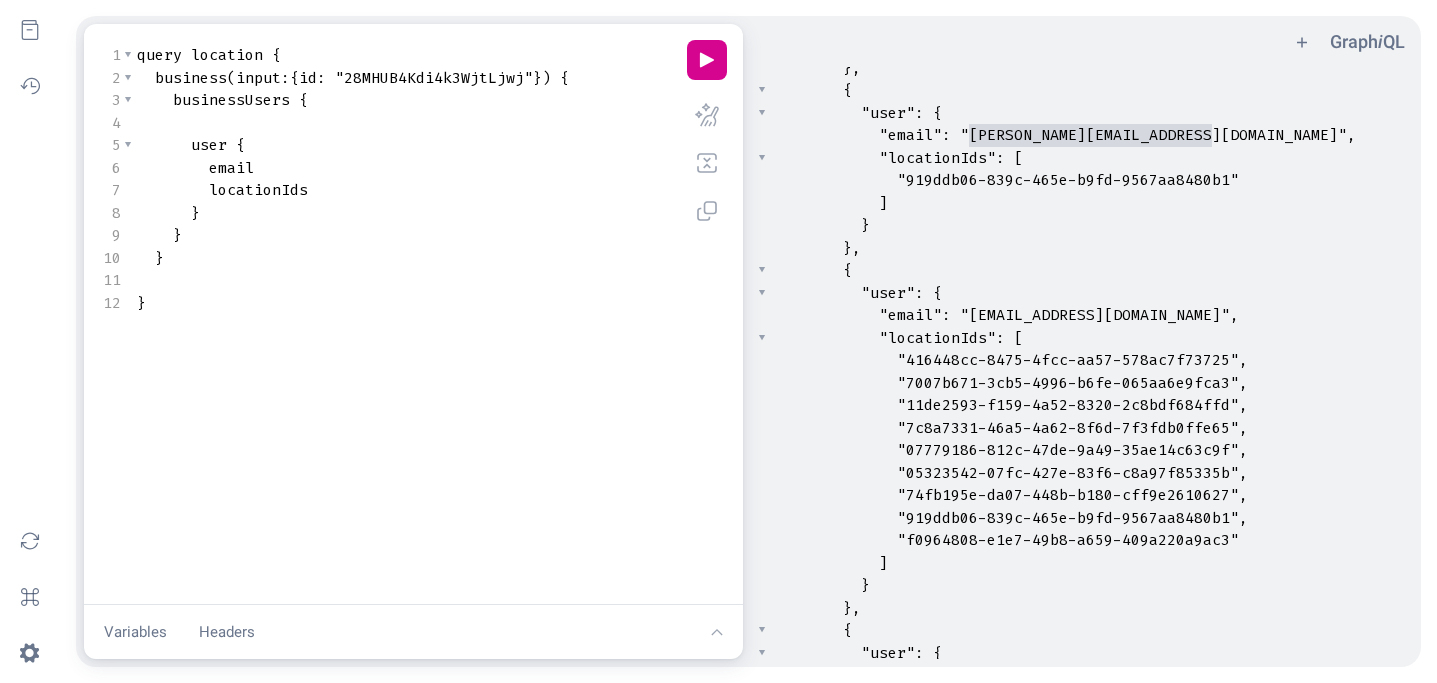 drag, startPoint x: 971, startPoint y: 136, endPoint x: 1208, endPoint y: 138, distance: 237.00844 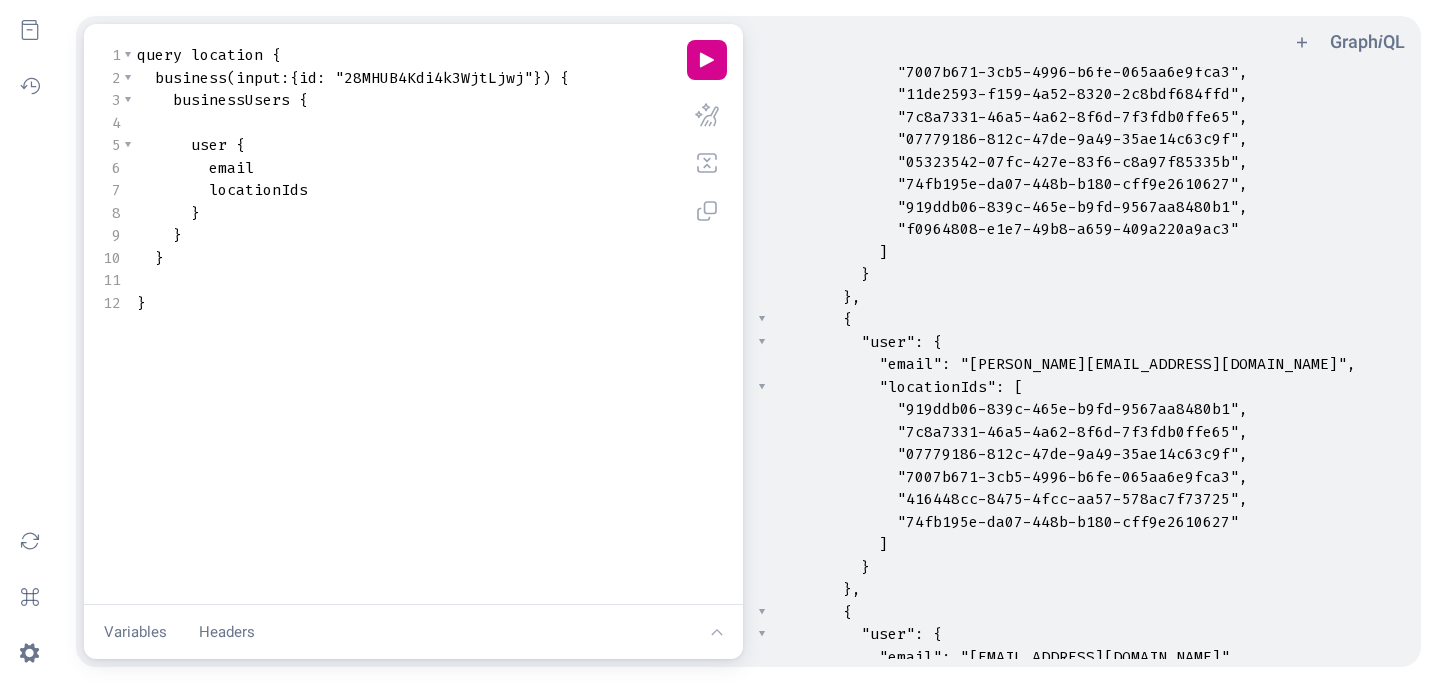 scroll, scrollTop: 1058, scrollLeft: 0, axis: vertical 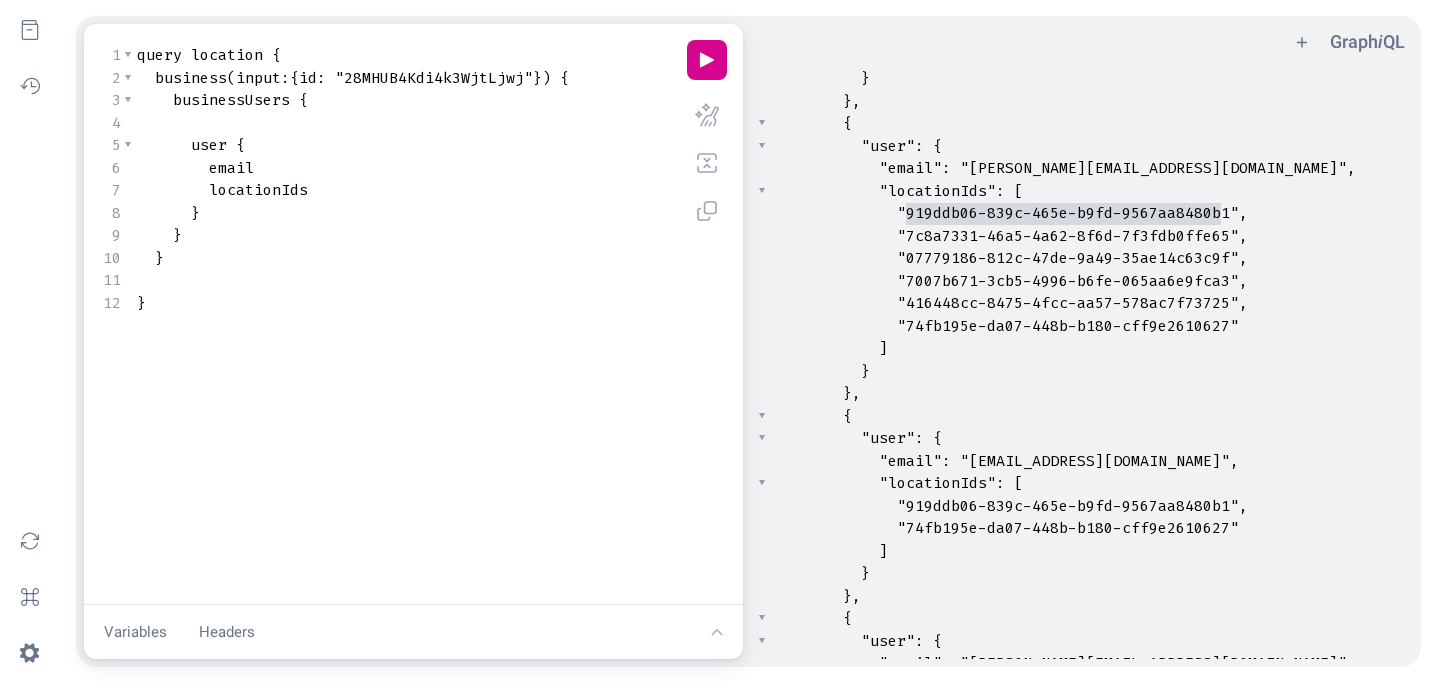 type on "919ddb06-839c-465e-b9fd-9567aa8480b1" 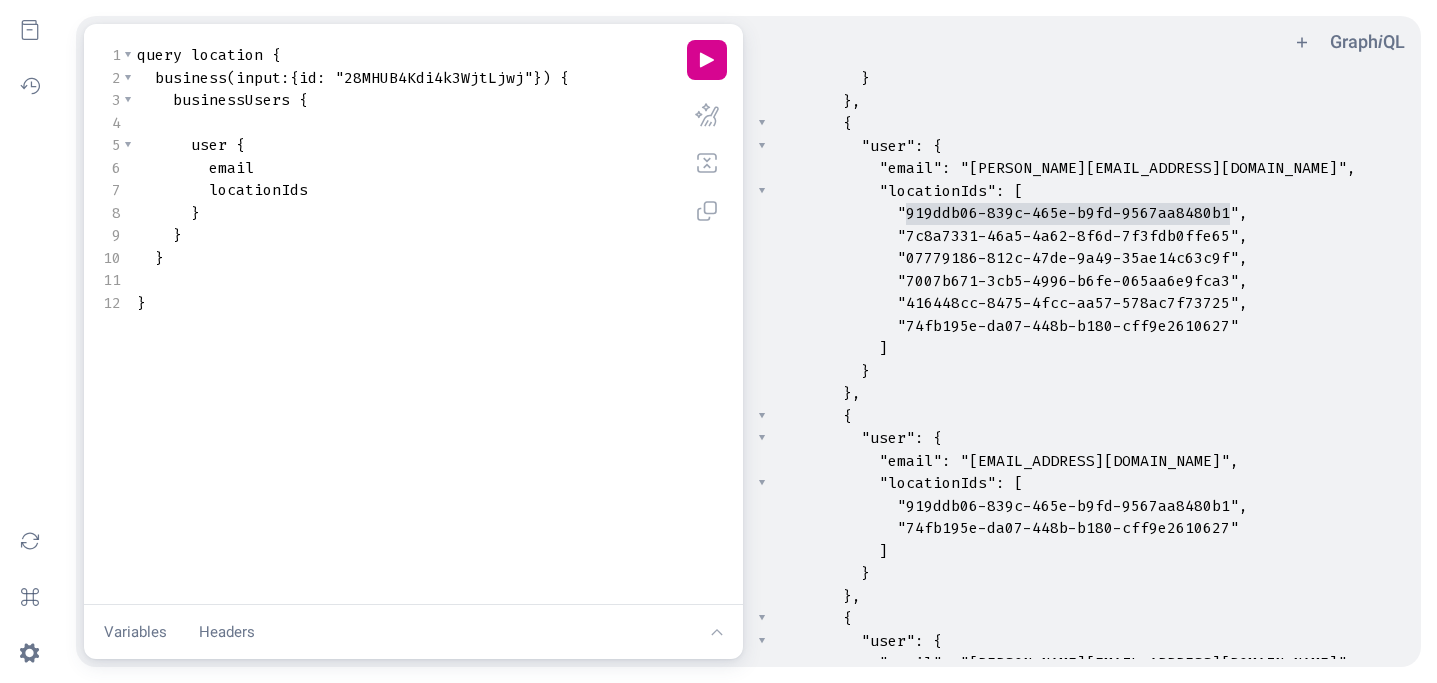 drag, startPoint x: 907, startPoint y: 211, endPoint x: 1226, endPoint y: 206, distance: 319.03918 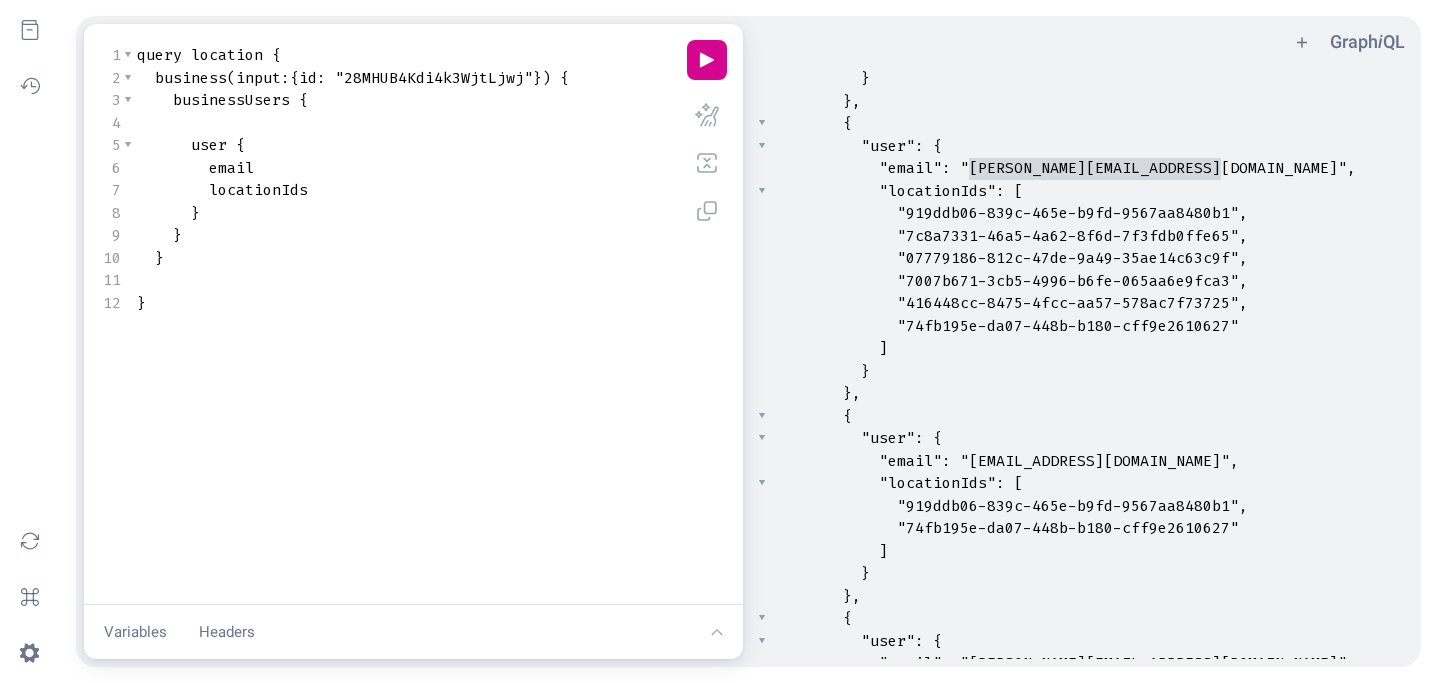 type on "terri@merchantshospitality.com" 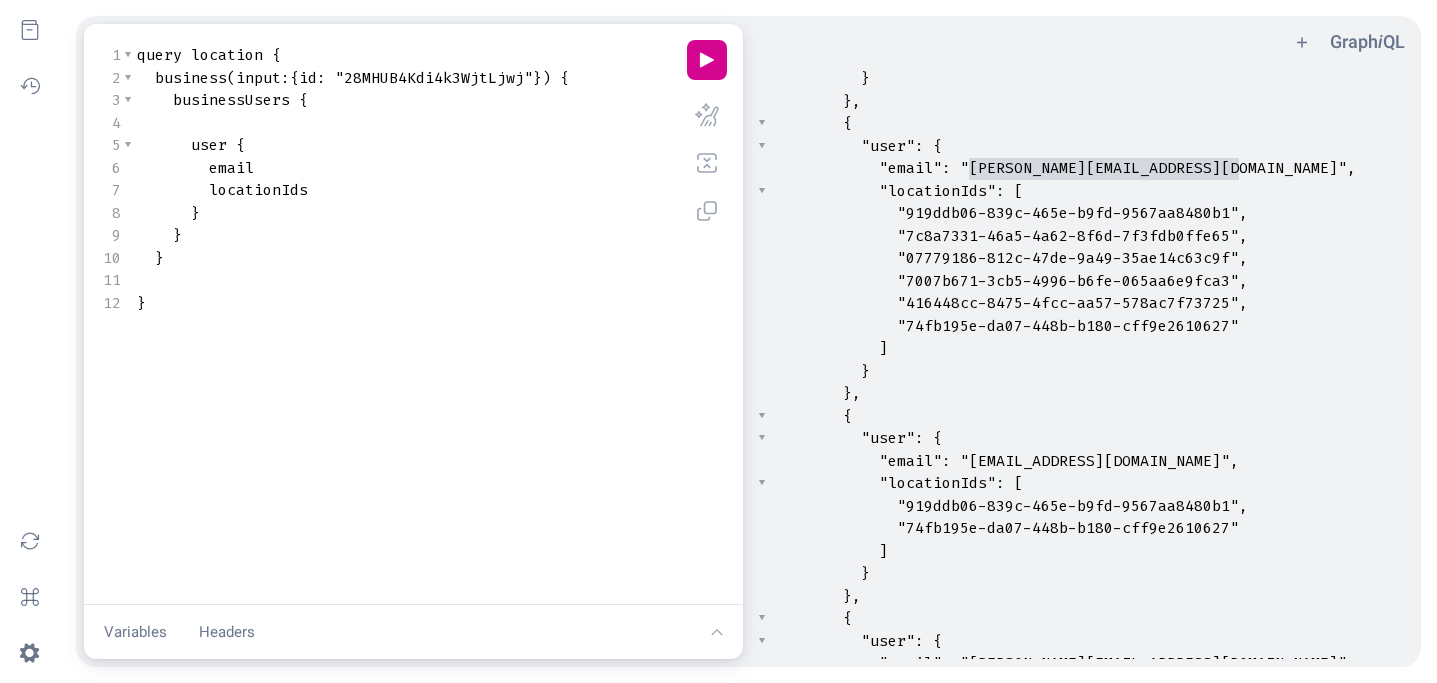 drag, startPoint x: 967, startPoint y: 166, endPoint x: 1239, endPoint y: 157, distance: 272.14886 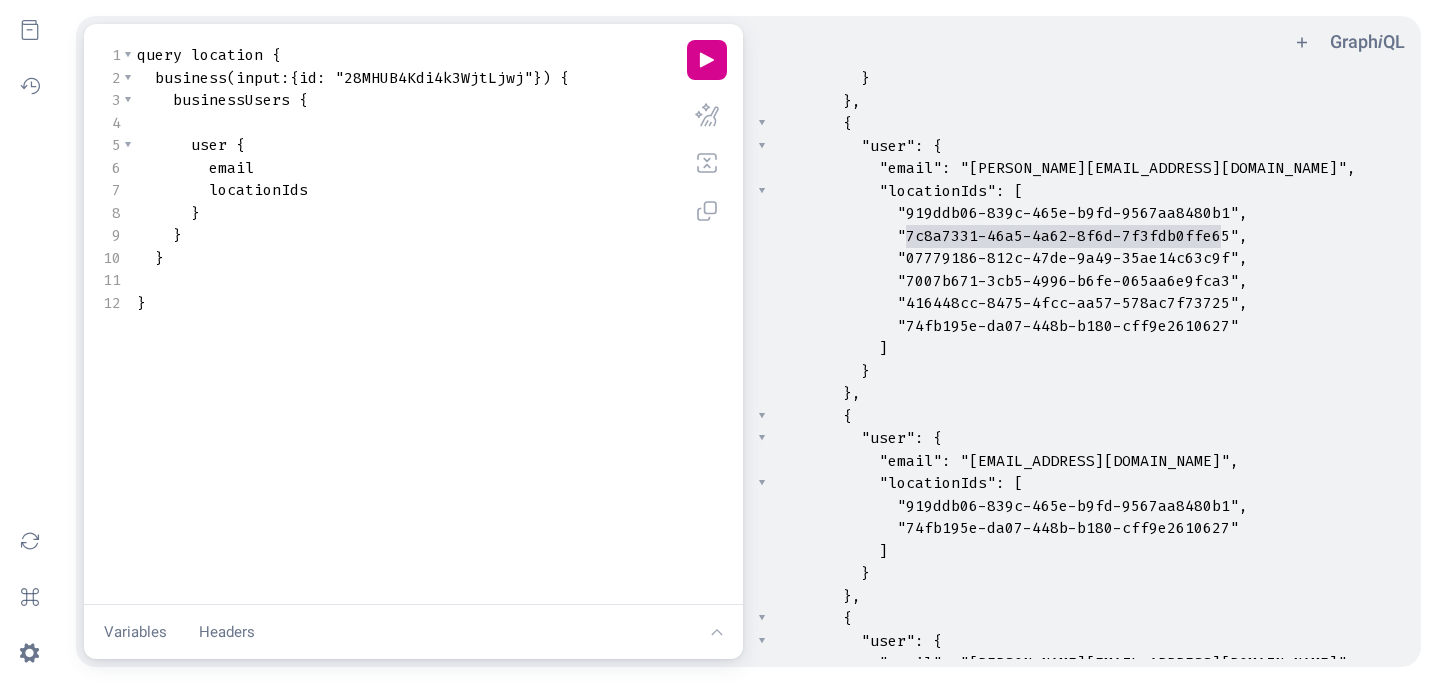 type on "7c8a7331-46a5-4a62-8f6d-7f3fdb0ffe65" 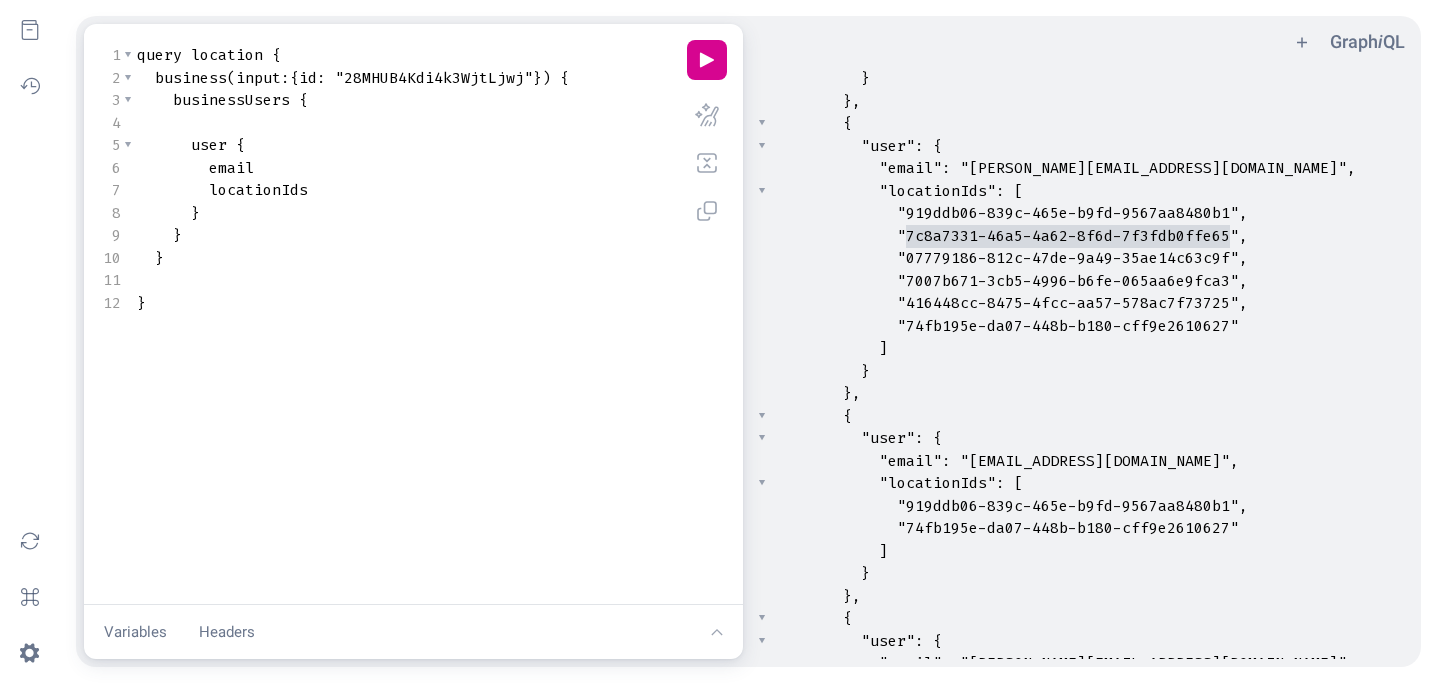 drag, startPoint x: 908, startPoint y: 235, endPoint x: 1229, endPoint y: 234, distance: 321.00156 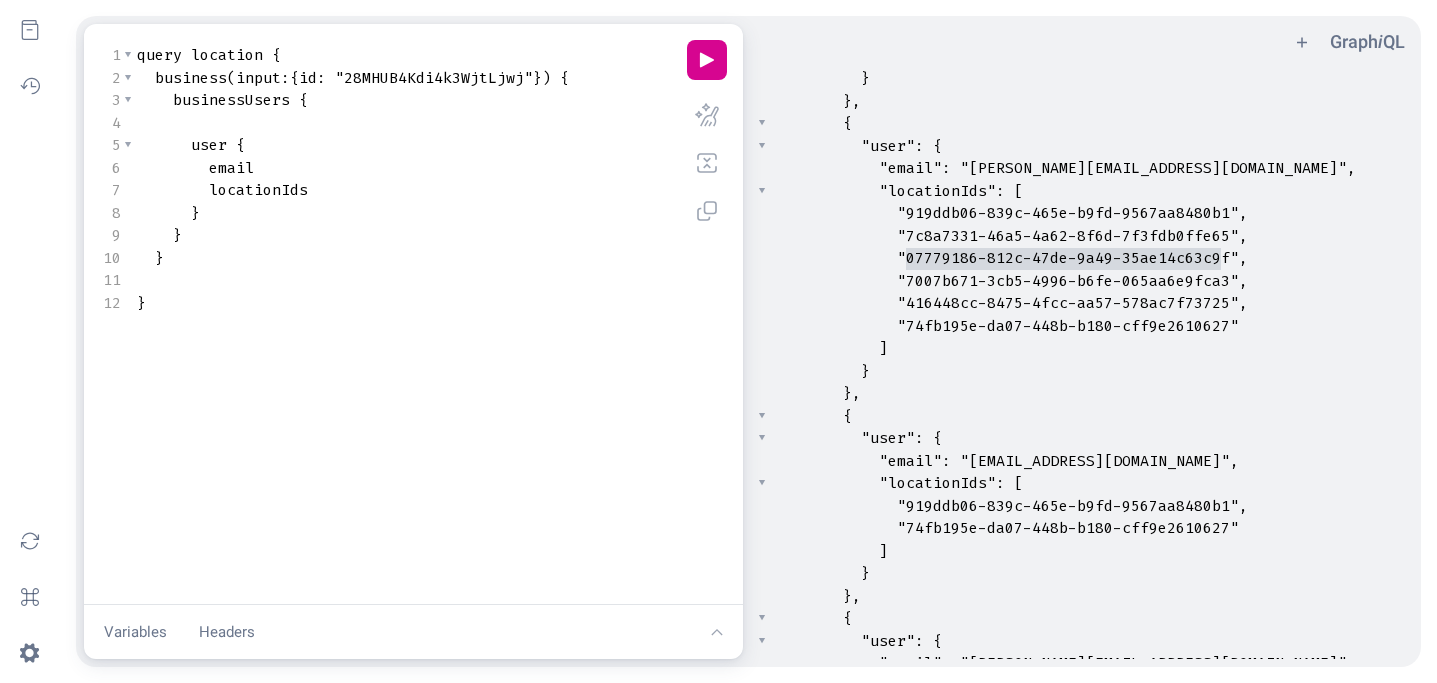 type on "07779186-812c-47de-9a49-35ae14c63c9f" 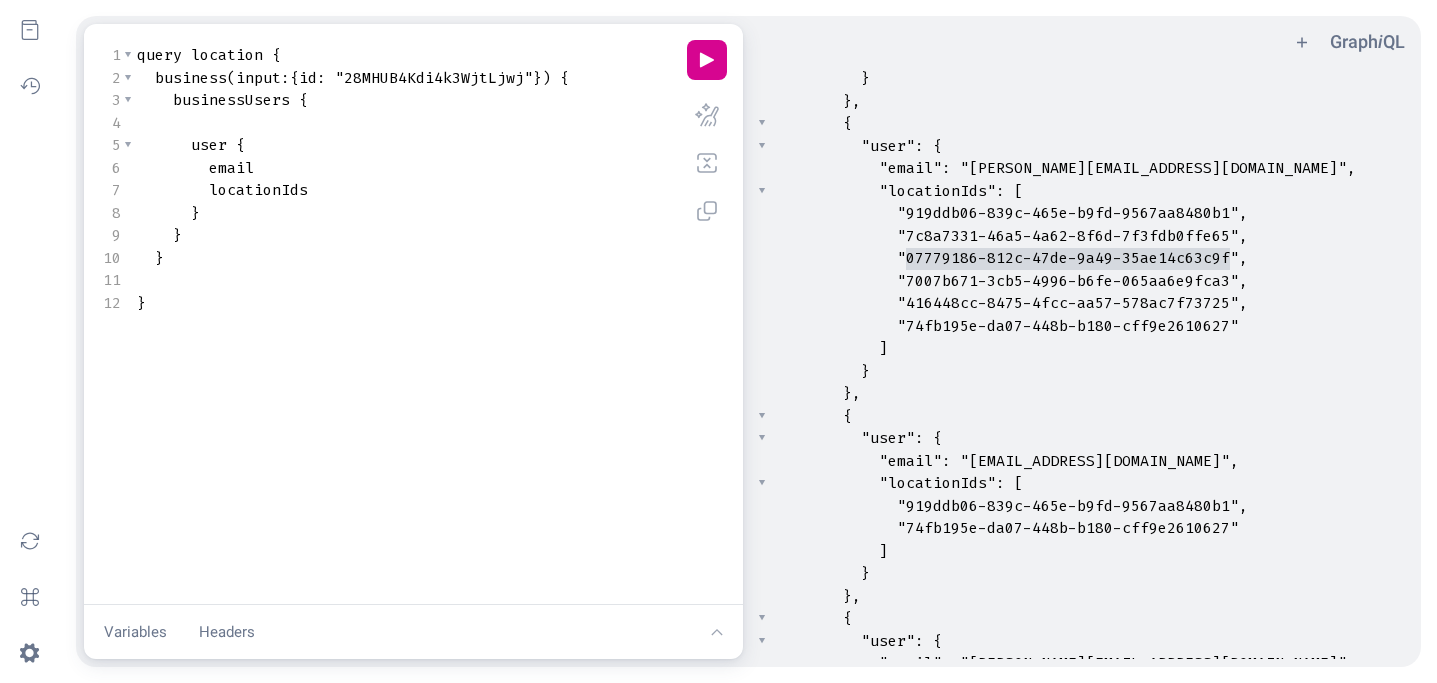 drag, startPoint x: 905, startPoint y: 260, endPoint x: 1228, endPoint y: 255, distance: 323.0387 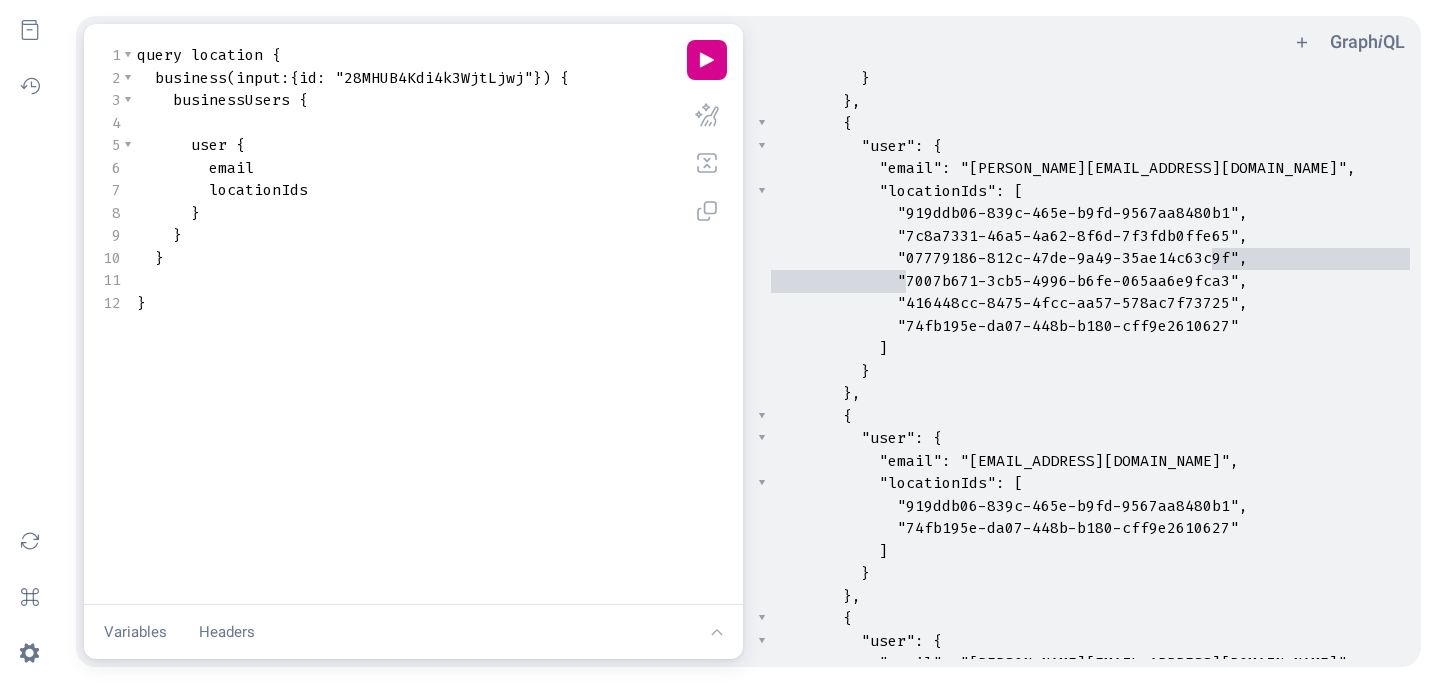 type on "7007b671-3cb5-4996-b6fe-065aa6e9fca3" 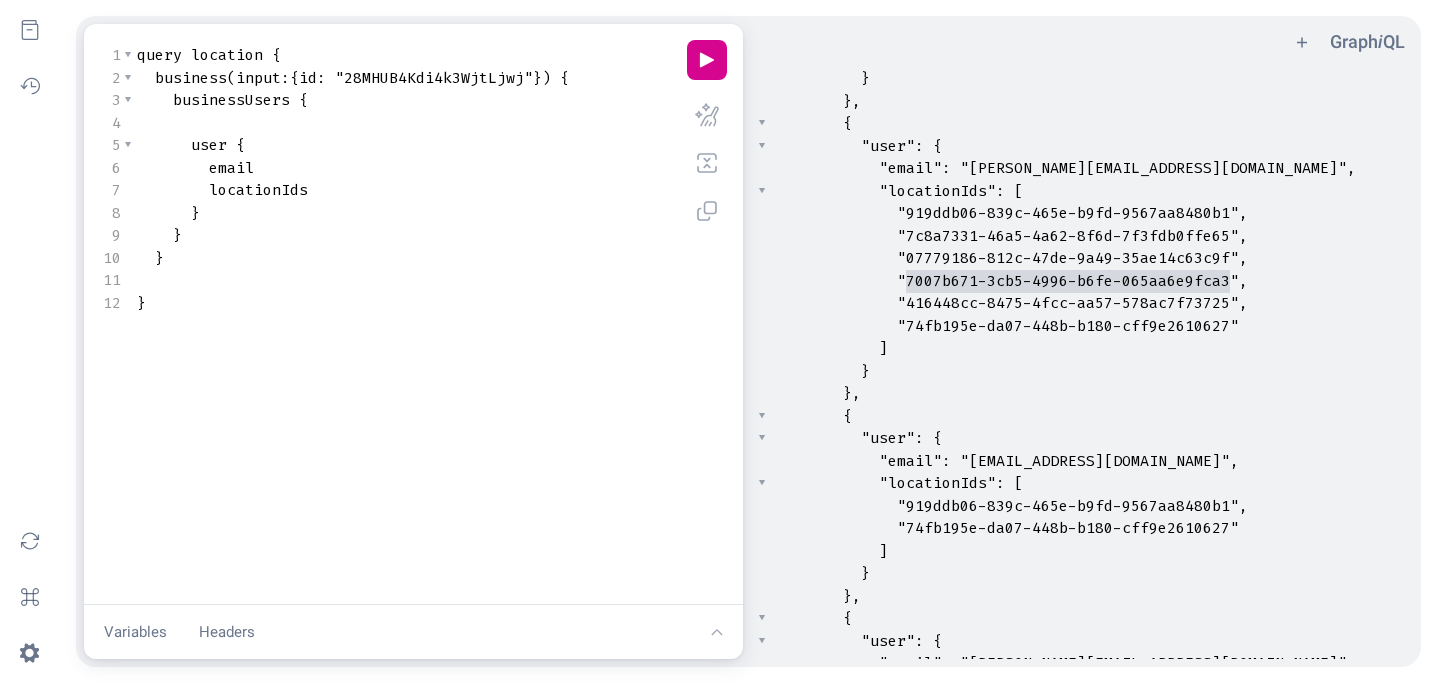 drag, startPoint x: 907, startPoint y: 280, endPoint x: 1228, endPoint y: 276, distance: 321.02493 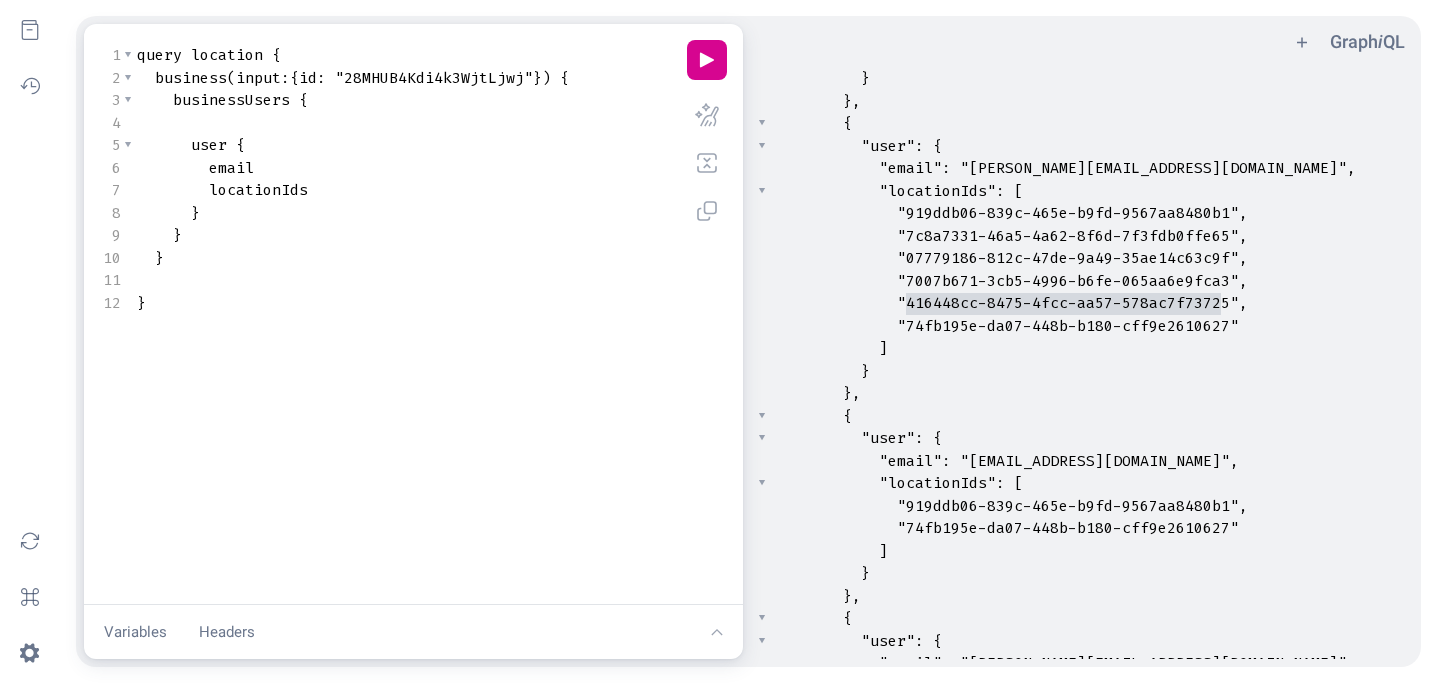 type on "416448cc-8475-4fcc-aa57-578ac7f73725" 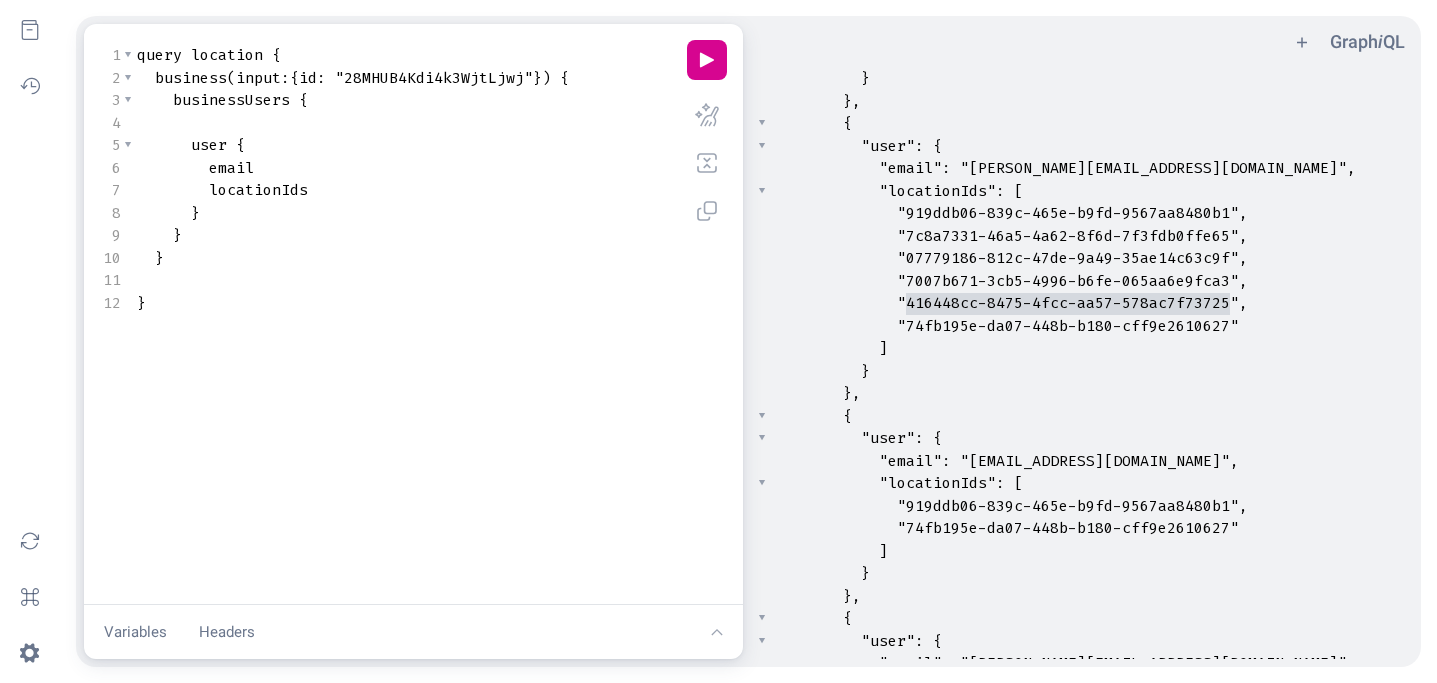 drag, startPoint x: 906, startPoint y: 305, endPoint x: 1229, endPoint y: 298, distance: 323.07584 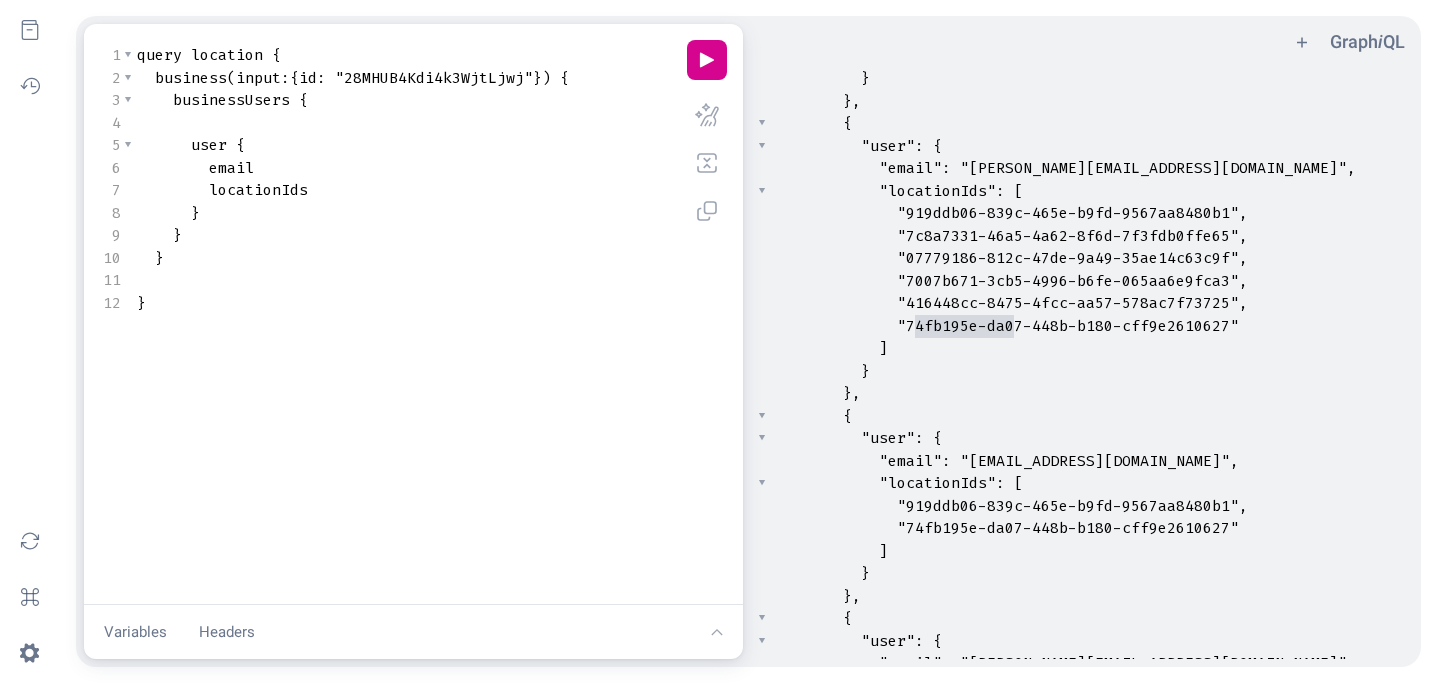 type on "4fb195e-da07-448b-b180" 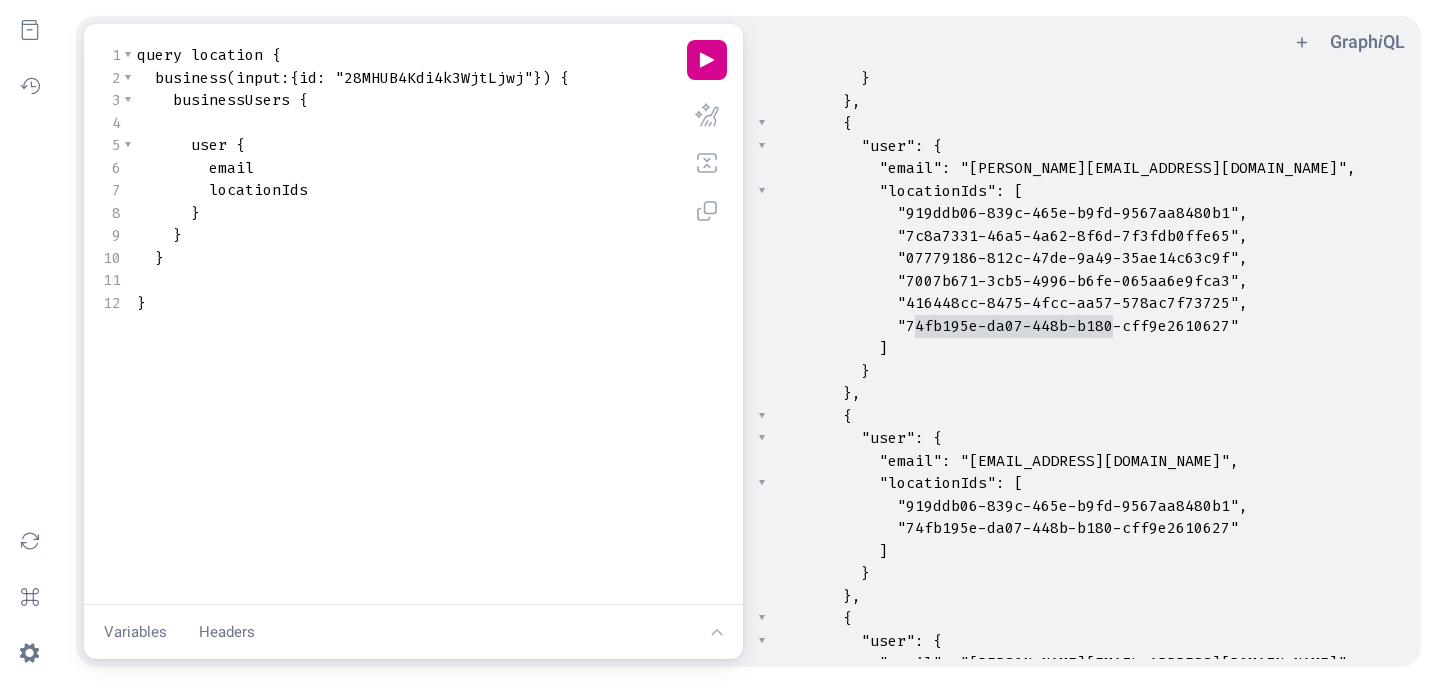 drag, startPoint x: 910, startPoint y: 320, endPoint x: 1109, endPoint y: 320, distance: 199 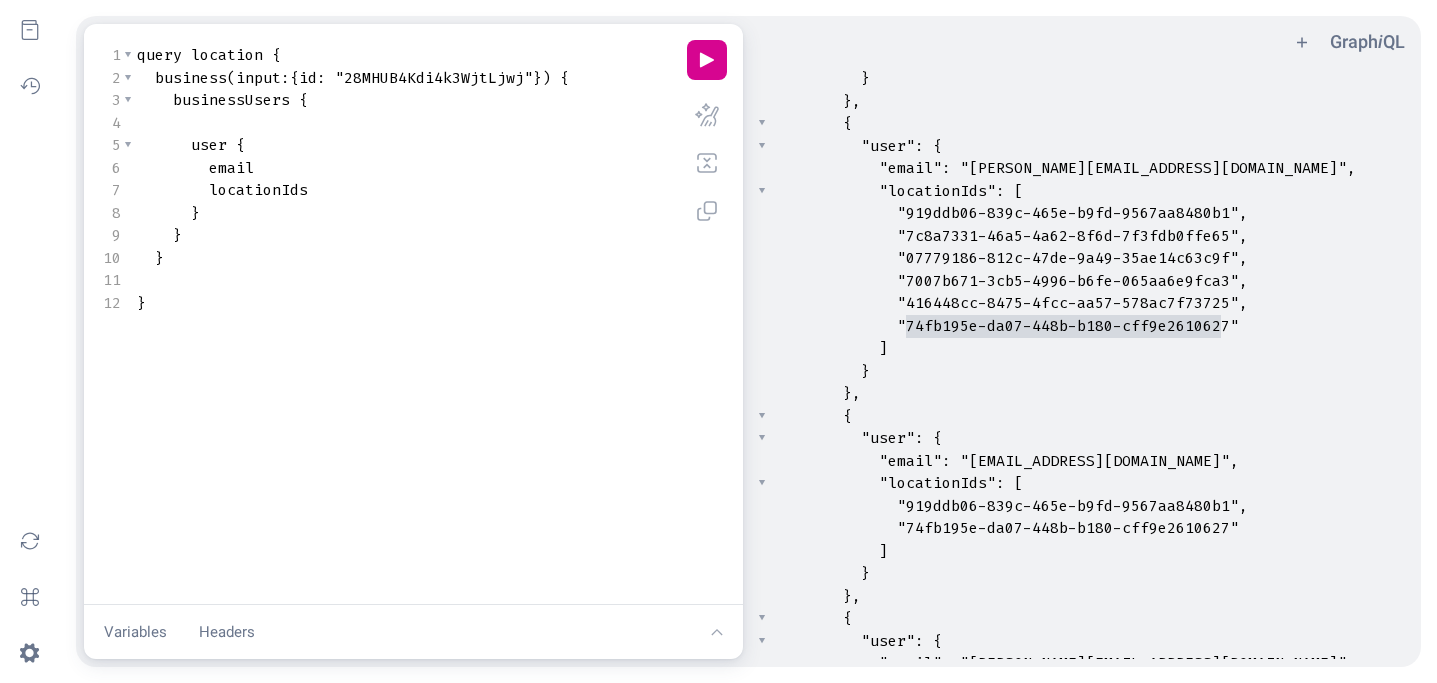 type on "74fb195e-da07-448b-b180-cff9e2610627" 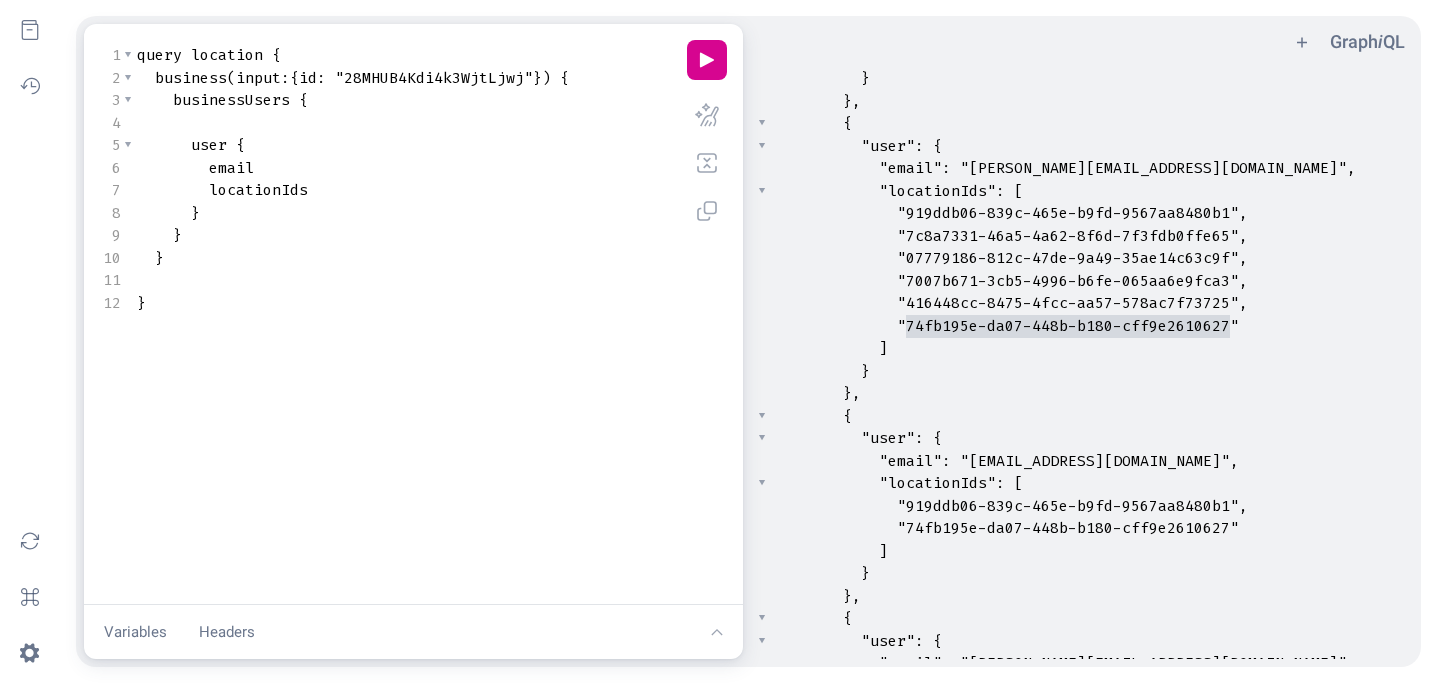 drag, startPoint x: 903, startPoint y: 324, endPoint x: 1226, endPoint y: 322, distance: 323.0062 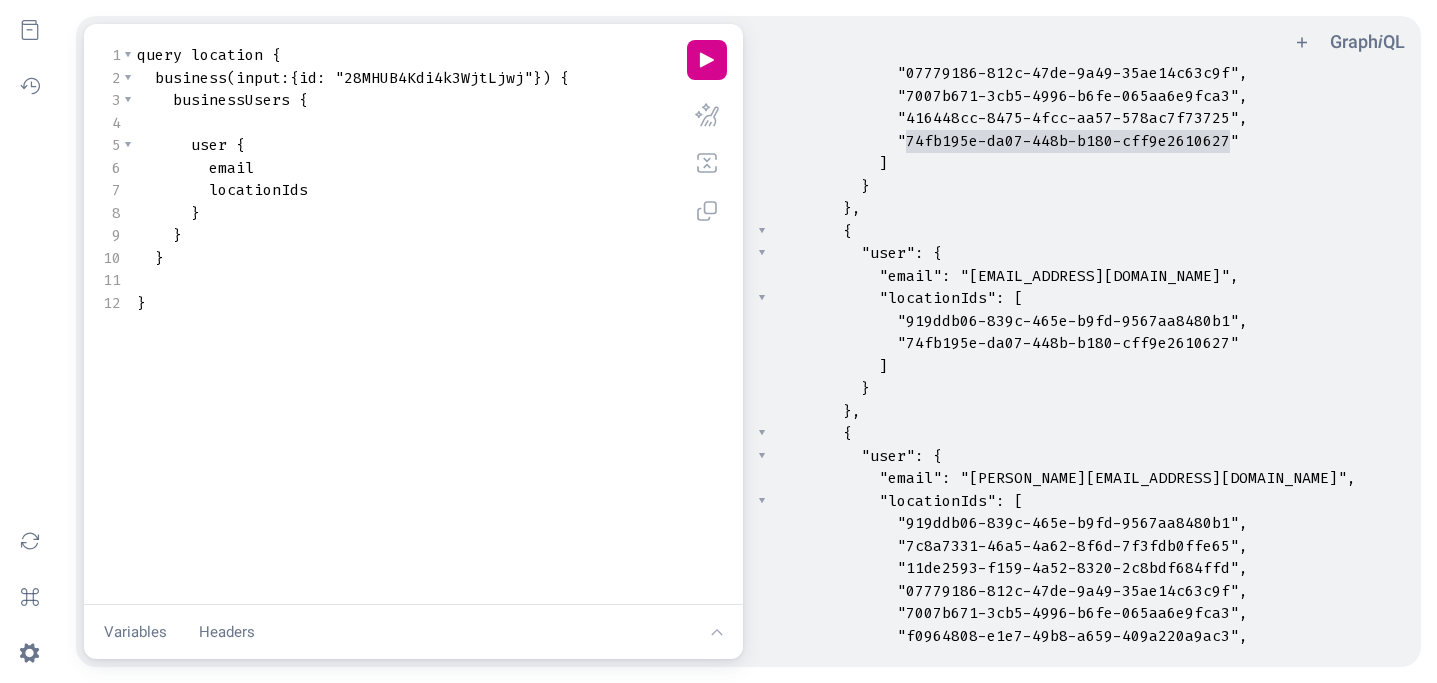 scroll, scrollTop: 1404, scrollLeft: 0, axis: vertical 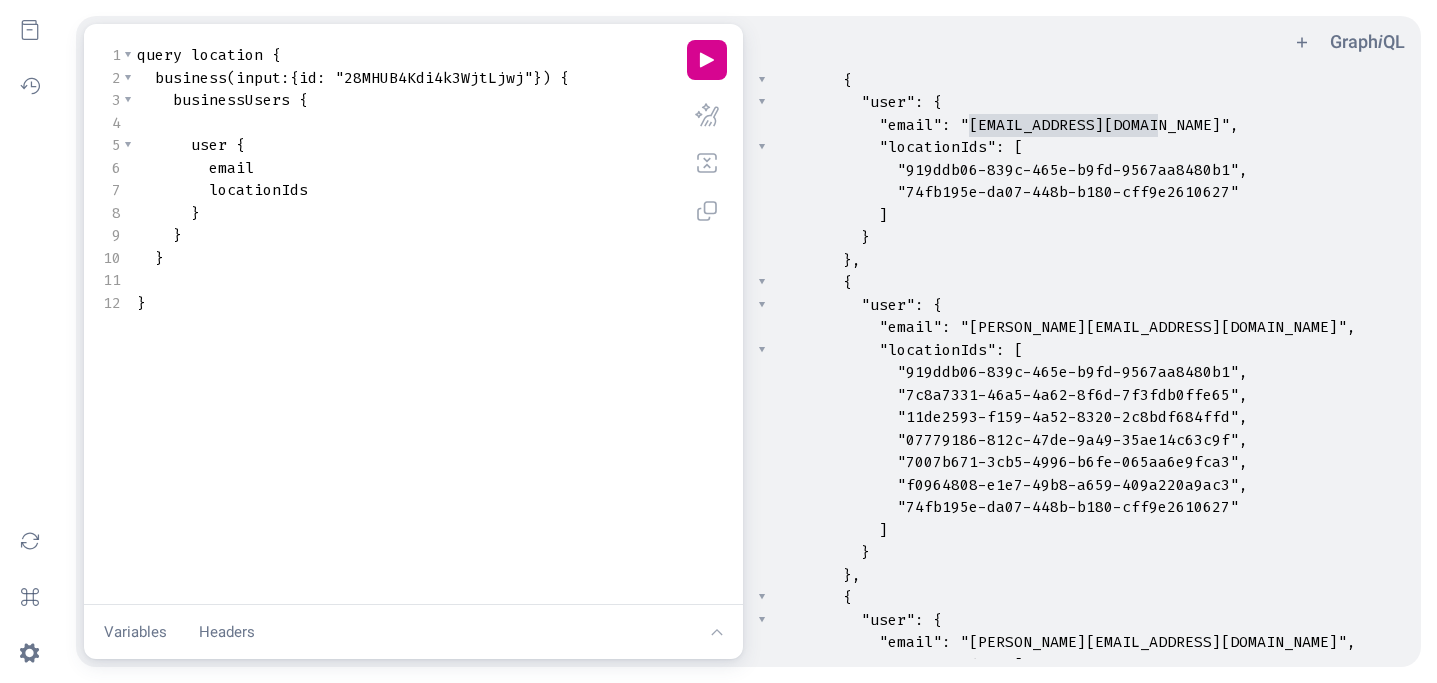 type on "annelikesbeer@gmail.com" 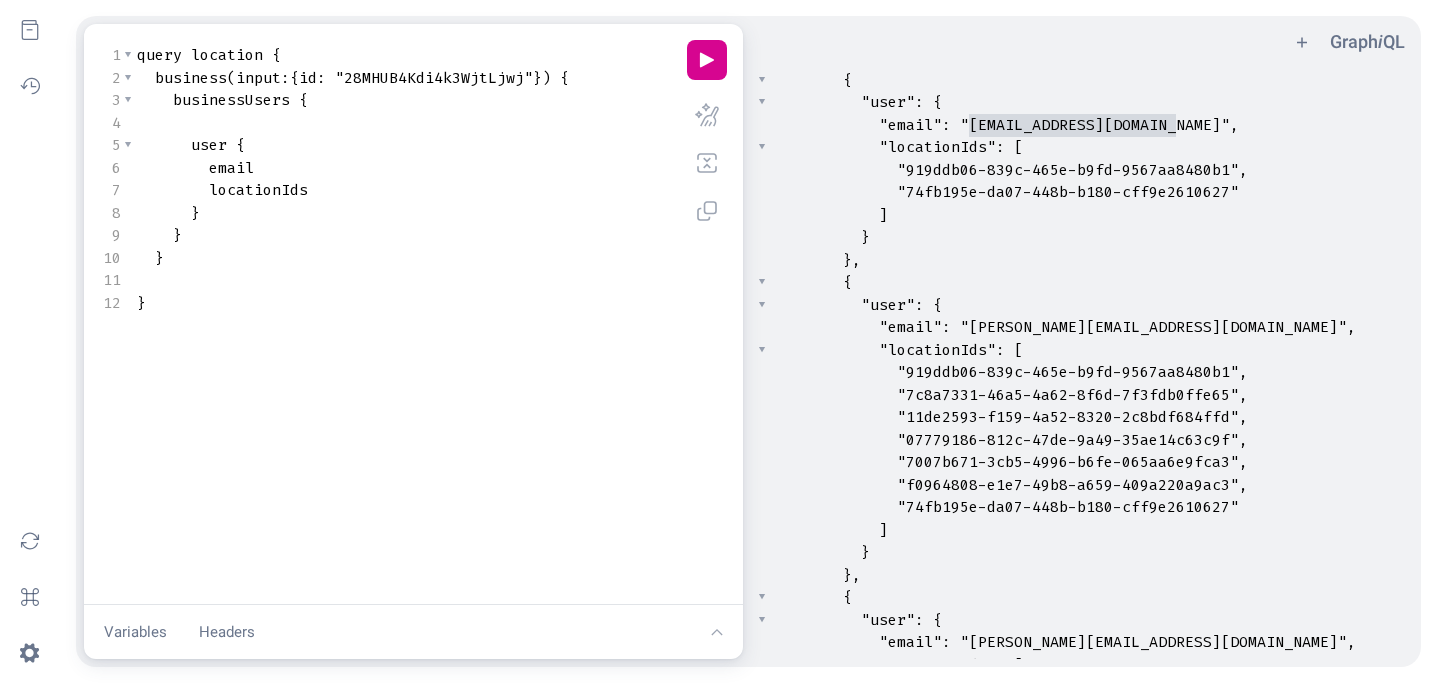 drag, startPoint x: 971, startPoint y: 123, endPoint x: 1174, endPoint y: 116, distance: 203.12065 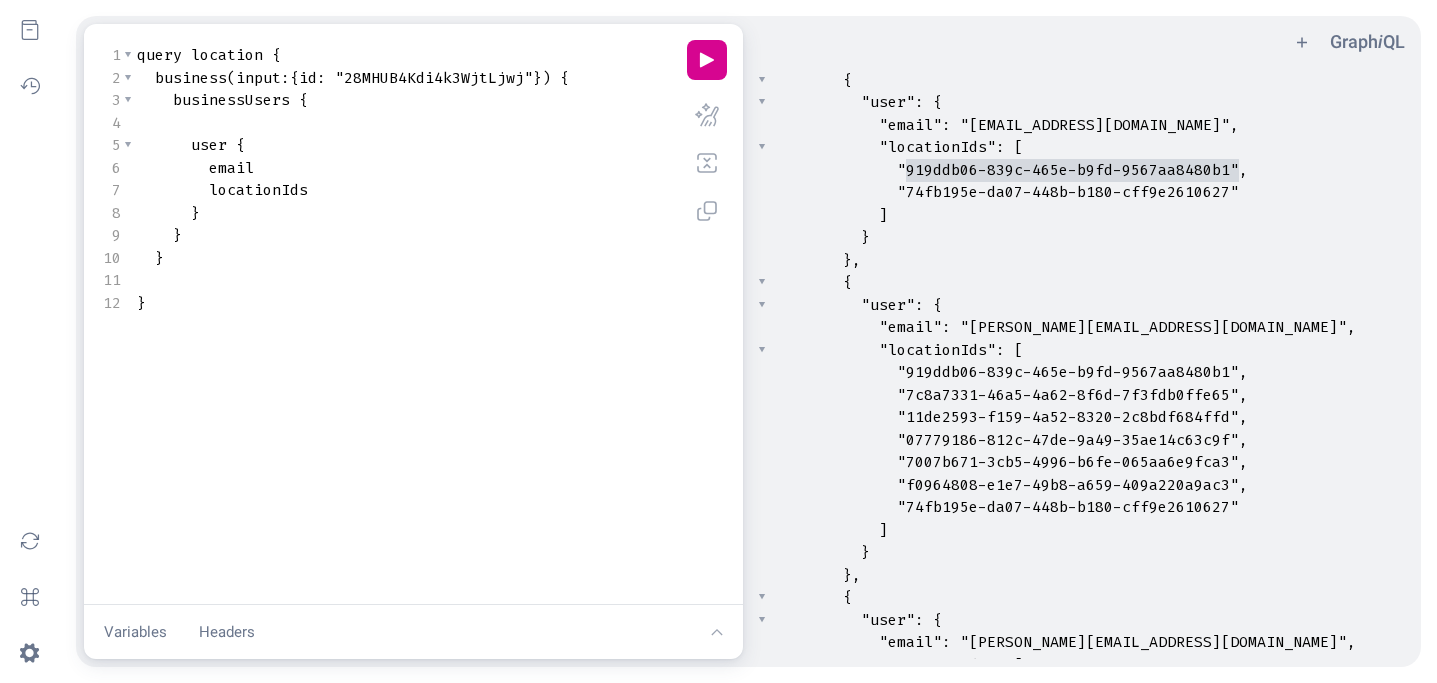 type on "919ddb06-839c-465e-b9fd-9567aa8480b1" 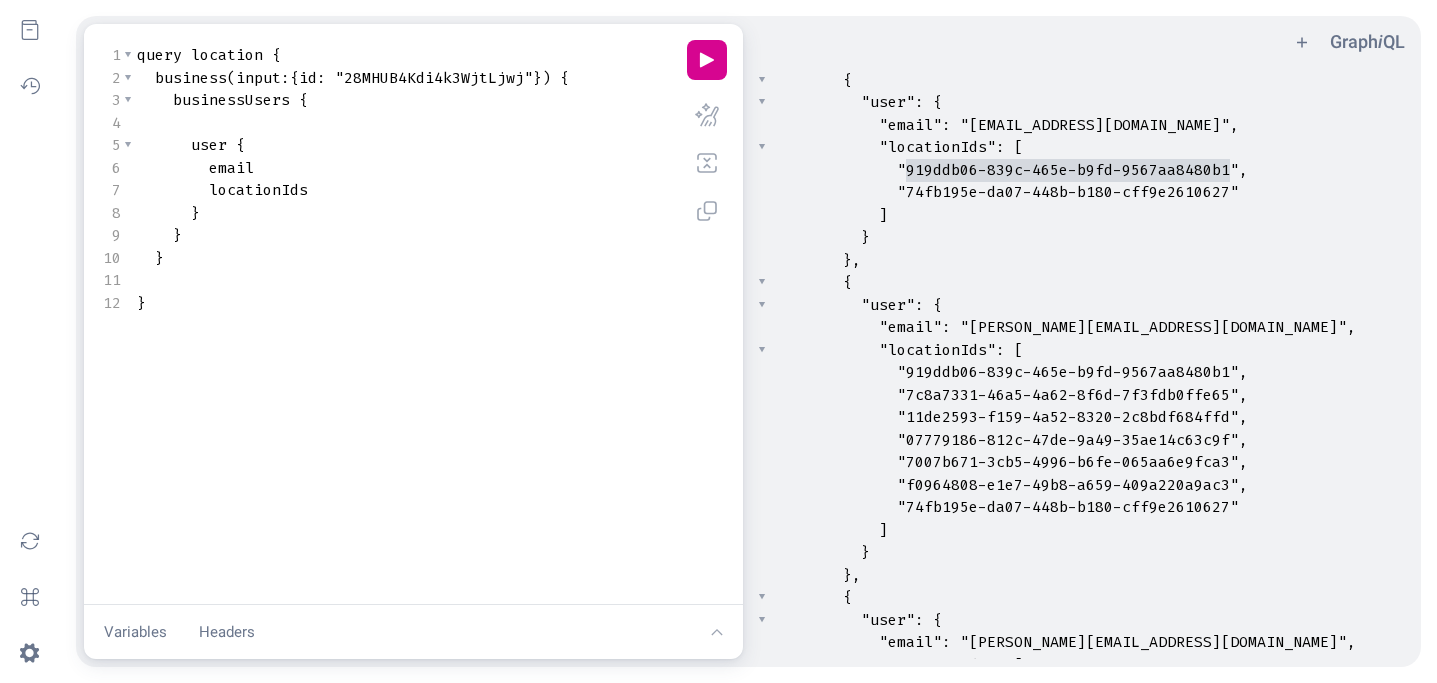 scroll, scrollTop: 1660, scrollLeft: 0, axis: vertical 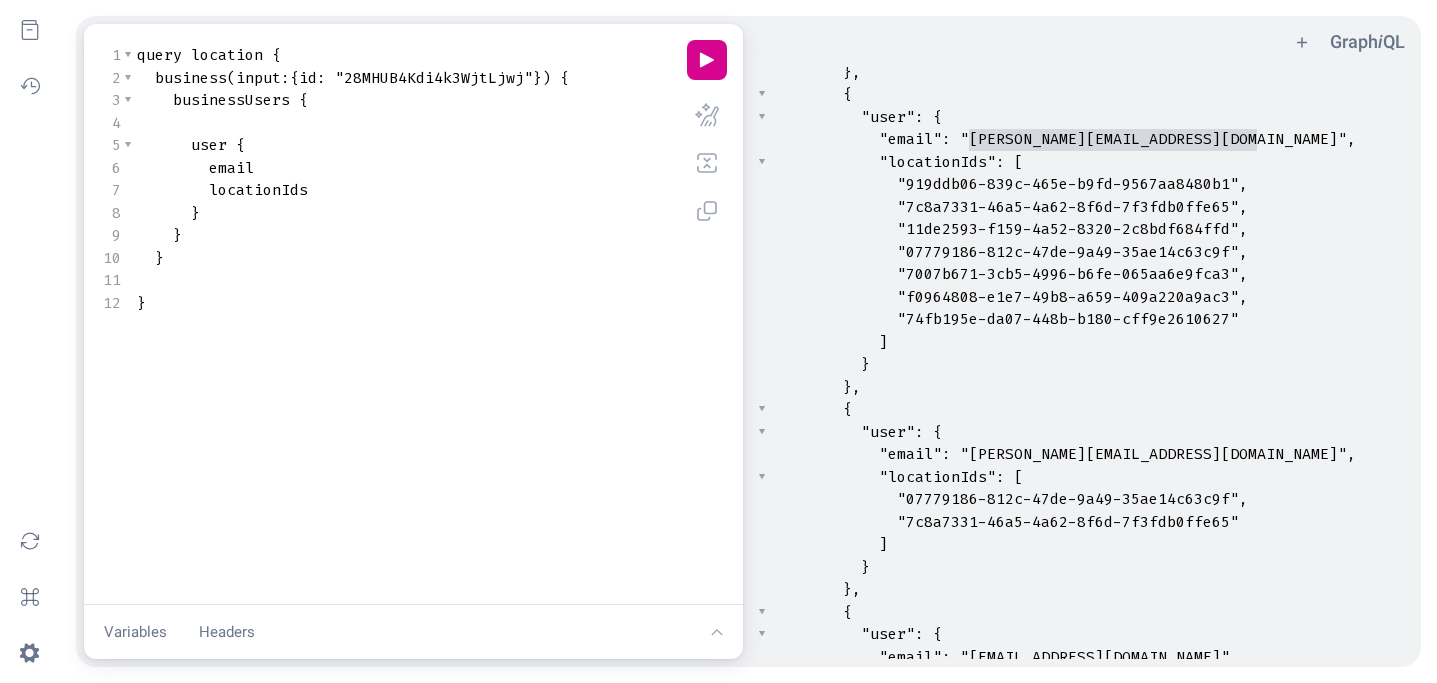 type on "kristina@merchantshospitality.com" 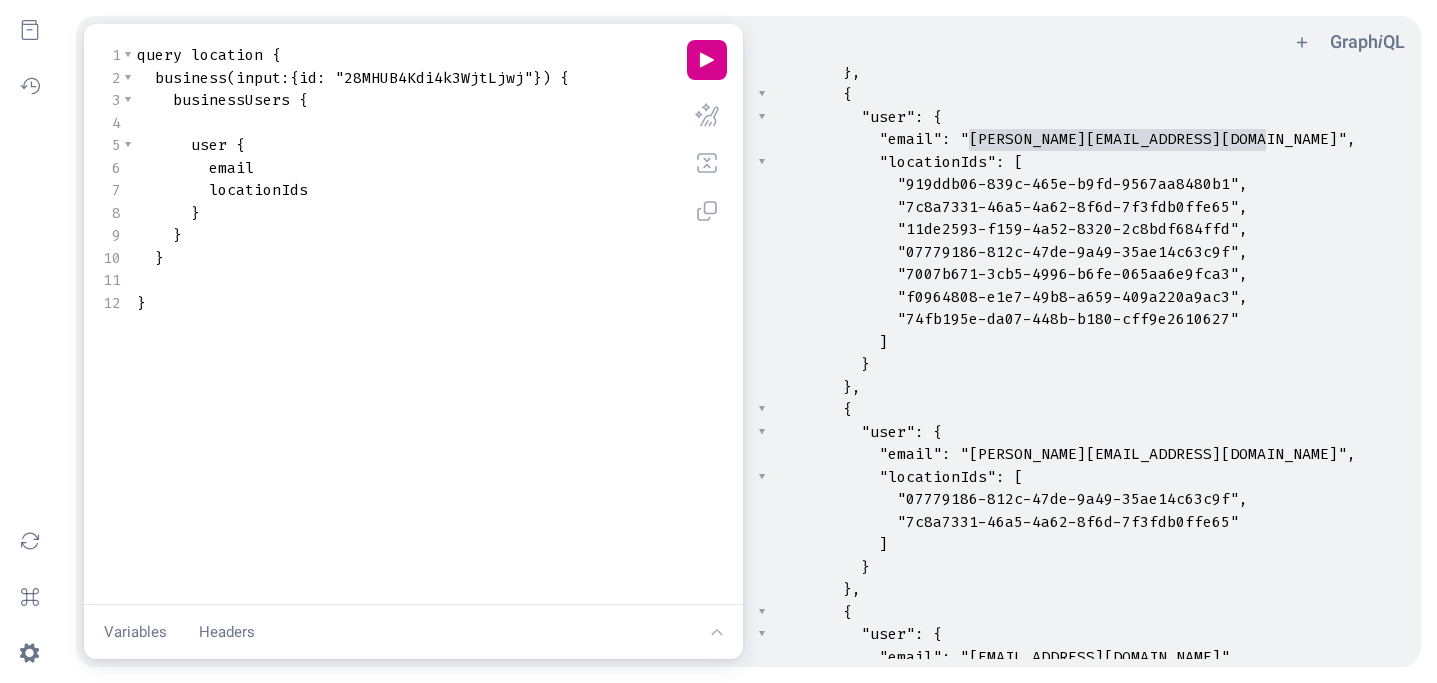 drag, startPoint x: 969, startPoint y: 138, endPoint x: 1265, endPoint y: 138, distance: 296 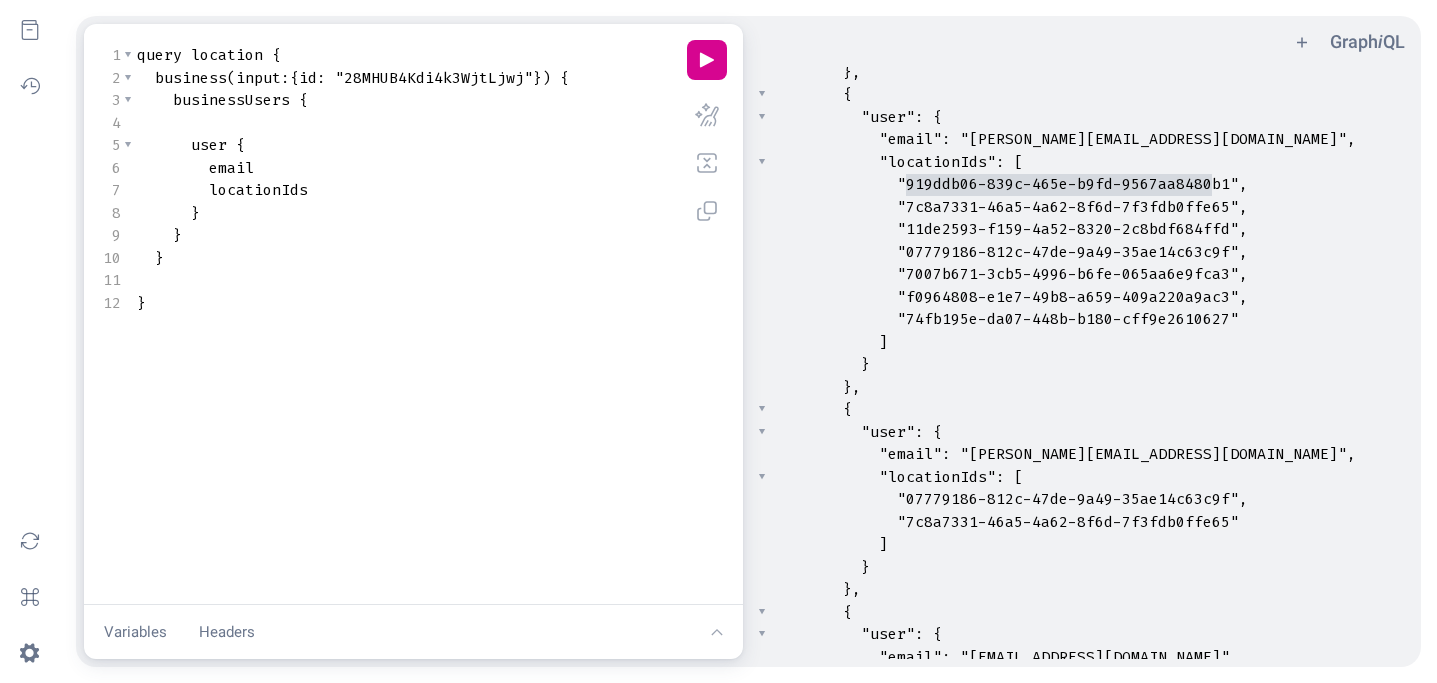 type on "919ddb06-839c-465e-b9fd-9567aa8480b1" 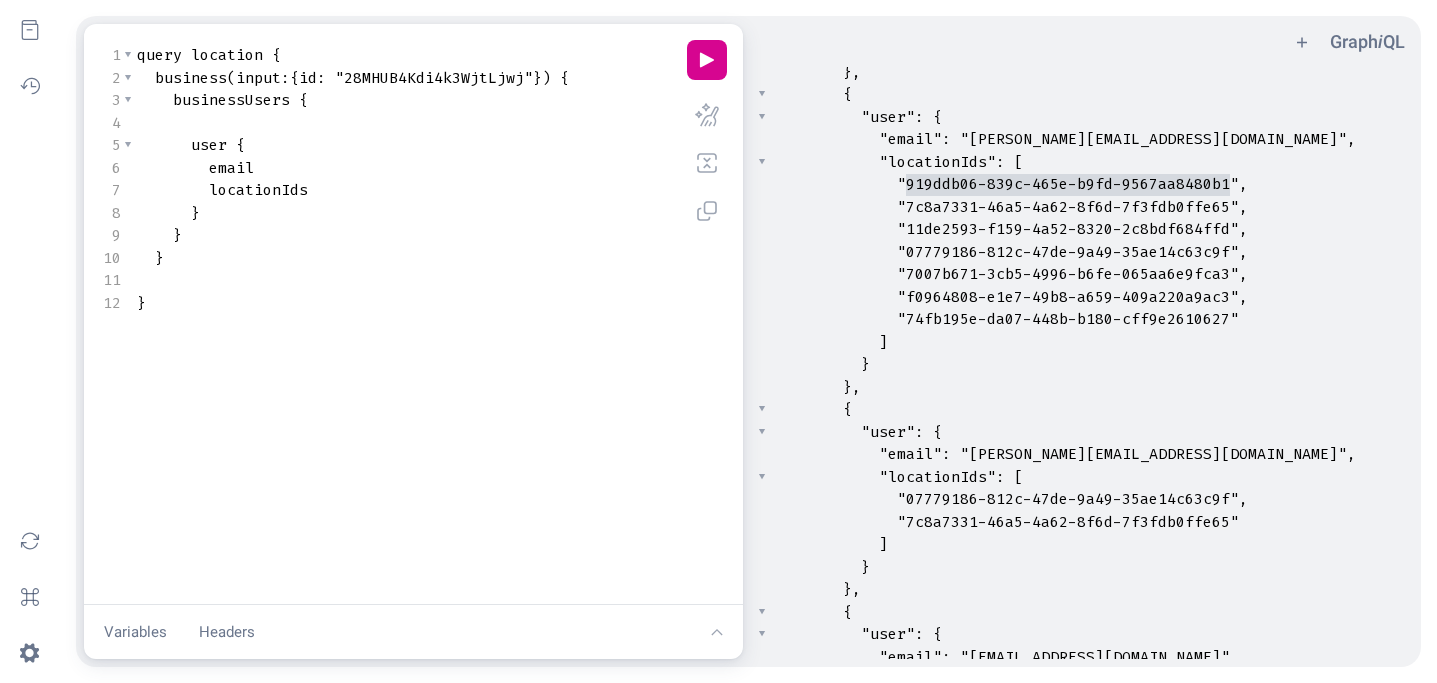 drag, startPoint x: 907, startPoint y: 181, endPoint x: 1230, endPoint y: 178, distance: 323.01395 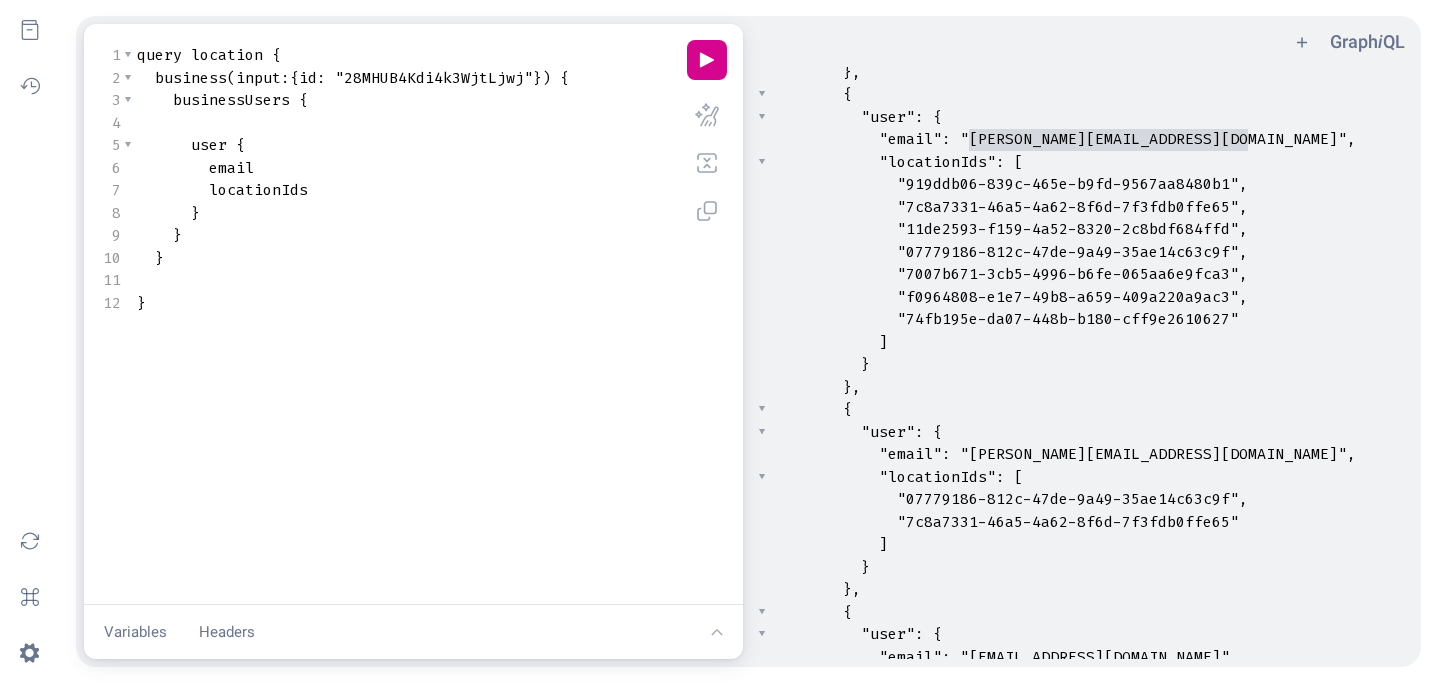 type on "kristina@merchantshospitality.com" 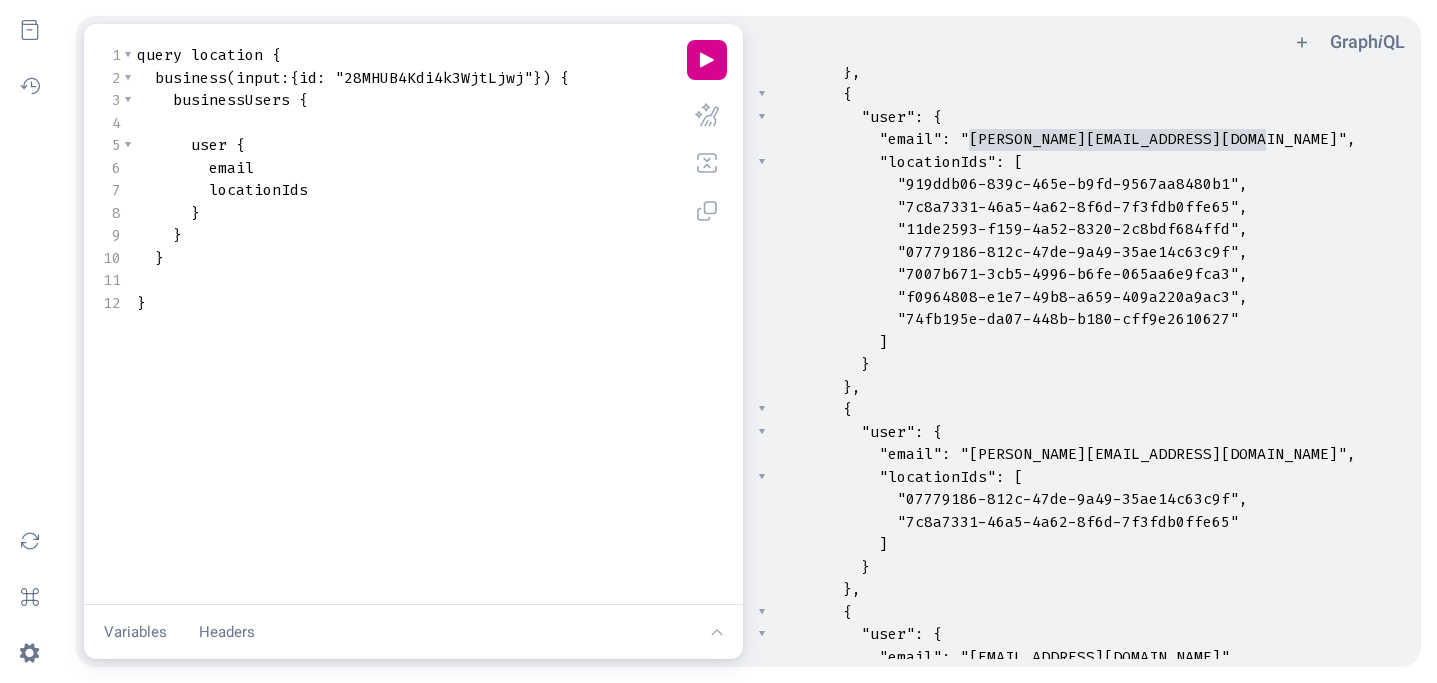 drag, startPoint x: 972, startPoint y: 139, endPoint x: 1269, endPoint y: 130, distance: 297.13632 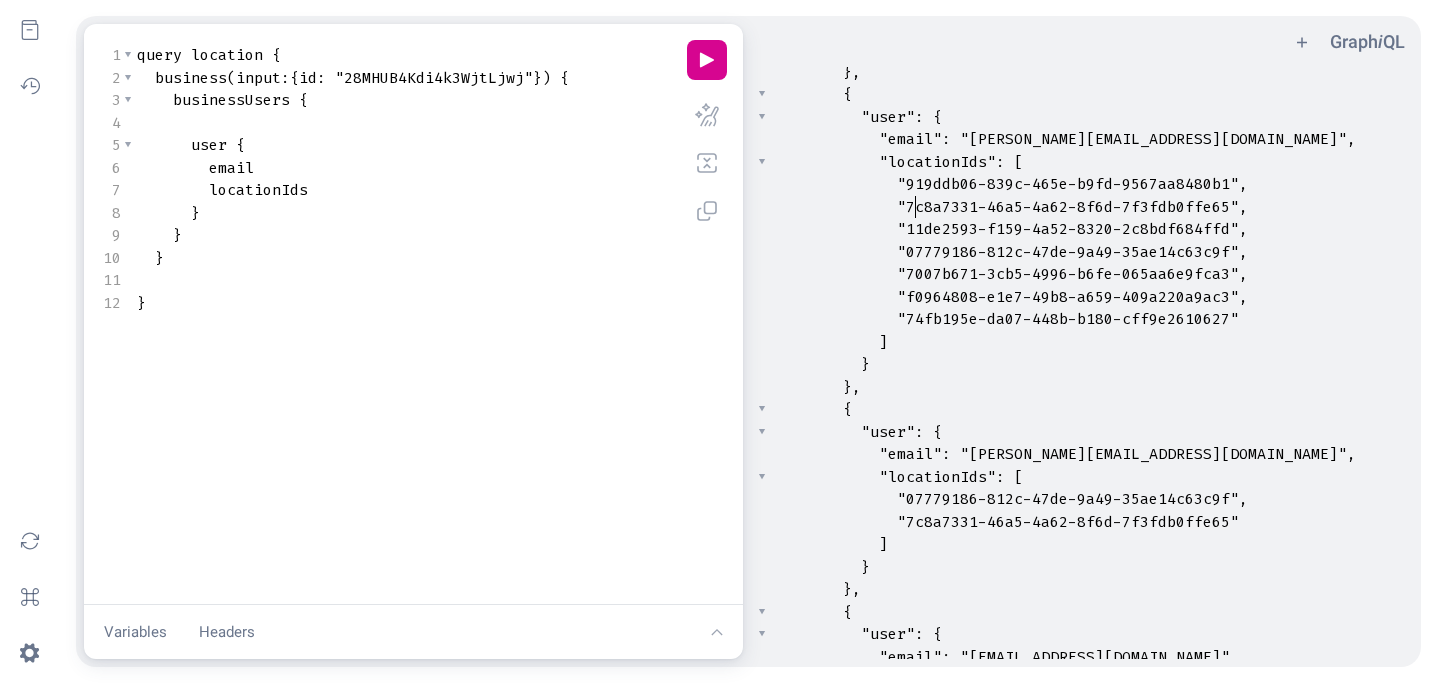 type on "c8a7331-46a5-" 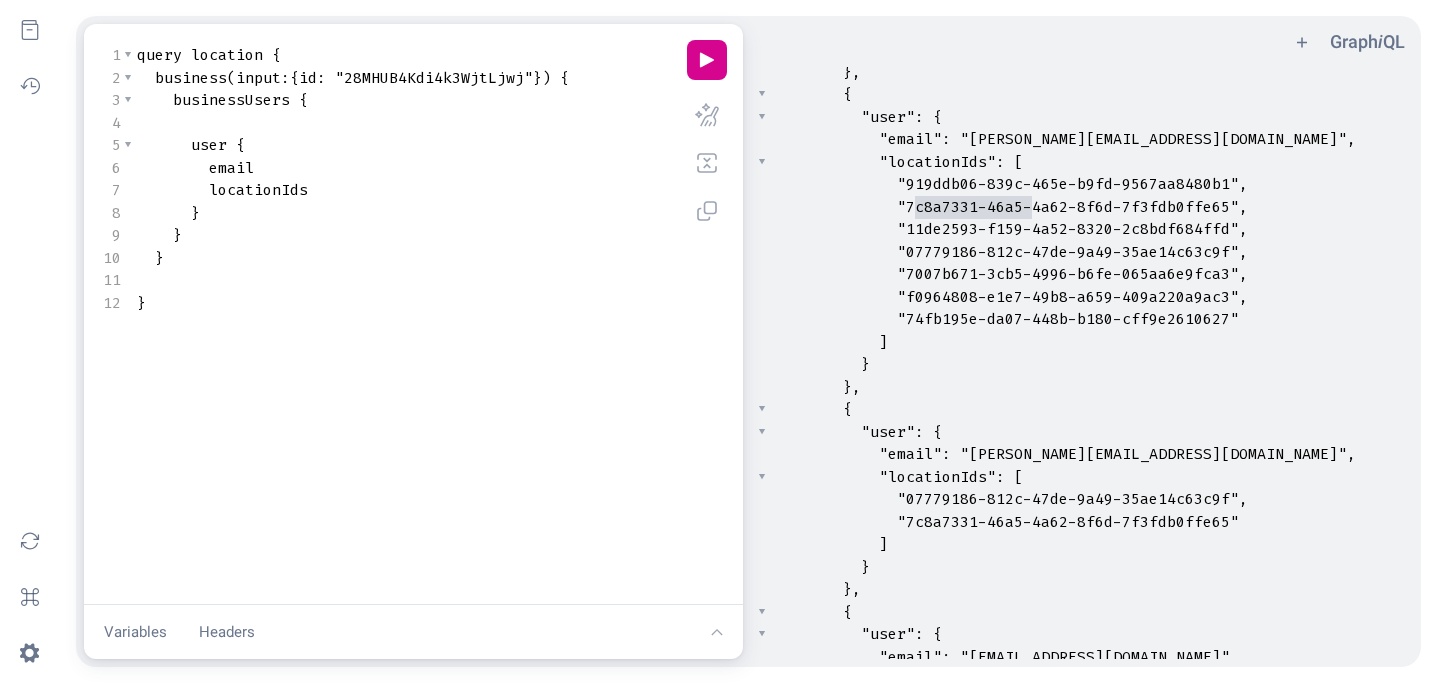drag, startPoint x: 910, startPoint y: 202, endPoint x: 1032, endPoint y: 201, distance: 122.0041 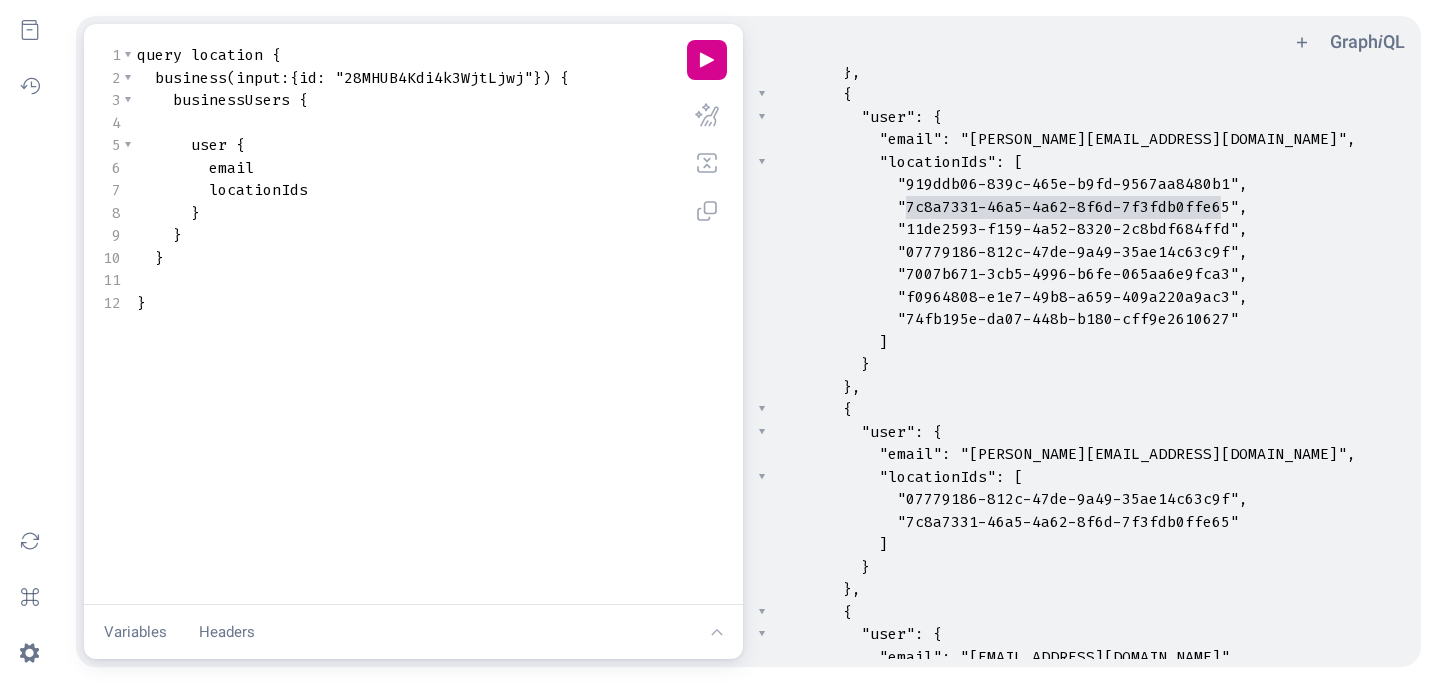 type on "7c8a7331-46a5-4a62-8f6d-7f3fdb0ffe65" 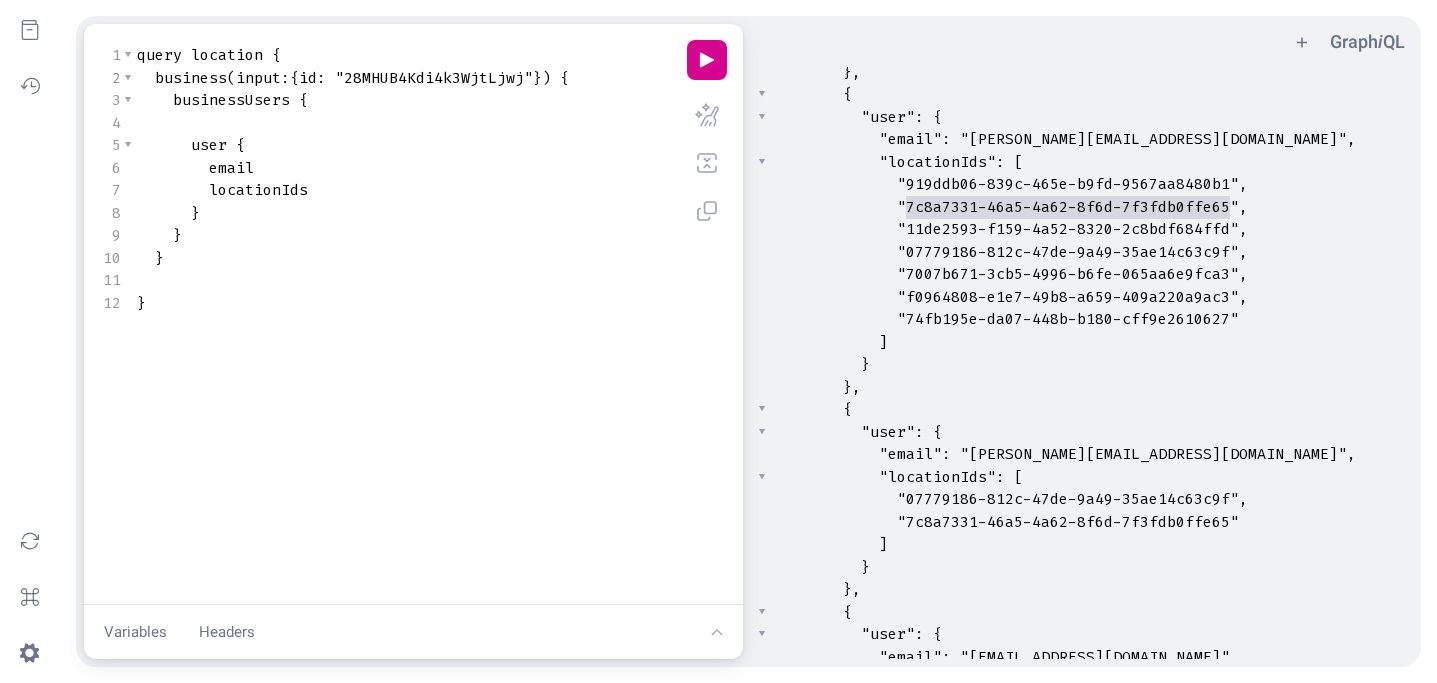 drag, startPoint x: 907, startPoint y: 205, endPoint x: 1228, endPoint y: 204, distance: 321.00156 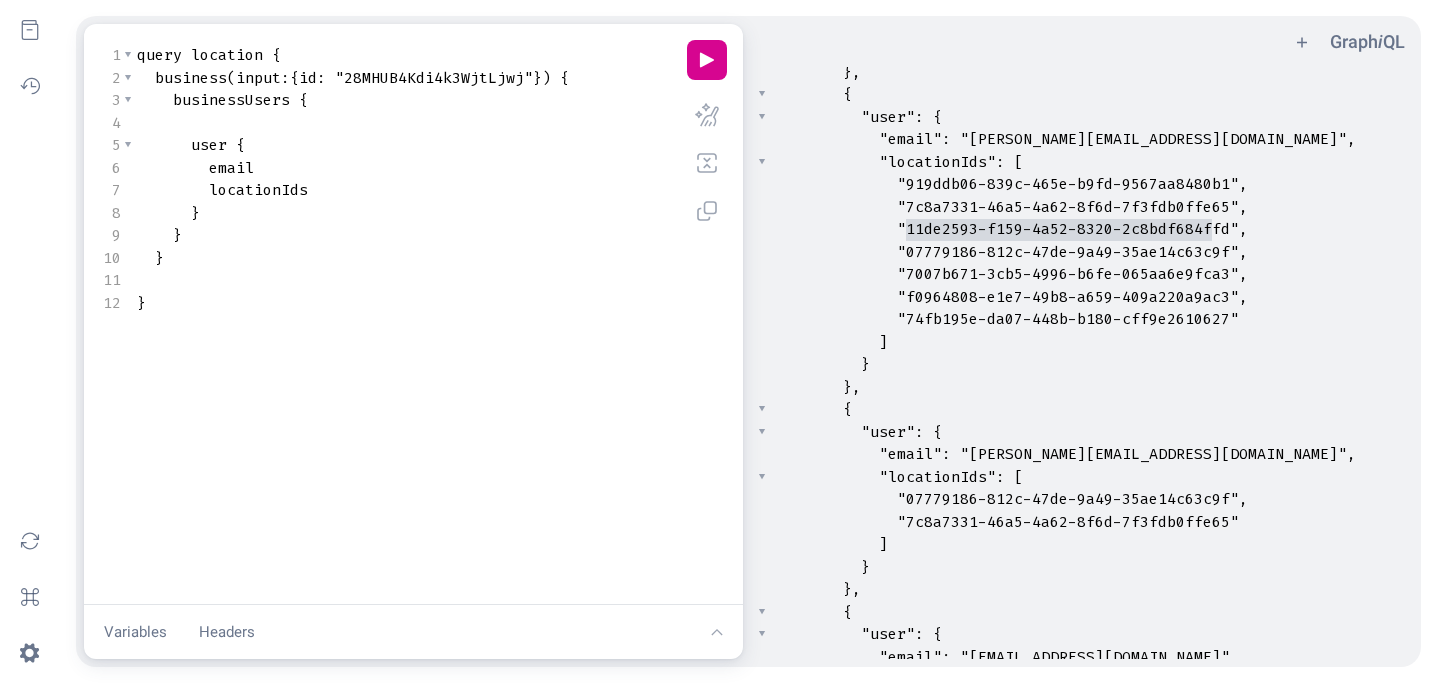 type on "11de2593-f159-4a52-8320-2c8bdf684ffd" 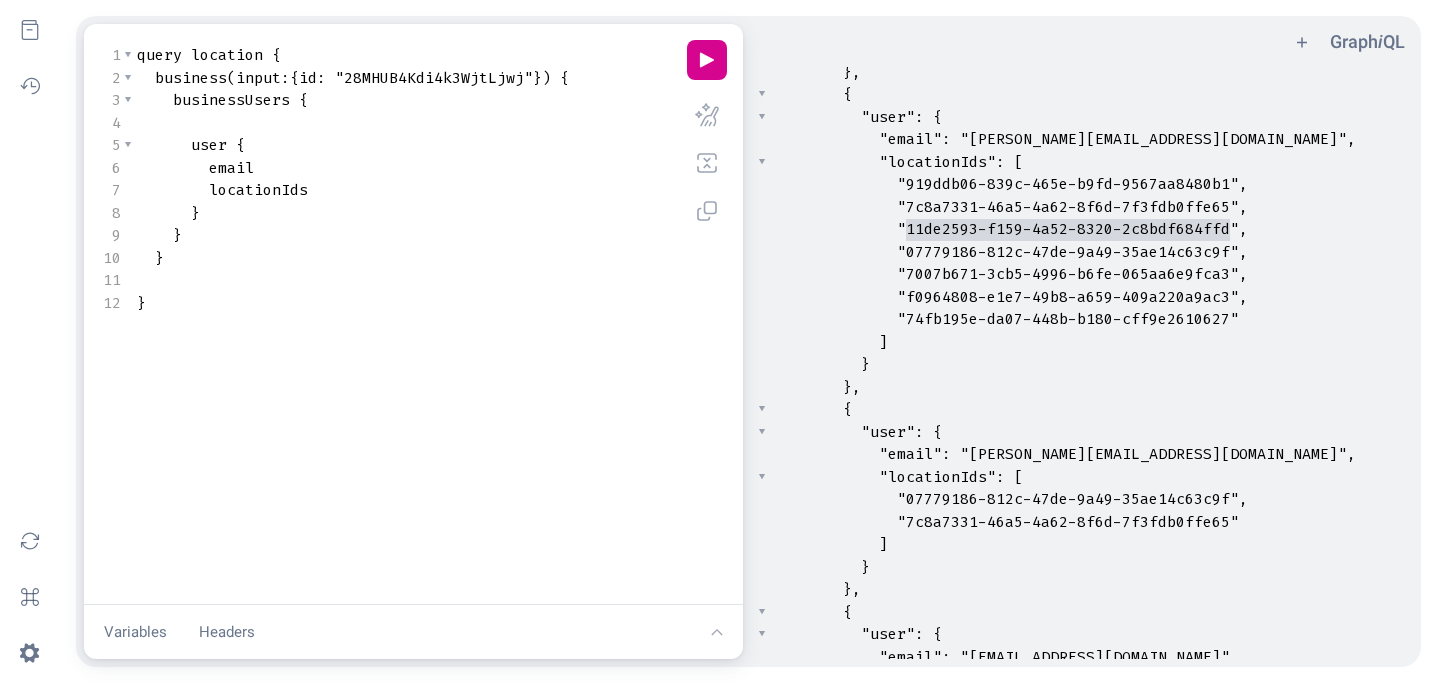 drag, startPoint x: 908, startPoint y: 228, endPoint x: 1229, endPoint y: 221, distance: 321.07632 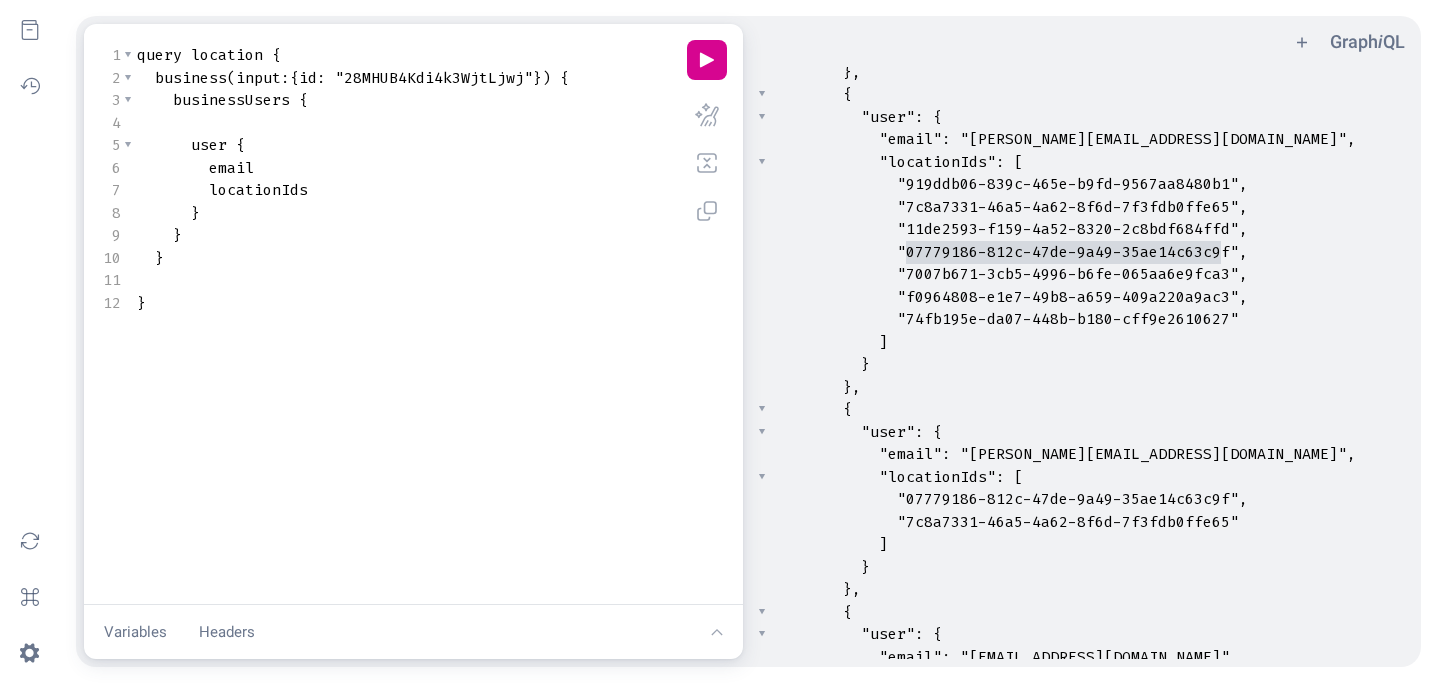 type on "07779186-812c-47de-9a49-35ae14c63c9f" 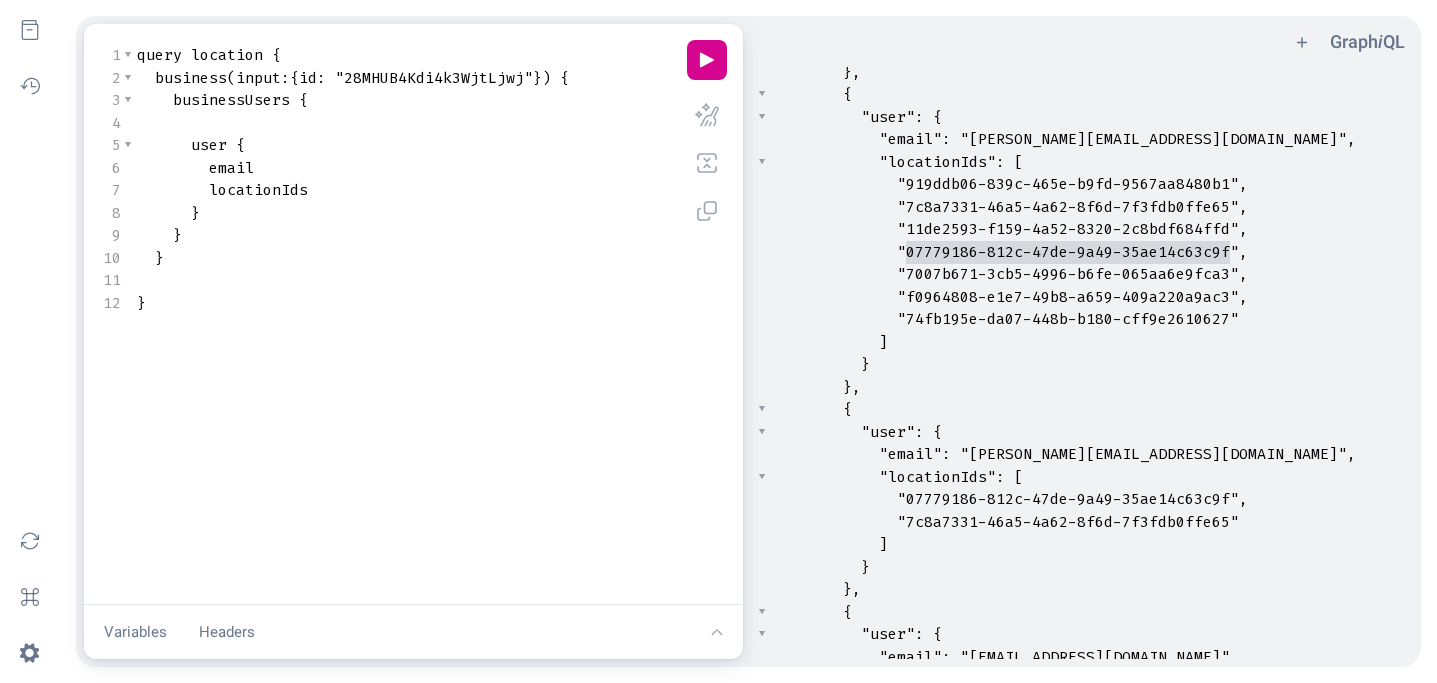drag, startPoint x: 909, startPoint y: 250, endPoint x: 1225, endPoint y: 246, distance: 316.02533 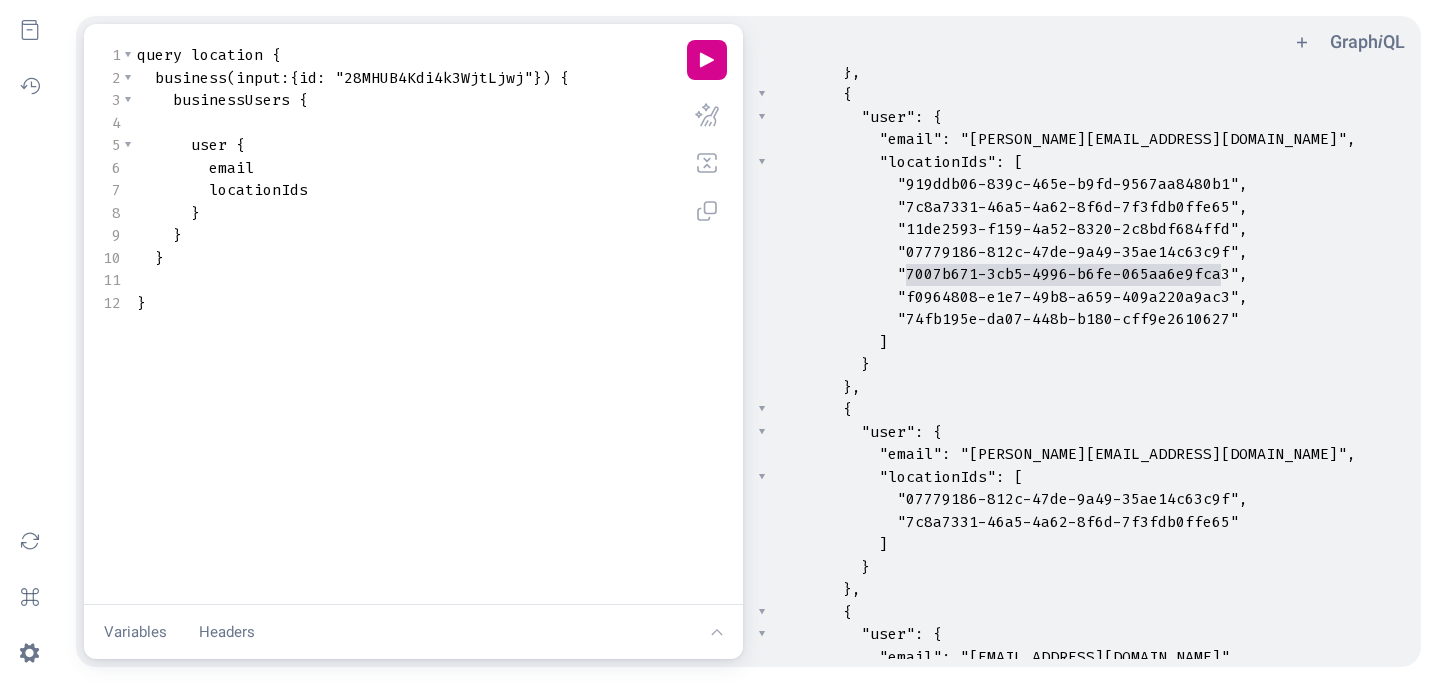 type on "7007b671-3cb5-4996-b6fe-065aa6e9fca3" 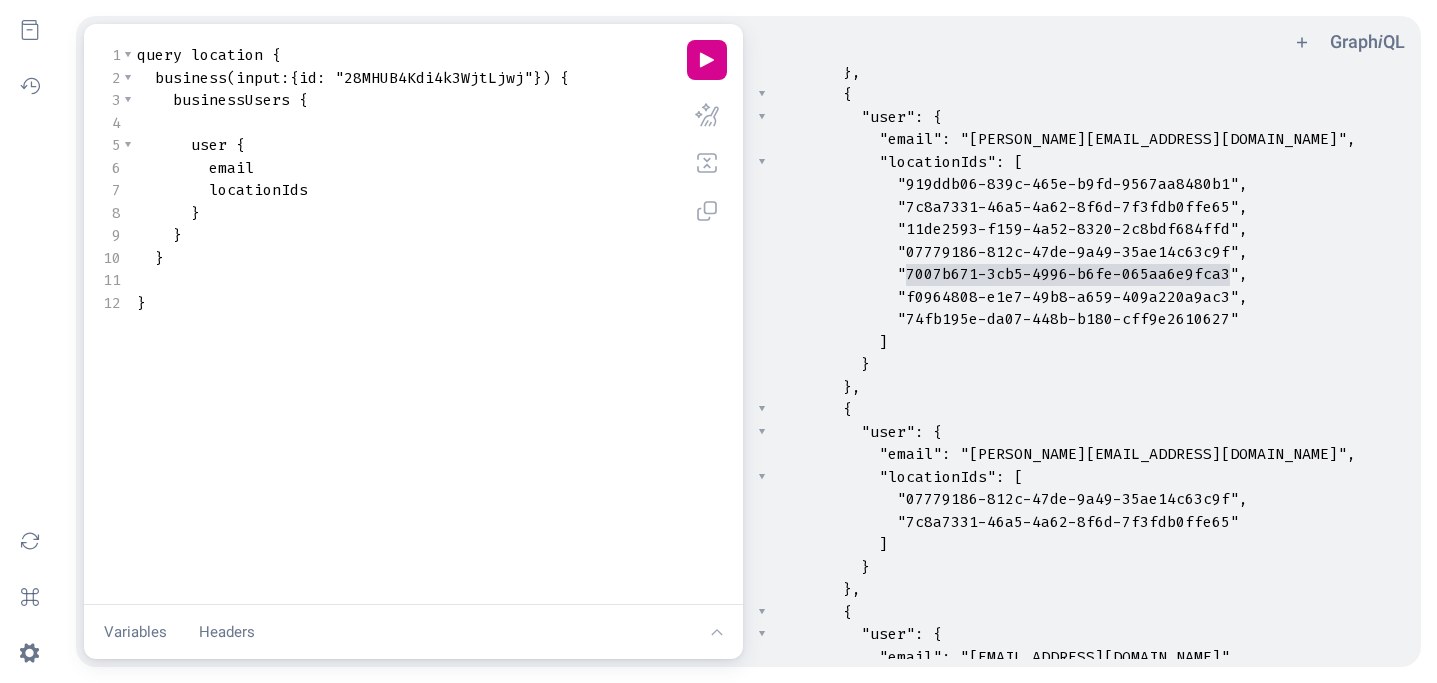 drag, startPoint x: 906, startPoint y: 270, endPoint x: 1227, endPoint y: 269, distance: 321.00156 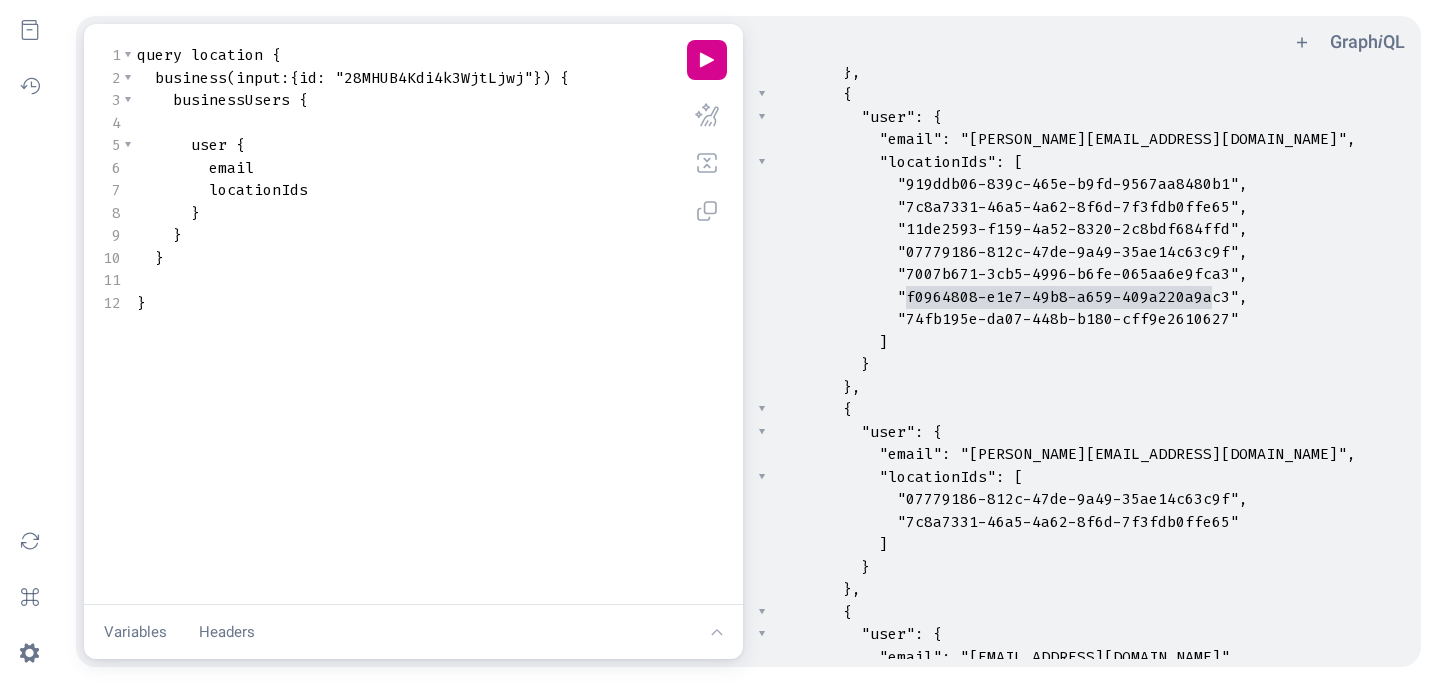type on "f0964808-e1e7-49b8-a659-409a220a9ac3" 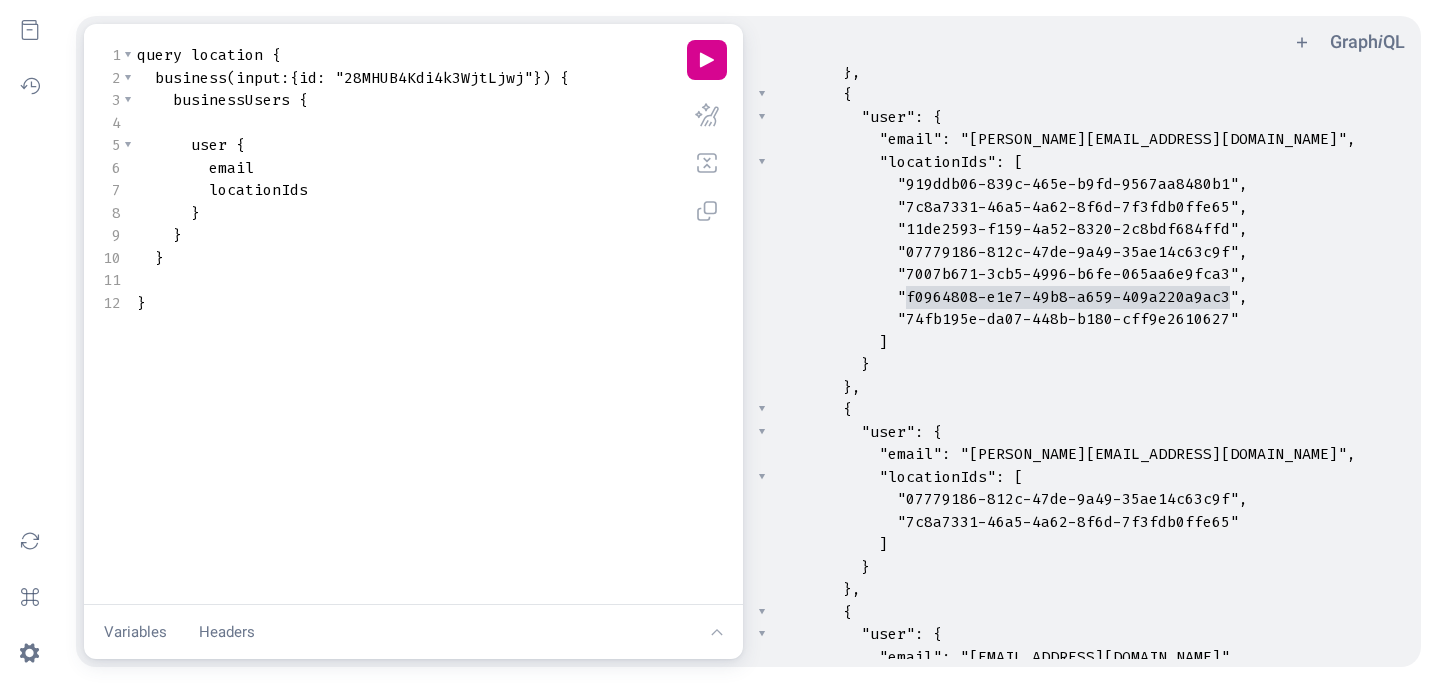 drag, startPoint x: 907, startPoint y: 298, endPoint x: 1227, endPoint y: 299, distance: 320.00156 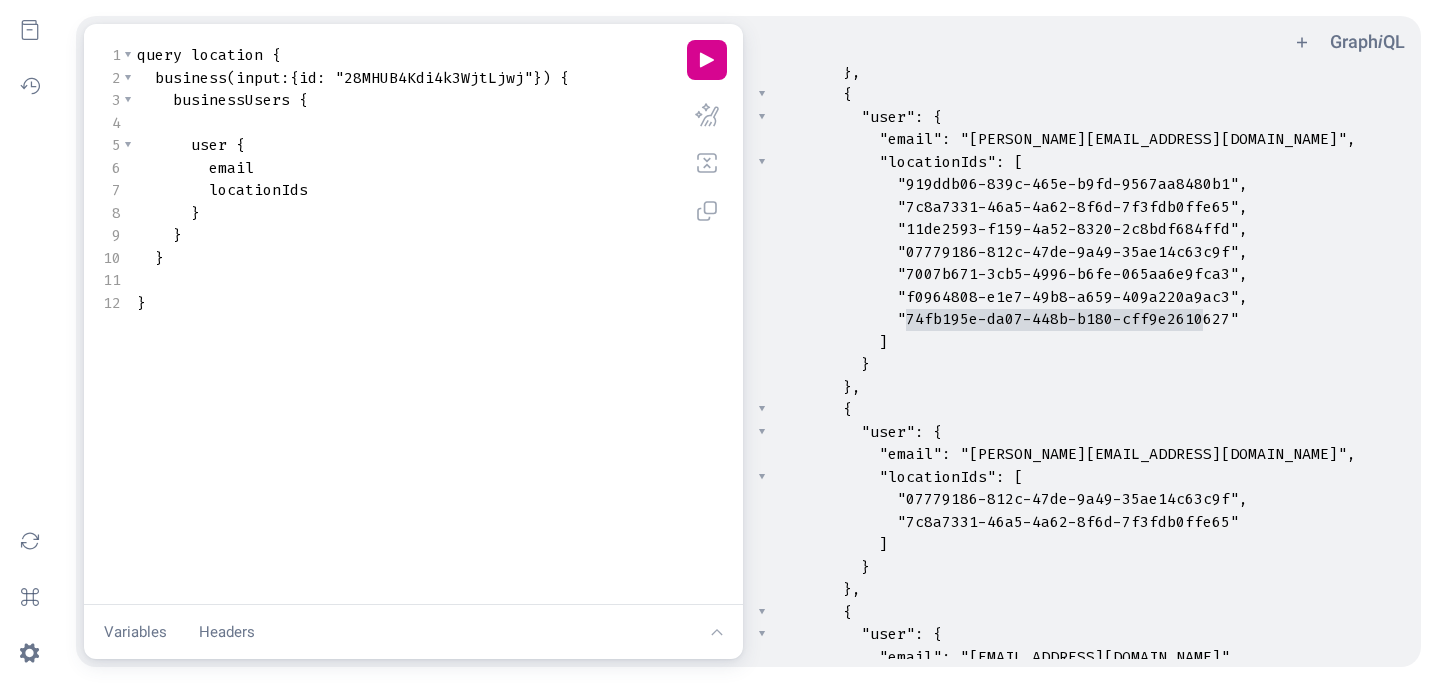 type on "74fb195e-da07-448b-b180-cff9e2610627" 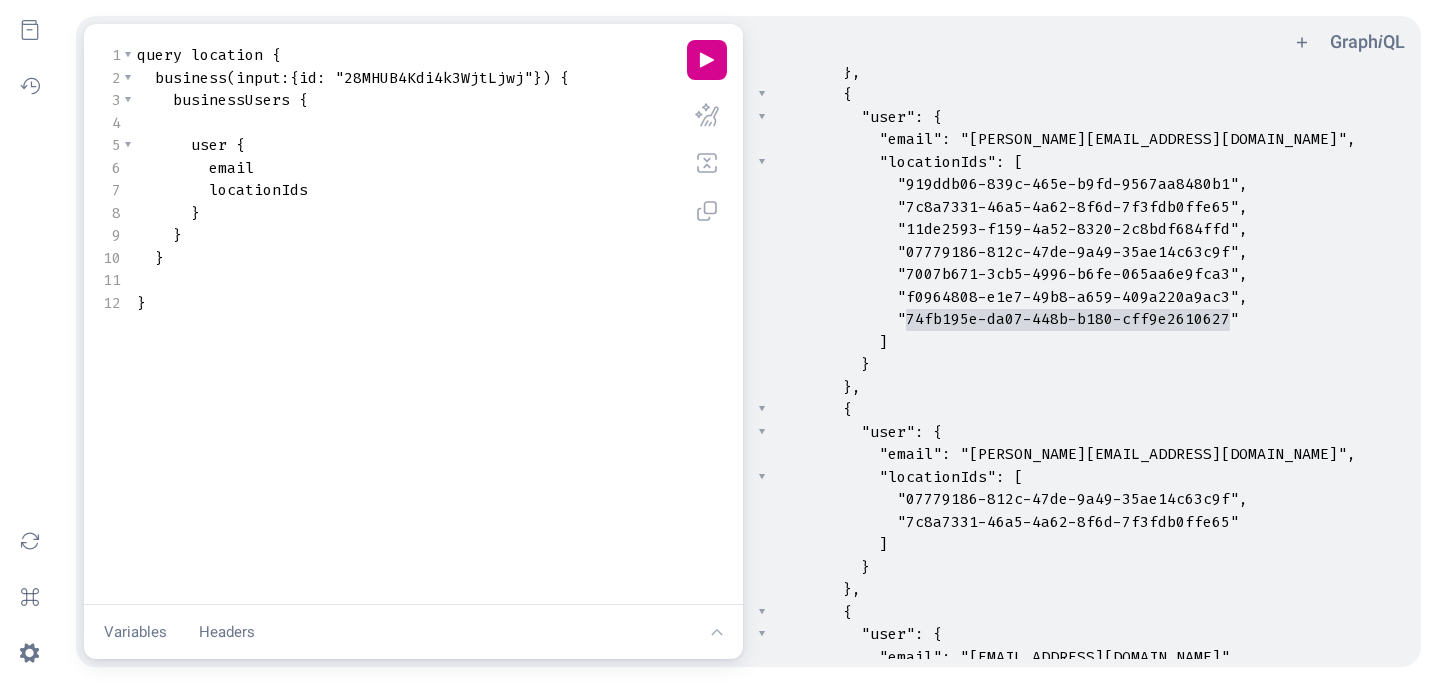 drag, startPoint x: 907, startPoint y: 316, endPoint x: 1230, endPoint y: 319, distance: 323.01395 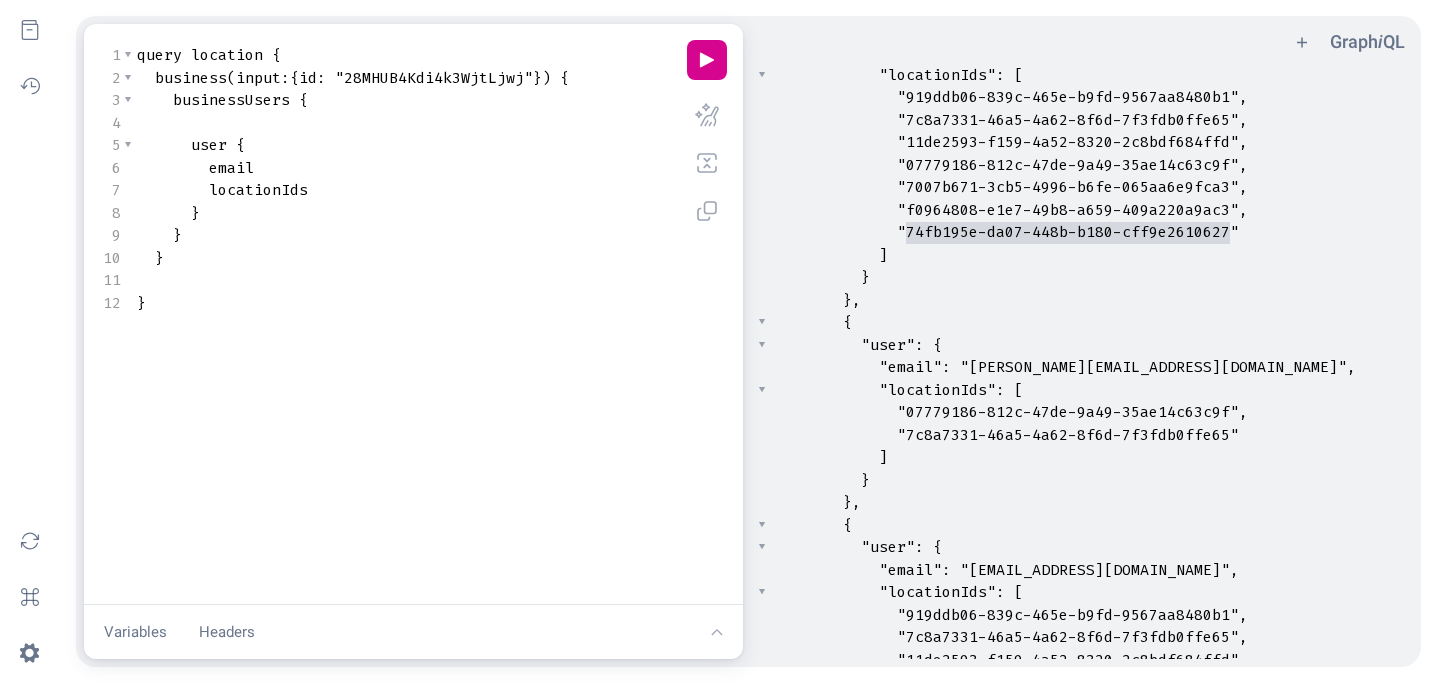 scroll, scrollTop: 1926, scrollLeft: 0, axis: vertical 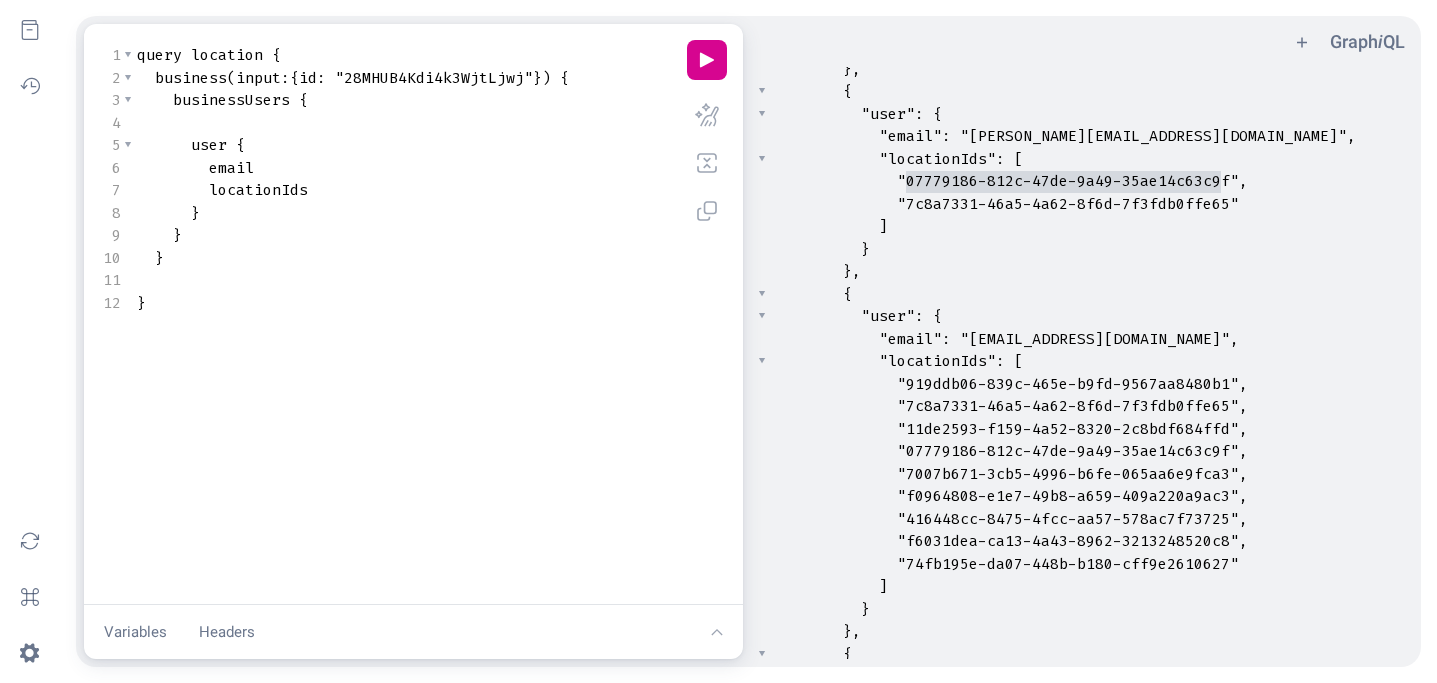 type on "07779186-812c-47de-9a49-35ae14c63c9f" 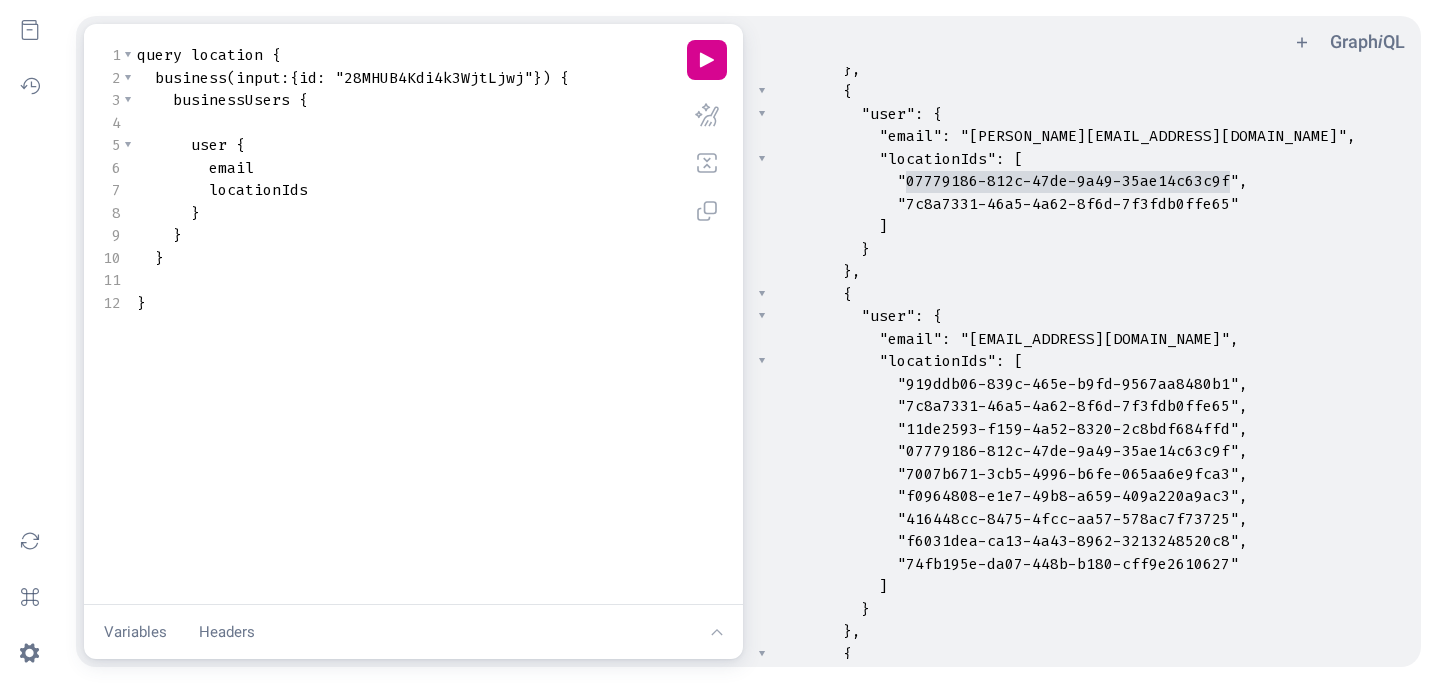 drag, startPoint x: 907, startPoint y: 177, endPoint x: 1226, endPoint y: 182, distance: 319.03918 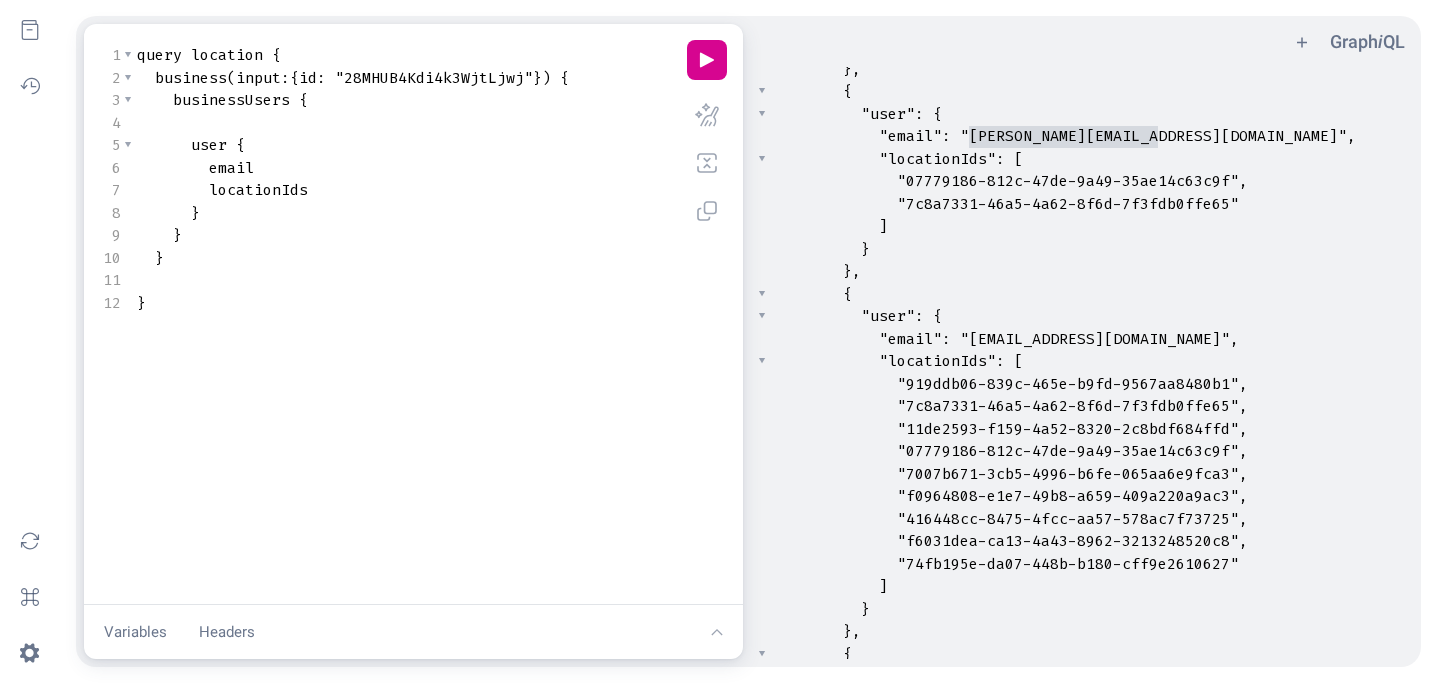 type on "amanda@philippechow.com" 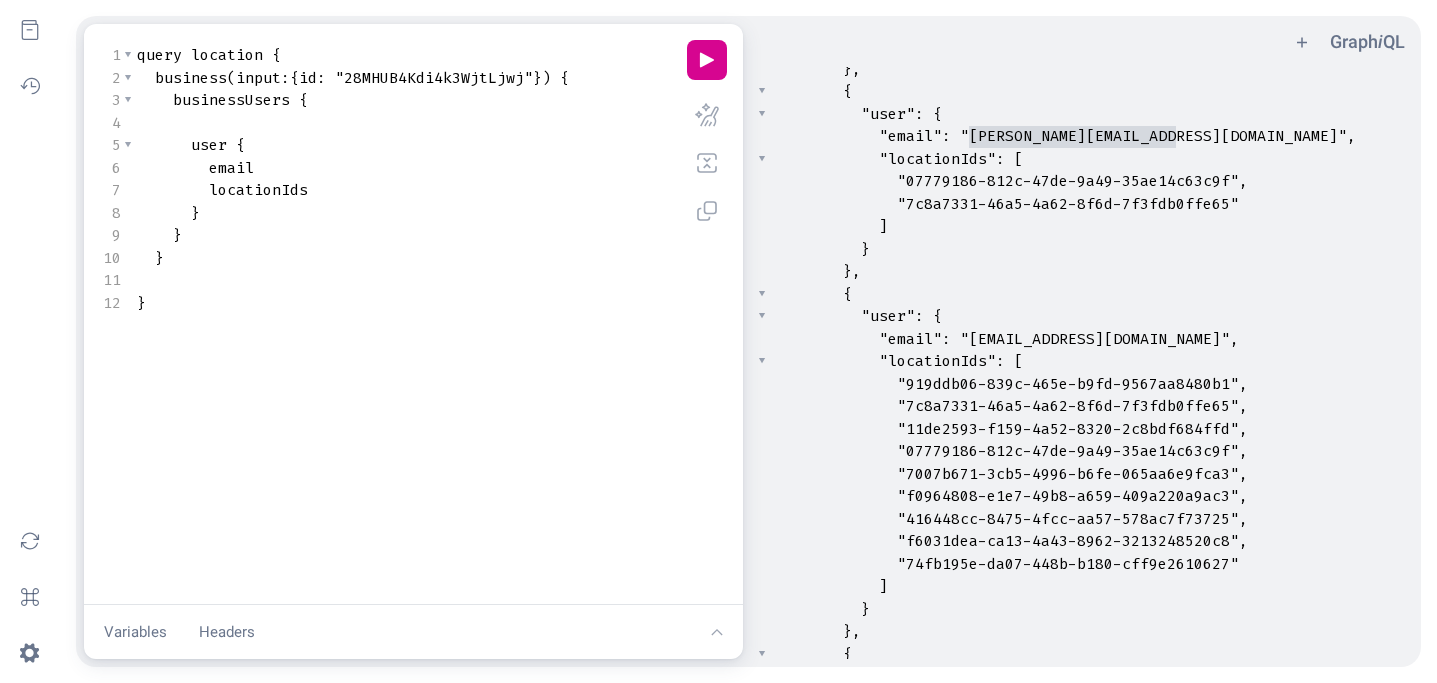 drag, startPoint x: 970, startPoint y: 137, endPoint x: 1175, endPoint y: 132, distance: 205.06097 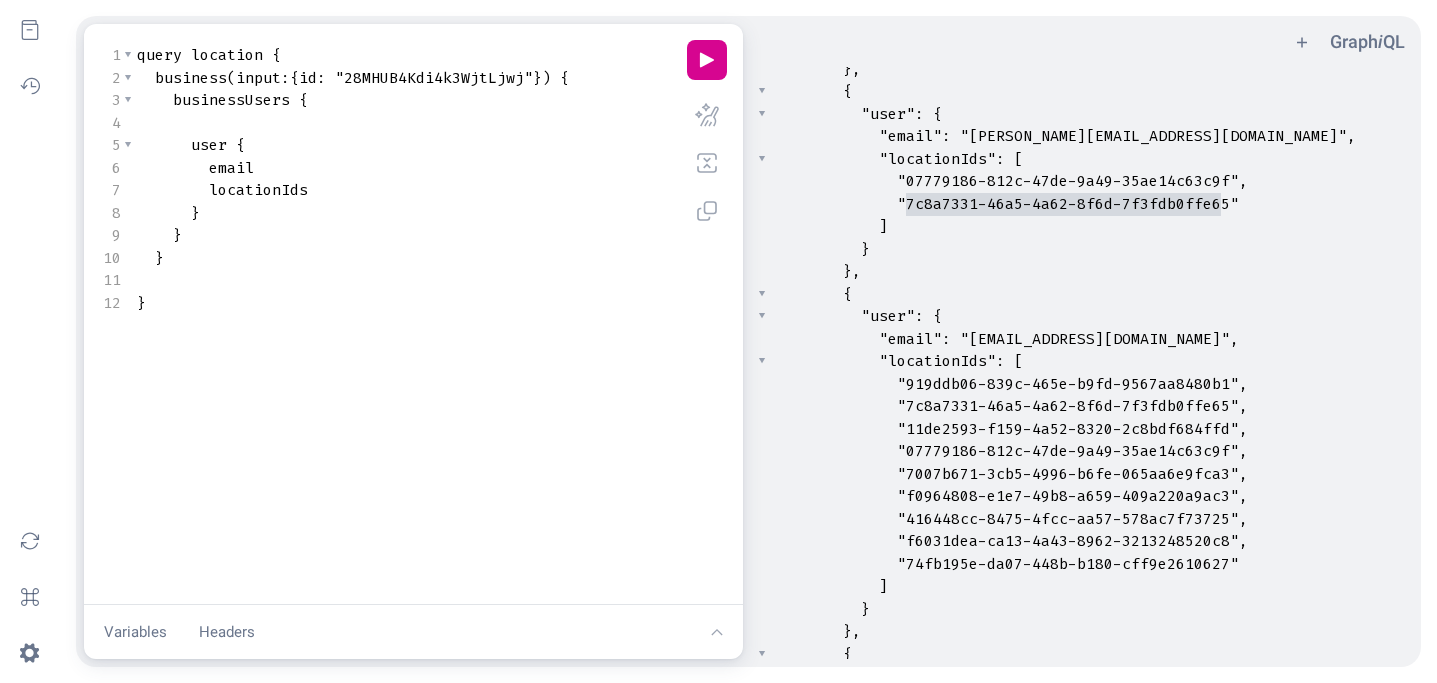 type on "7c8a7331-46a5-4a62-8f6d-7f3fdb0ffe65" 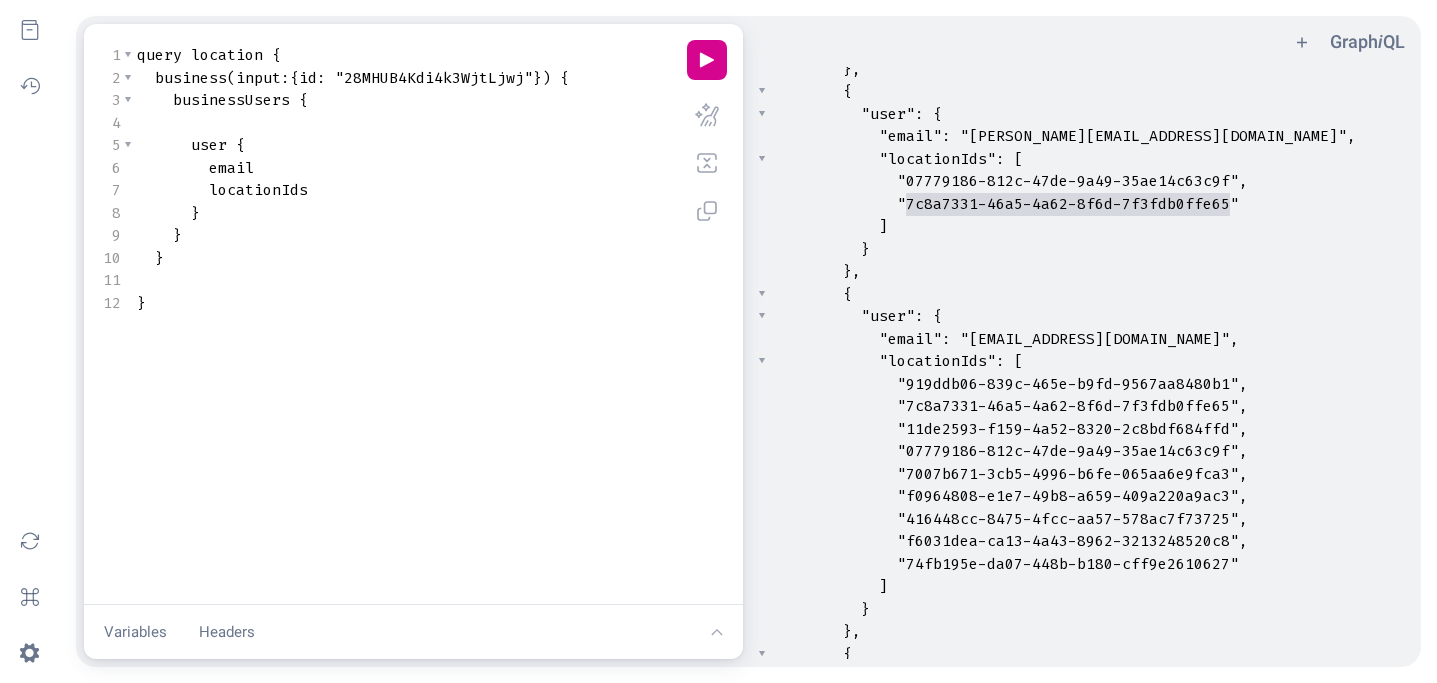 drag, startPoint x: 908, startPoint y: 207, endPoint x: 1227, endPoint y: 206, distance: 319.00156 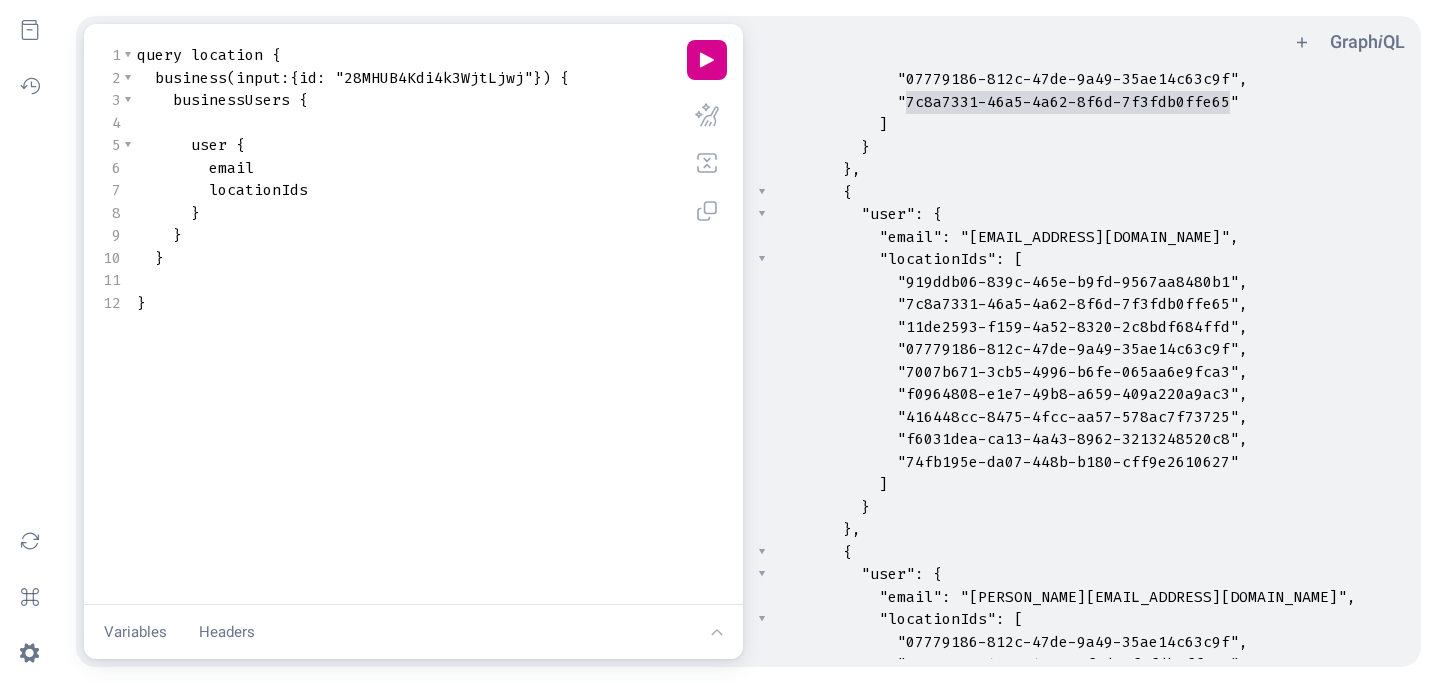 scroll, scrollTop: 2255, scrollLeft: 0, axis: vertical 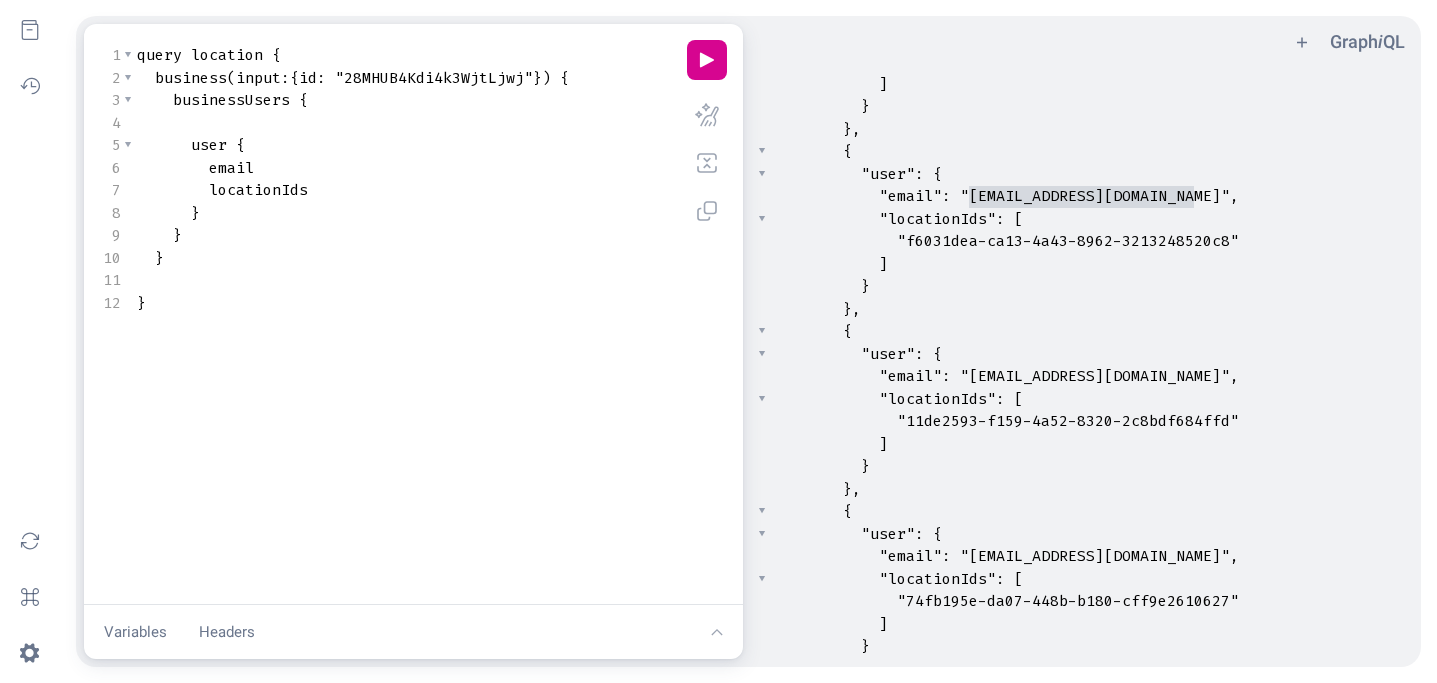 type on "aylon@industry-kitchen.com" 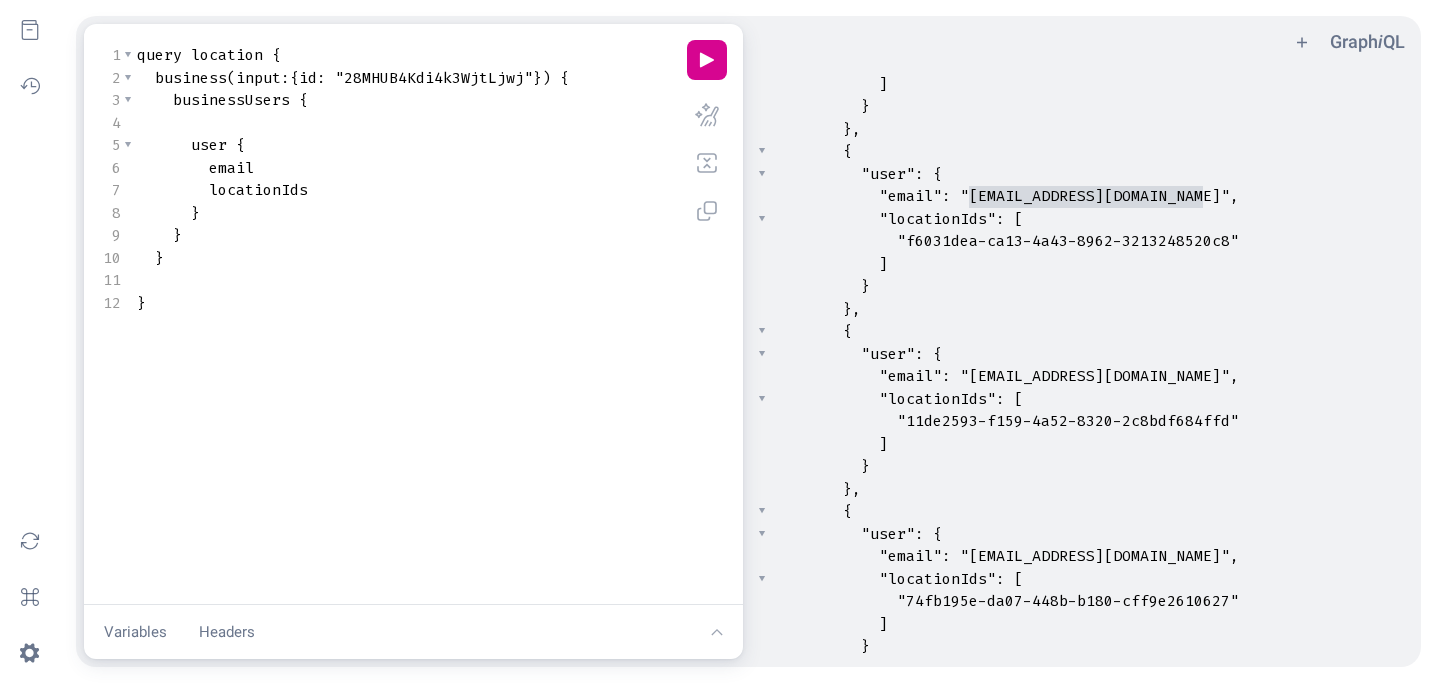 drag, startPoint x: 969, startPoint y: 200, endPoint x: 1199, endPoint y: 190, distance: 230.21729 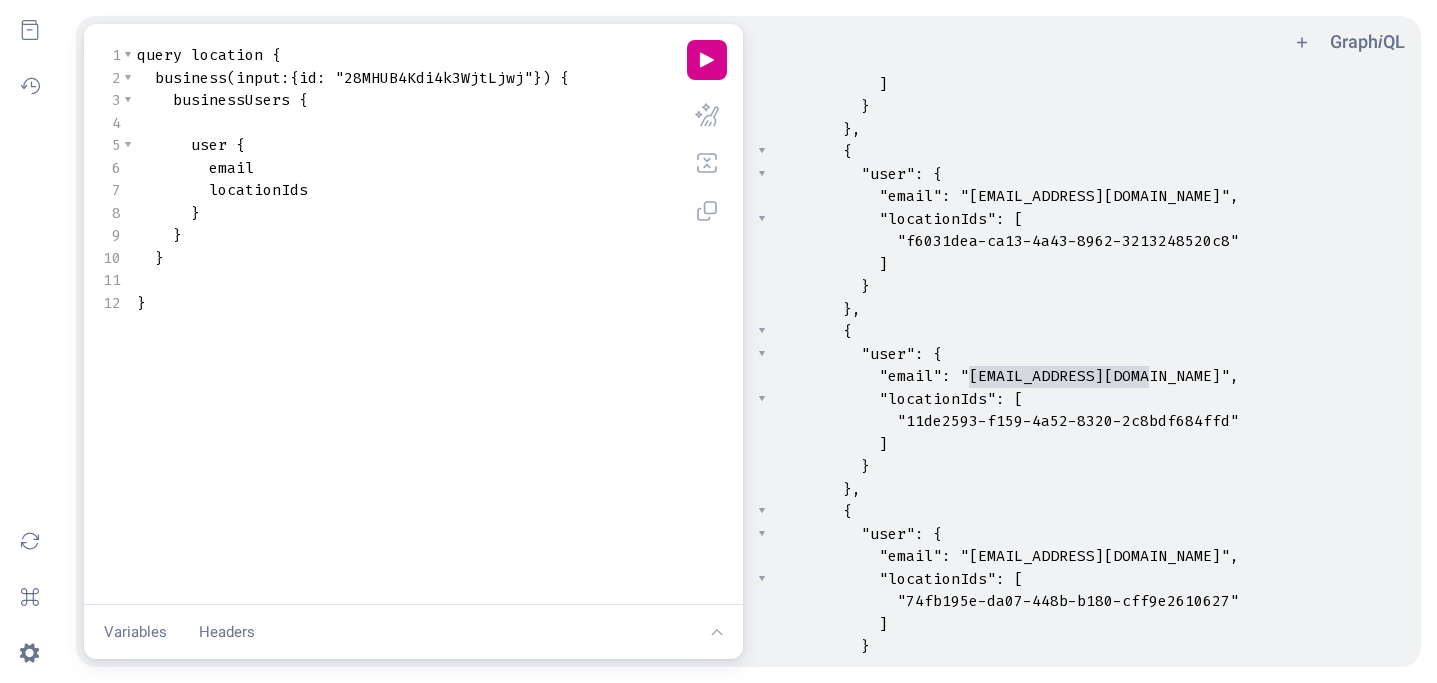 type on "abbey@philippechow.com" 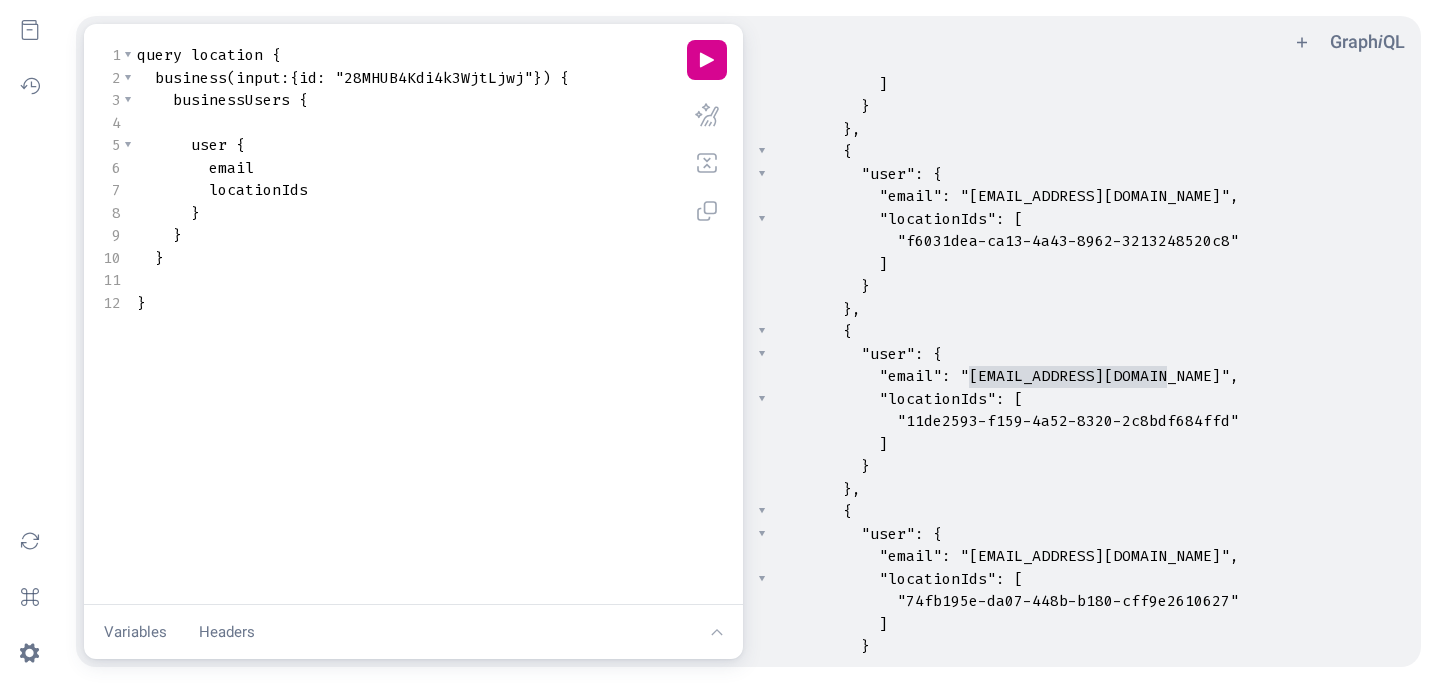 drag, startPoint x: 970, startPoint y: 379, endPoint x: 1164, endPoint y: 381, distance: 194.01031 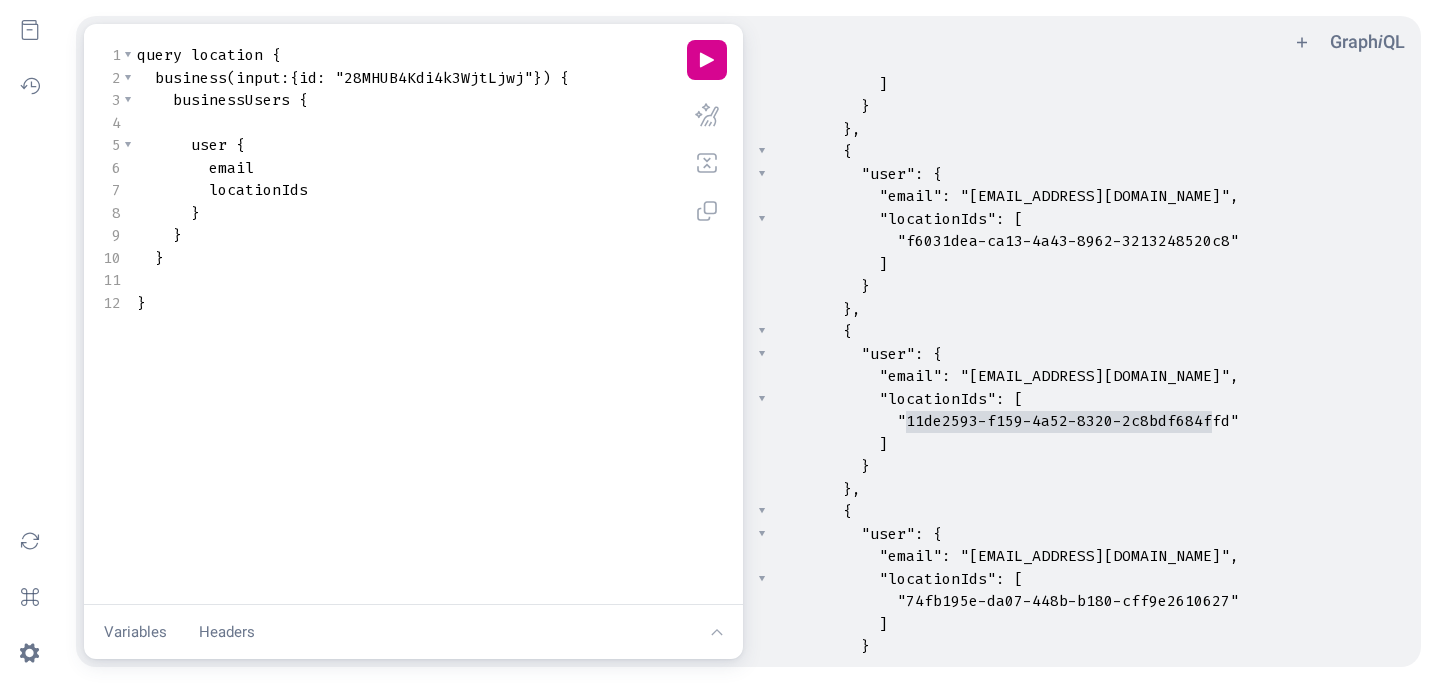type on "11de2593-f159-4a52-8320-2c8bdf684ffd" 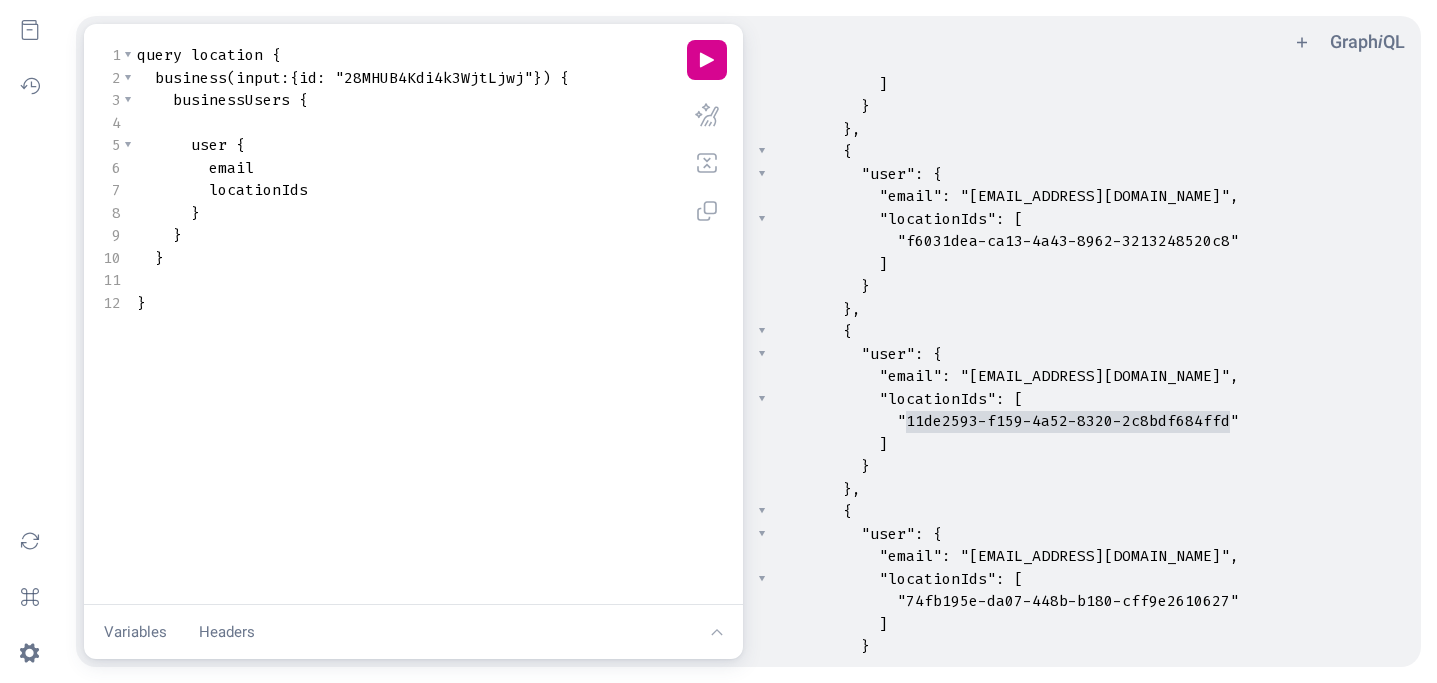 drag, startPoint x: 907, startPoint y: 422, endPoint x: 1229, endPoint y: 428, distance: 322.0559 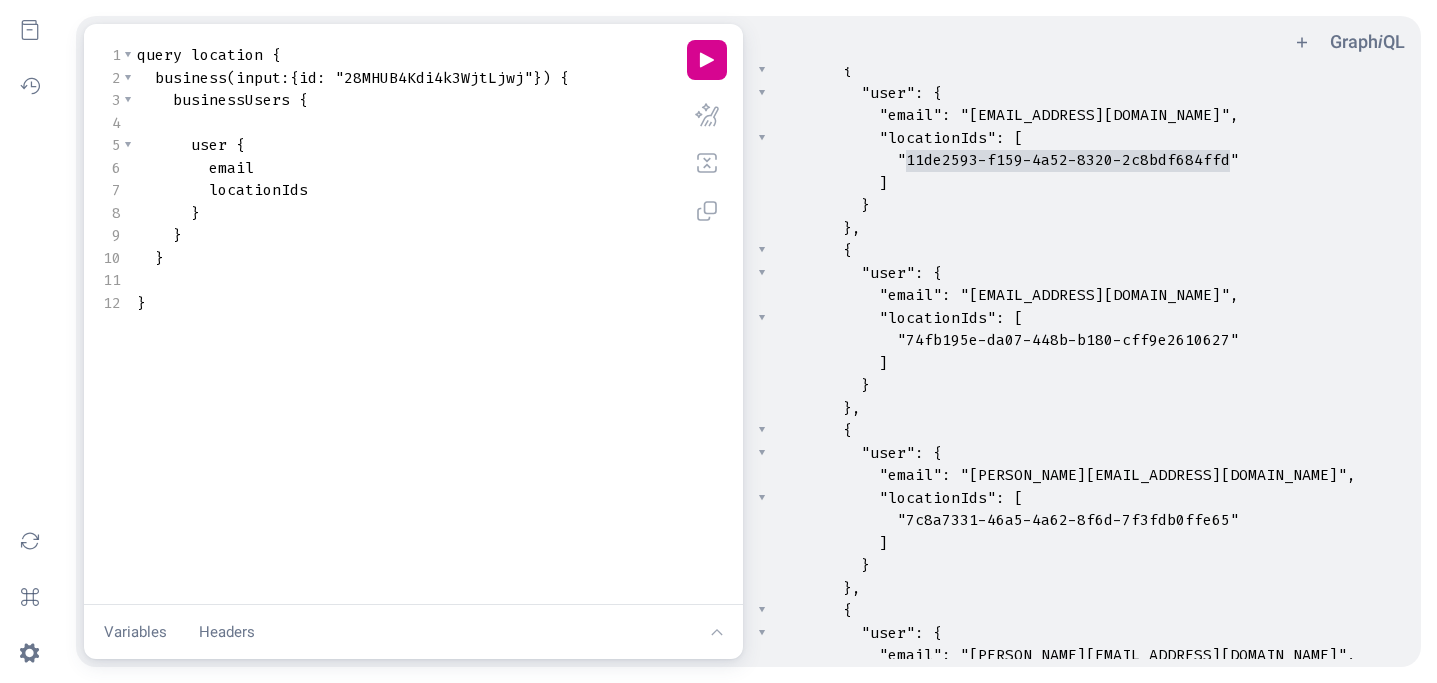 scroll, scrollTop: 3123, scrollLeft: 0, axis: vertical 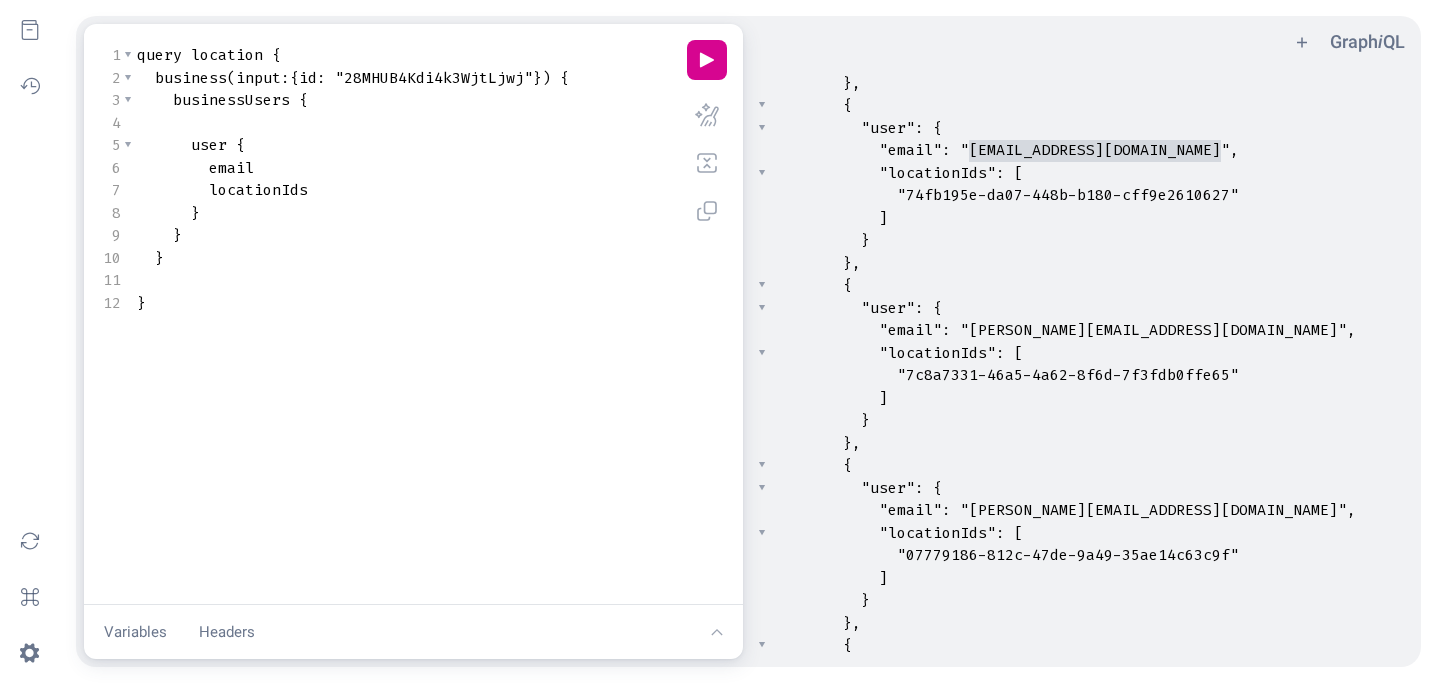 type on "ridvan@merchantshospitality.com" 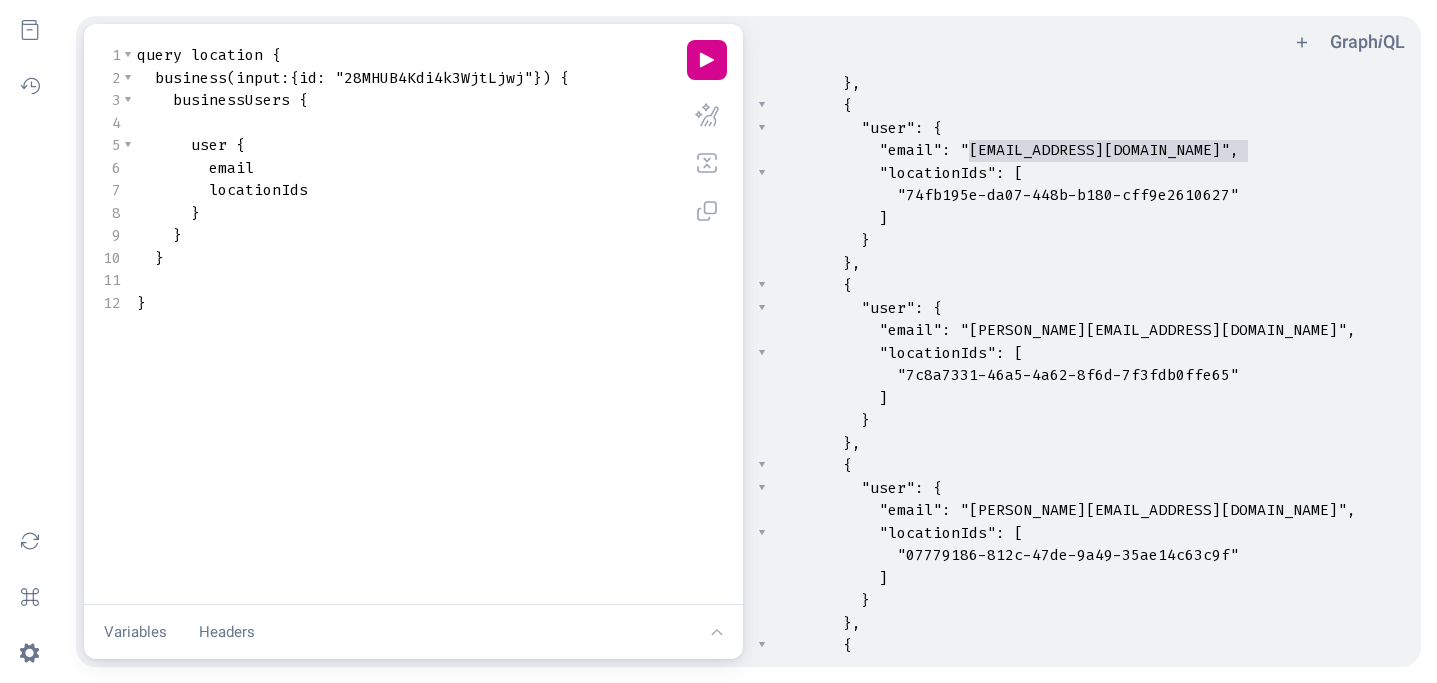 drag, startPoint x: 970, startPoint y: 149, endPoint x: 1244, endPoint y: 152, distance: 274.01642 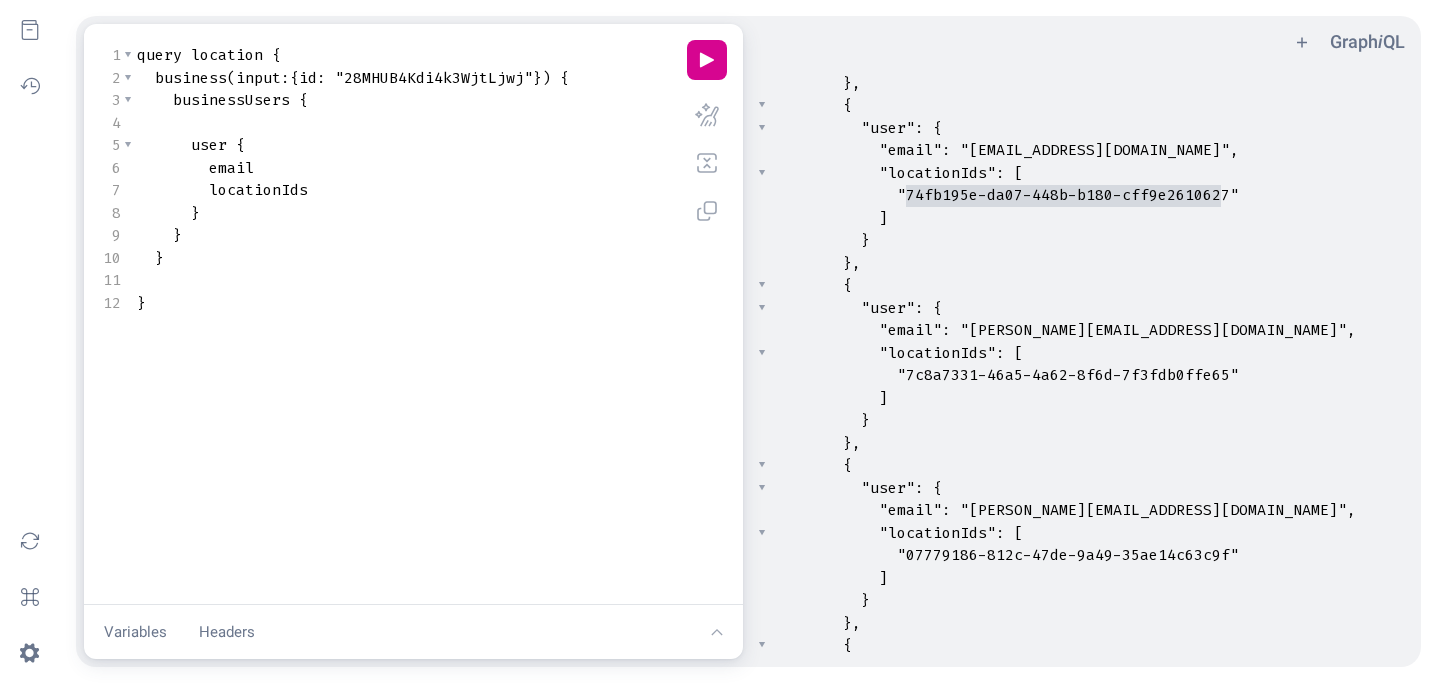 type on "74fb195e-da07-448b-b180-cff9e2610627" 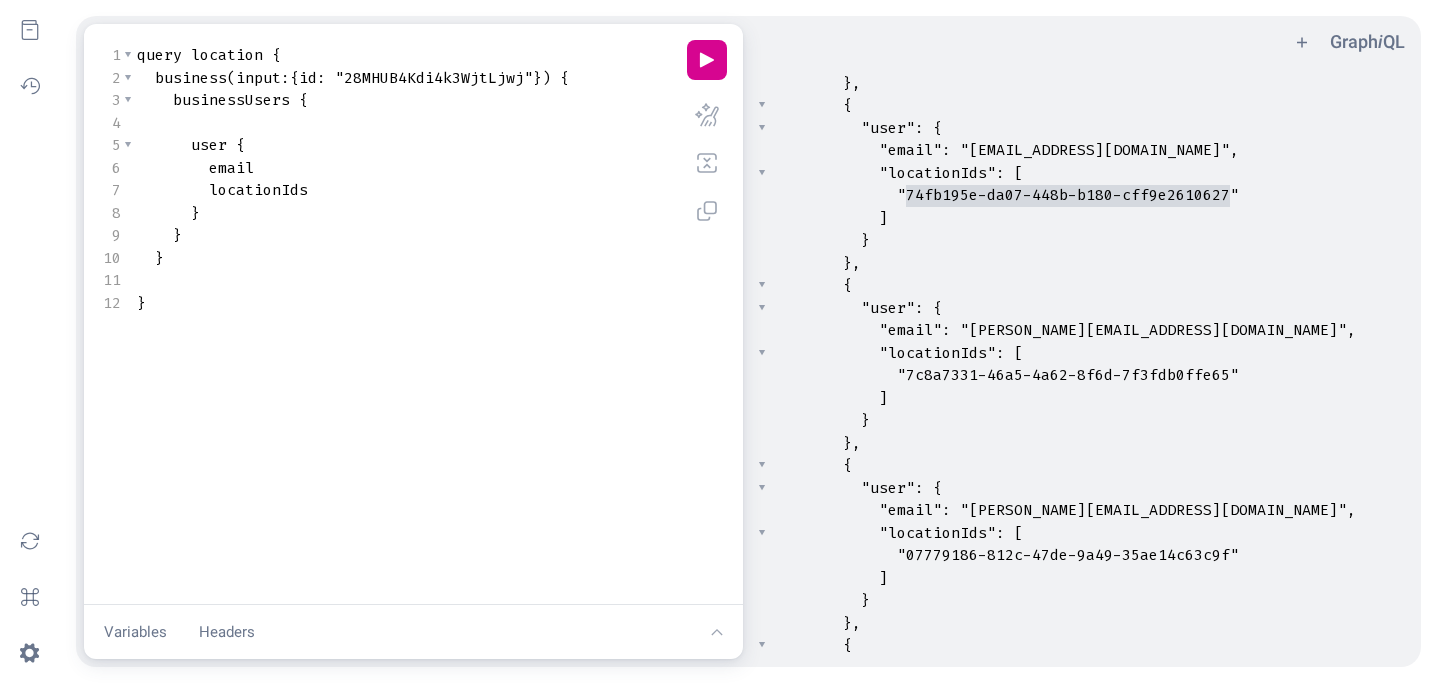 drag, startPoint x: 906, startPoint y: 197, endPoint x: 1229, endPoint y: 195, distance: 323.0062 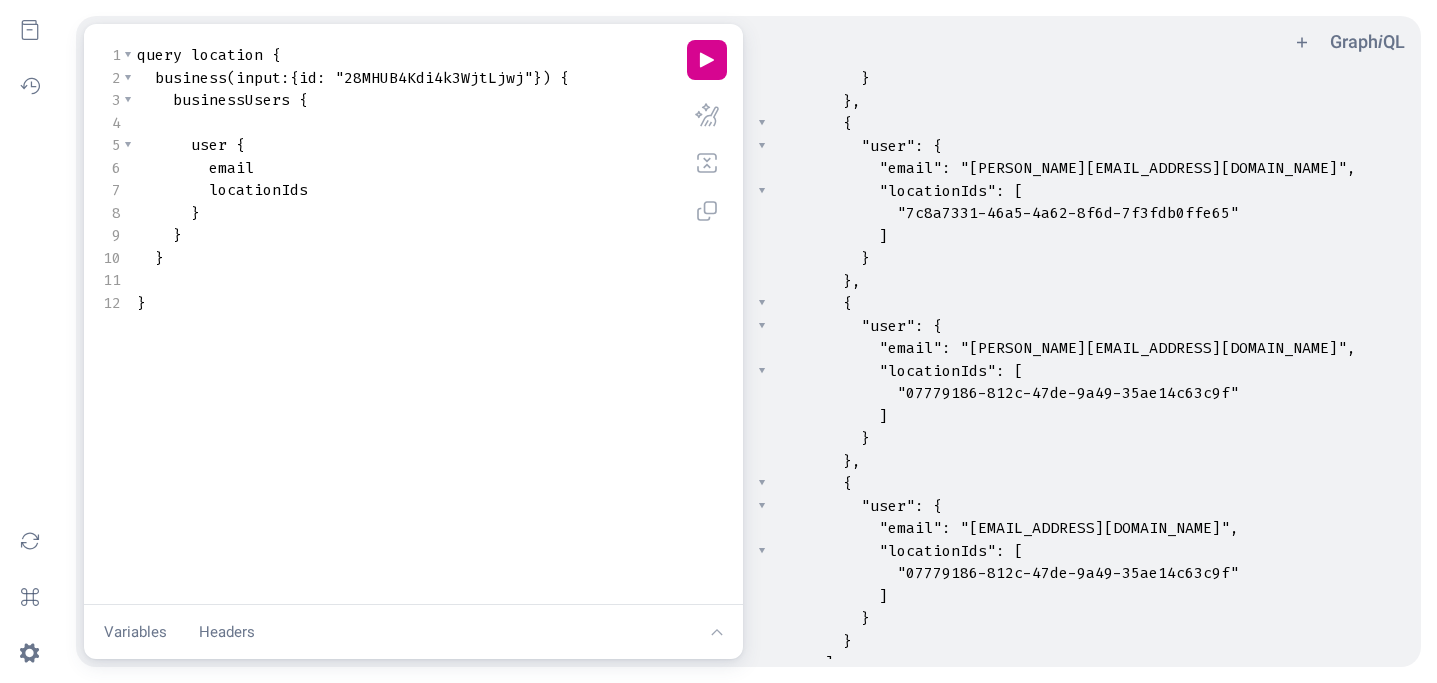 scroll, scrollTop: 3335, scrollLeft: 0, axis: vertical 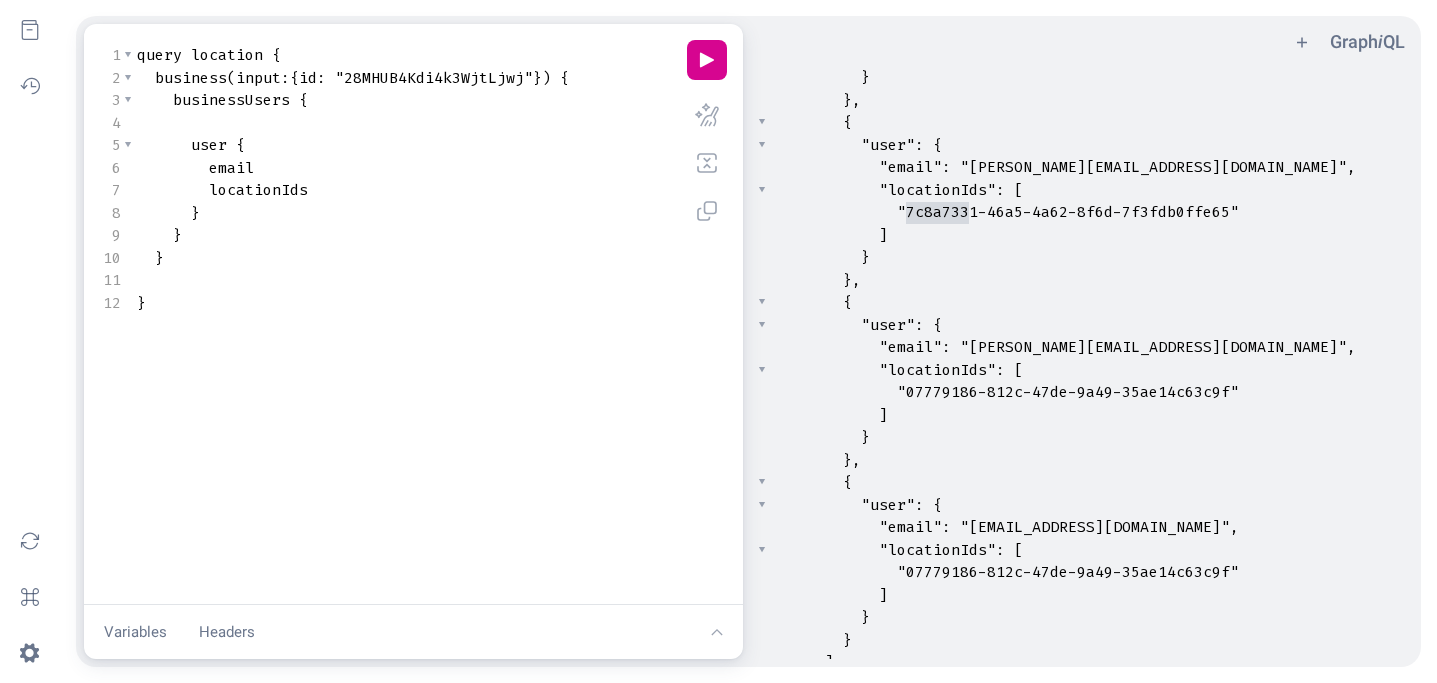 type on "7c8a7331-46a" 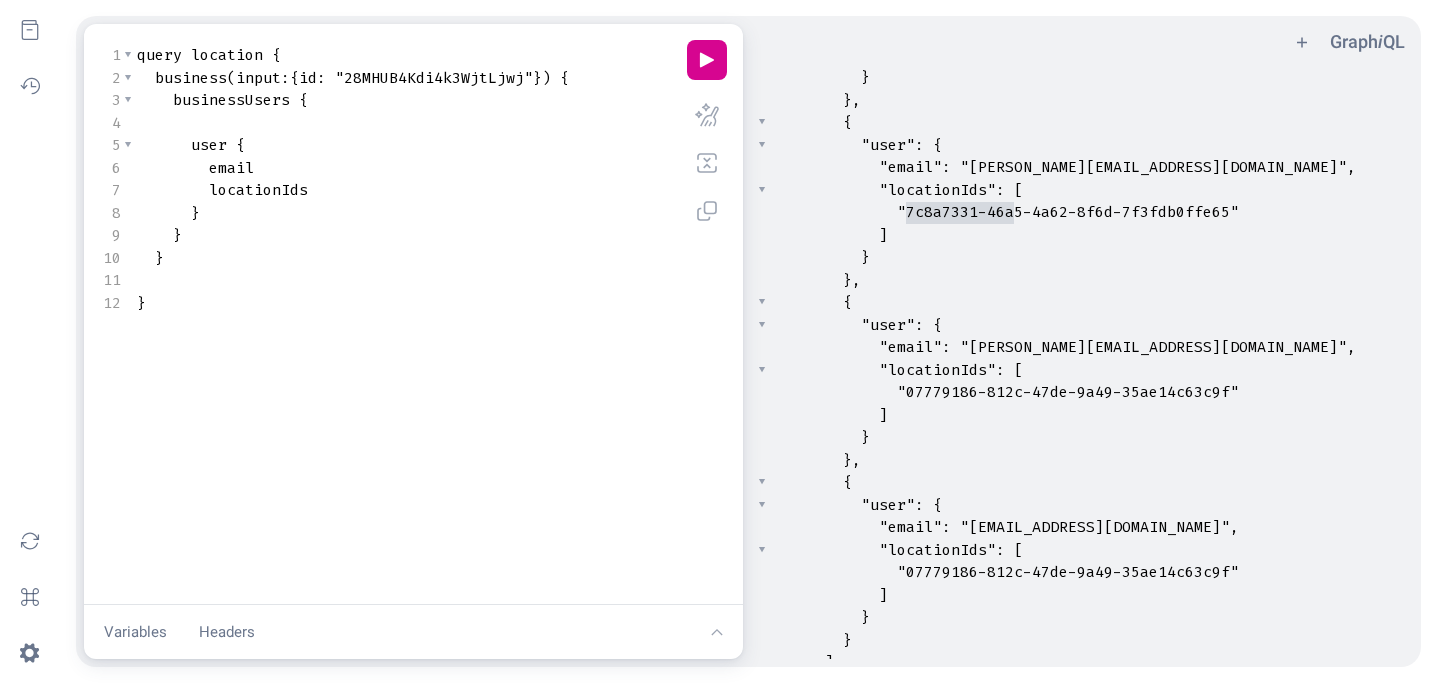 drag, startPoint x: 906, startPoint y: 208, endPoint x: 1009, endPoint y: 209, distance: 103.00485 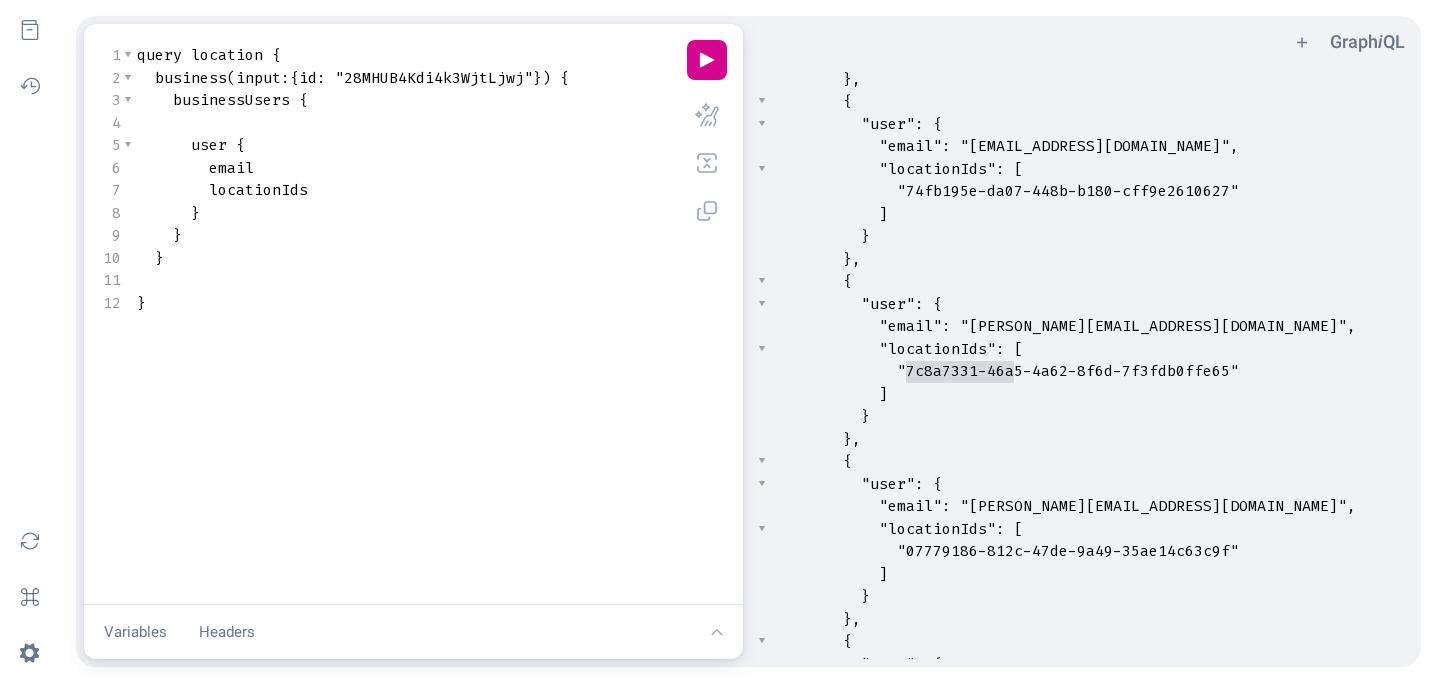 scroll, scrollTop: 3142, scrollLeft: 0, axis: vertical 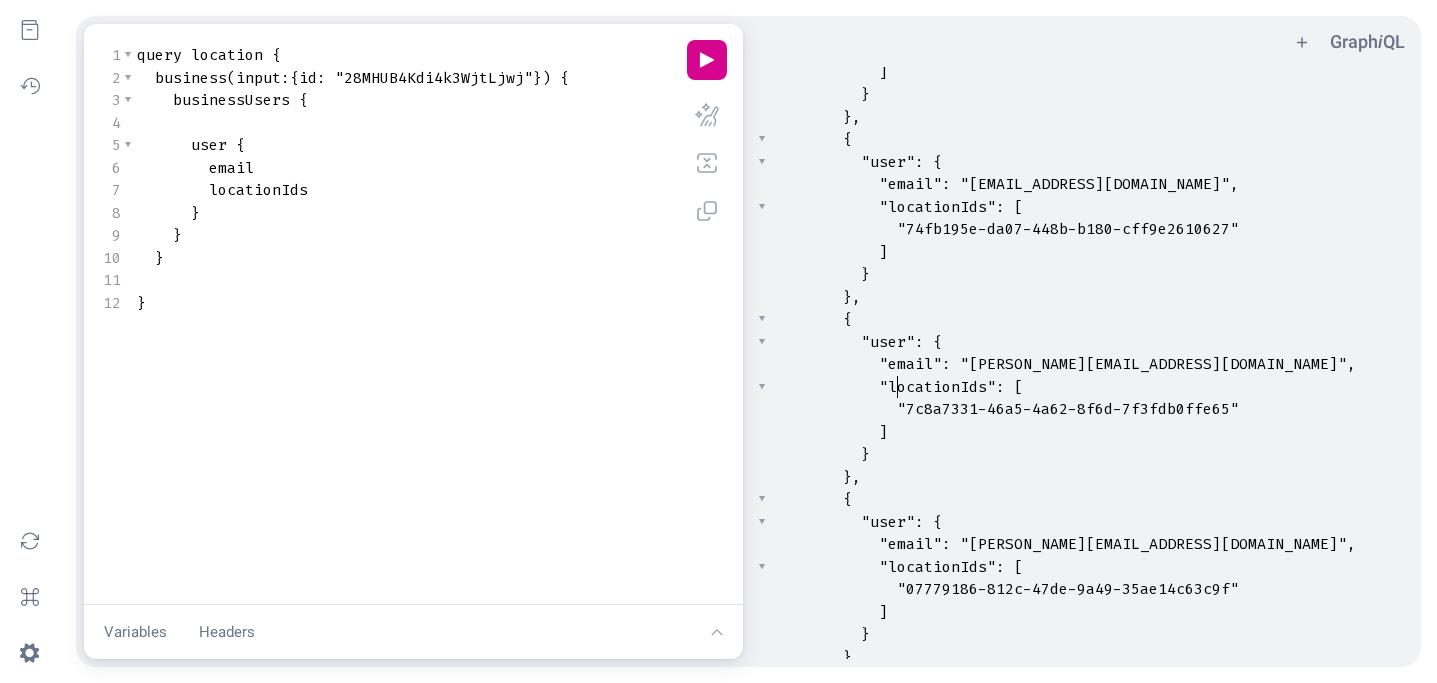 click on ""locationIds"" at bounding box center (937, 387) 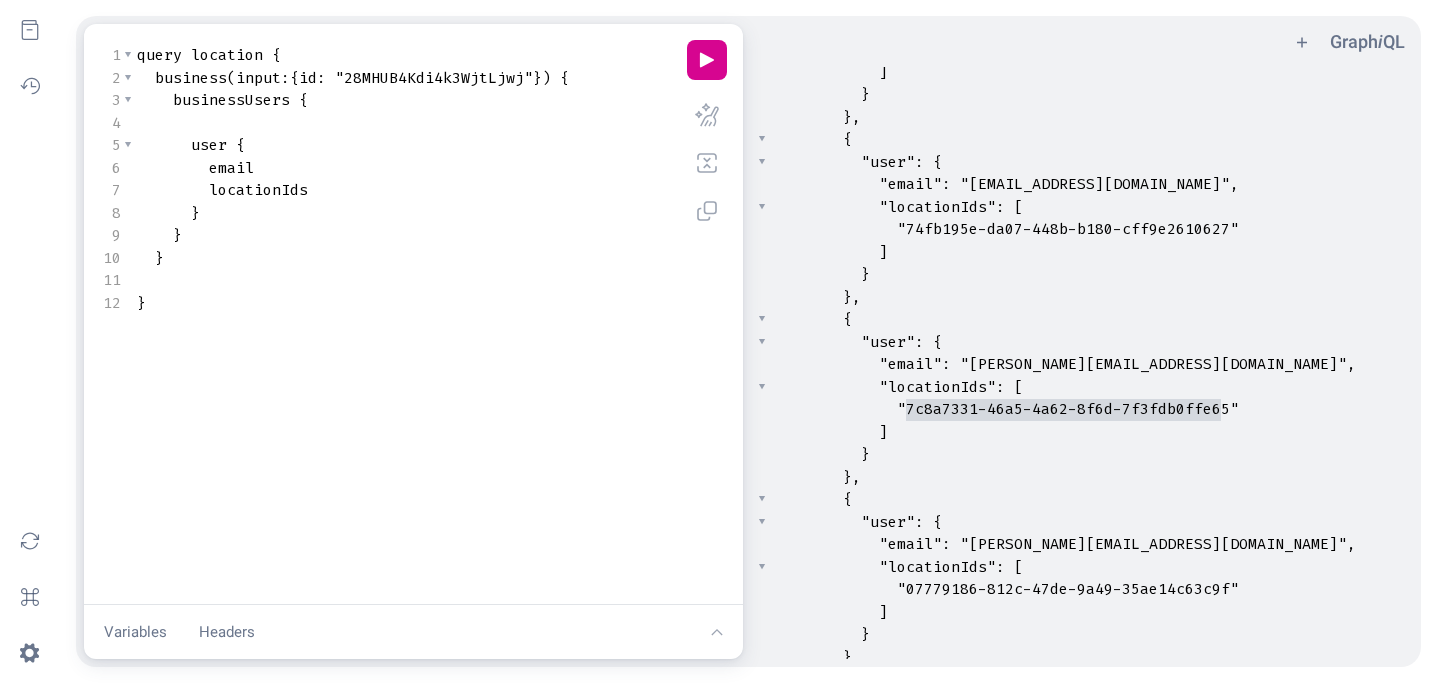 type on "7c8a7331-46a5-4a62-8f6d-7f3fdb0ffe65" 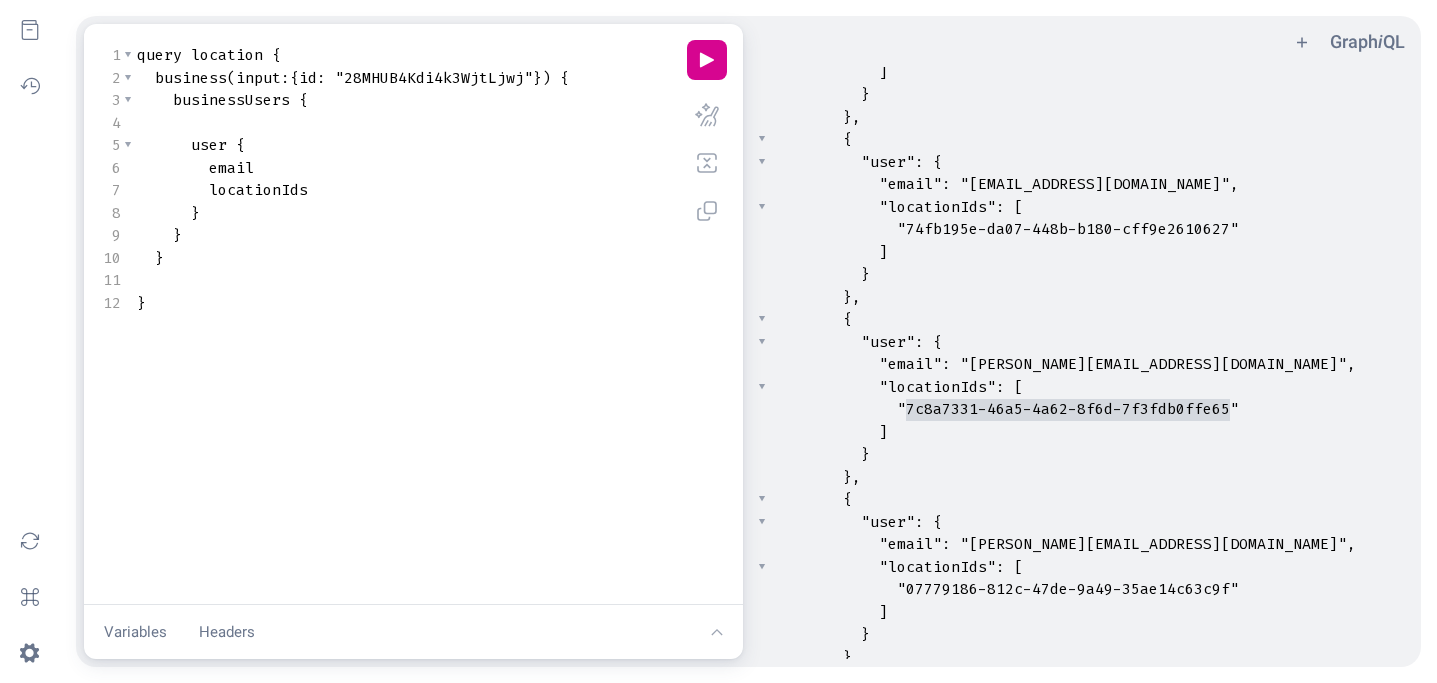drag, startPoint x: 907, startPoint y: 409, endPoint x: 1225, endPoint y: 405, distance: 318.02515 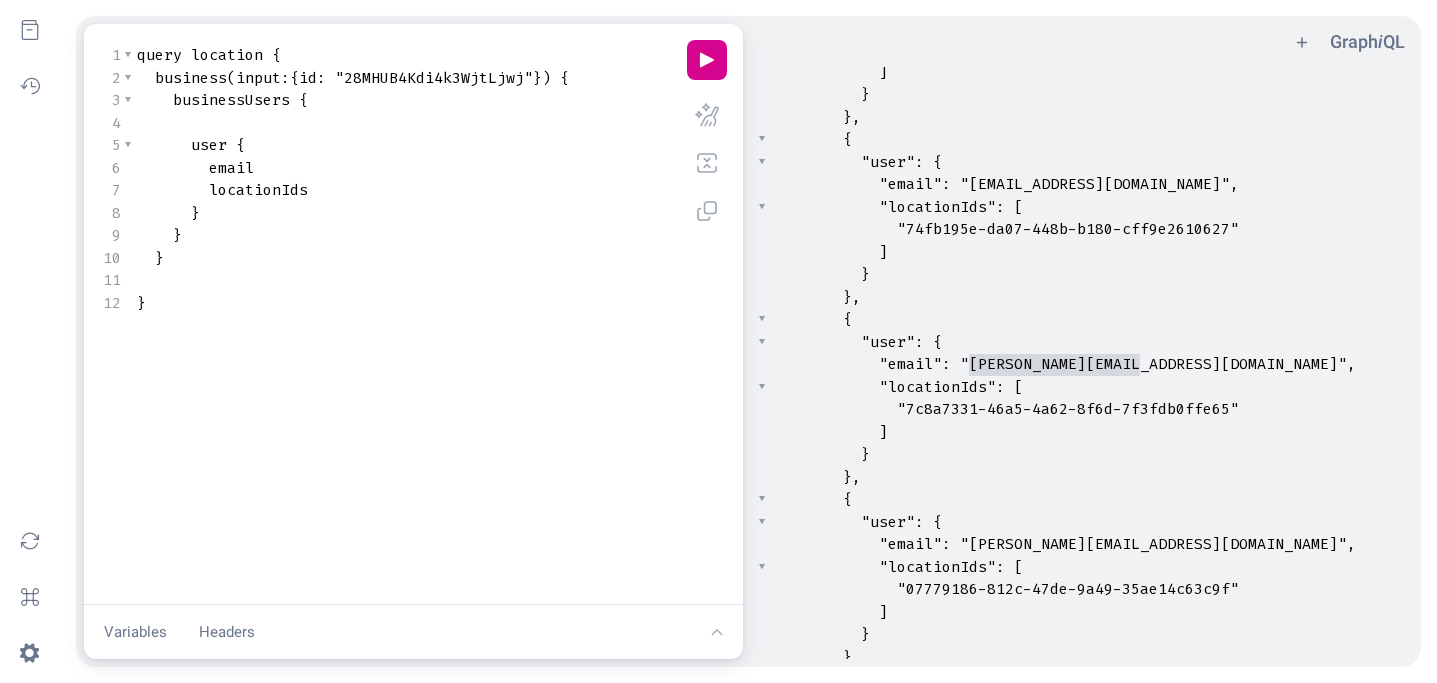 type on "kostas@philippechow.com" 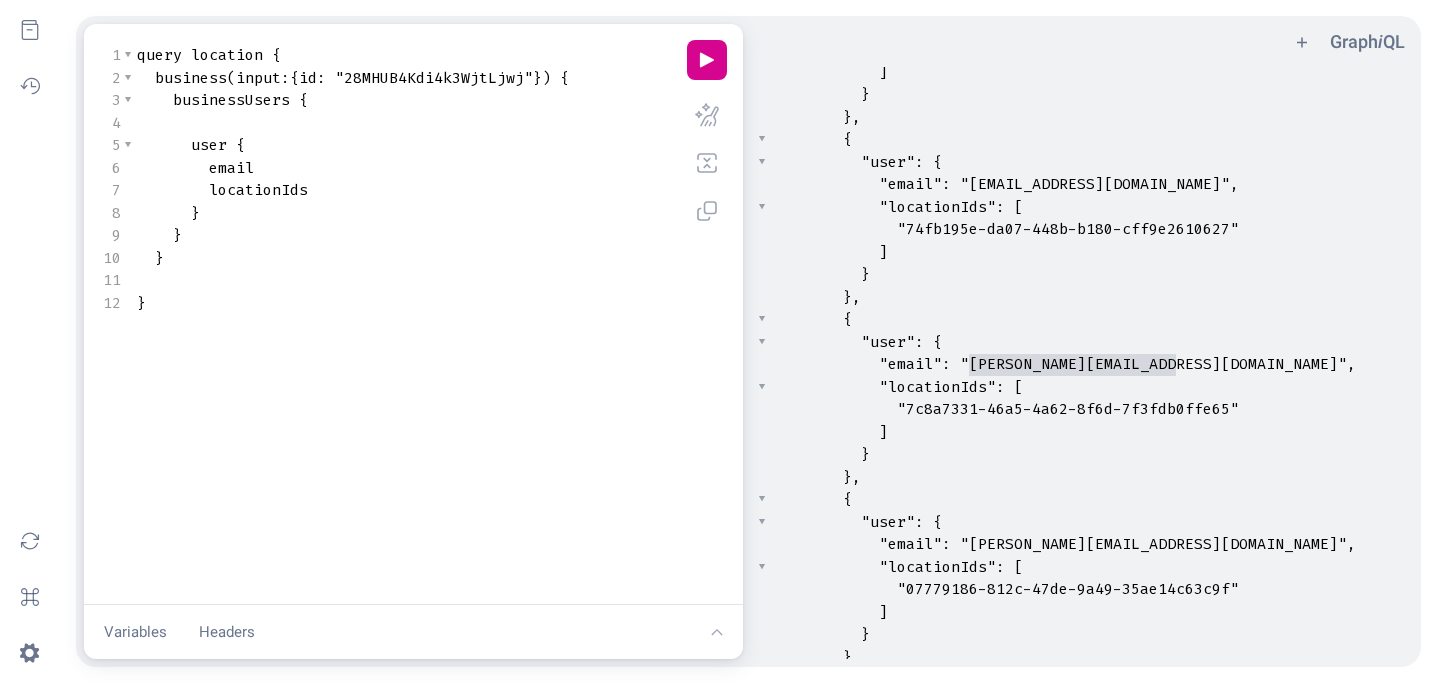 drag, startPoint x: 971, startPoint y: 363, endPoint x: 1178, endPoint y: 358, distance: 207.06038 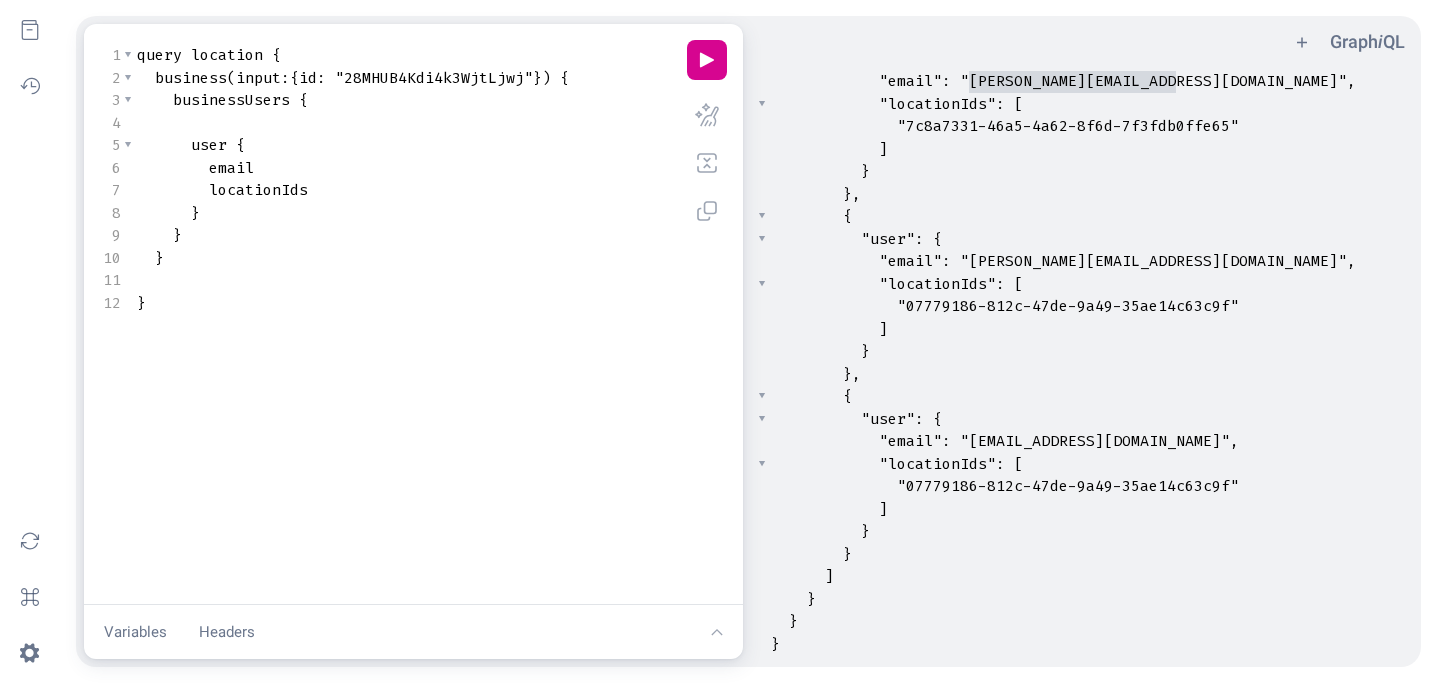 scroll, scrollTop: 3414, scrollLeft: 0, axis: vertical 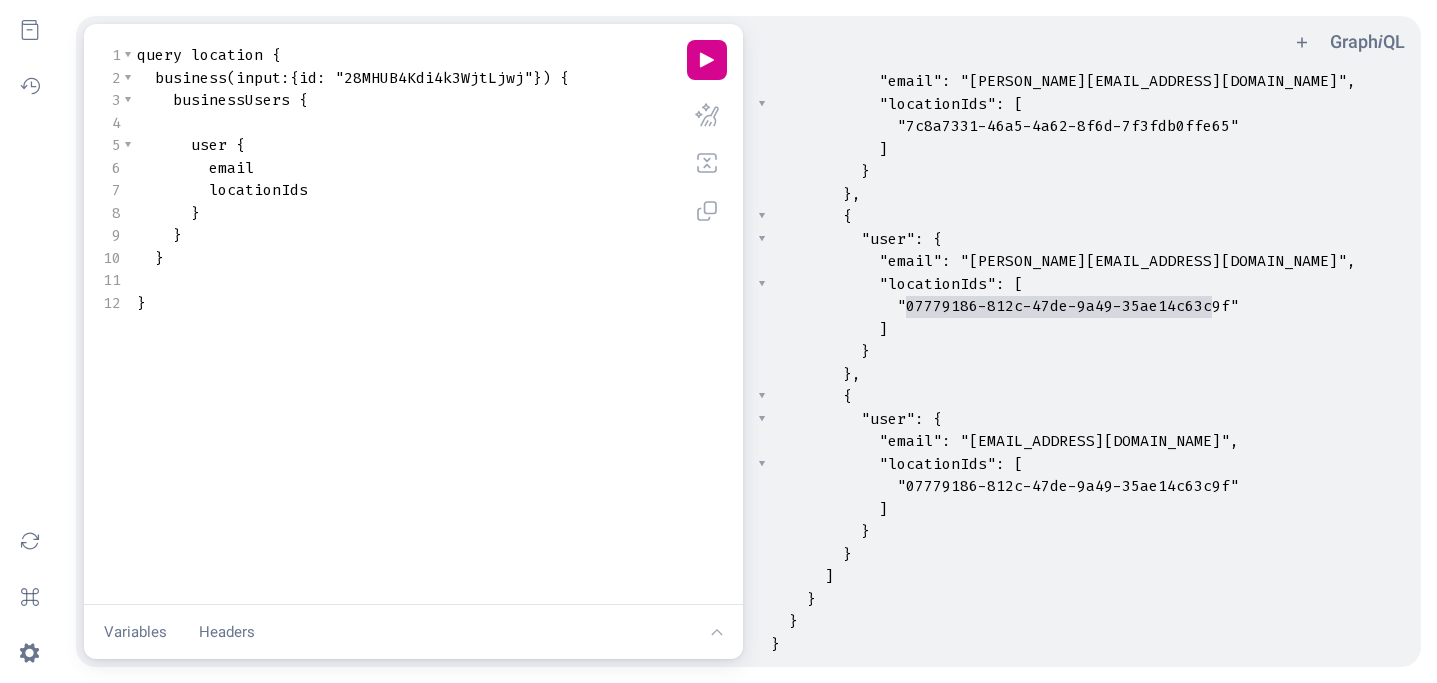 type on "07779186-812c-47de-9a49-35ae14c63c9f" 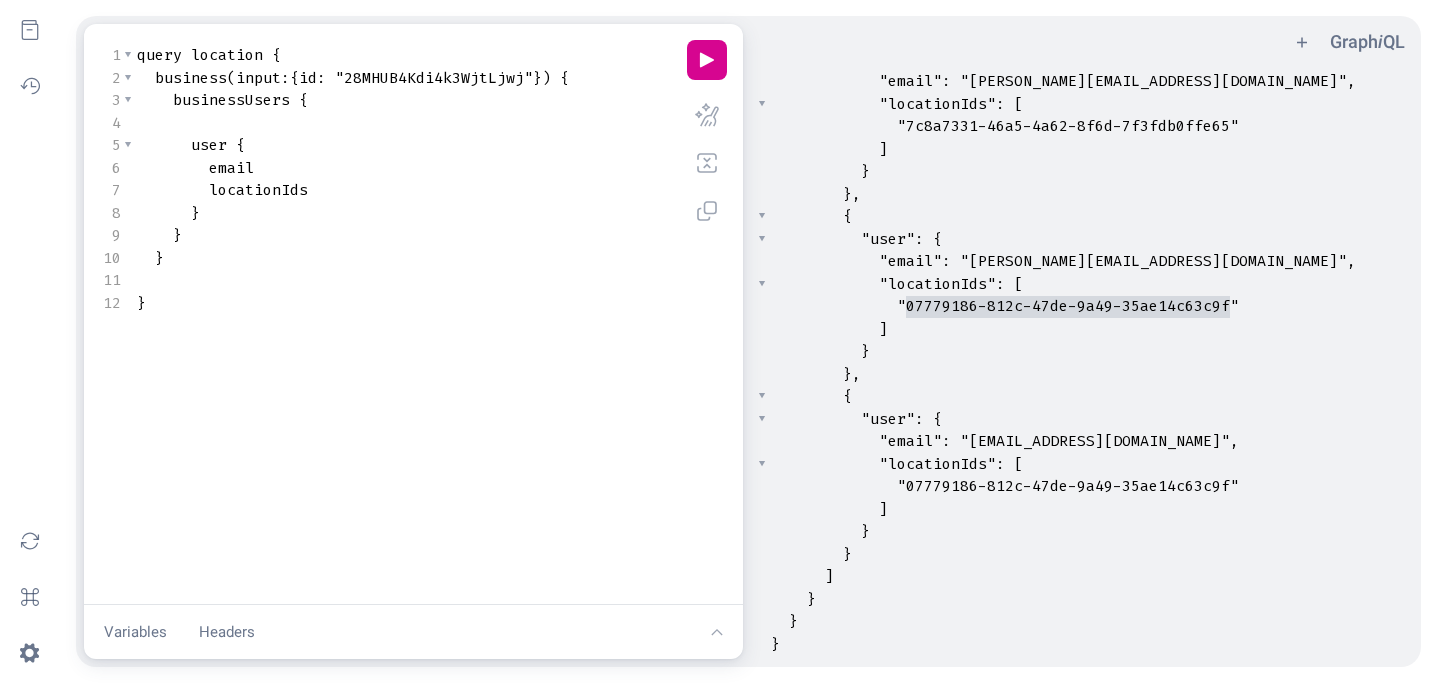 drag, startPoint x: 906, startPoint y: 306, endPoint x: 1225, endPoint y: 301, distance: 319.03918 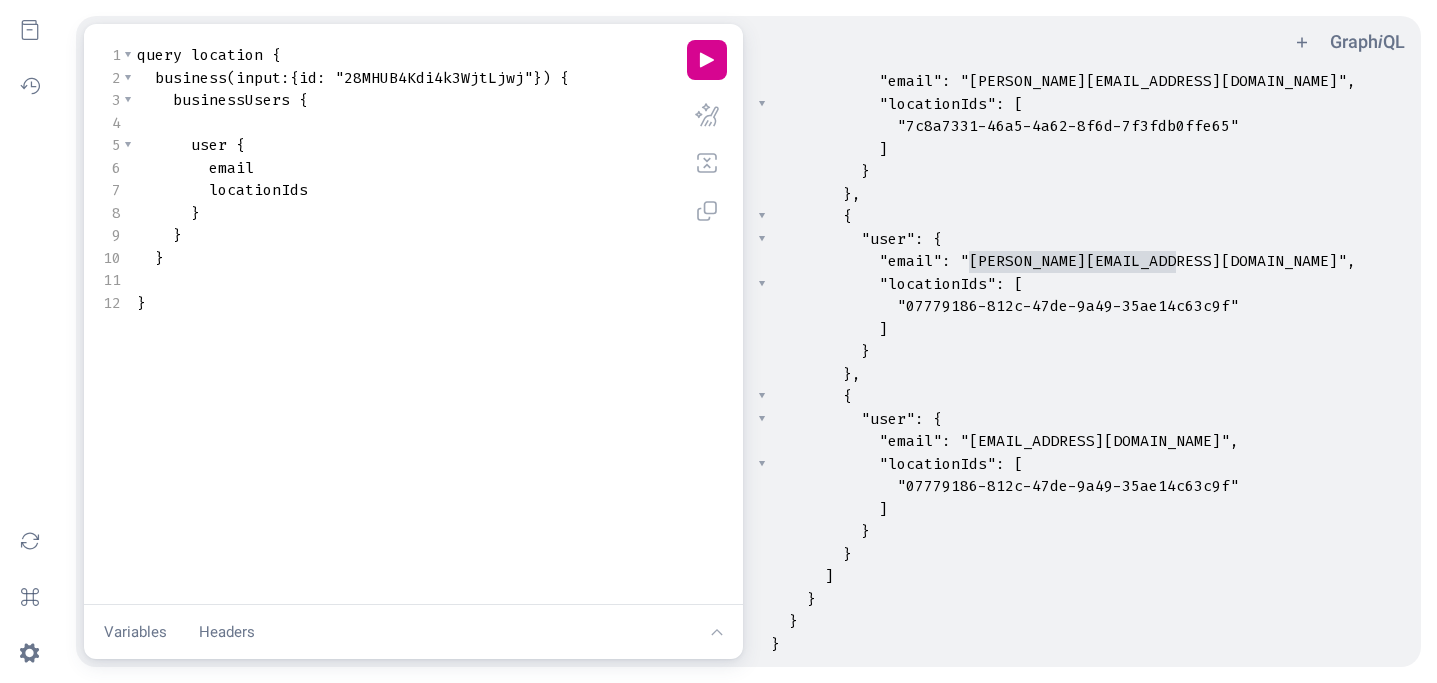 type on "christy@philippechow.com" 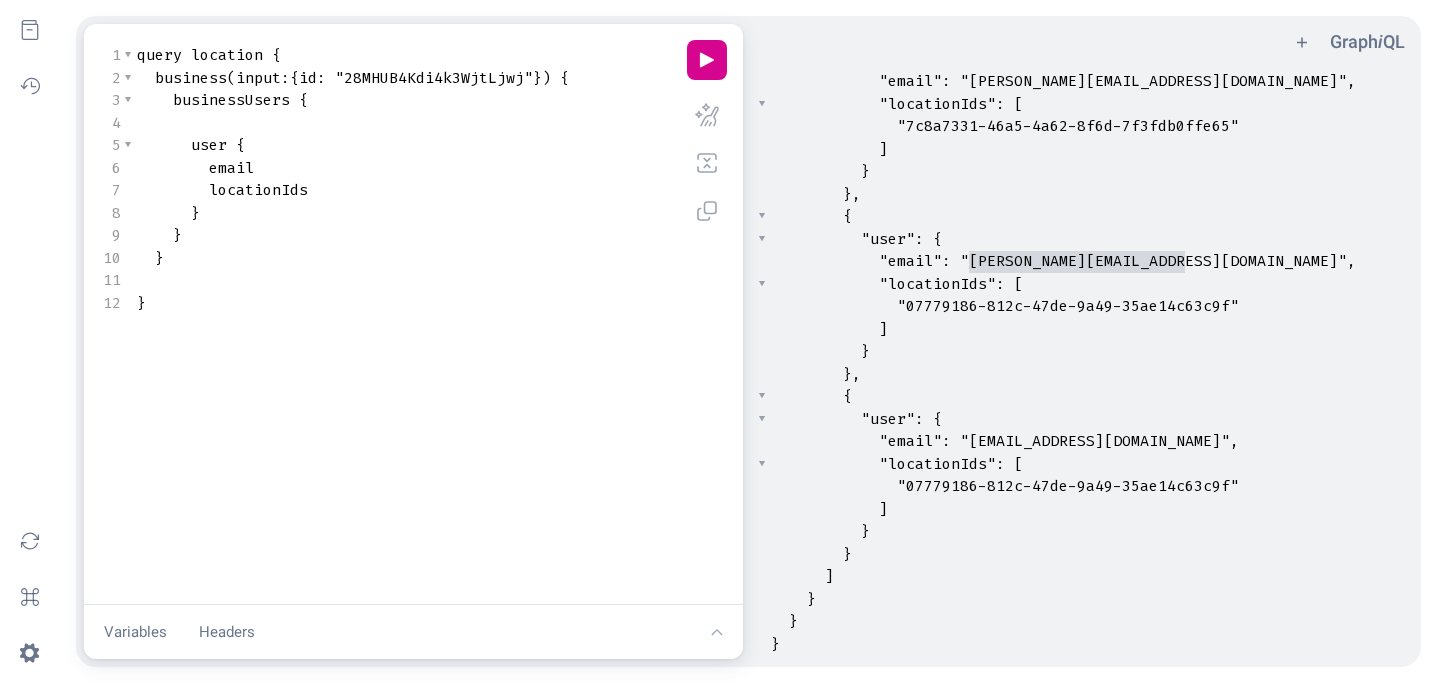 drag, startPoint x: 970, startPoint y: 259, endPoint x: 1186, endPoint y: 265, distance: 216.08331 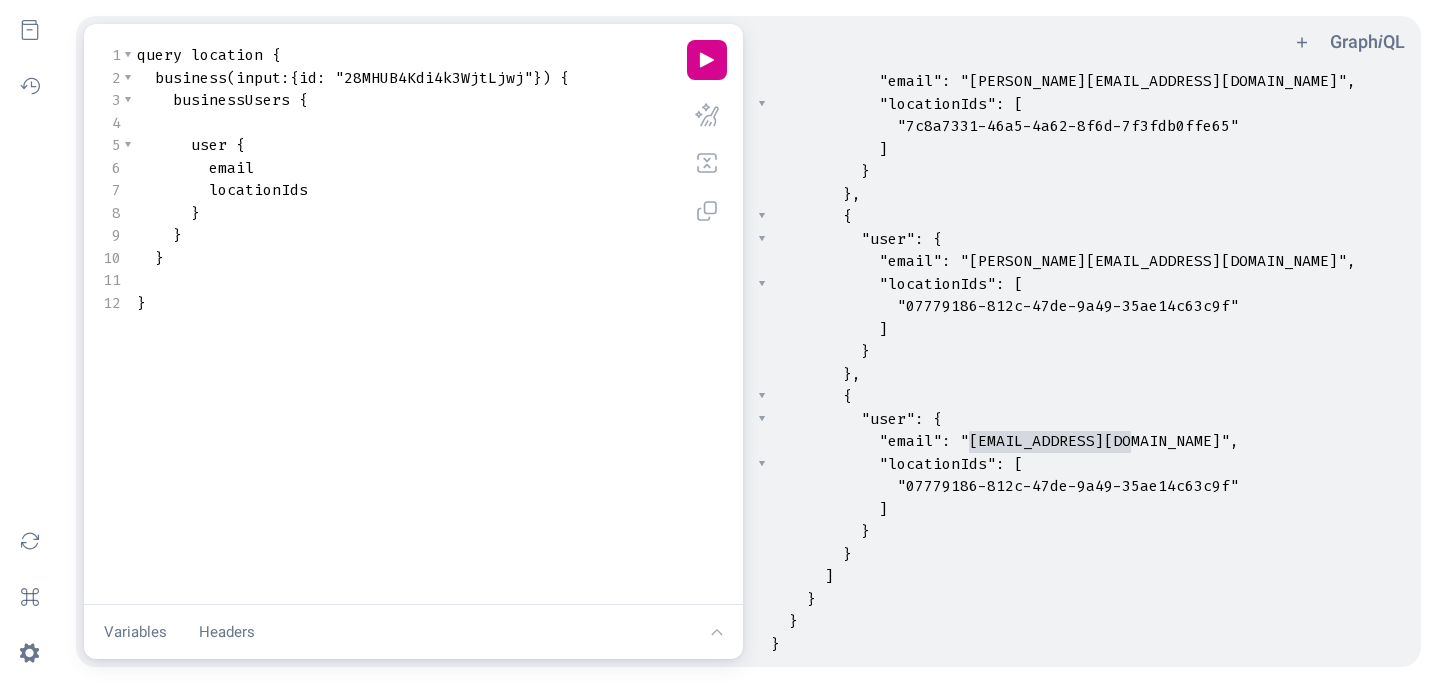 type on "edis@philippechow.com" 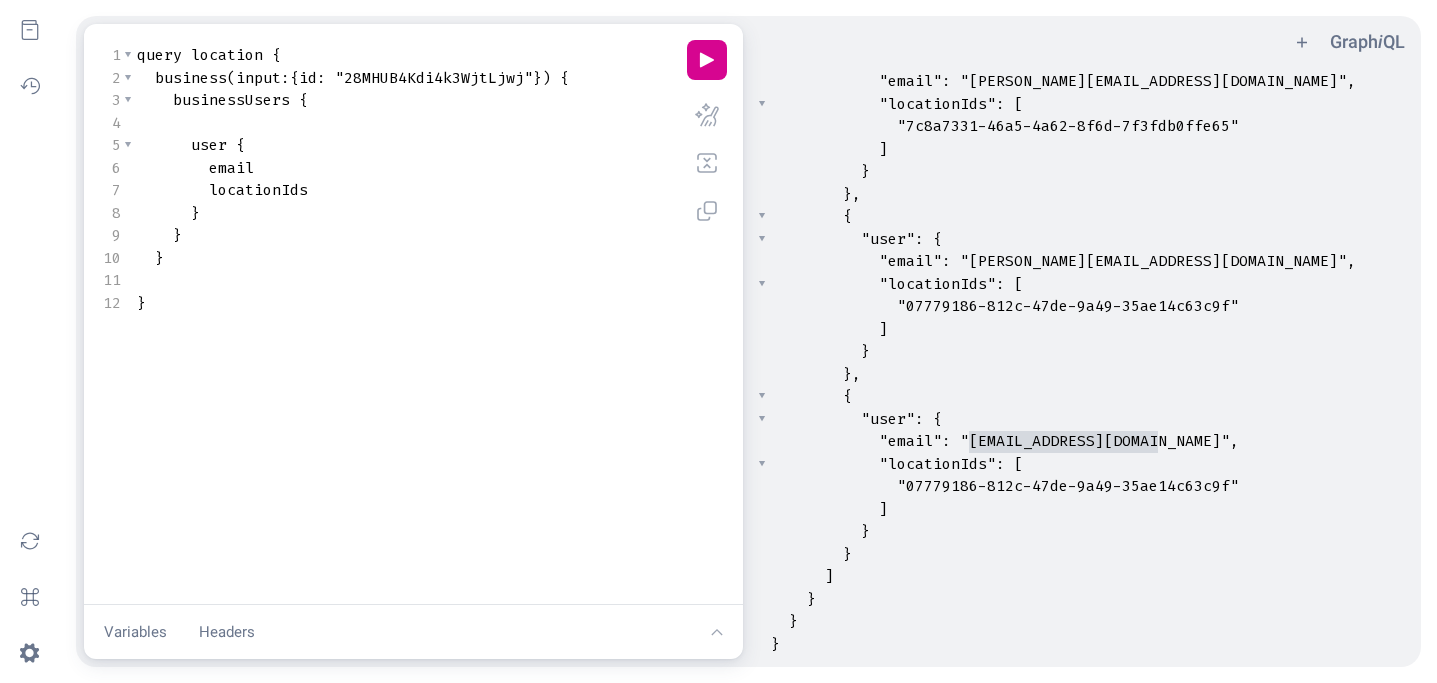 drag, startPoint x: 972, startPoint y: 441, endPoint x: 1158, endPoint y: 437, distance: 186.043 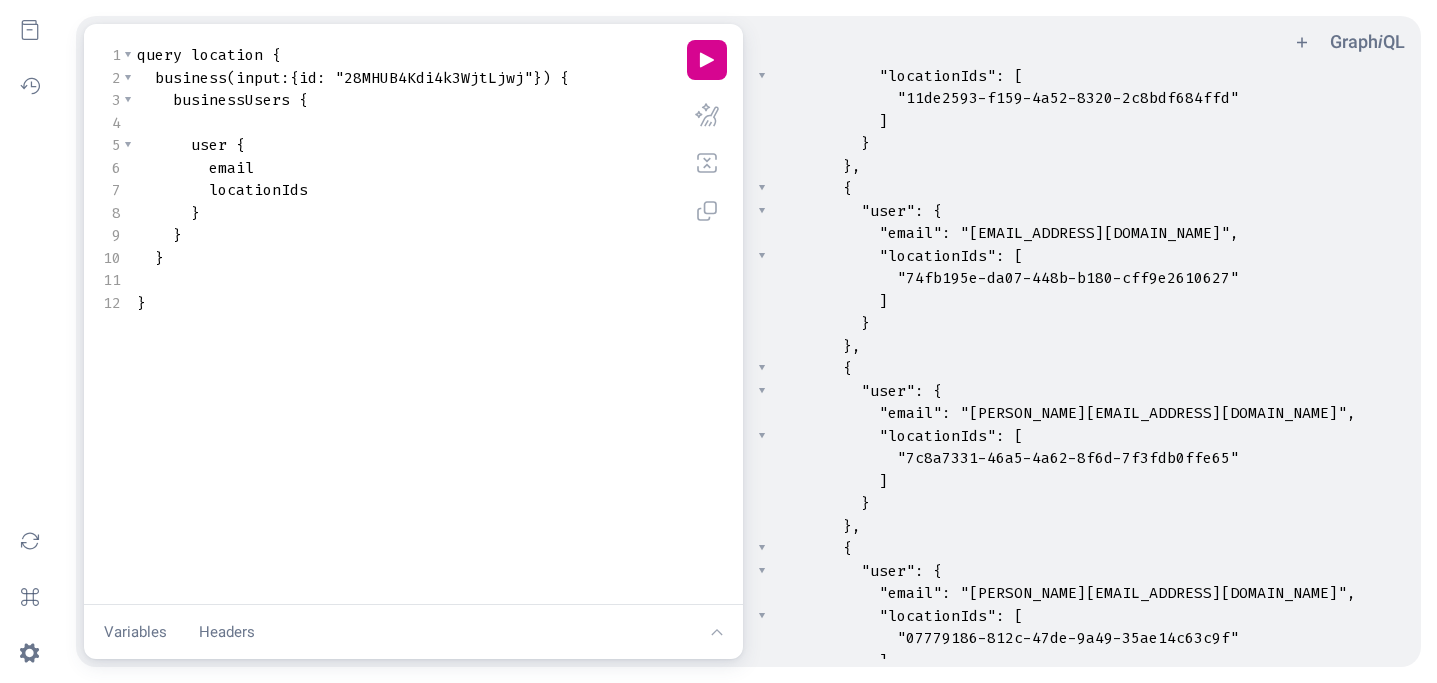 scroll, scrollTop: 2938, scrollLeft: 0, axis: vertical 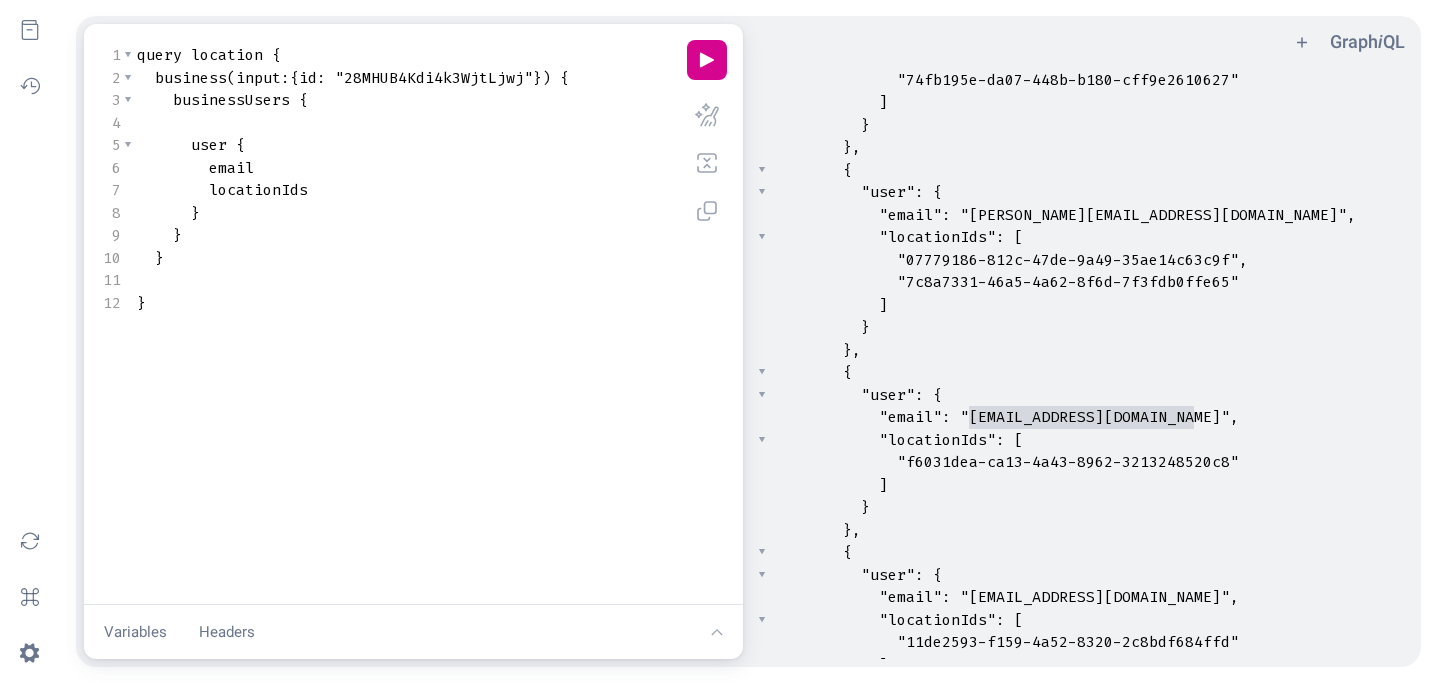 type on "aylon@industry-kitchen.com" 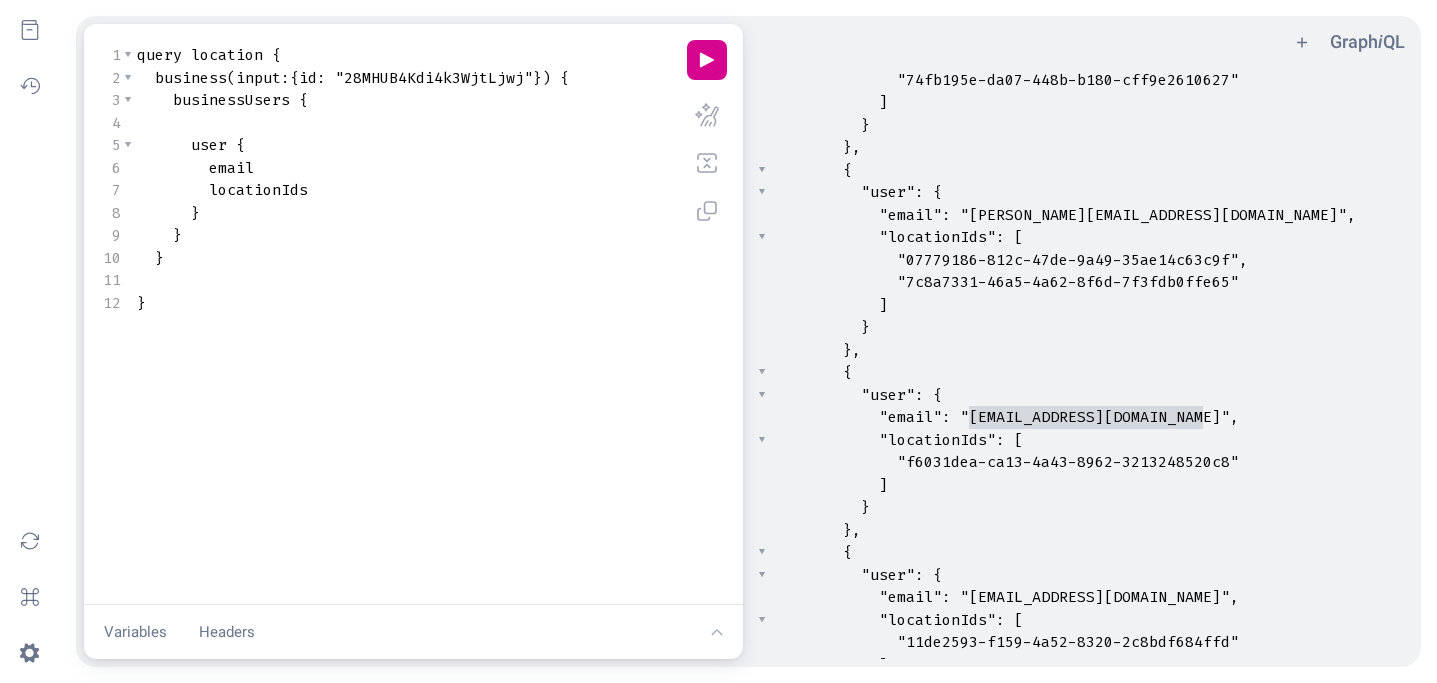 drag, startPoint x: 971, startPoint y: 417, endPoint x: 1201, endPoint y: 411, distance: 230.07825 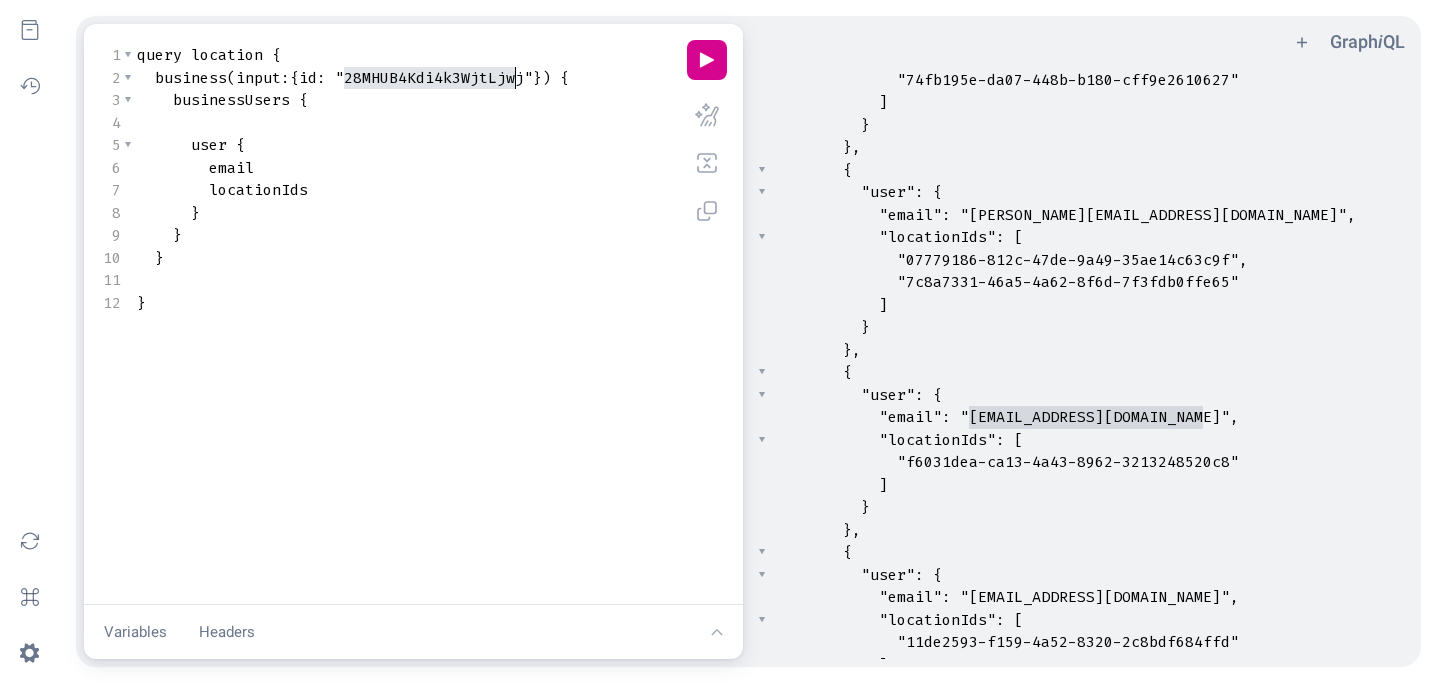 type on "28MHUB4Kdi4k3WjtLjwj" 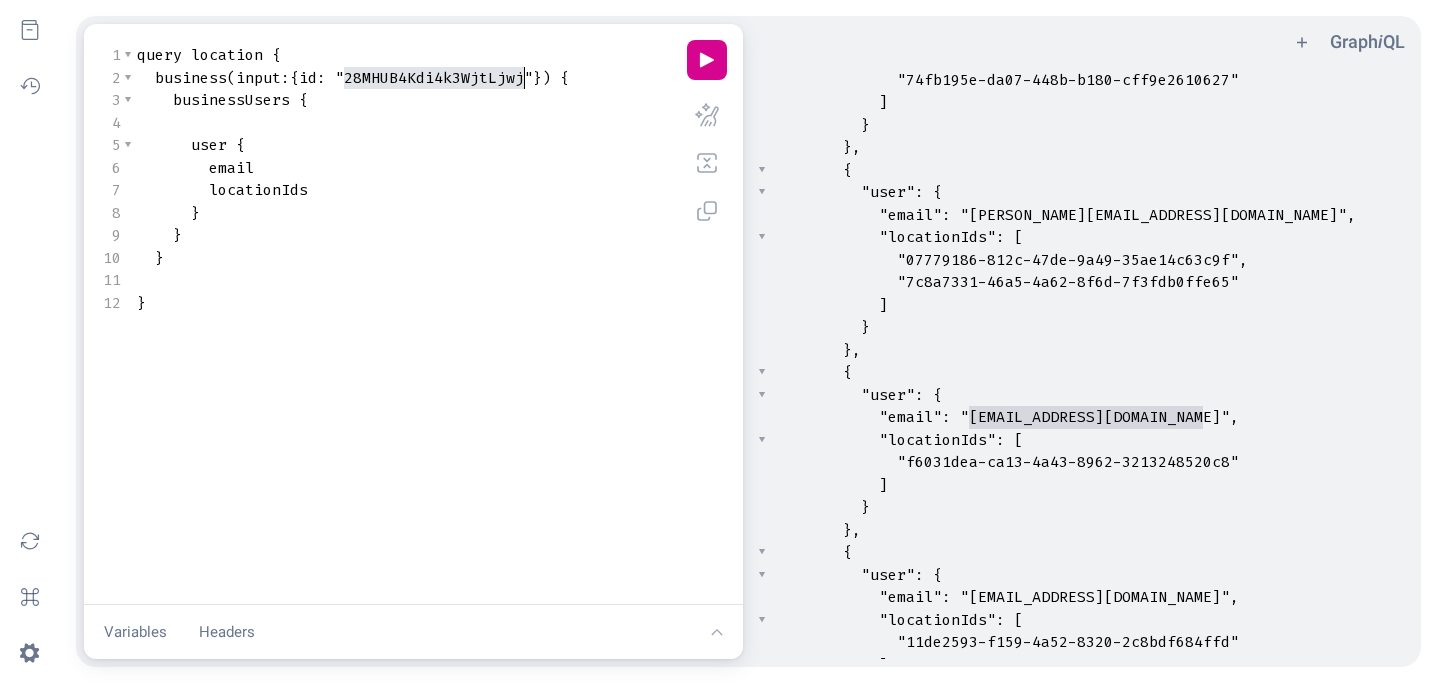 drag, startPoint x: 348, startPoint y: 79, endPoint x: 521, endPoint y: 77, distance: 173.01157 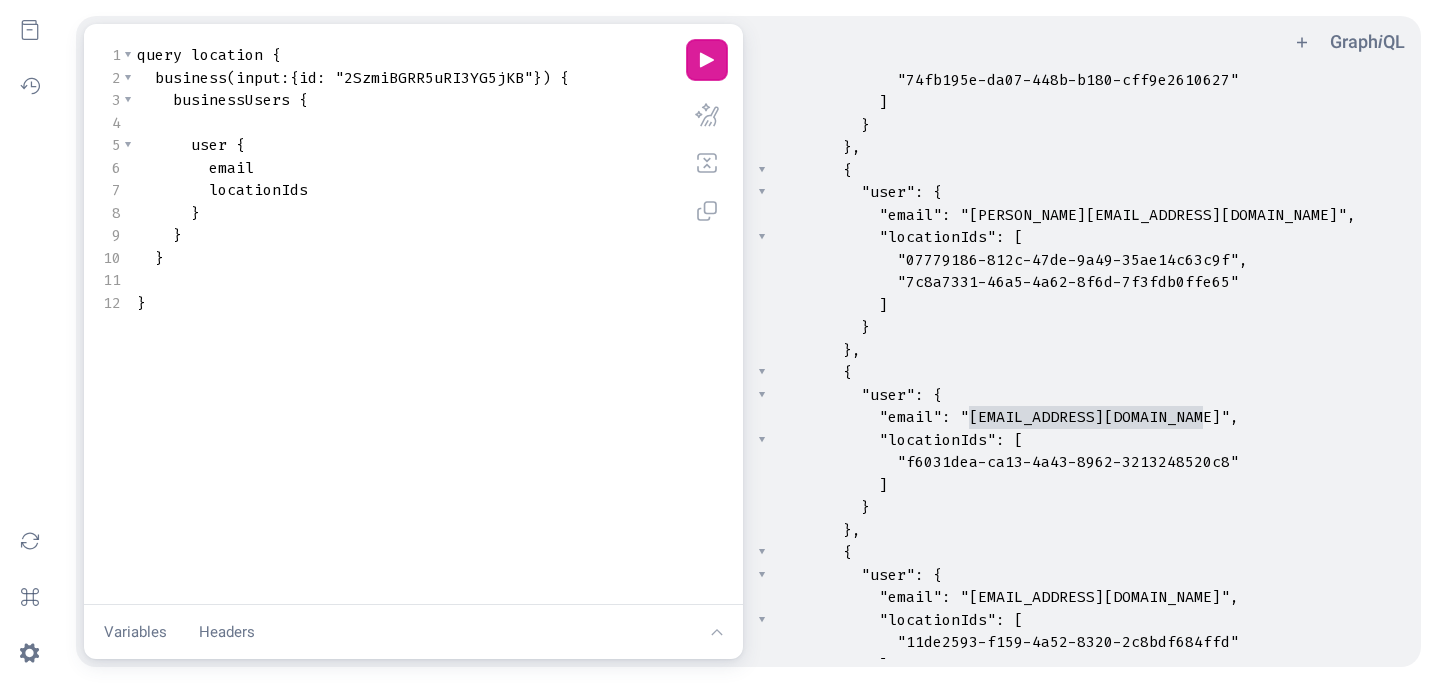 click on "play icon" at bounding box center (707, 60) 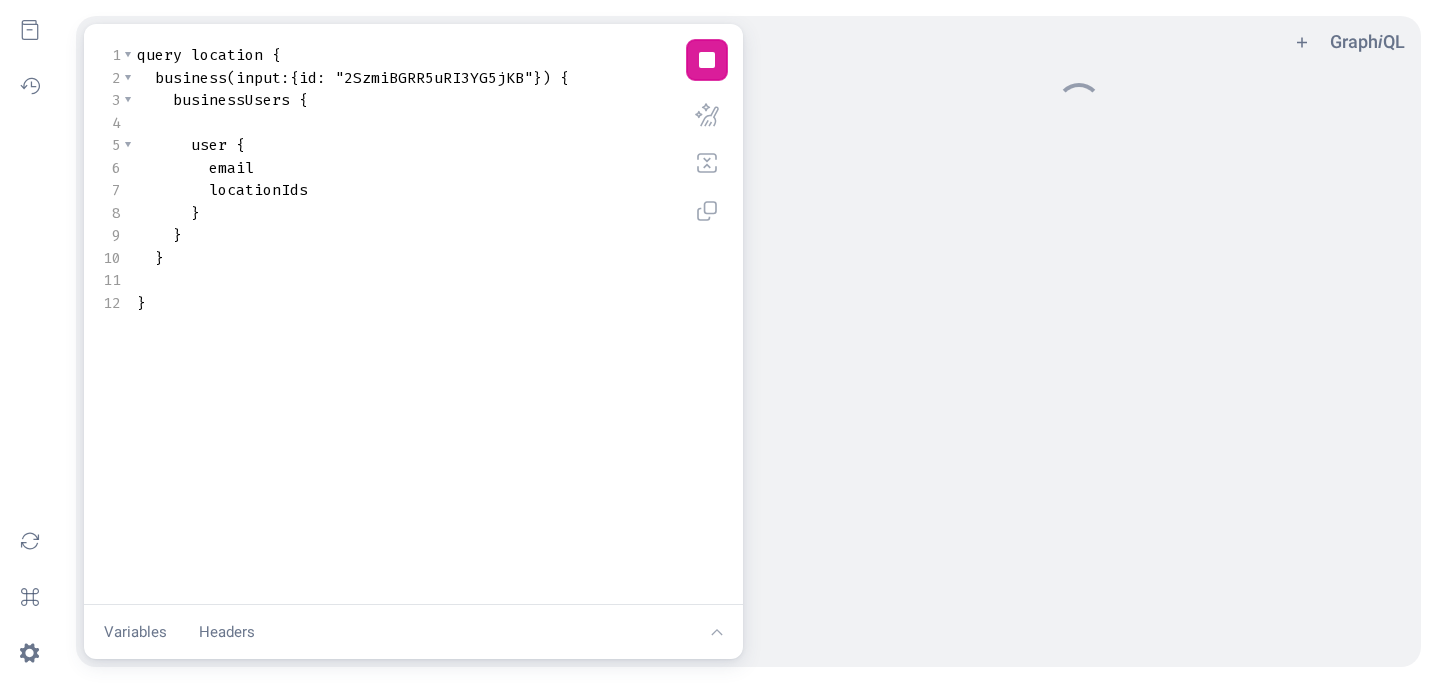 scroll, scrollTop: 0, scrollLeft: 0, axis: both 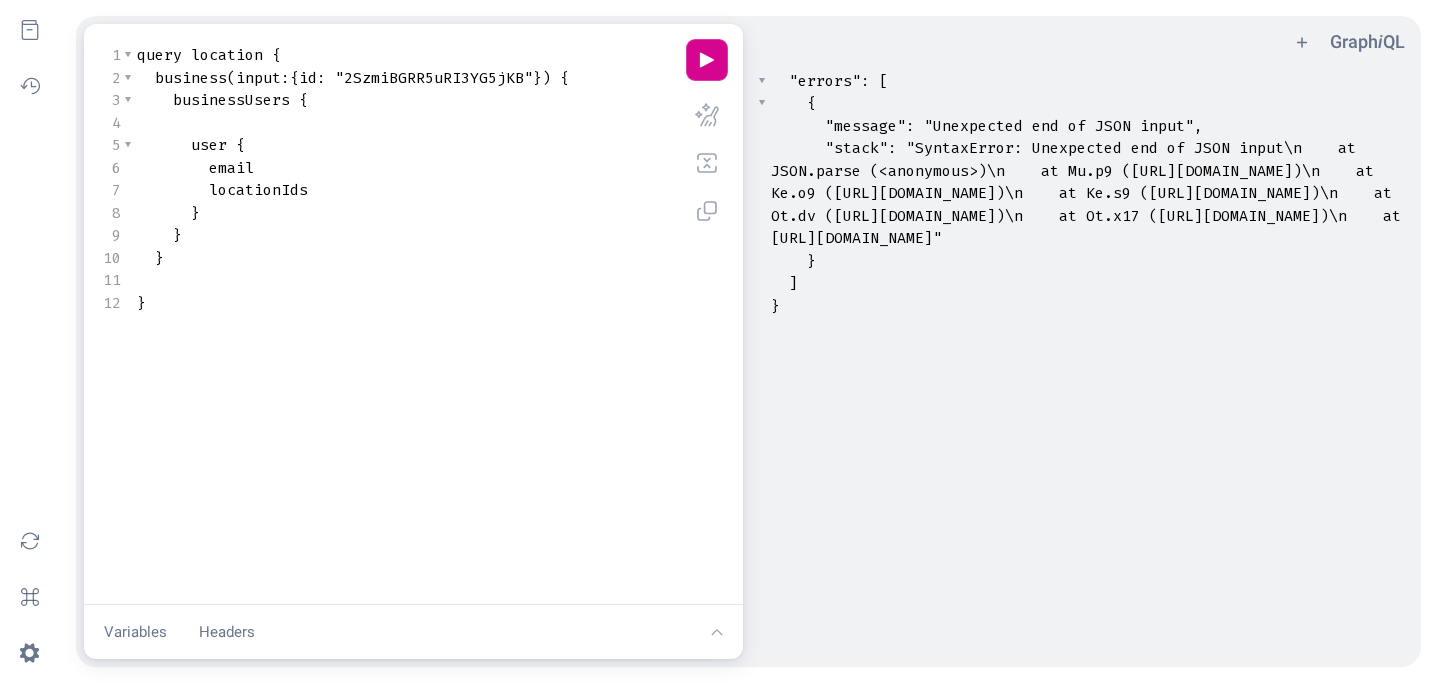 type 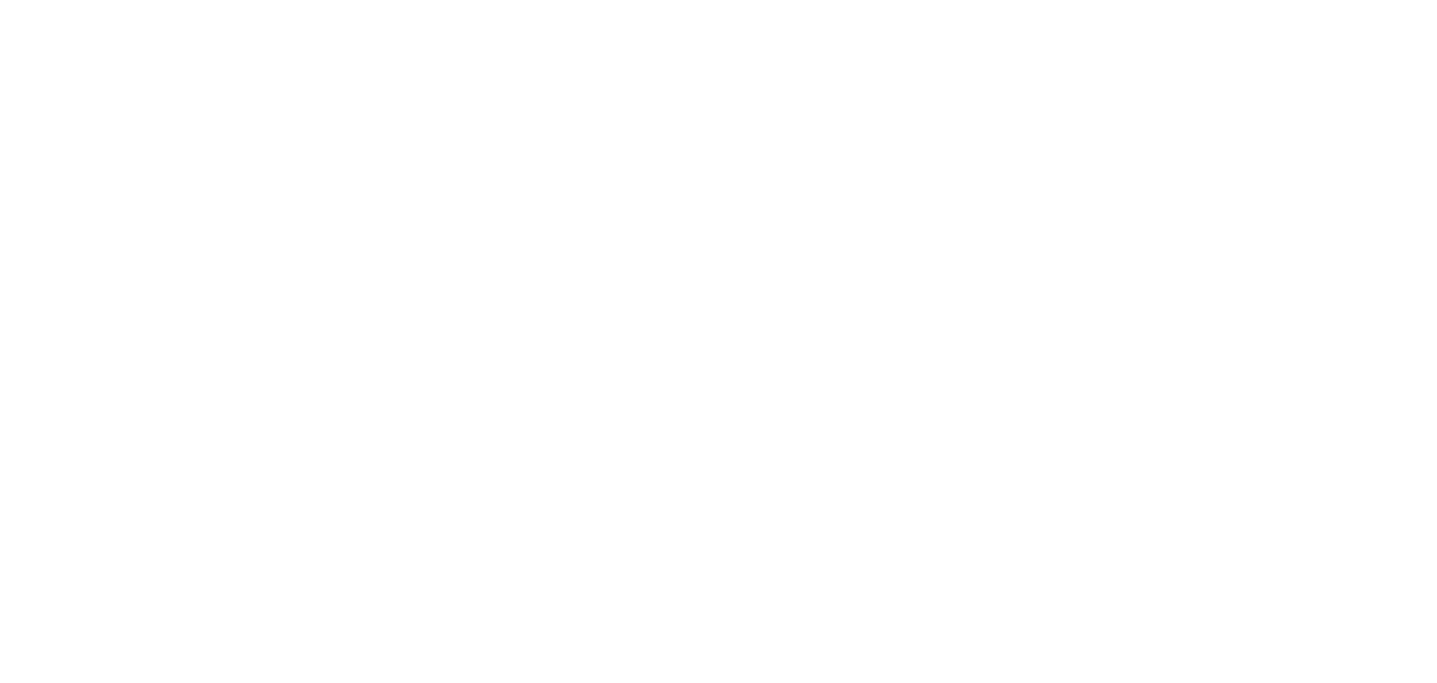 scroll, scrollTop: 0, scrollLeft: 0, axis: both 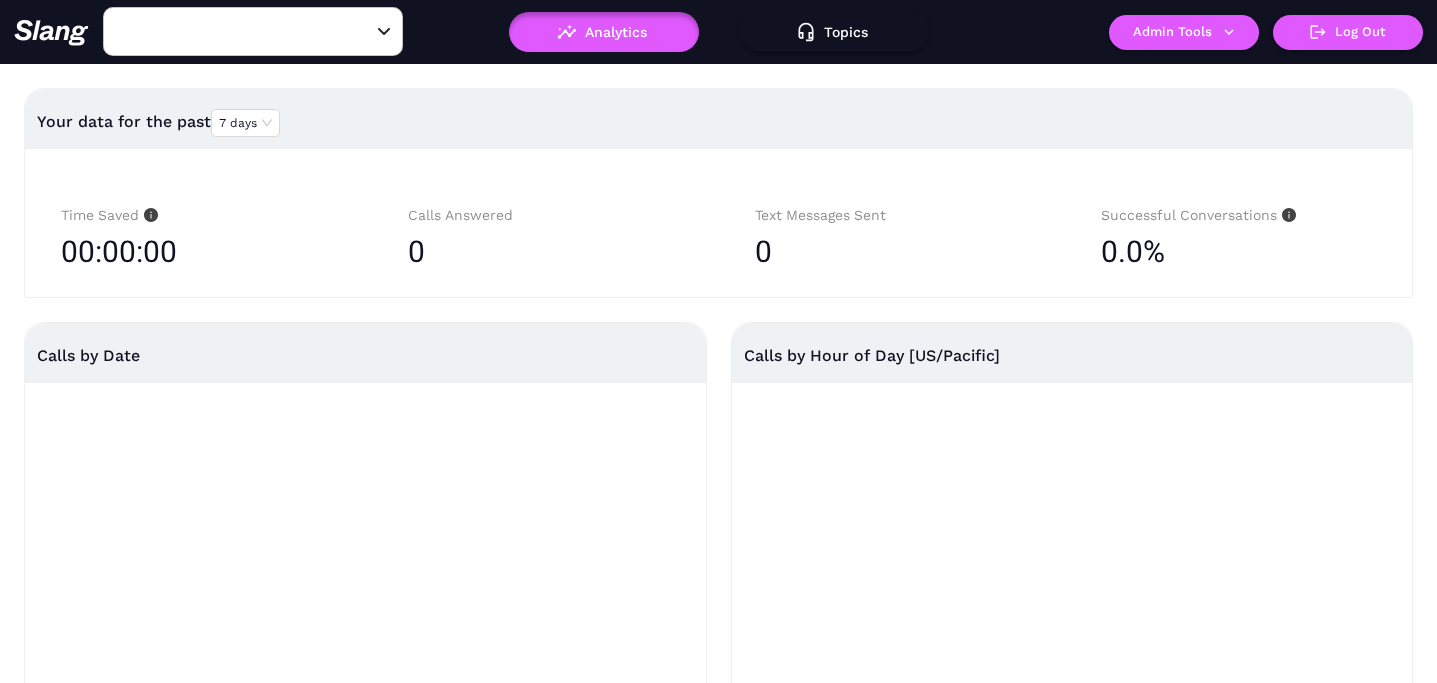 type on "The Rockefeller Hermosa Beach" 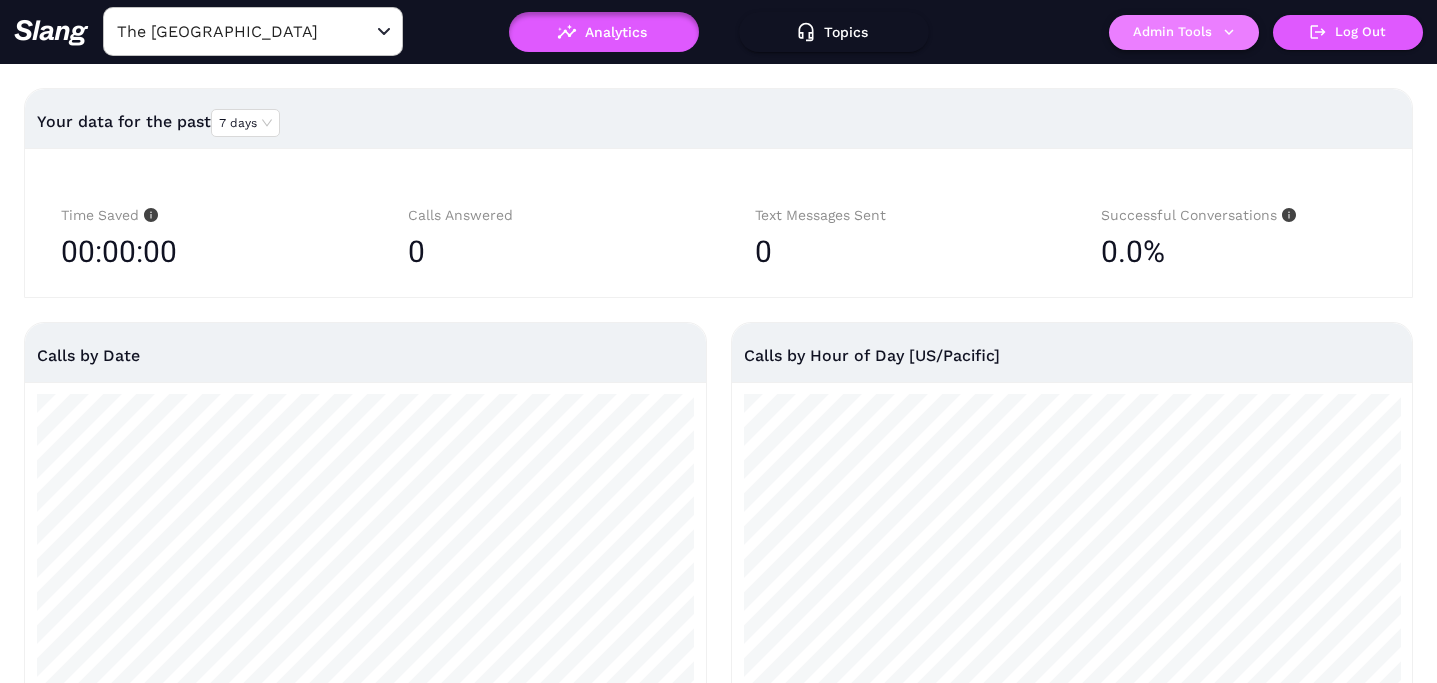 click on "Admin Tools" at bounding box center [1184, 32] 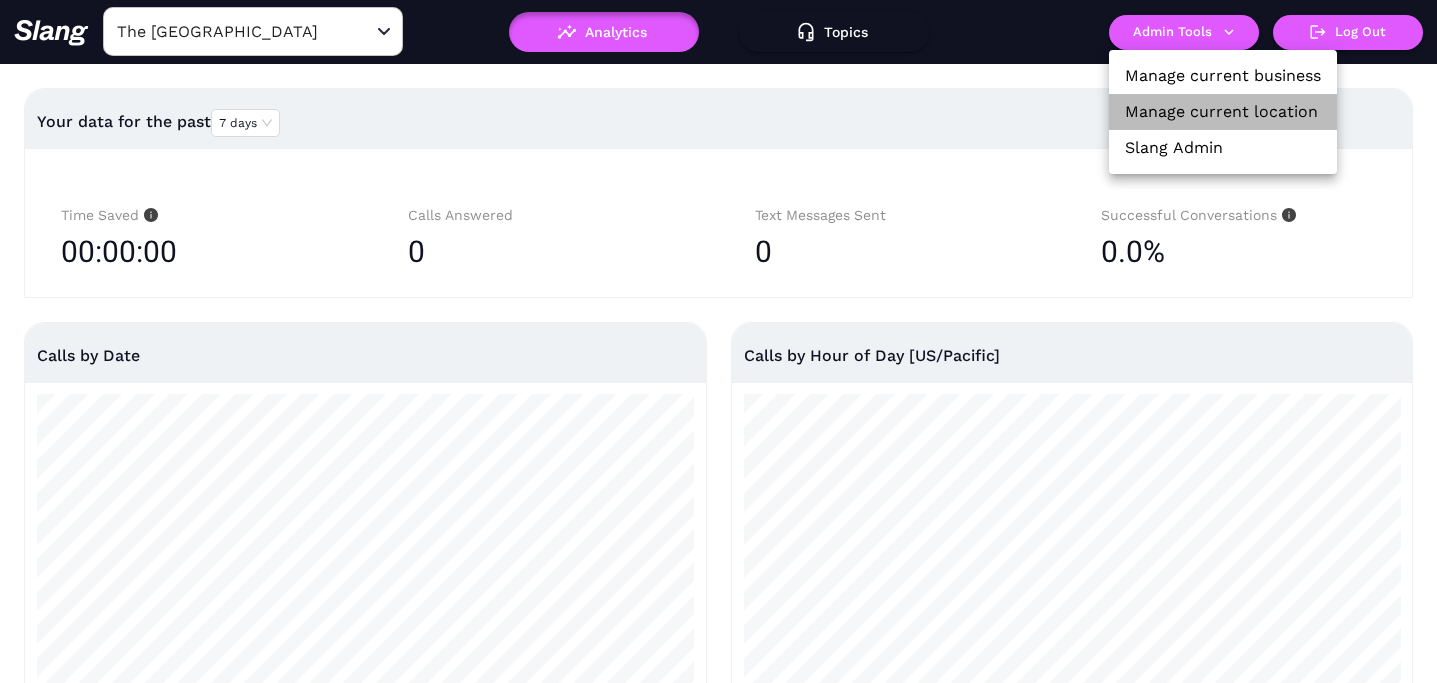 click on "Manage current location" at bounding box center (1221, 112) 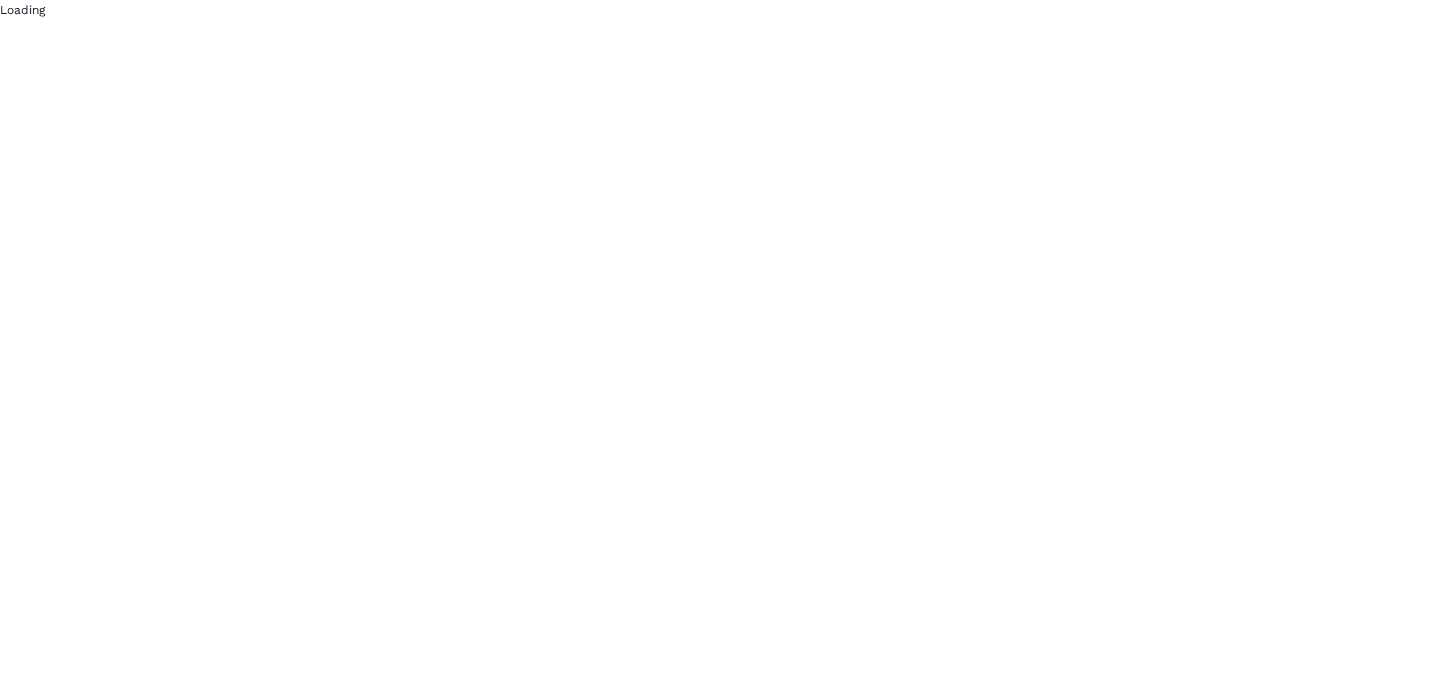 scroll, scrollTop: 0, scrollLeft: 0, axis: both 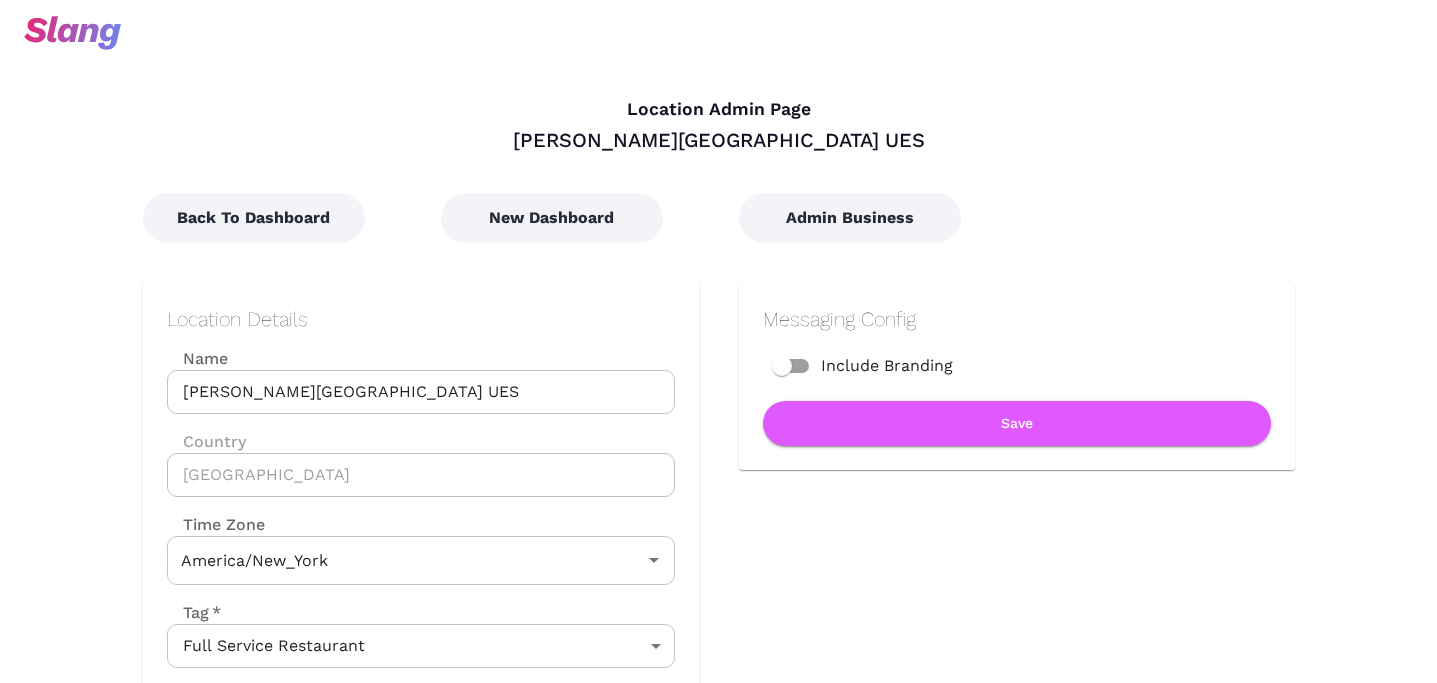 type on "Eastern Time" 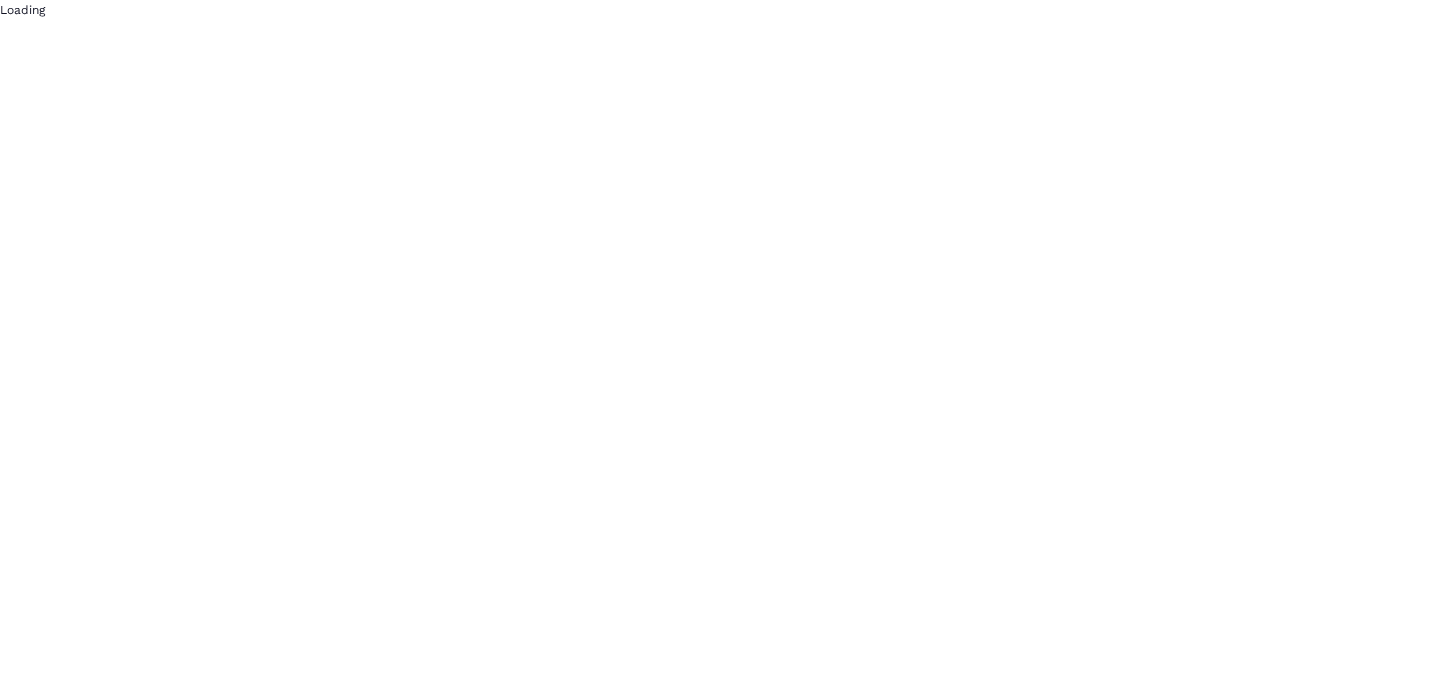 scroll, scrollTop: 0, scrollLeft: 0, axis: both 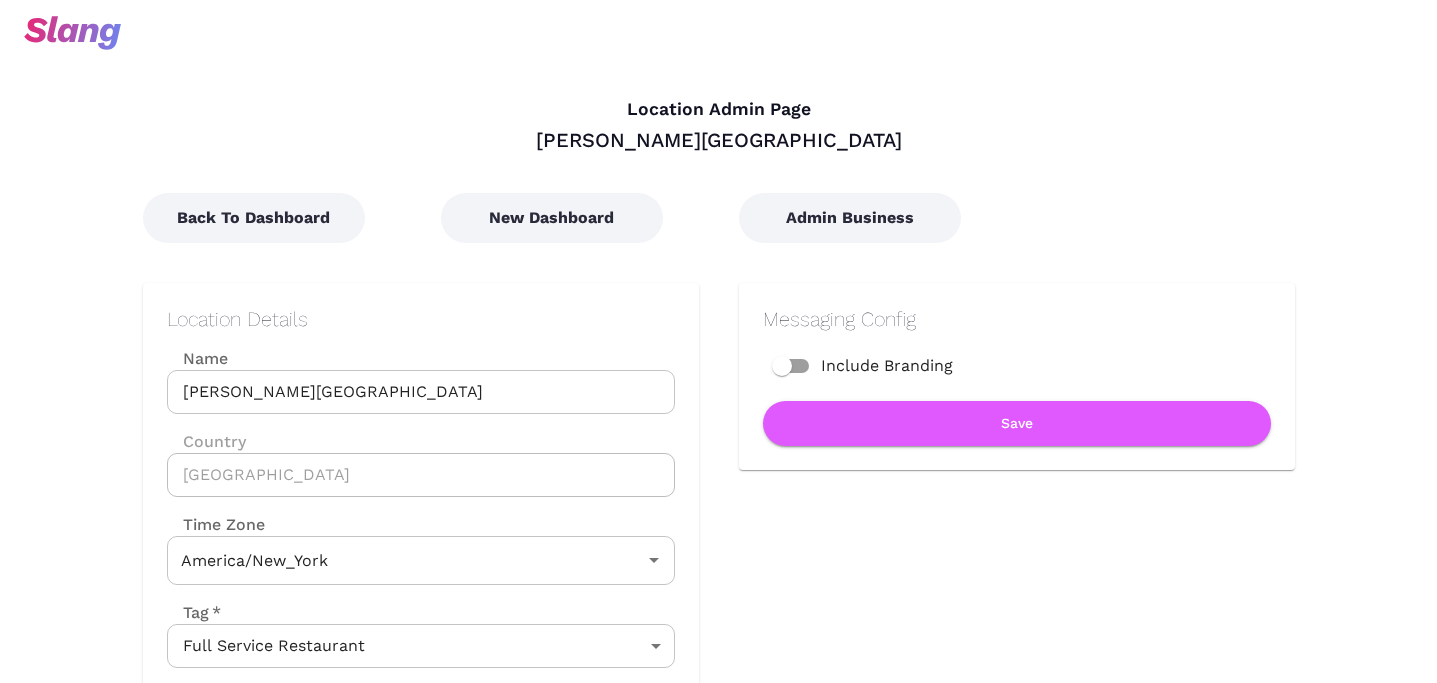 type on "Eastern Time" 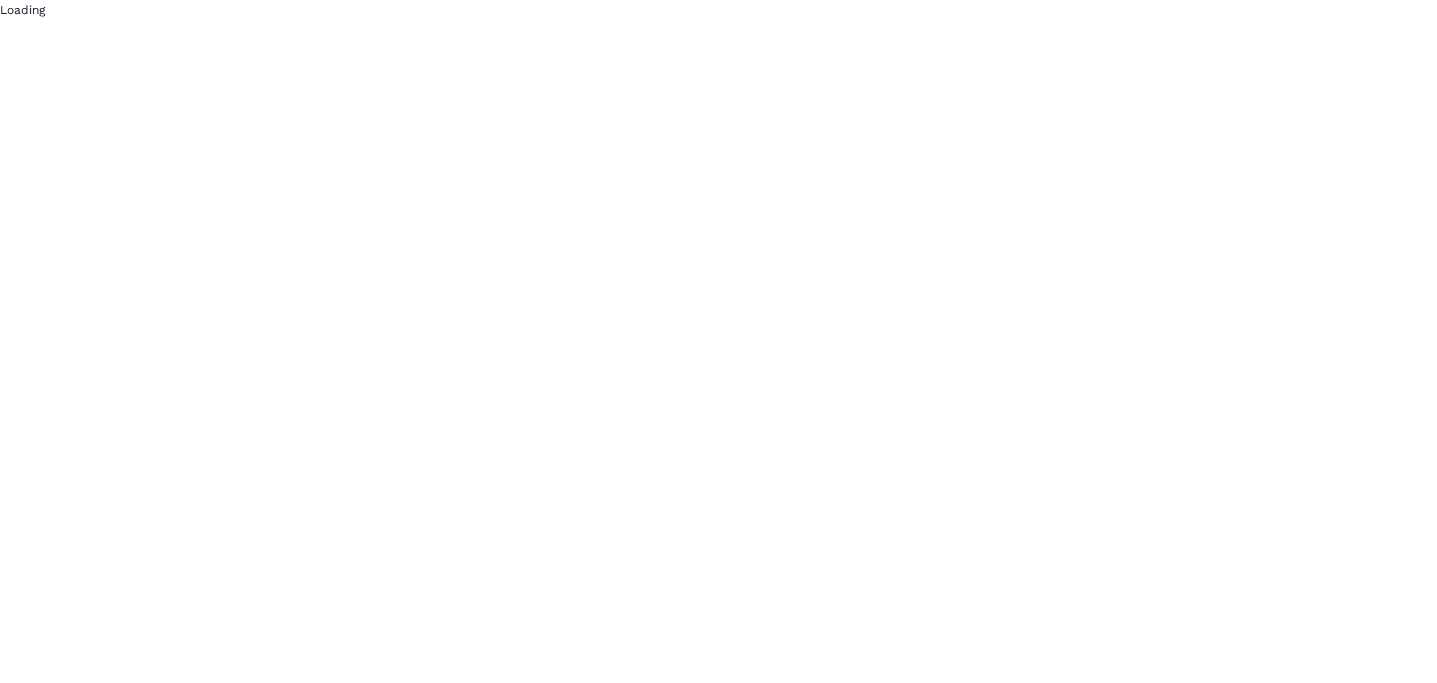 scroll, scrollTop: 0, scrollLeft: 0, axis: both 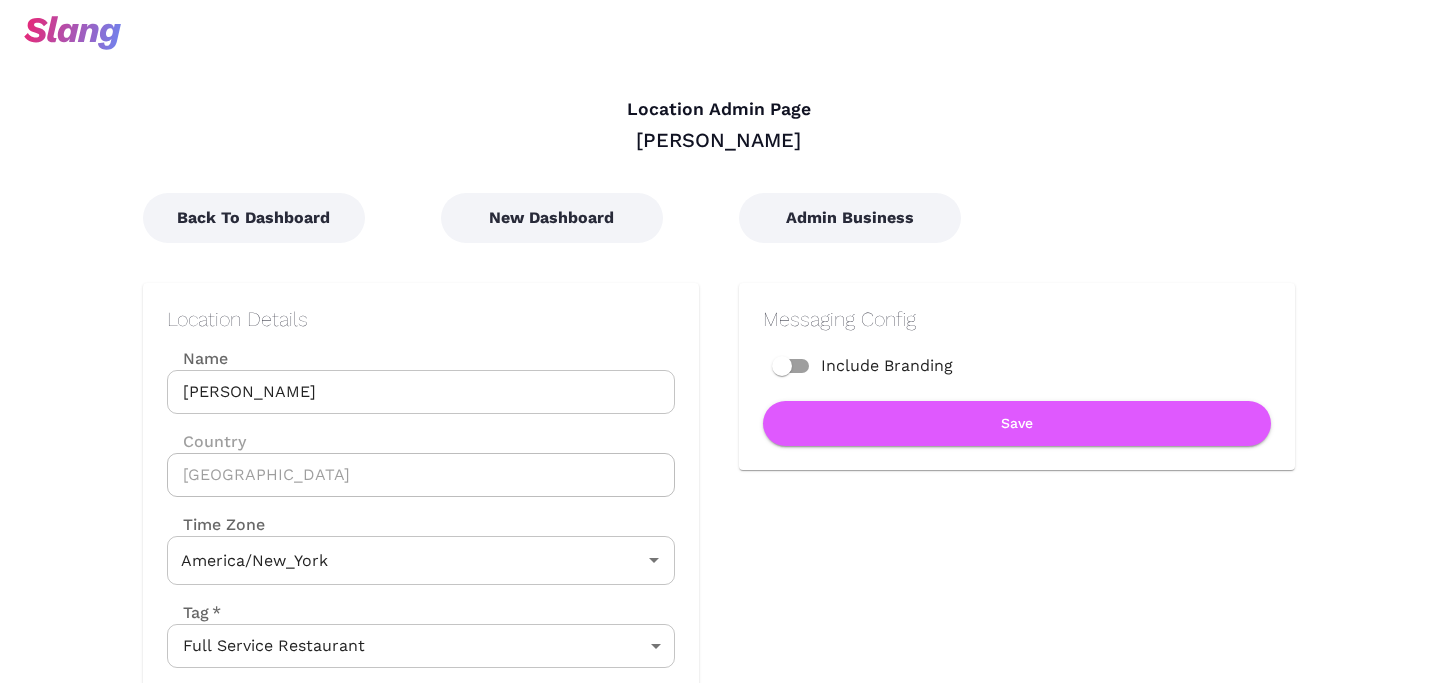 type on "Eastern Time" 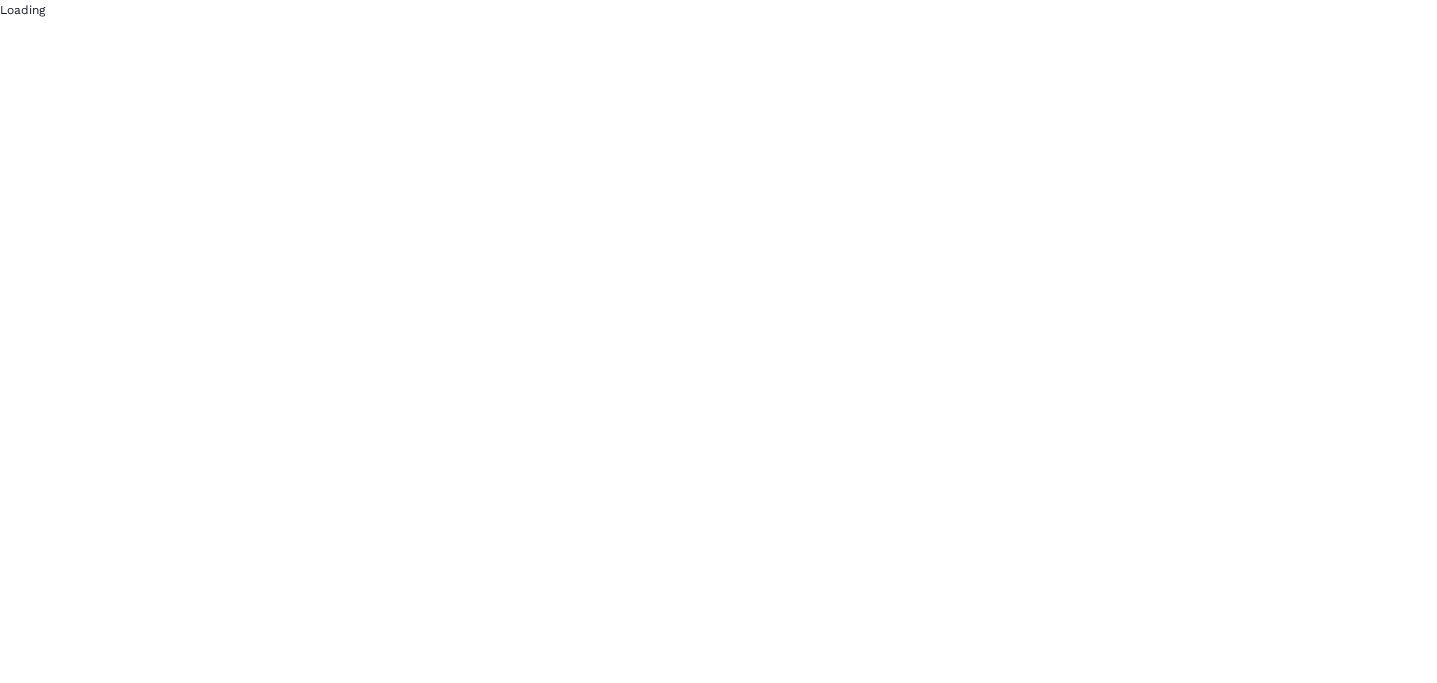 scroll, scrollTop: 0, scrollLeft: 0, axis: both 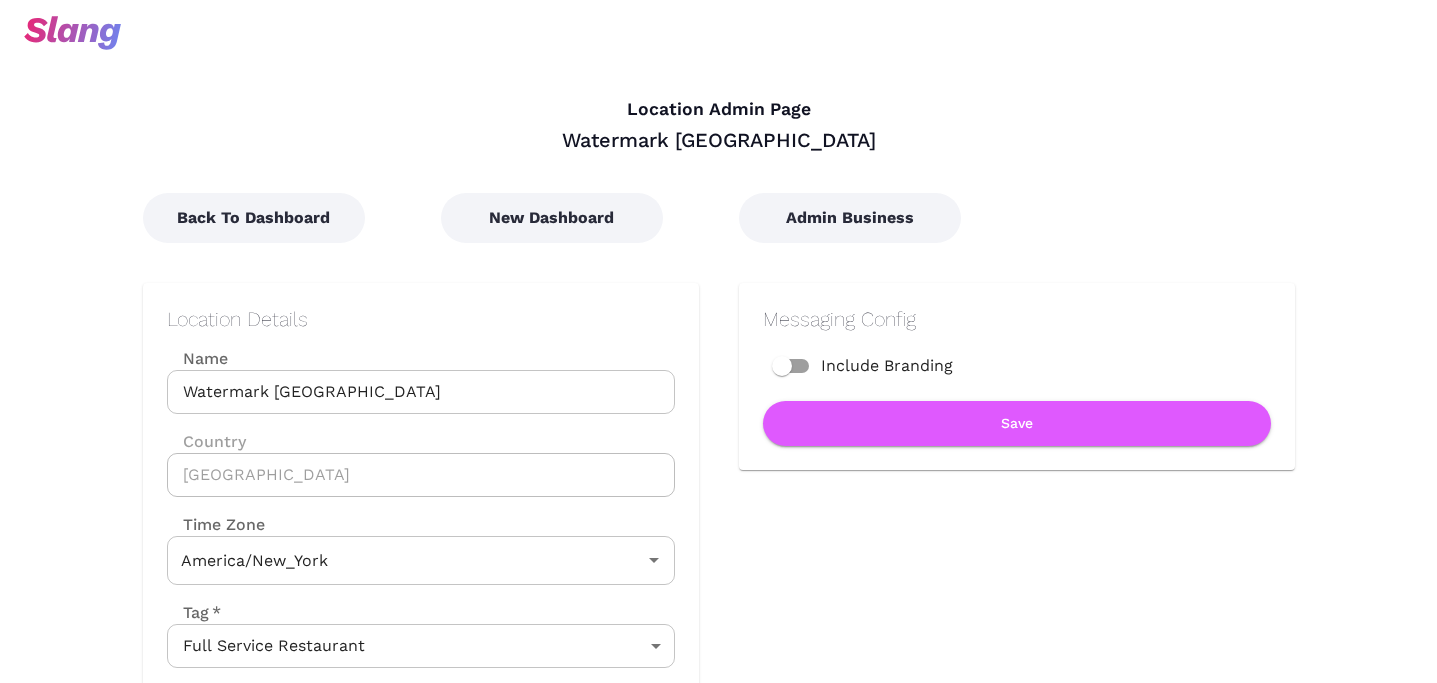 type on "Eastern Time" 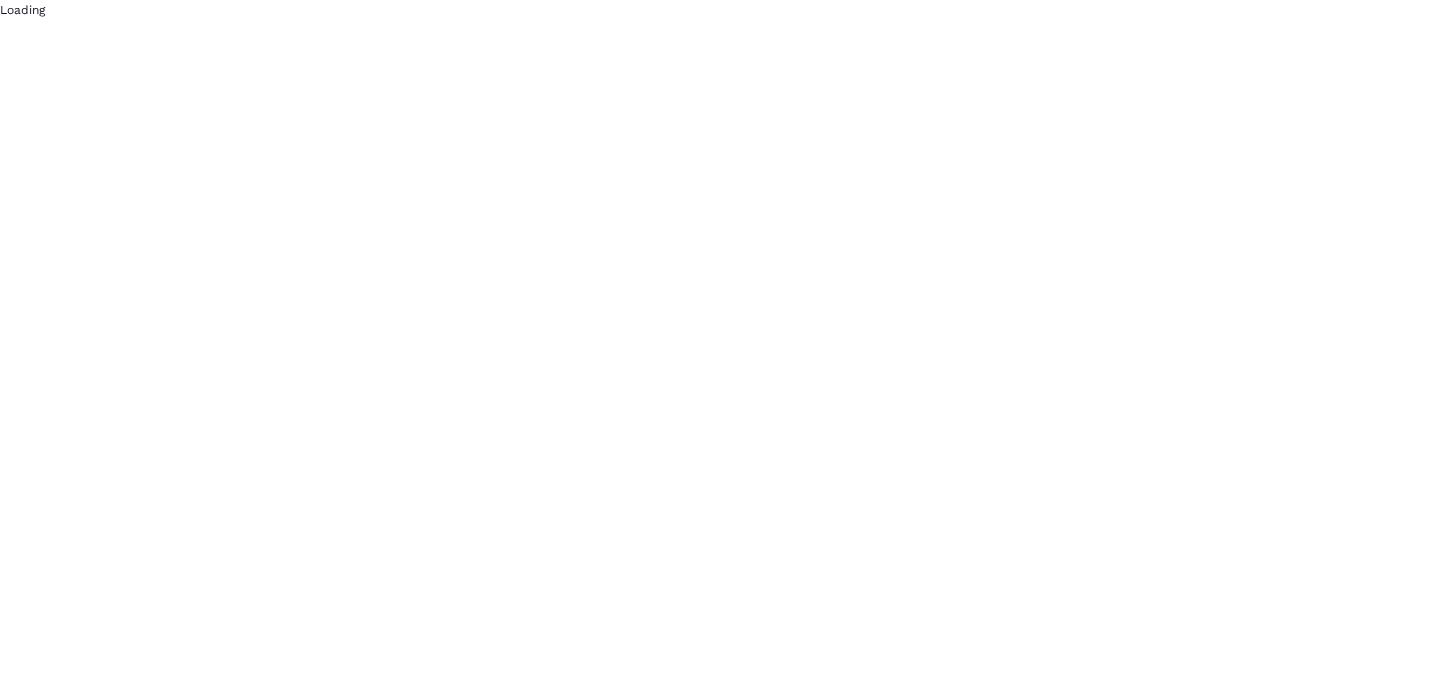 scroll, scrollTop: 0, scrollLeft: 0, axis: both 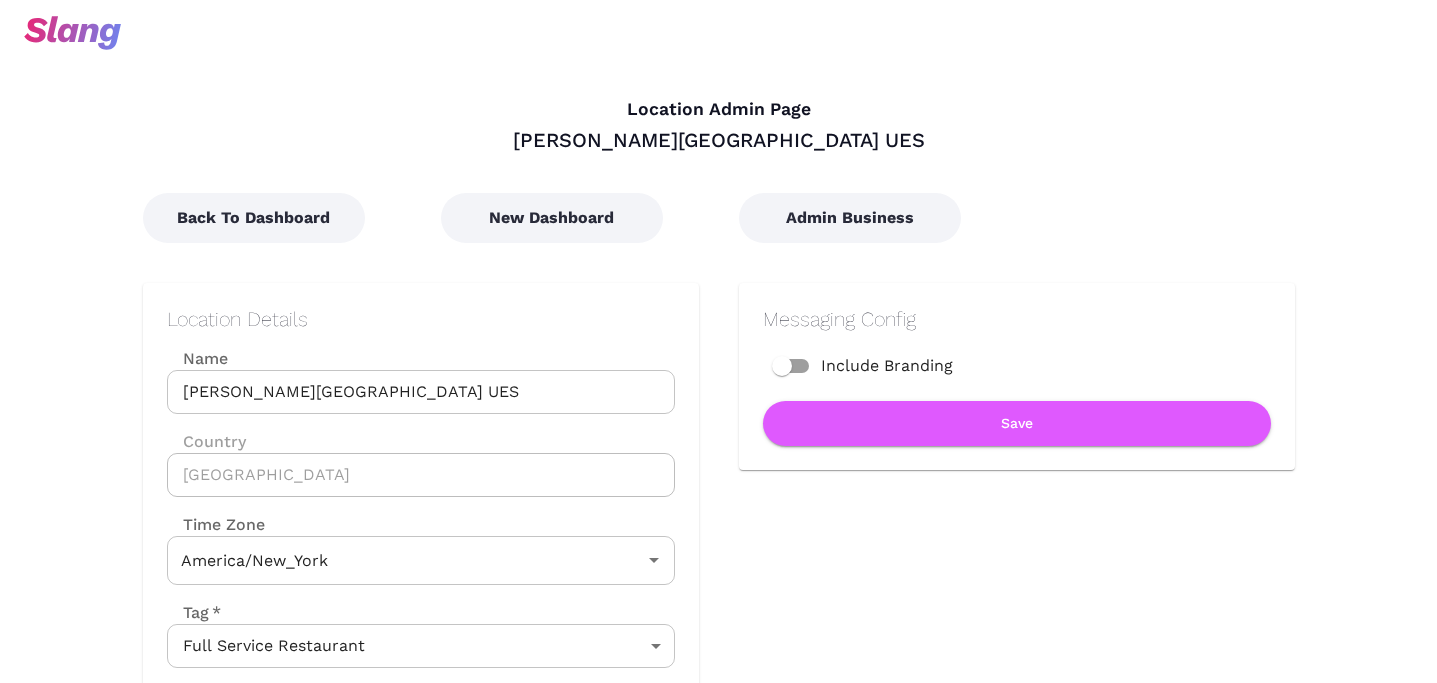type on "Eastern Time" 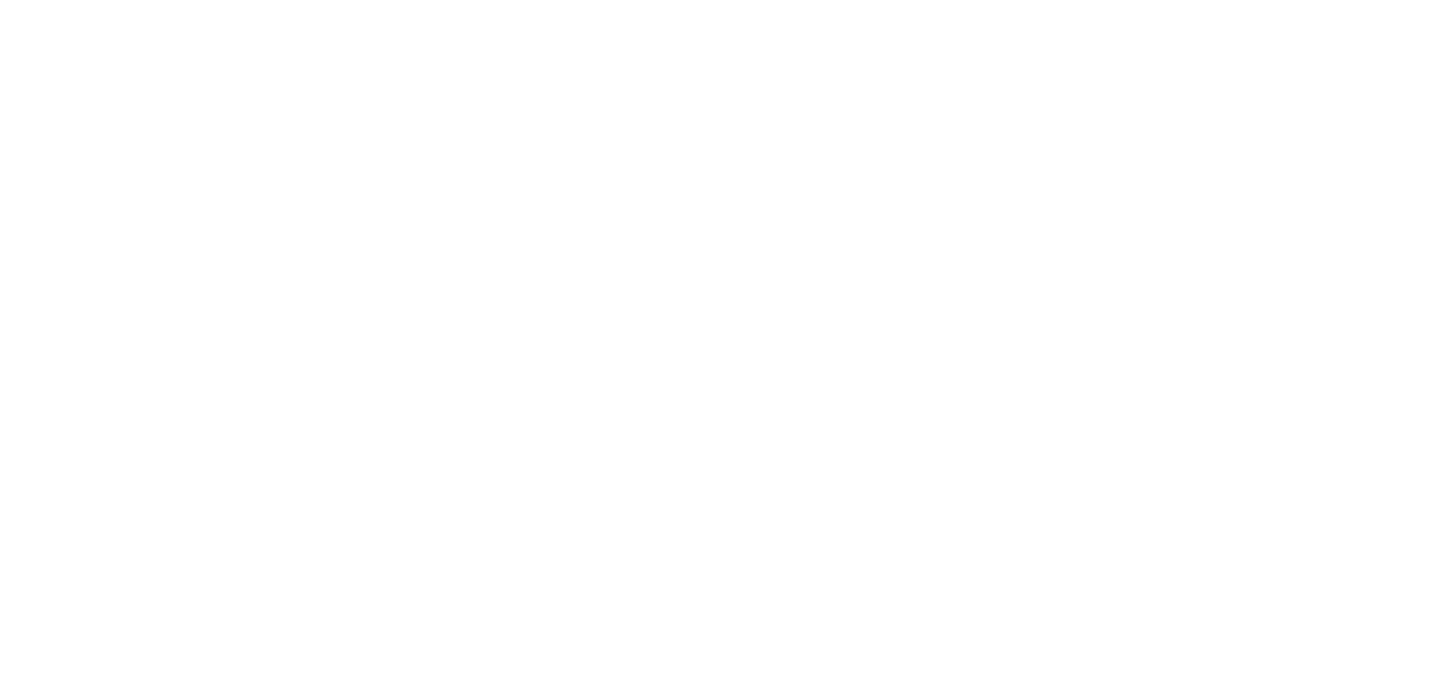scroll, scrollTop: 0, scrollLeft: 0, axis: both 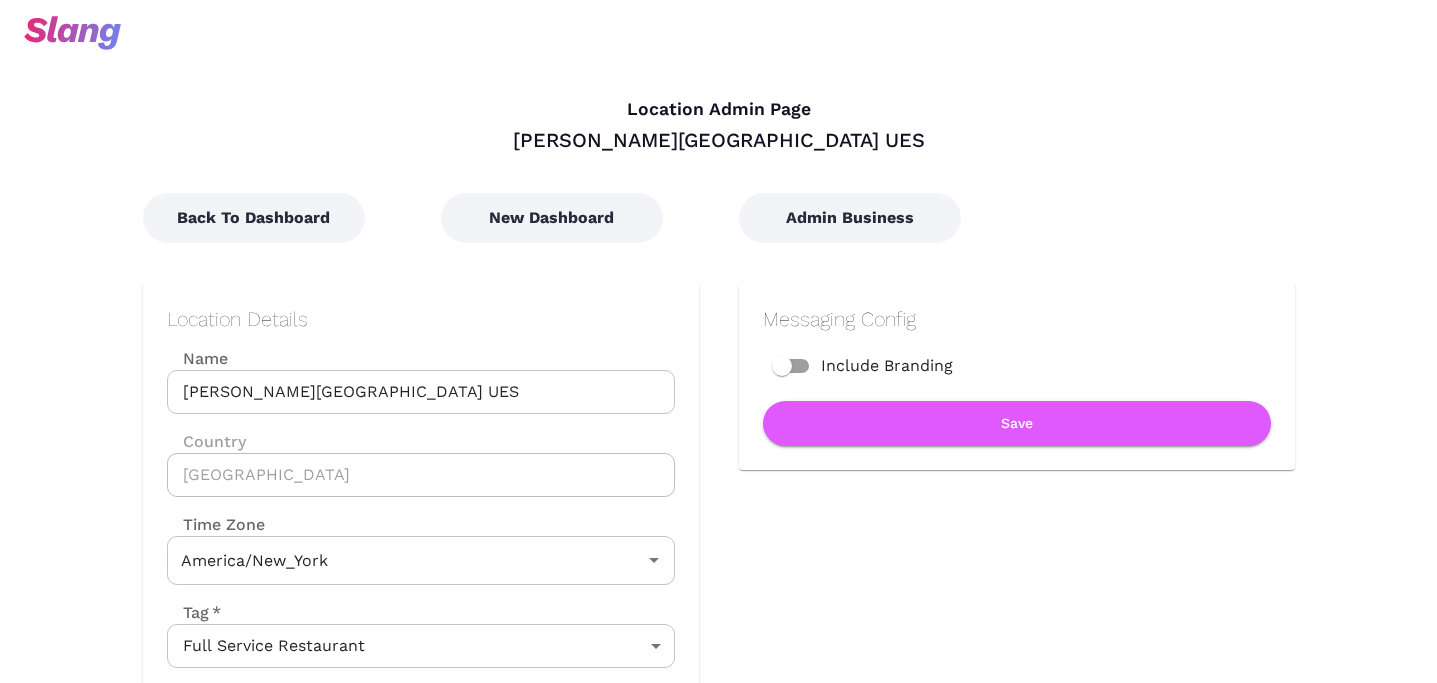 type on "Eastern Time" 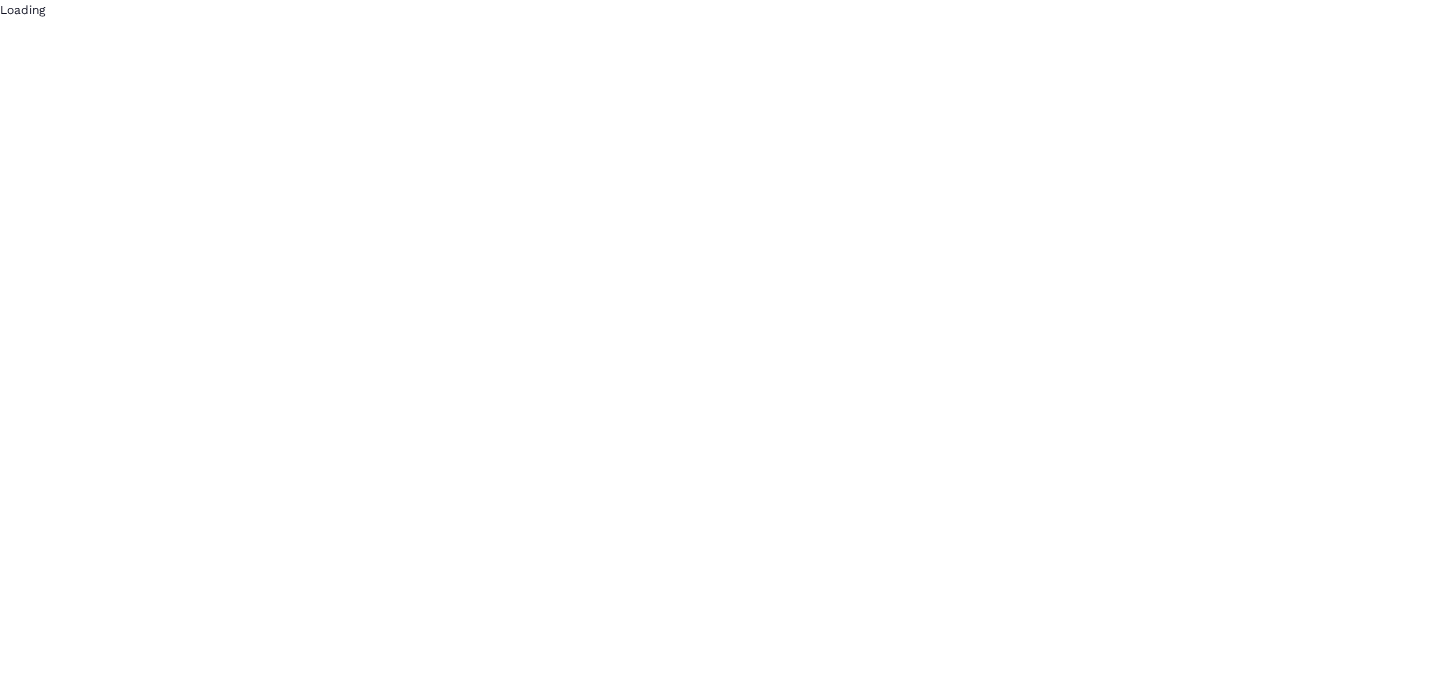 scroll, scrollTop: 0, scrollLeft: 0, axis: both 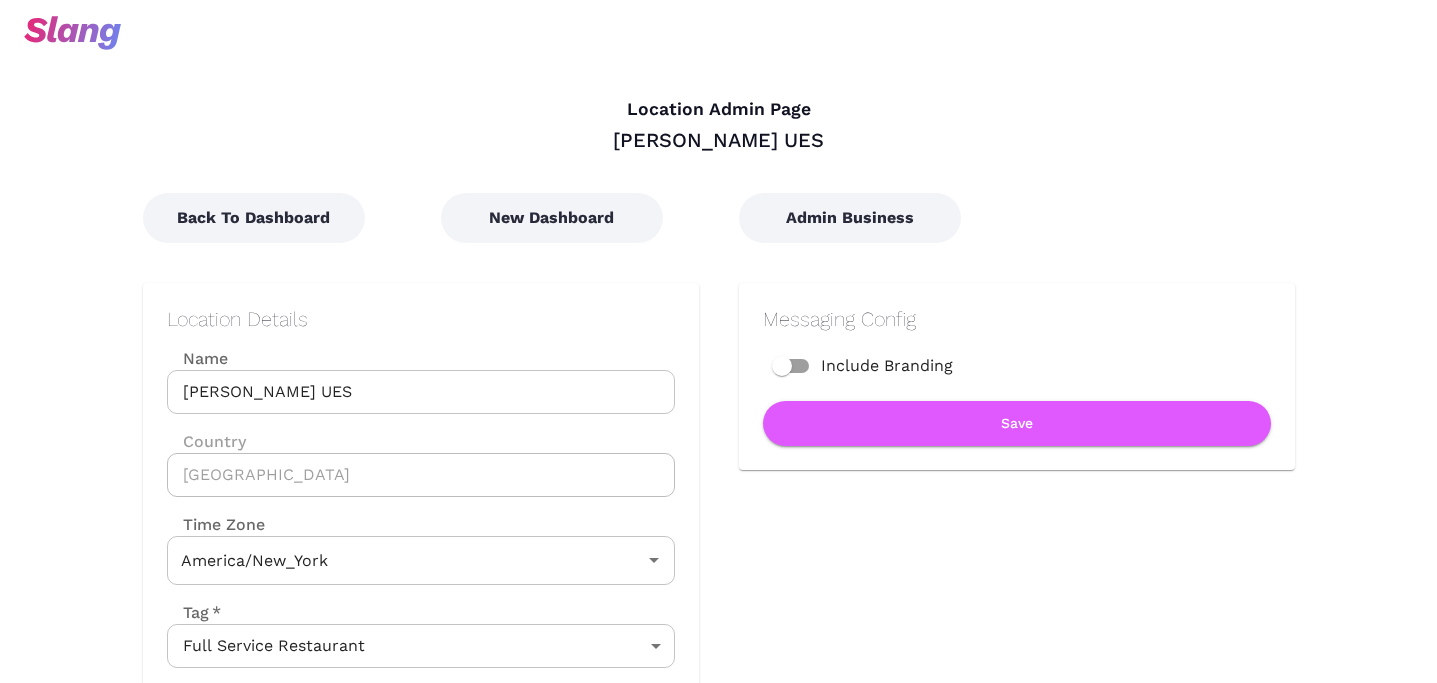 type on "Eastern Time" 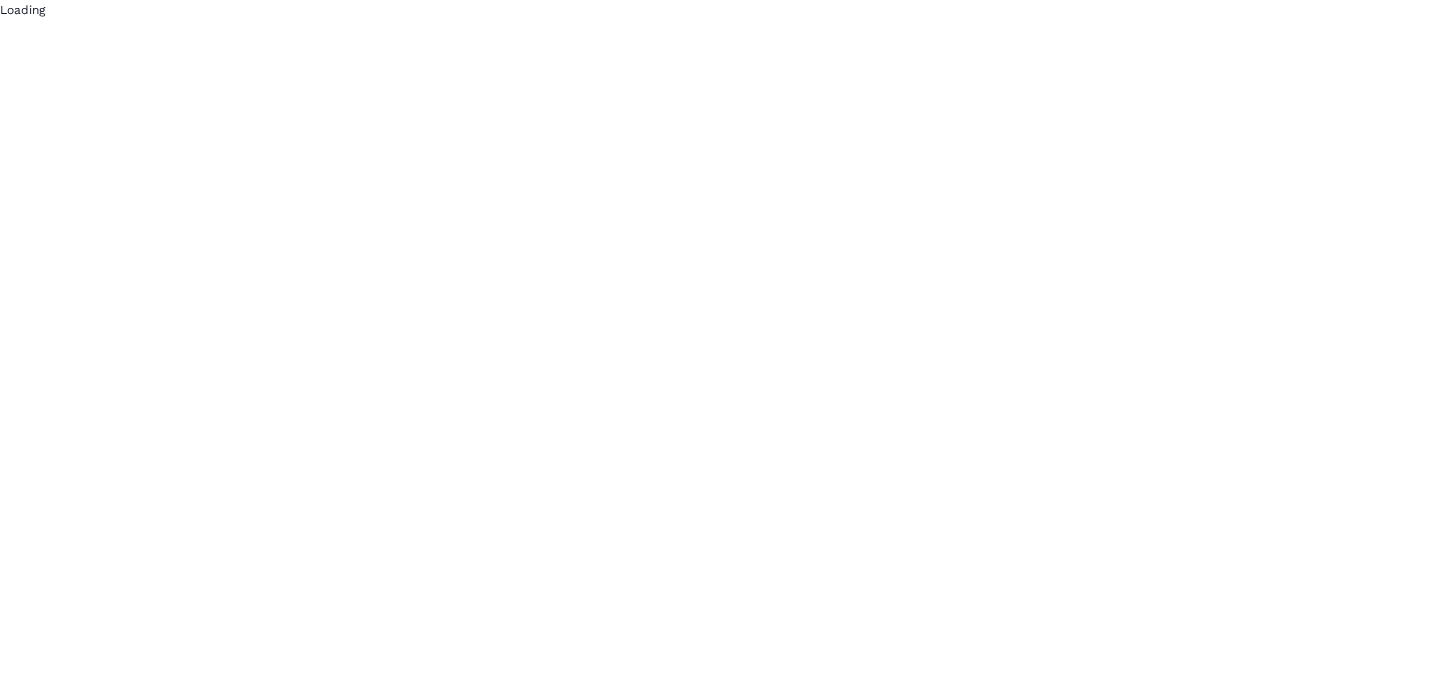 scroll, scrollTop: 0, scrollLeft: 0, axis: both 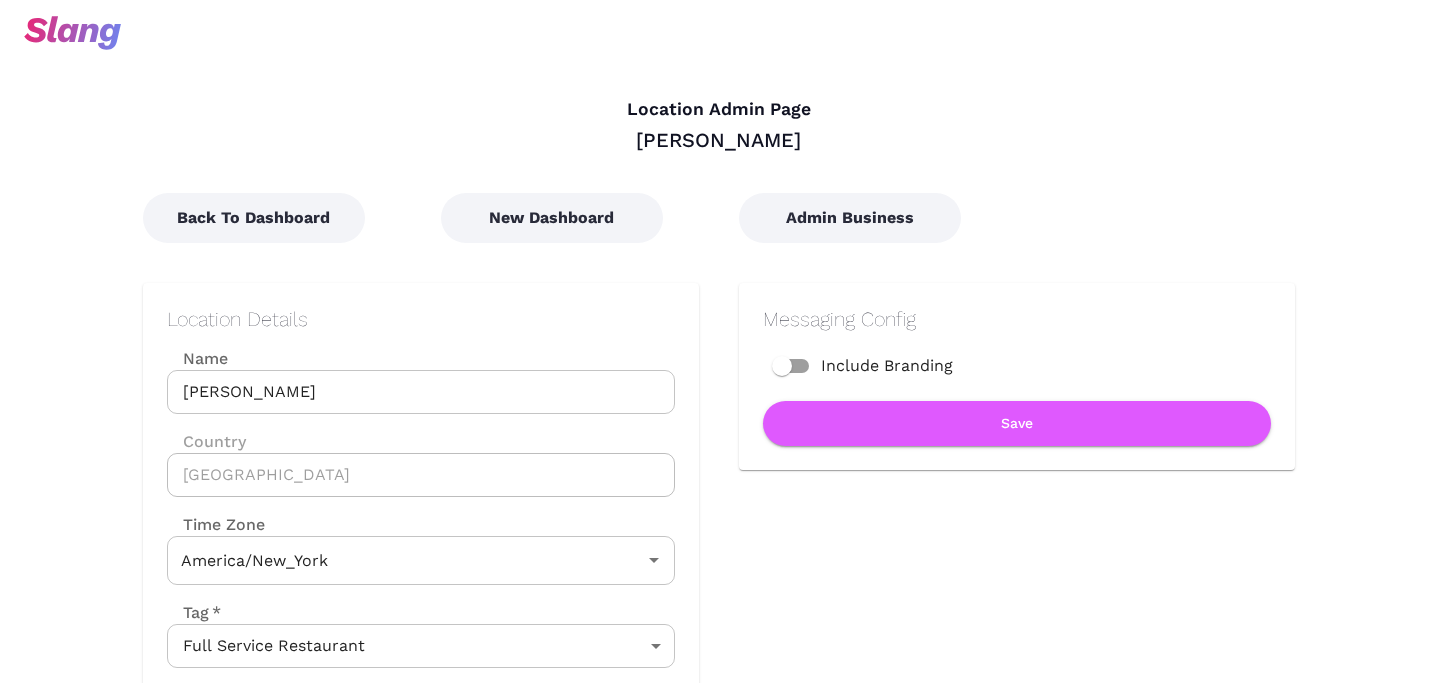type on "Eastern Time" 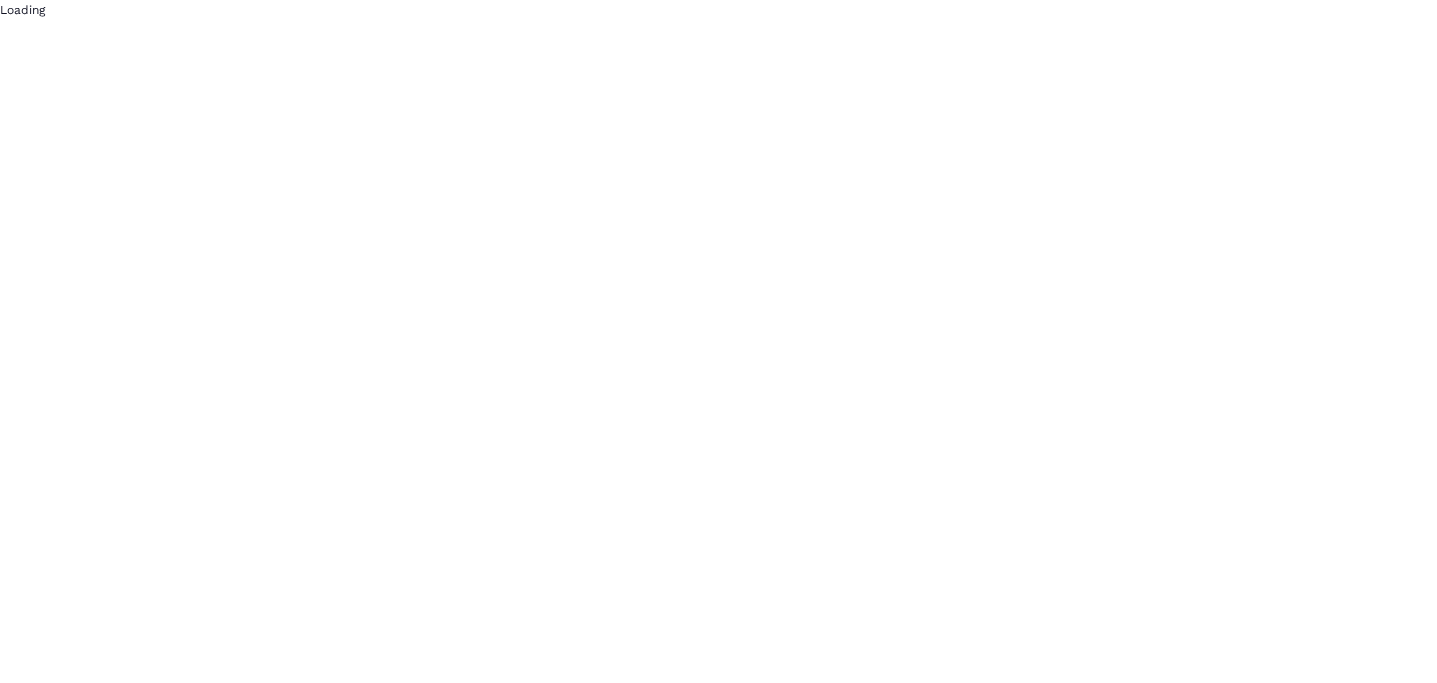 scroll, scrollTop: 0, scrollLeft: 0, axis: both 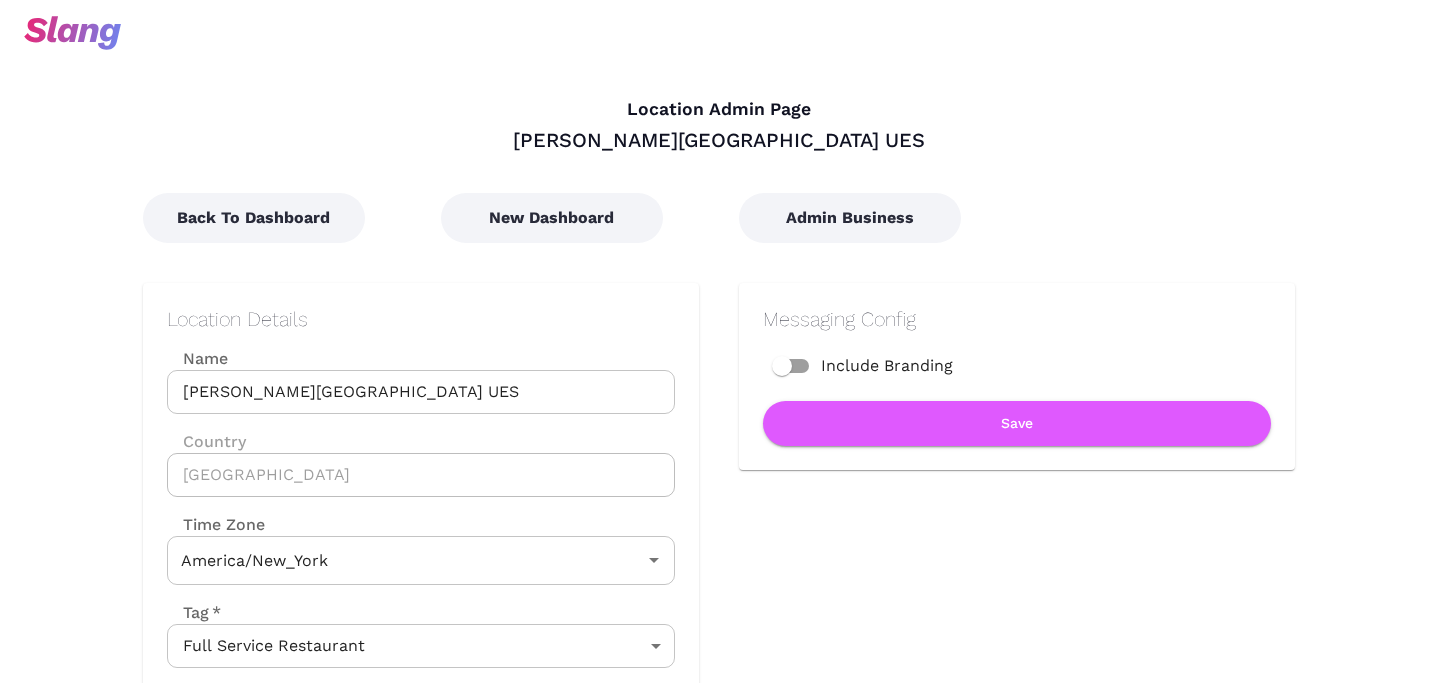 type on "Eastern Time" 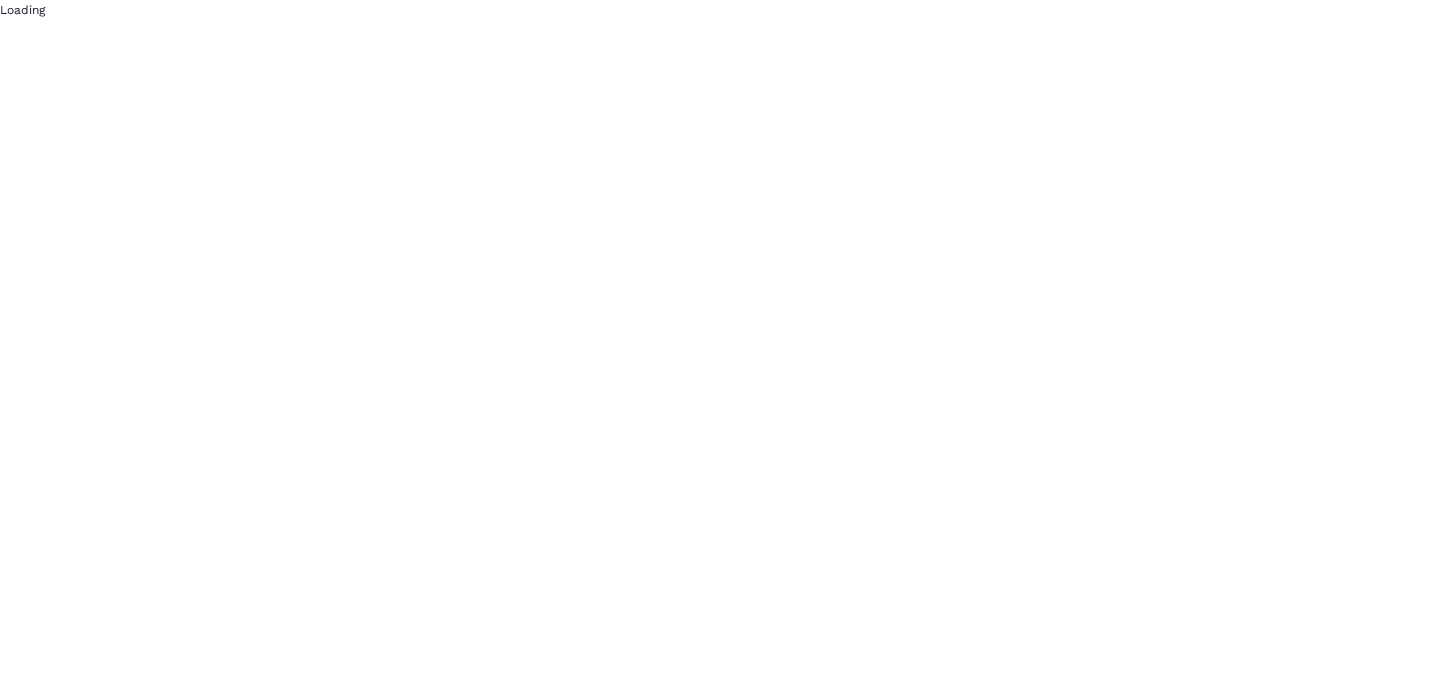 scroll, scrollTop: 0, scrollLeft: 0, axis: both 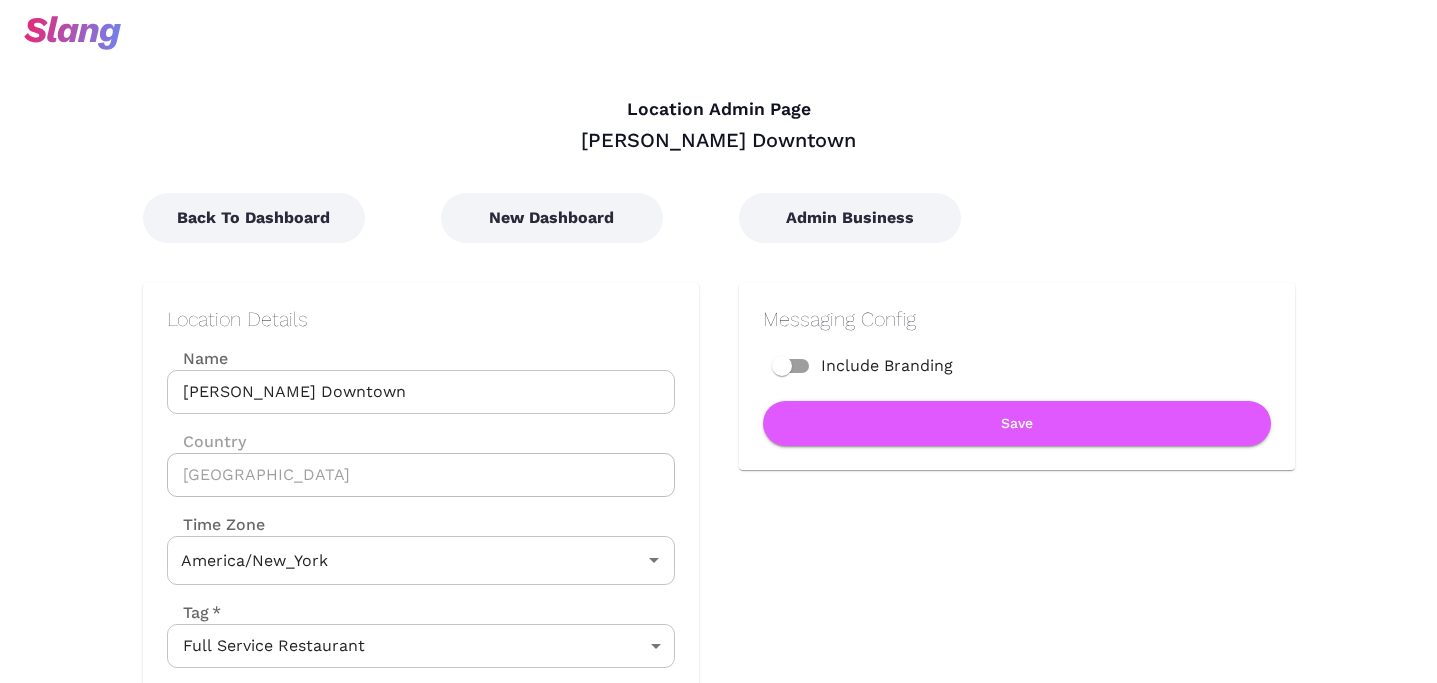 type on "Eastern Time" 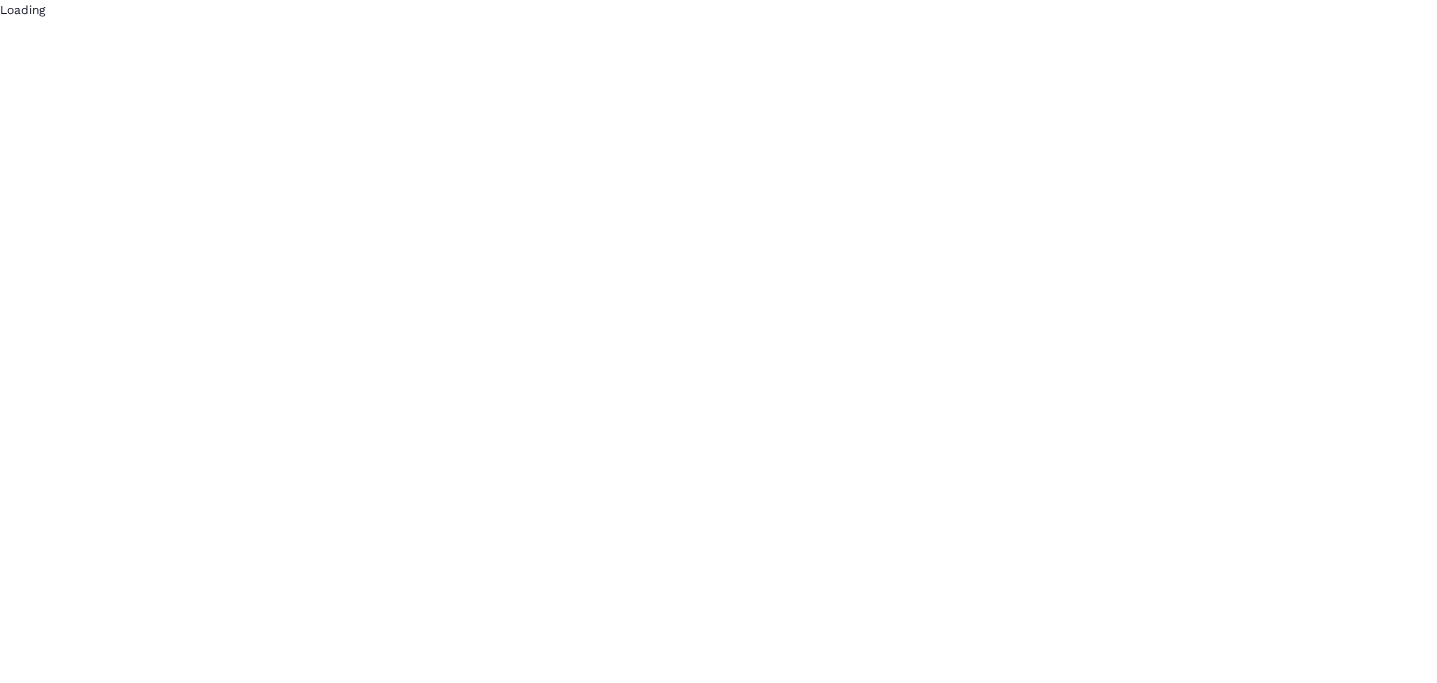 scroll, scrollTop: 0, scrollLeft: 0, axis: both 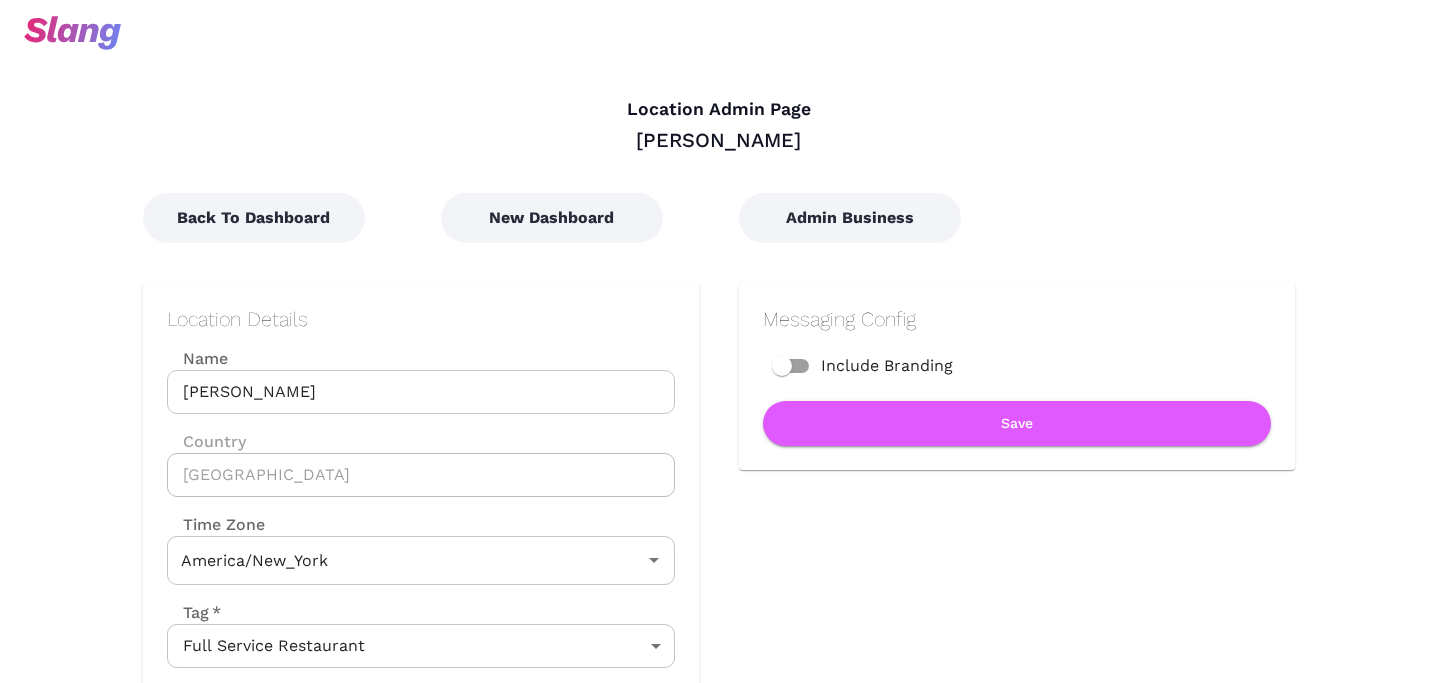 type on "Eastern Time" 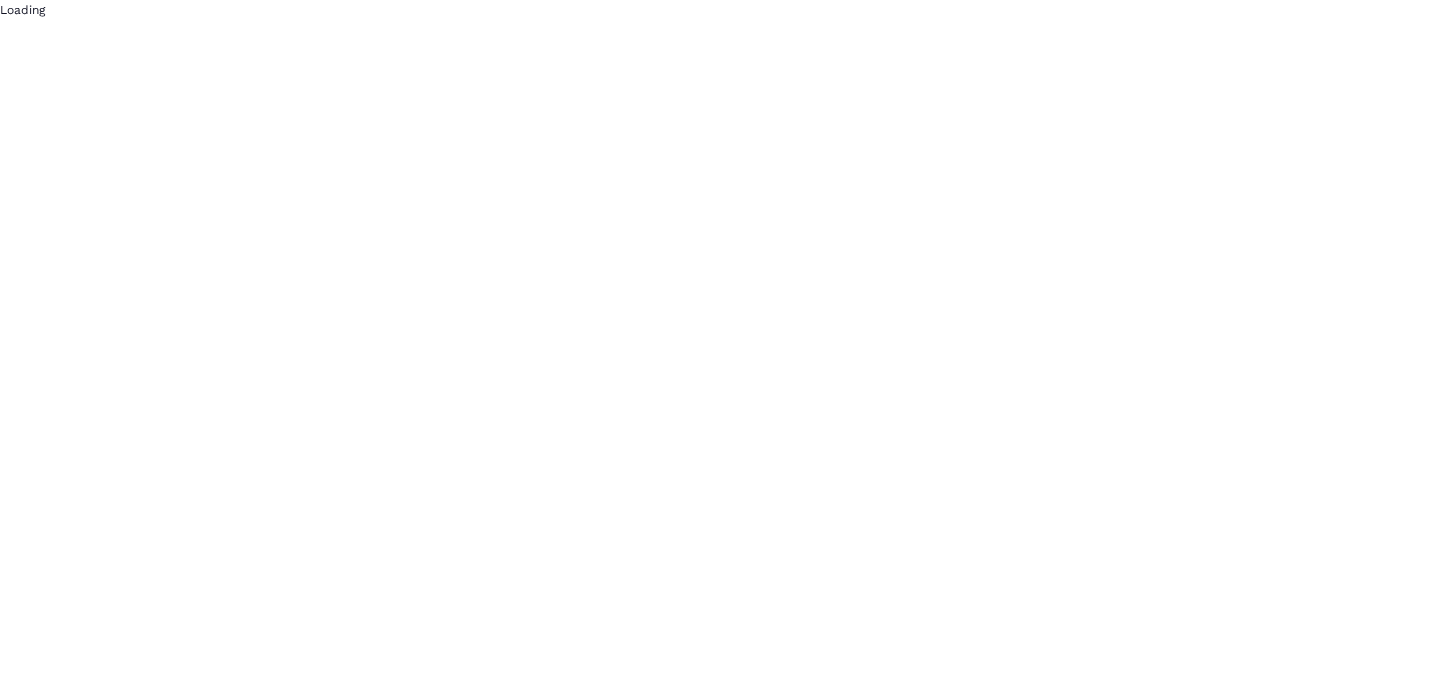 scroll, scrollTop: 0, scrollLeft: 0, axis: both 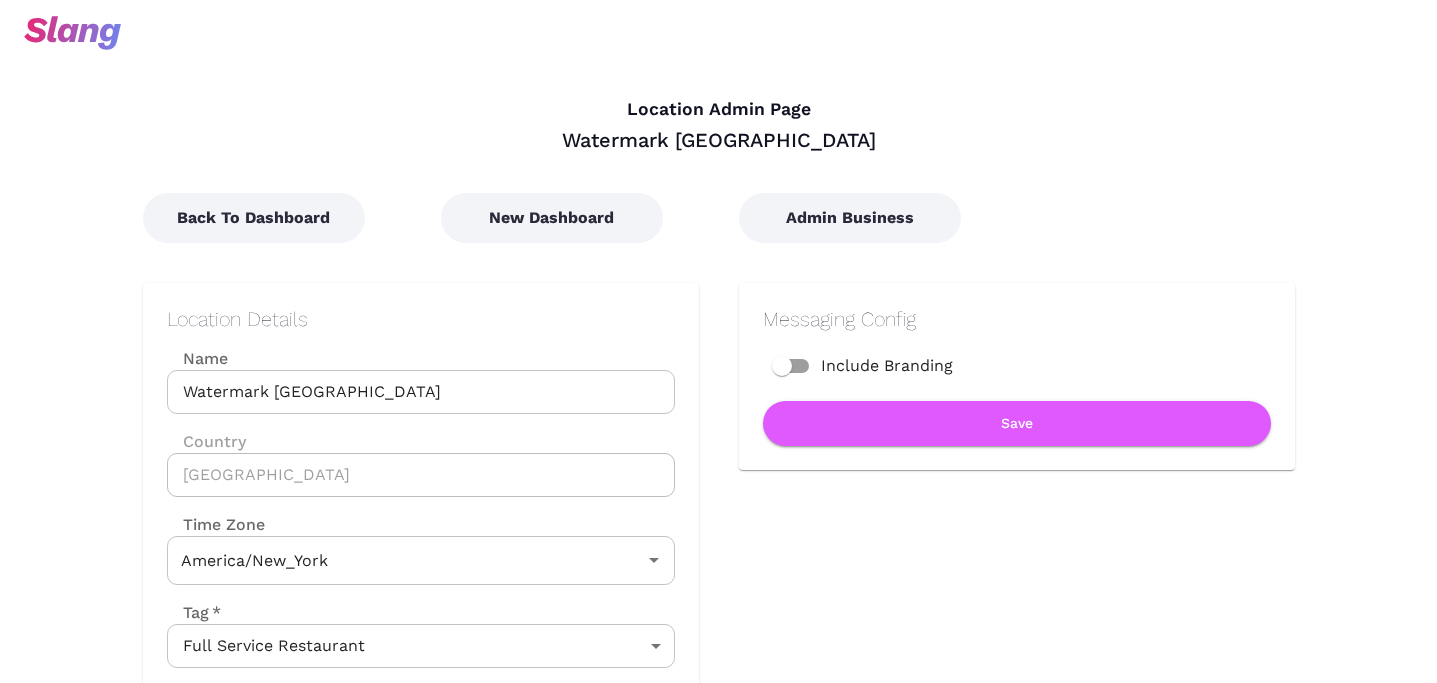 type on "Eastern Time" 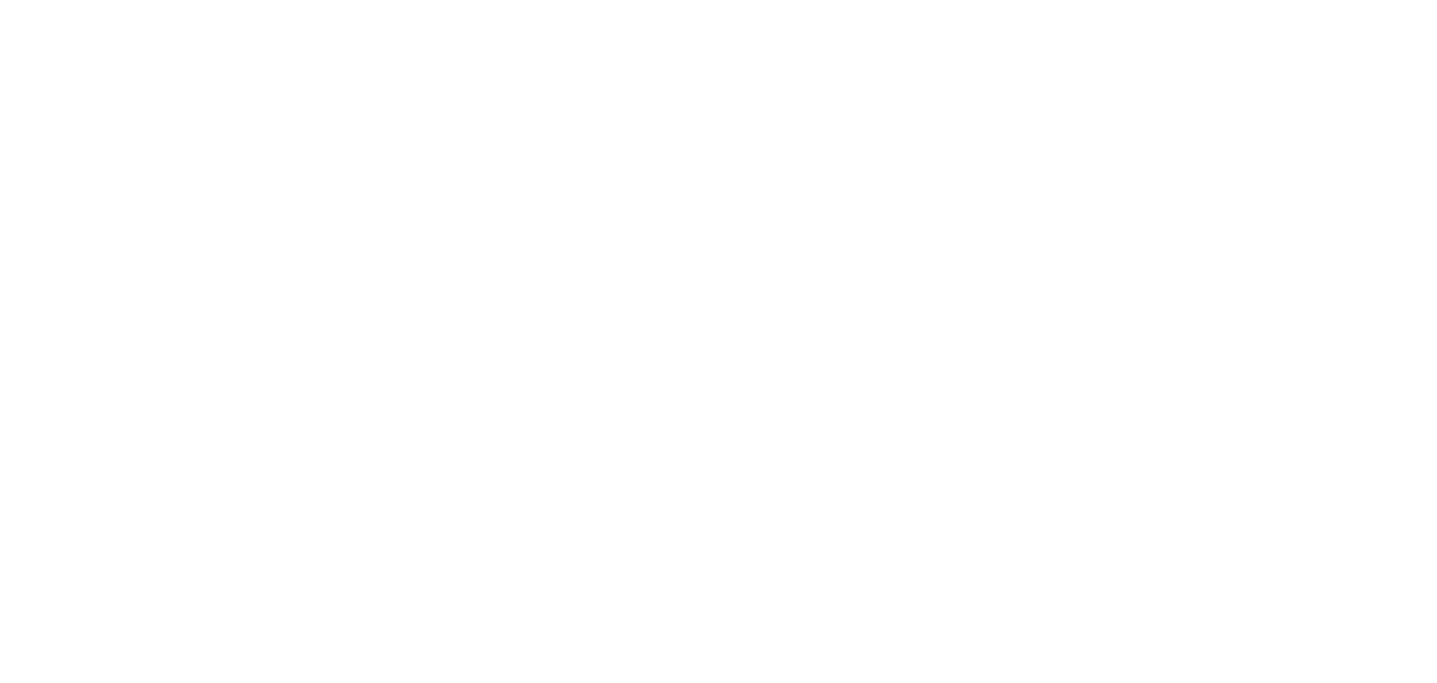 scroll, scrollTop: 0, scrollLeft: 0, axis: both 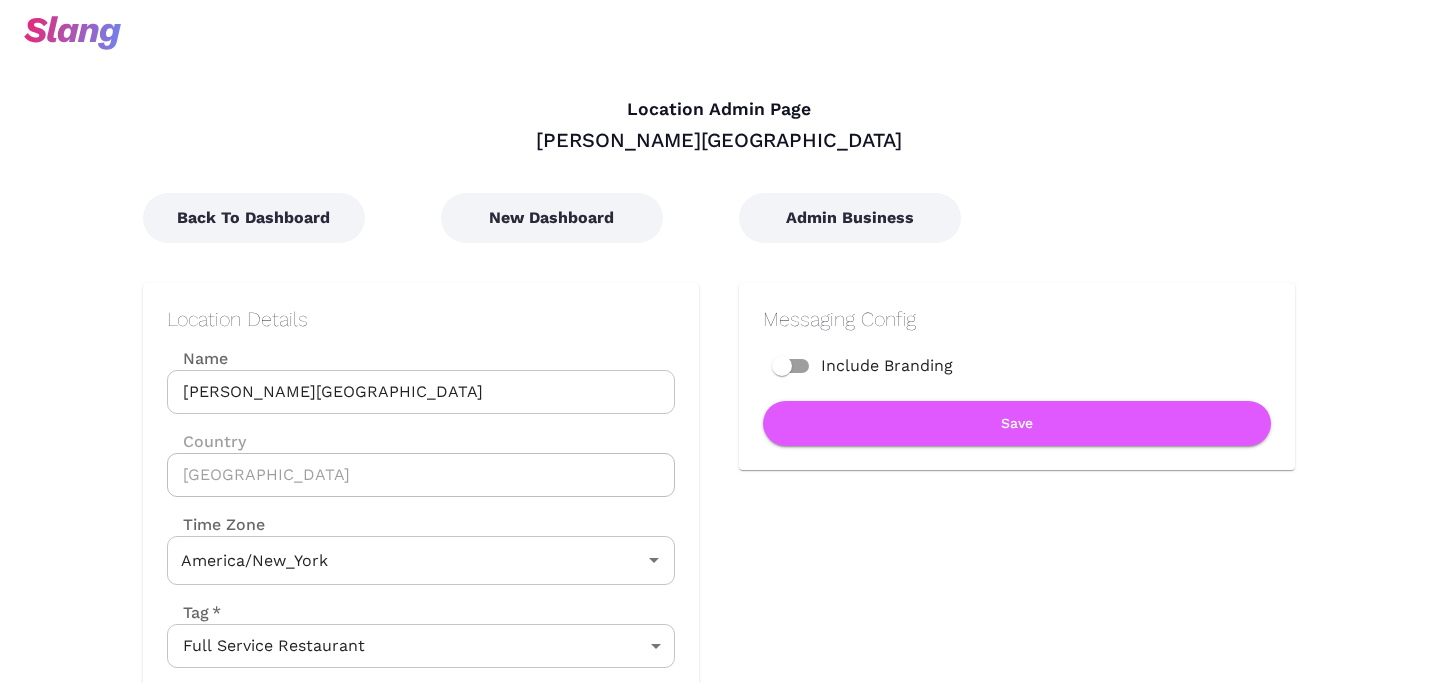 type on "Eastern Time" 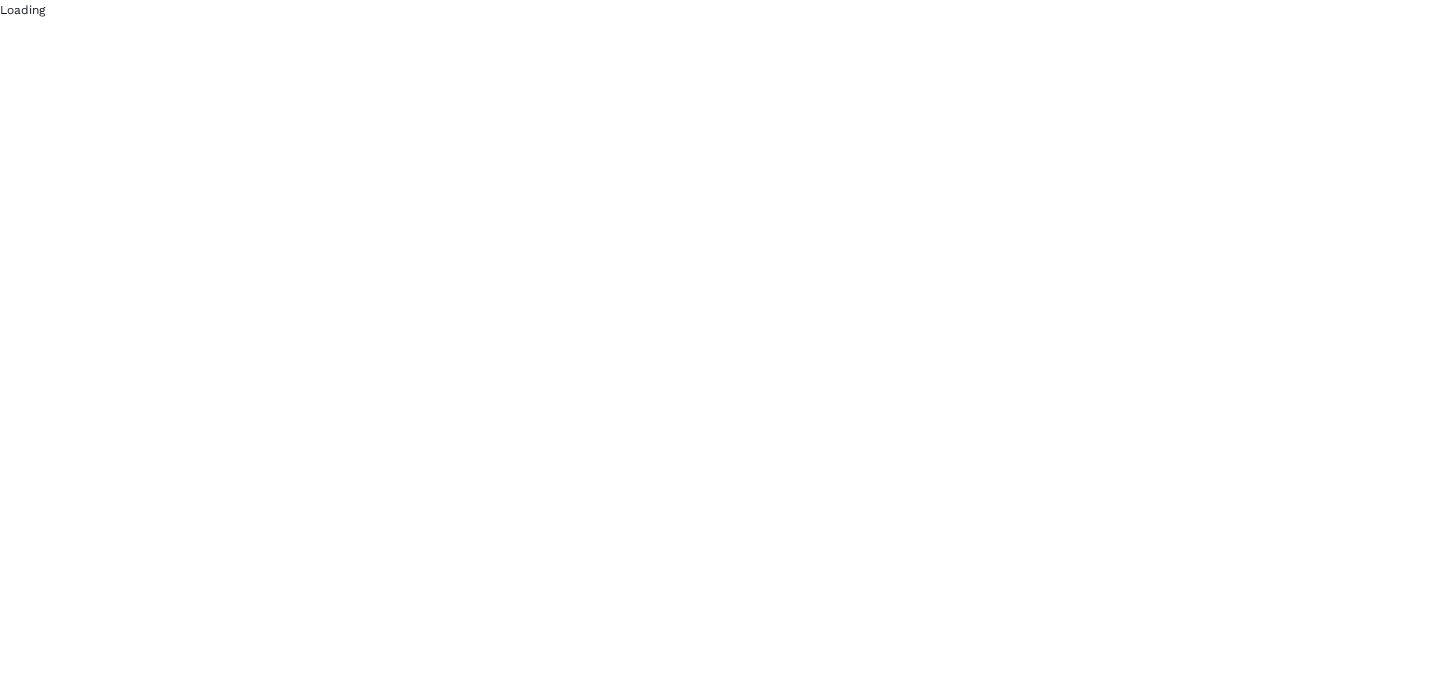 scroll, scrollTop: 0, scrollLeft: 0, axis: both 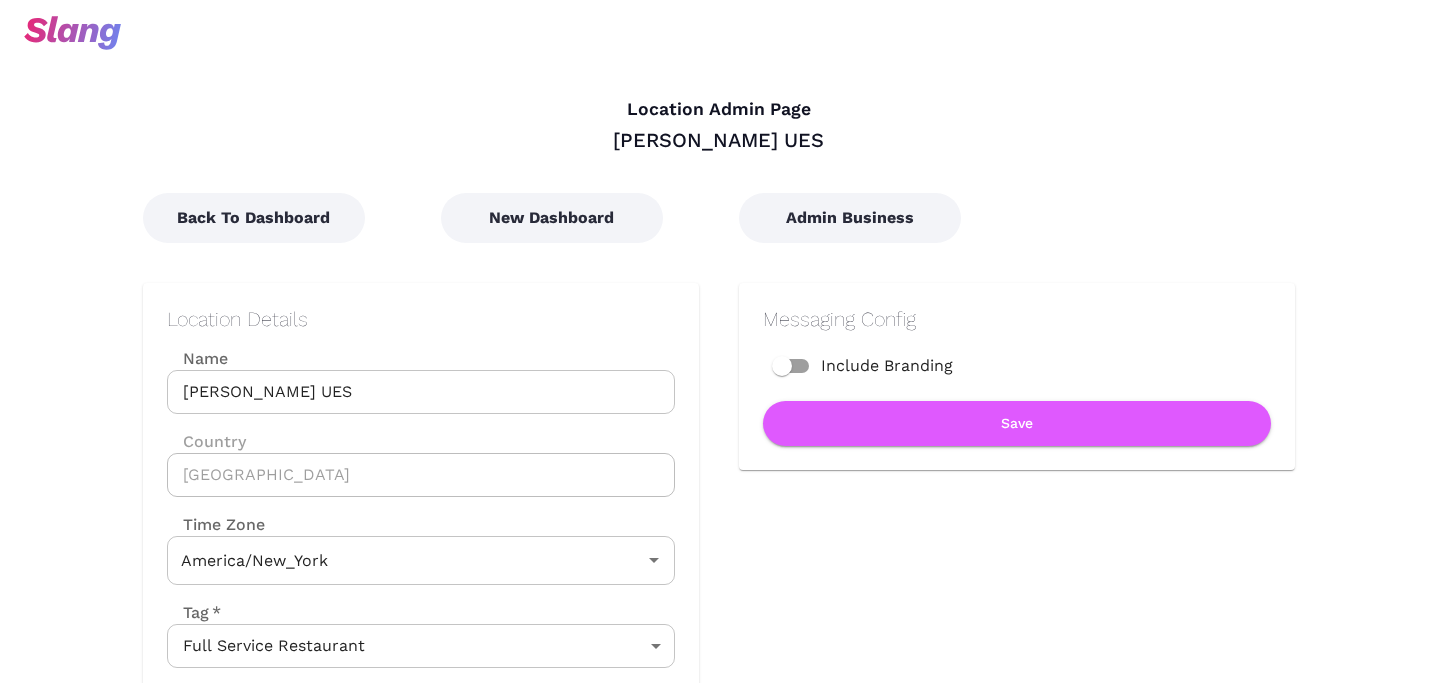 type on "Eastern Time" 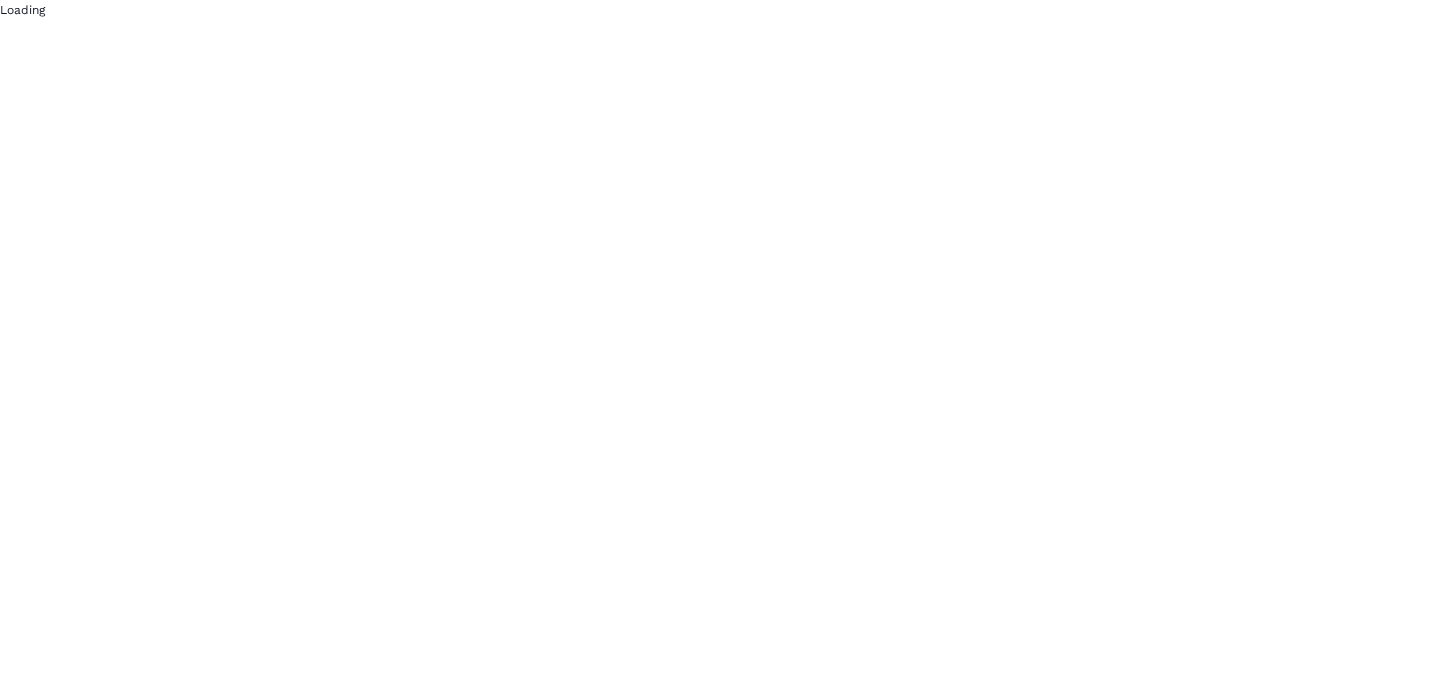 scroll, scrollTop: 0, scrollLeft: 0, axis: both 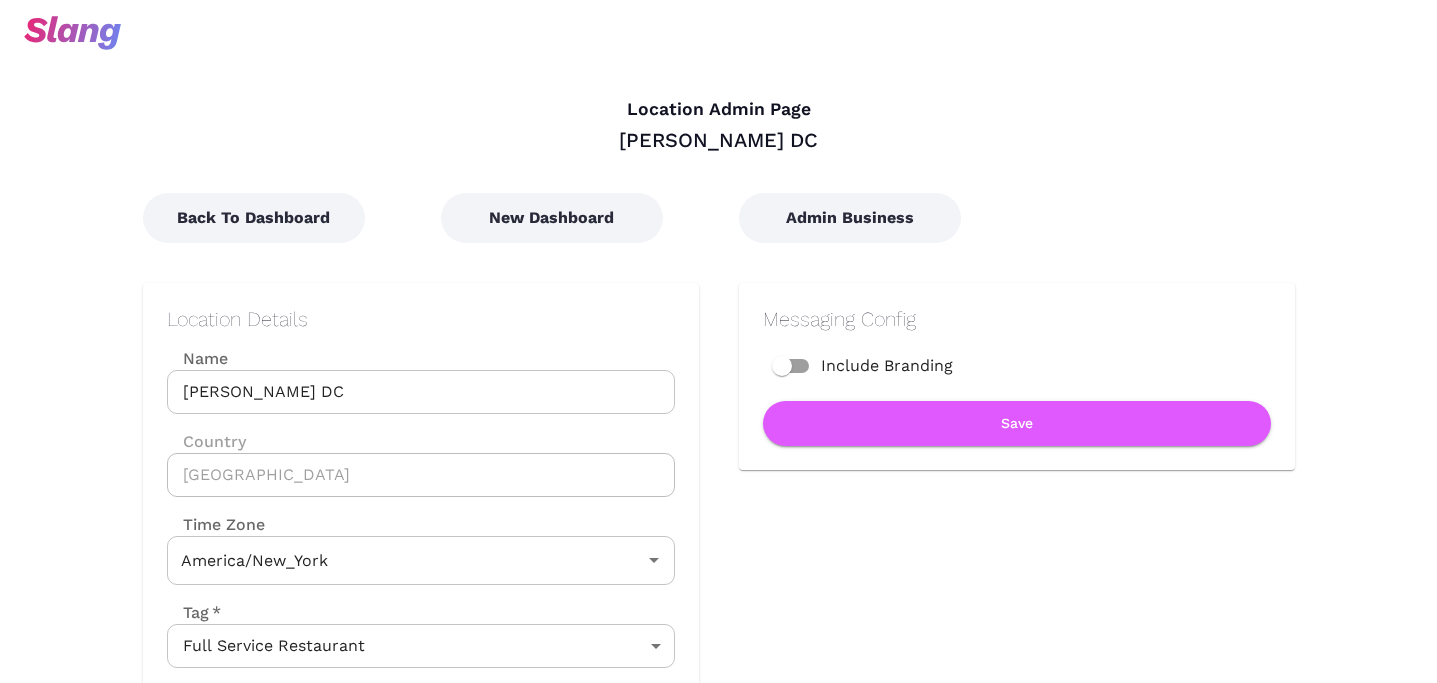 type on "Eastern Time" 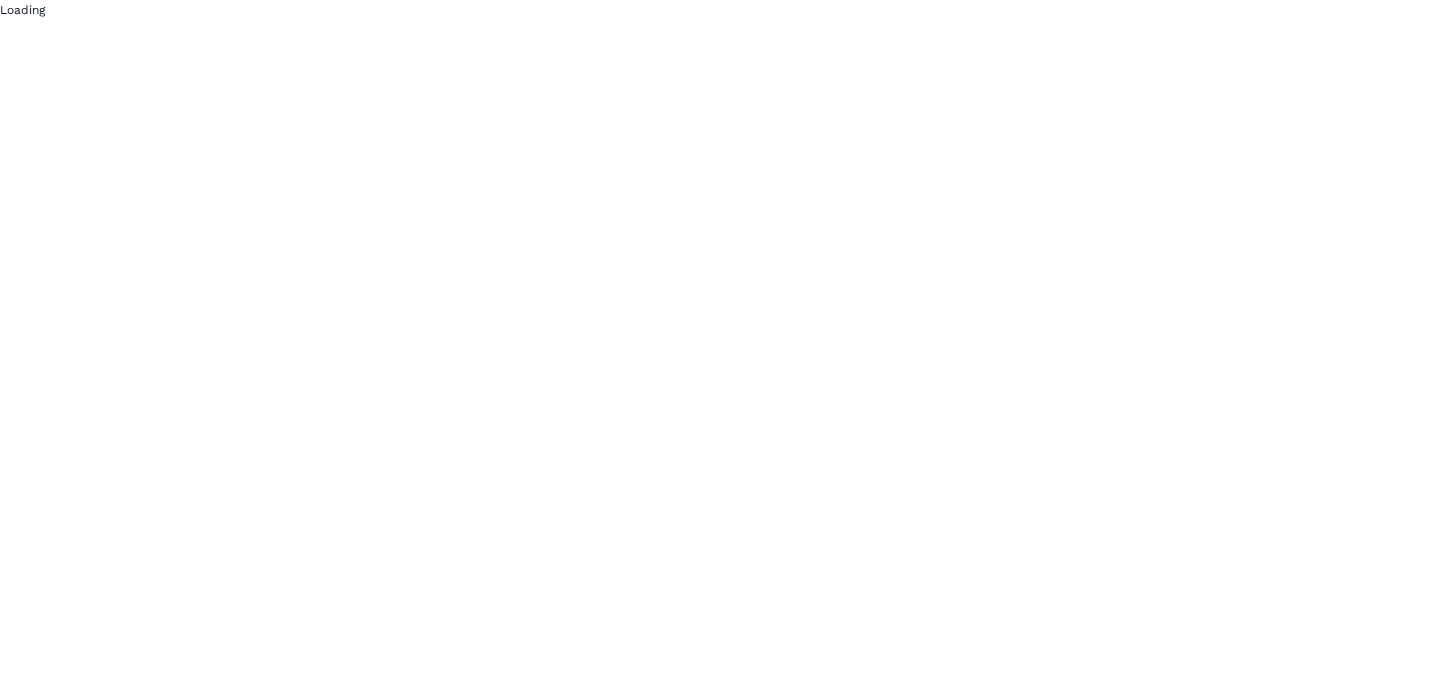 scroll, scrollTop: 0, scrollLeft: 0, axis: both 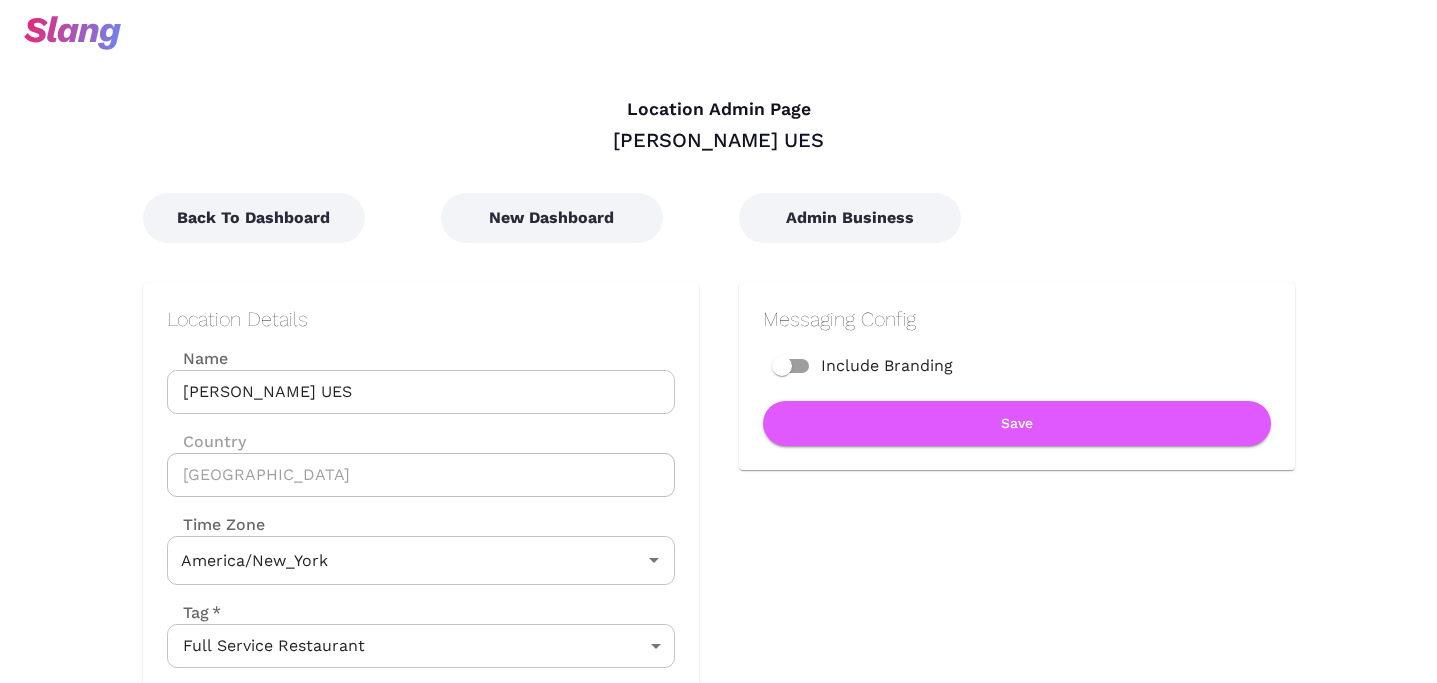 type on "Eastern Time" 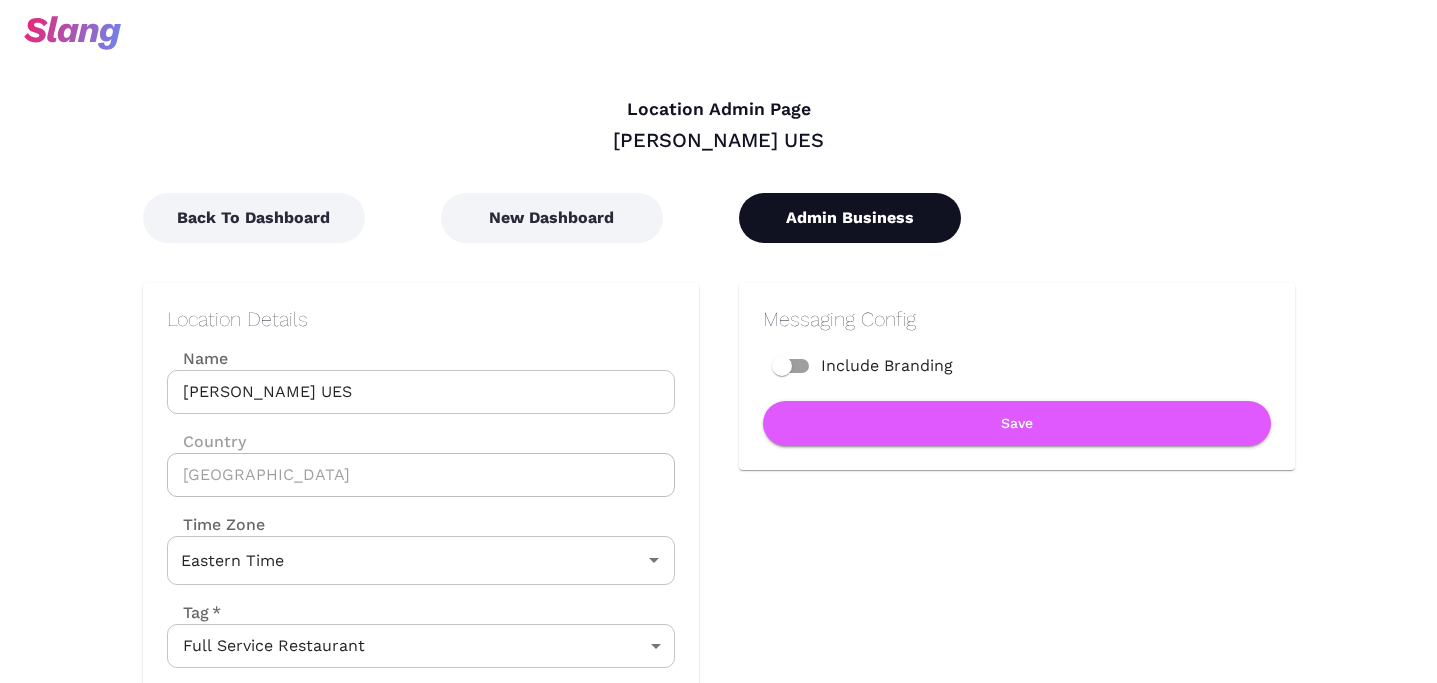 click on "Admin Business" at bounding box center (850, 218) 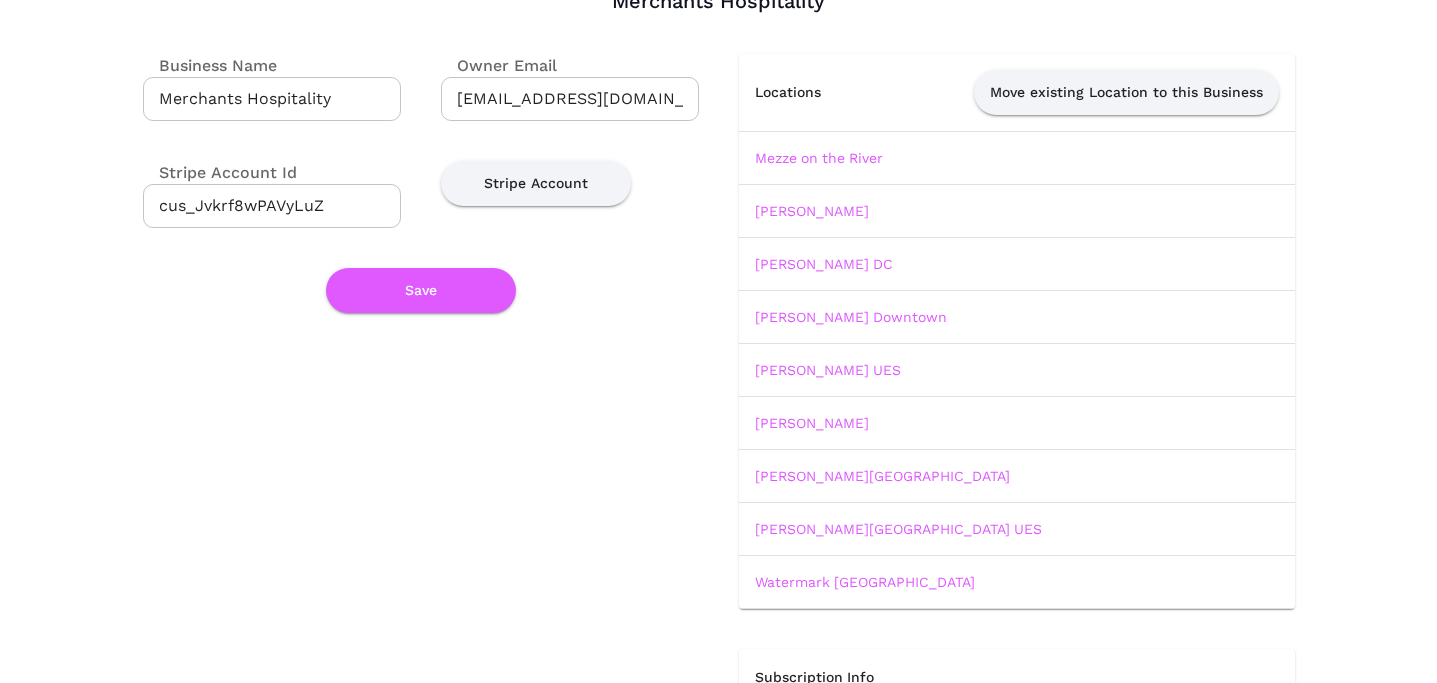 scroll, scrollTop: 134, scrollLeft: 0, axis: vertical 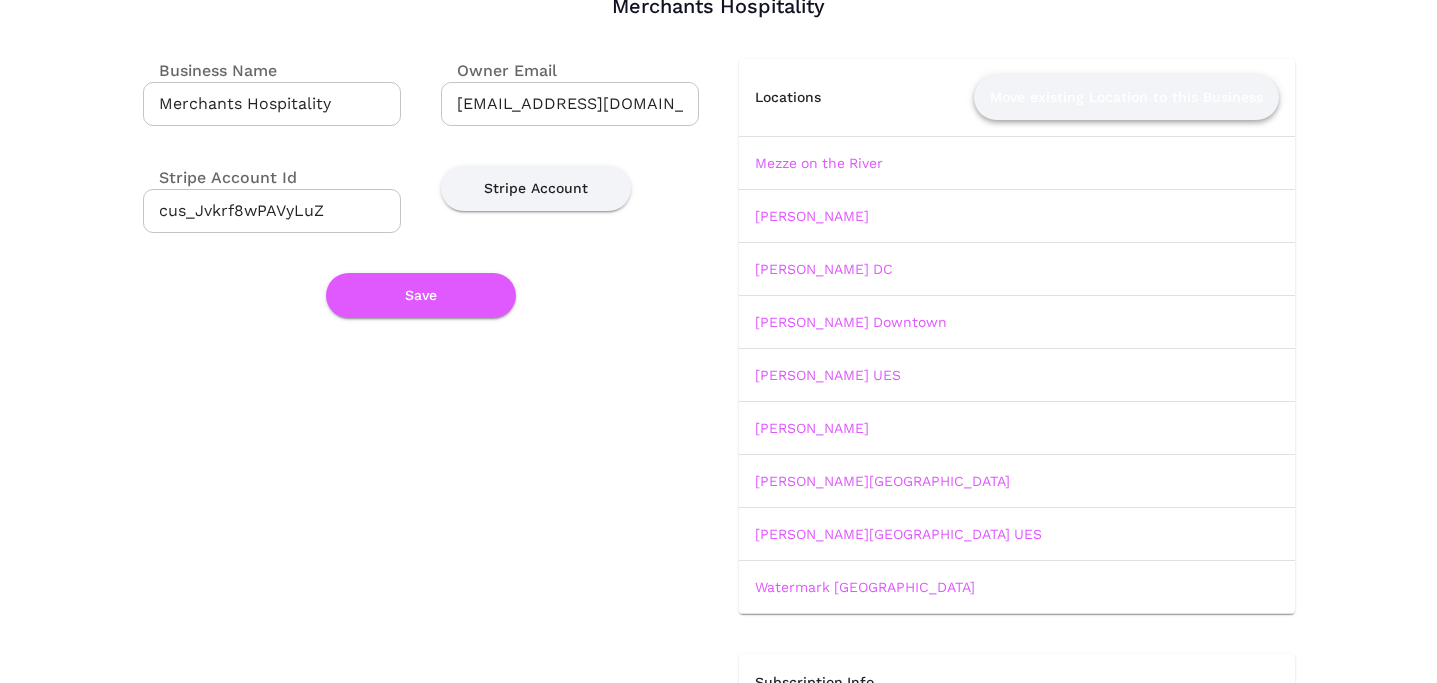 click on "Move existing Location to this Business" at bounding box center (1126, 97) 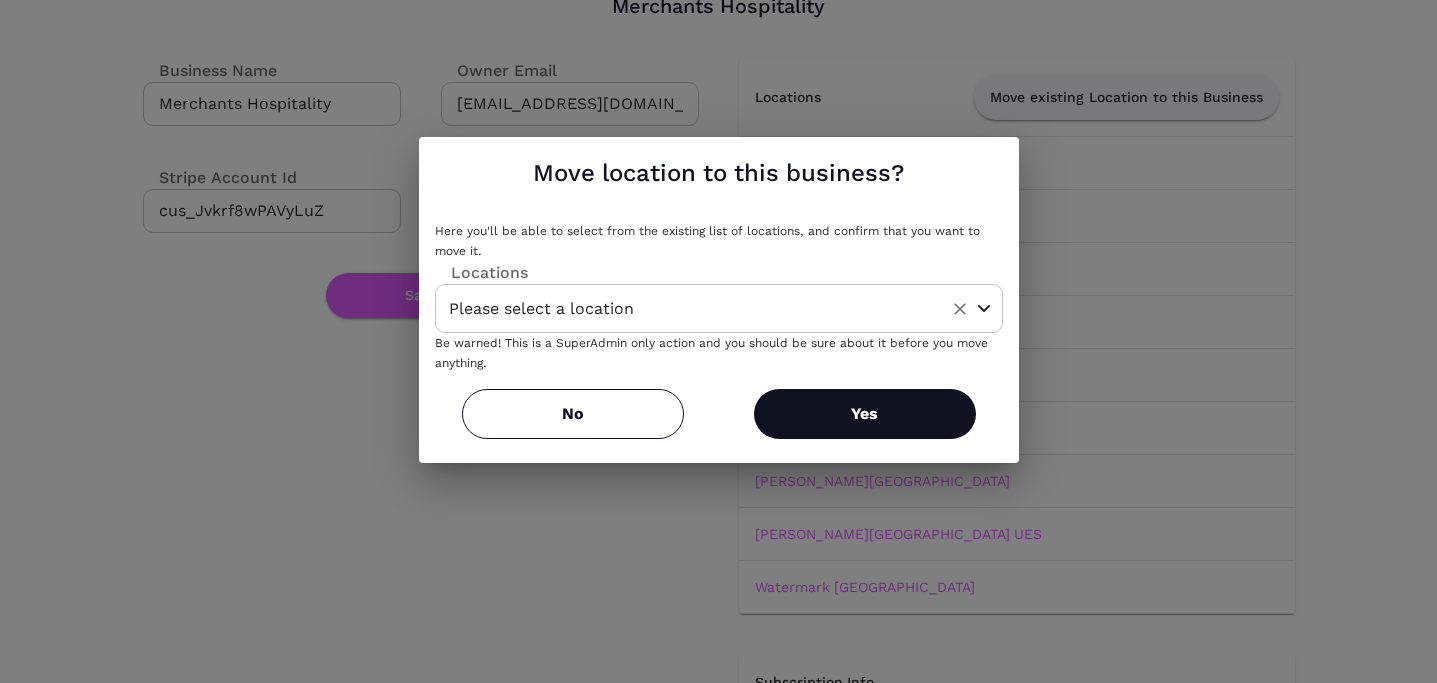 click on "Please select a location" at bounding box center (688, 308) 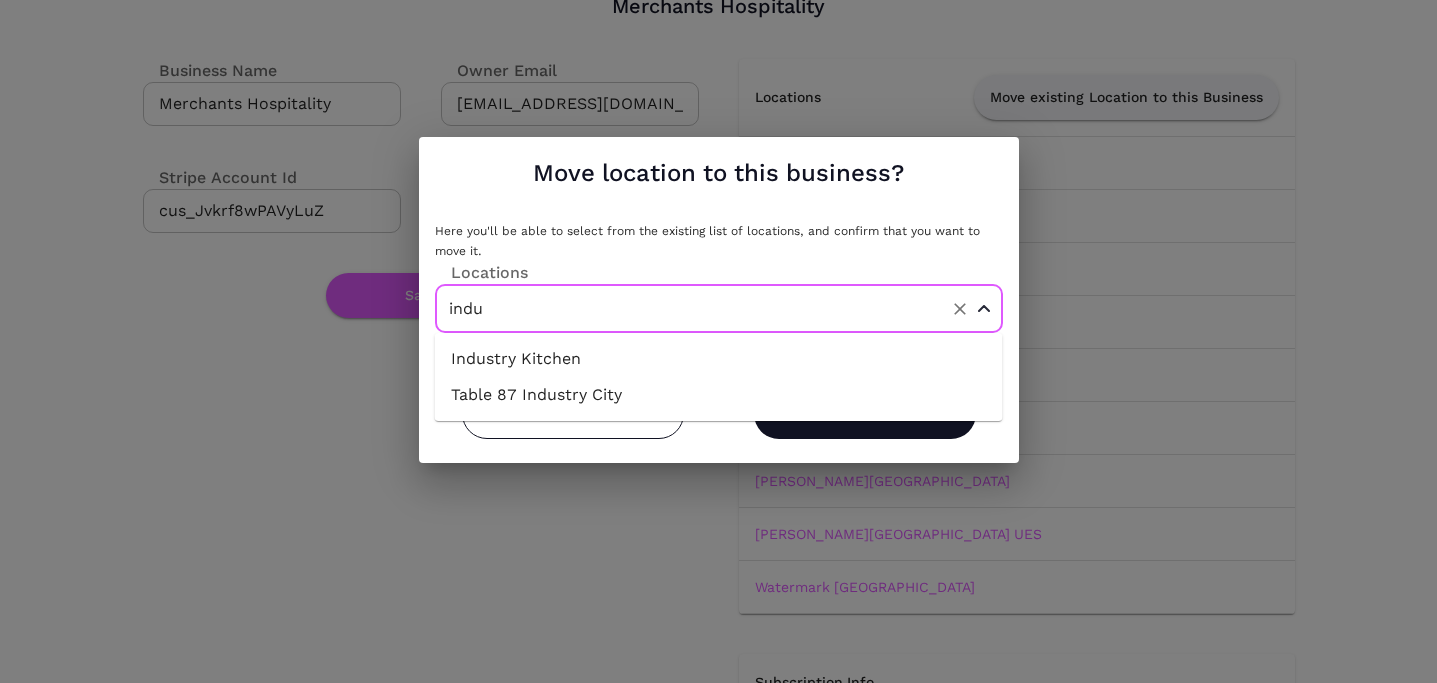 click on "Industry Kitchen" at bounding box center [719, 359] 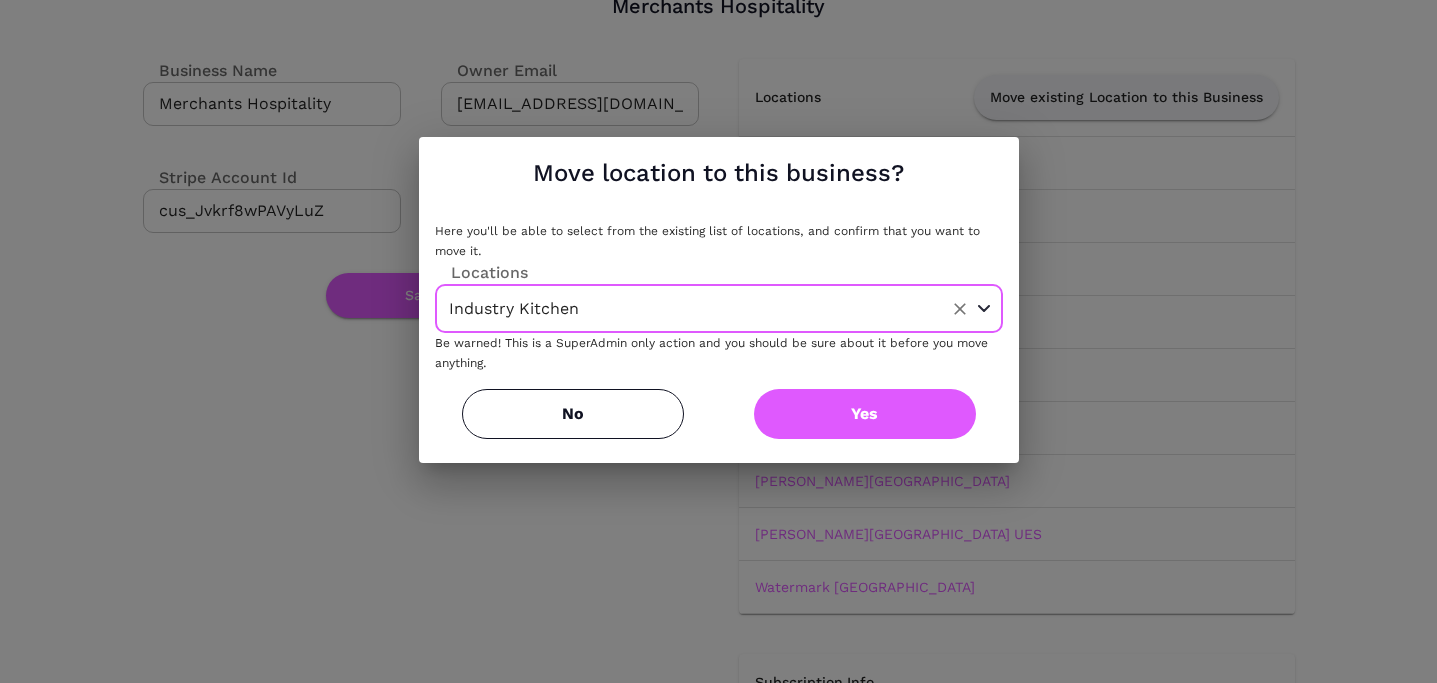 type on "Industry Kitchen" 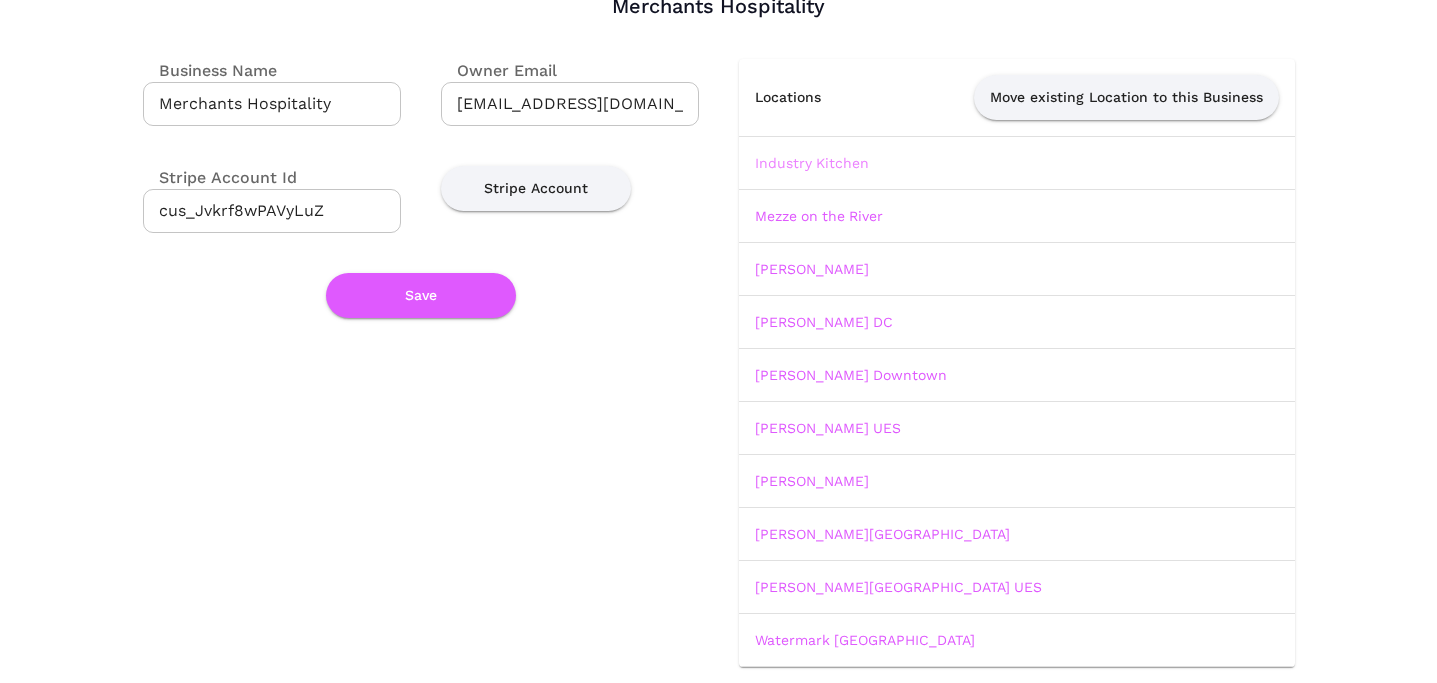 click on "Industry Kitchen" at bounding box center (812, 163) 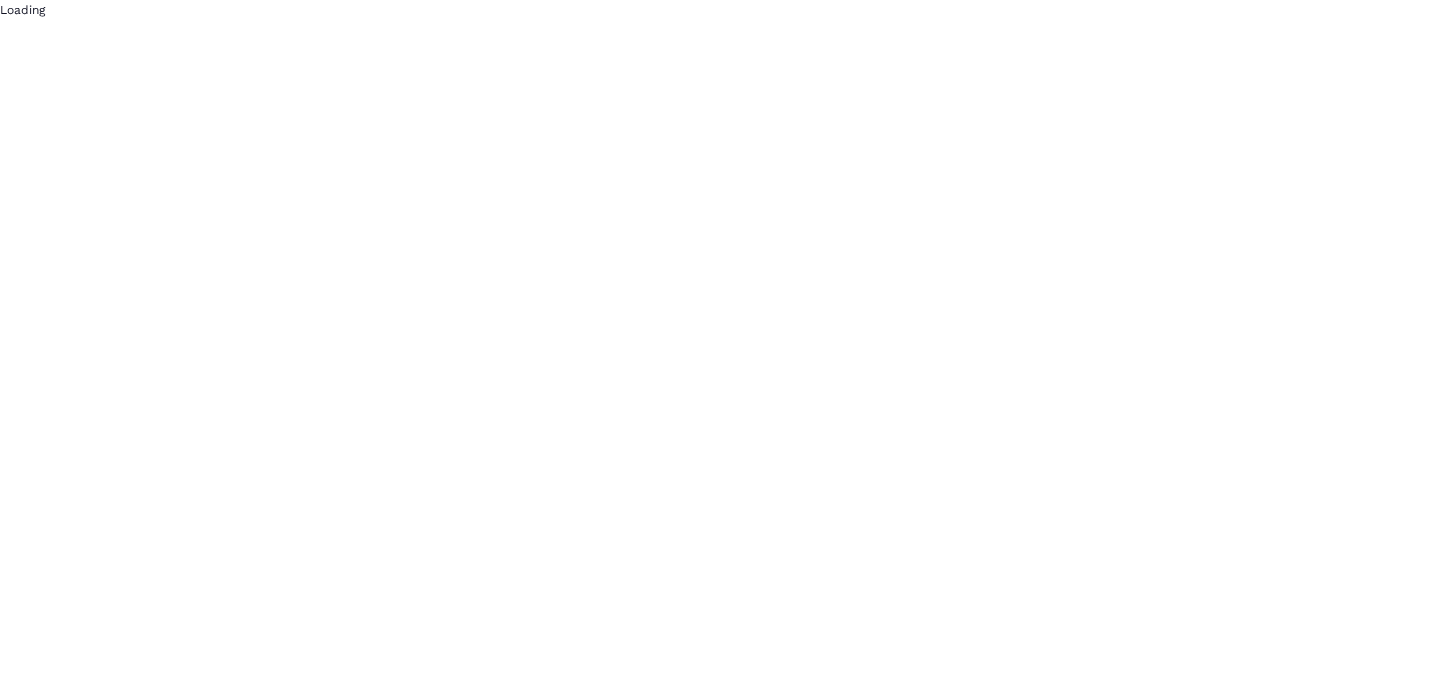 scroll, scrollTop: 0, scrollLeft: 0, axis: both 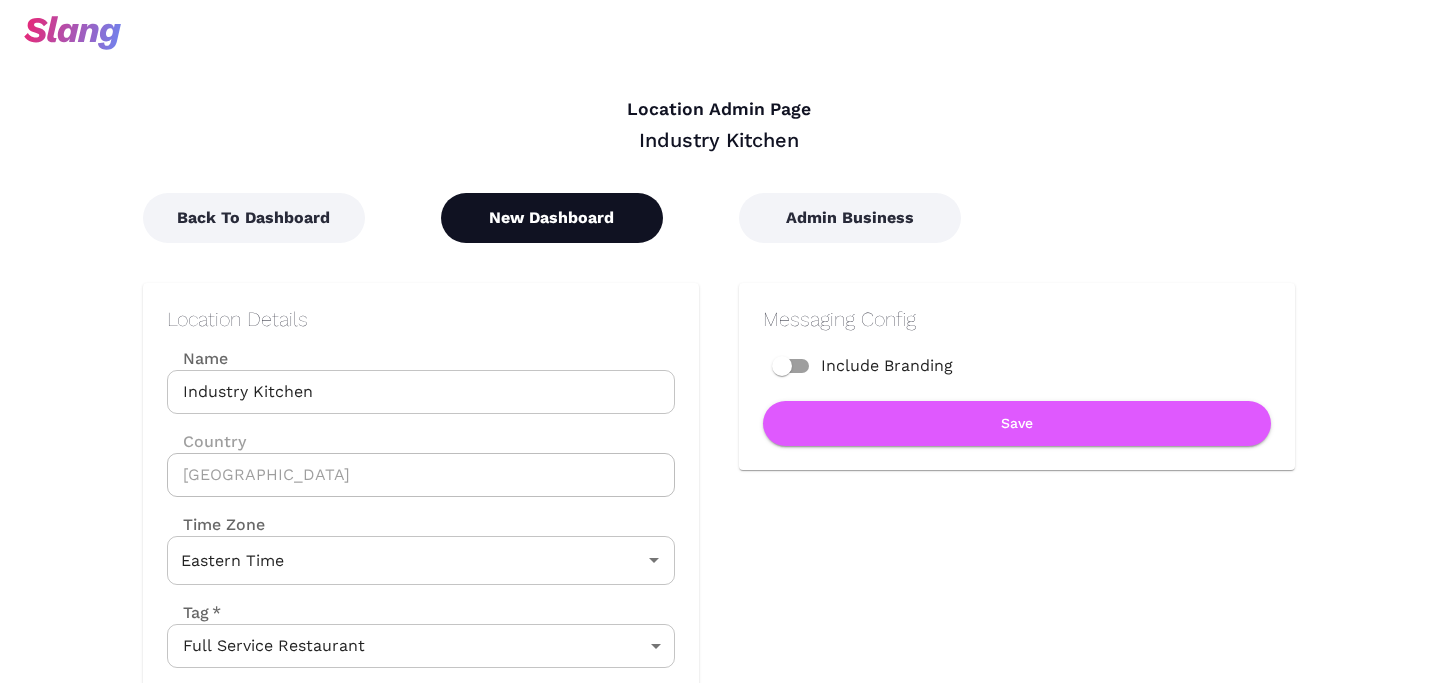 click on "New Dashboard" at bounding box center (552, 218) 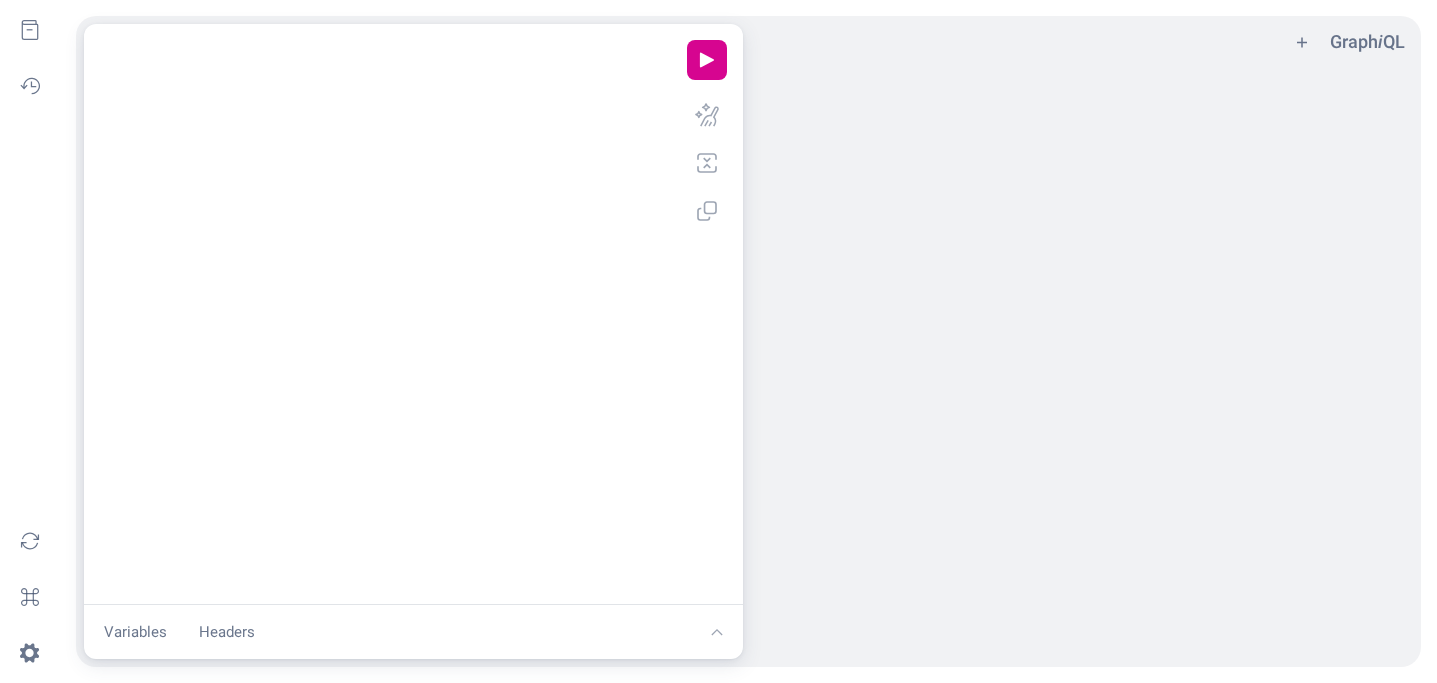 scroll, scrollTop: 0, scrollLeft: 0, axis: both 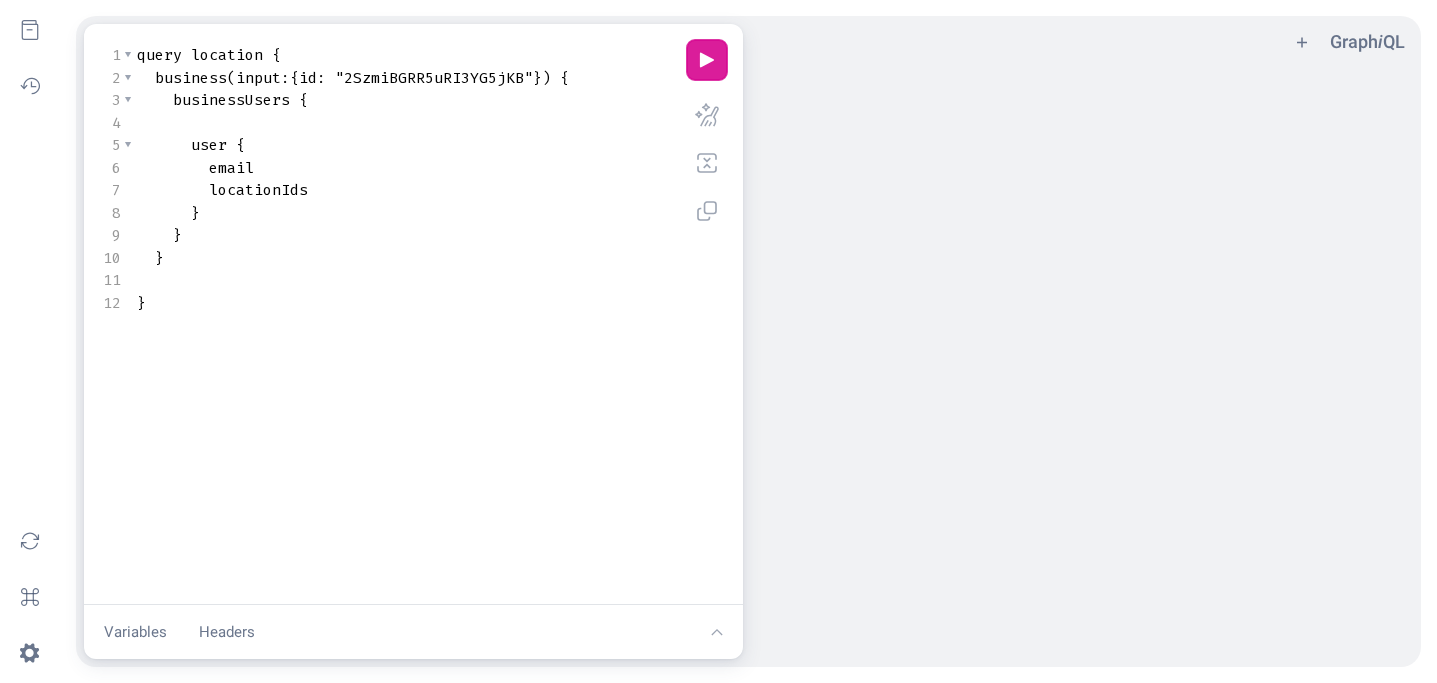 click on "play icon" at bounding box center (707, 60) 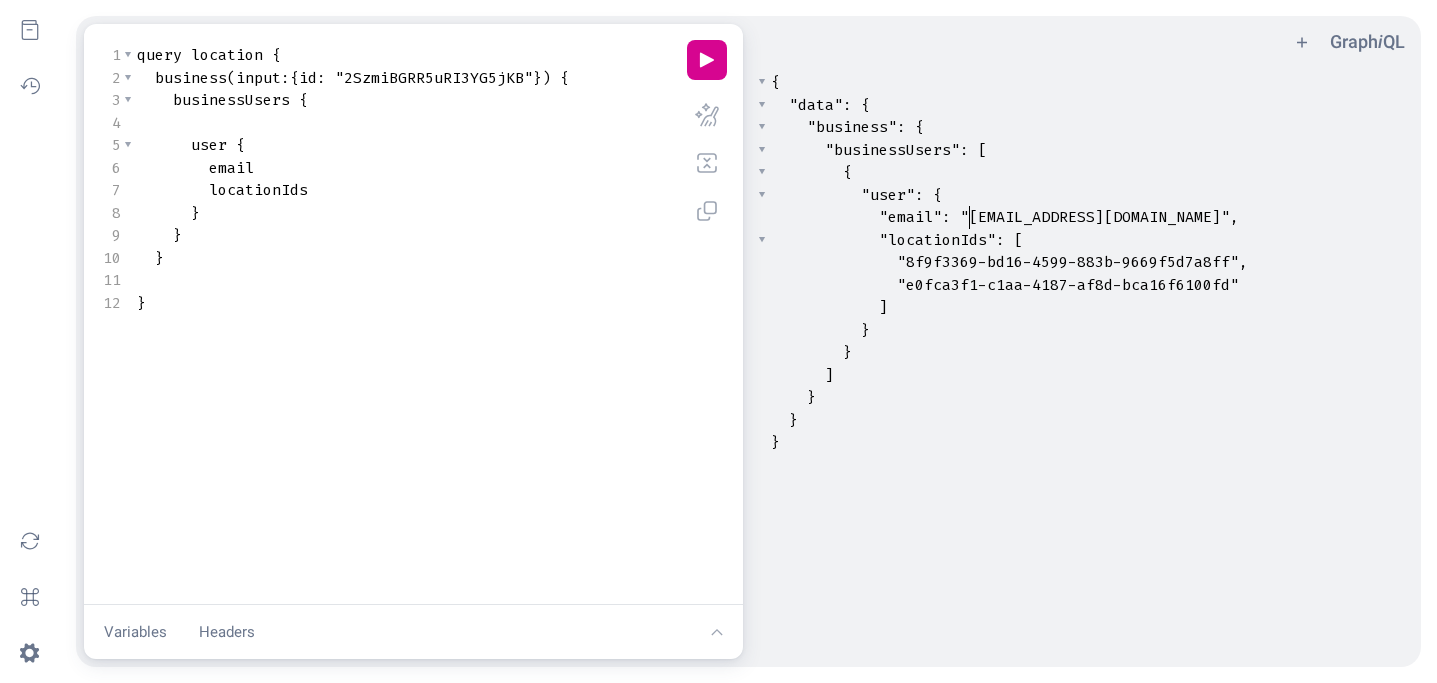 type on "m" 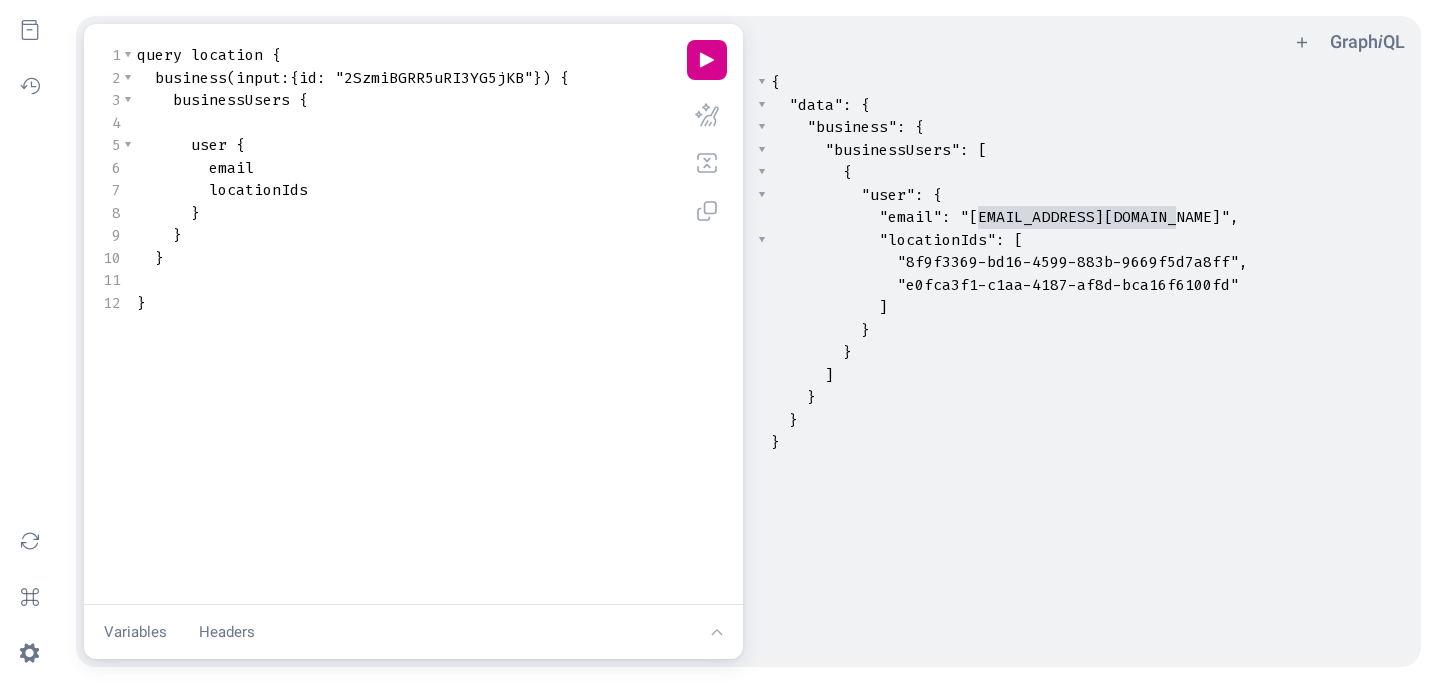 type on "mattsullivan9@gmail.com" 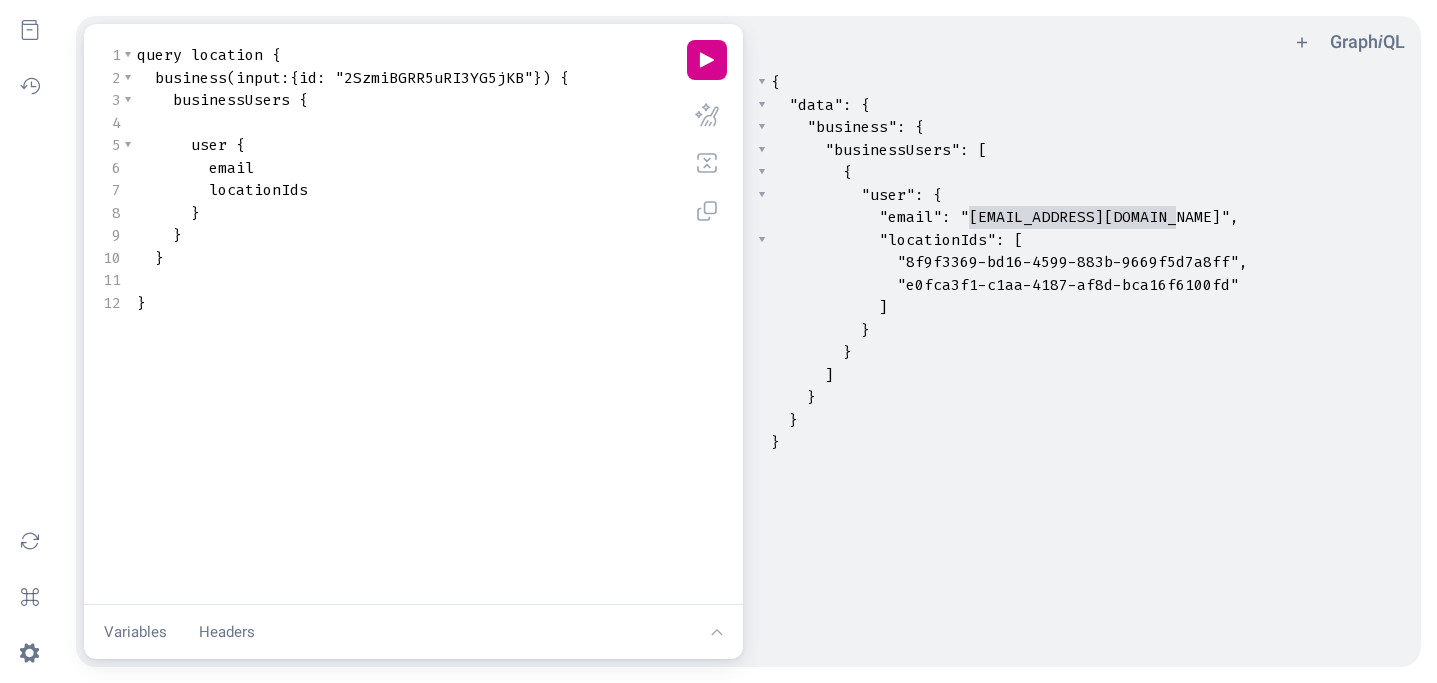 drag, startPoint x: 1175, startPoint y: 215, endPoint x: 969, endPoint y: 217, distance: 206.0097 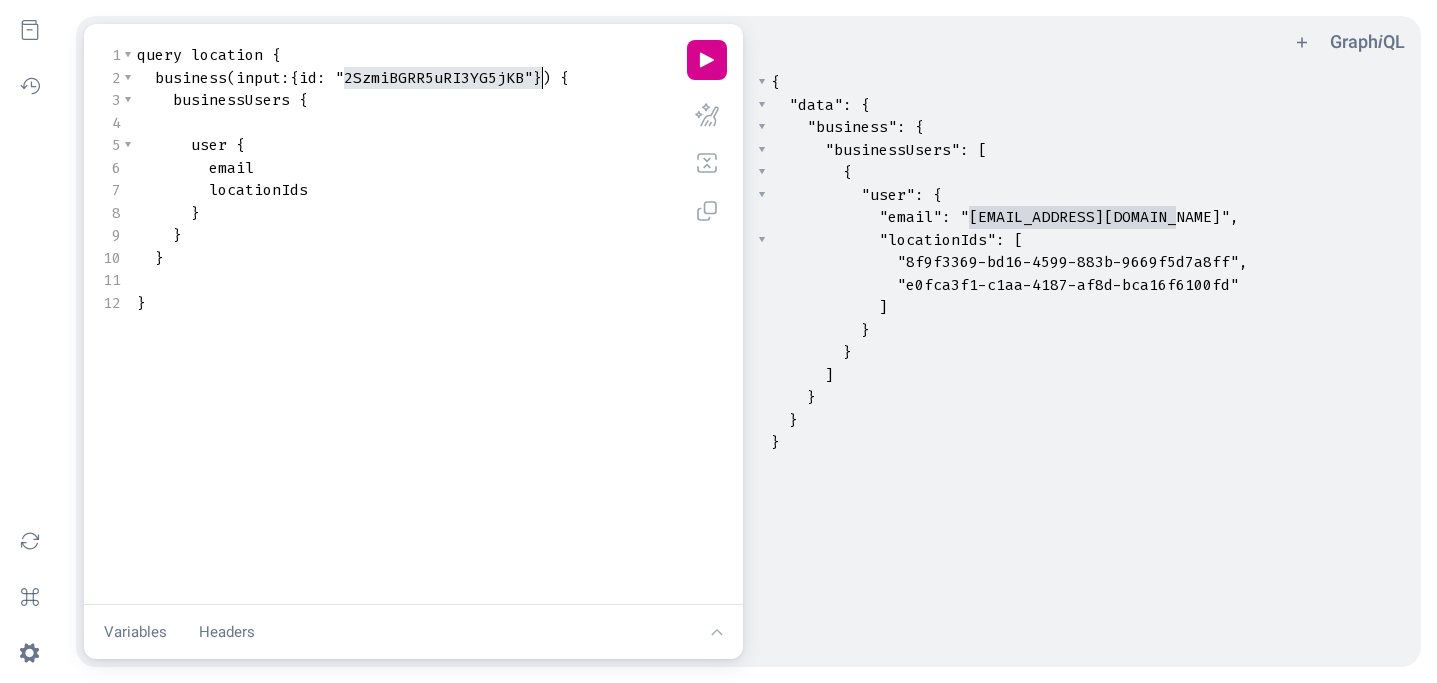 type on "2SzmiBGRR5uRI3YG5jKB" 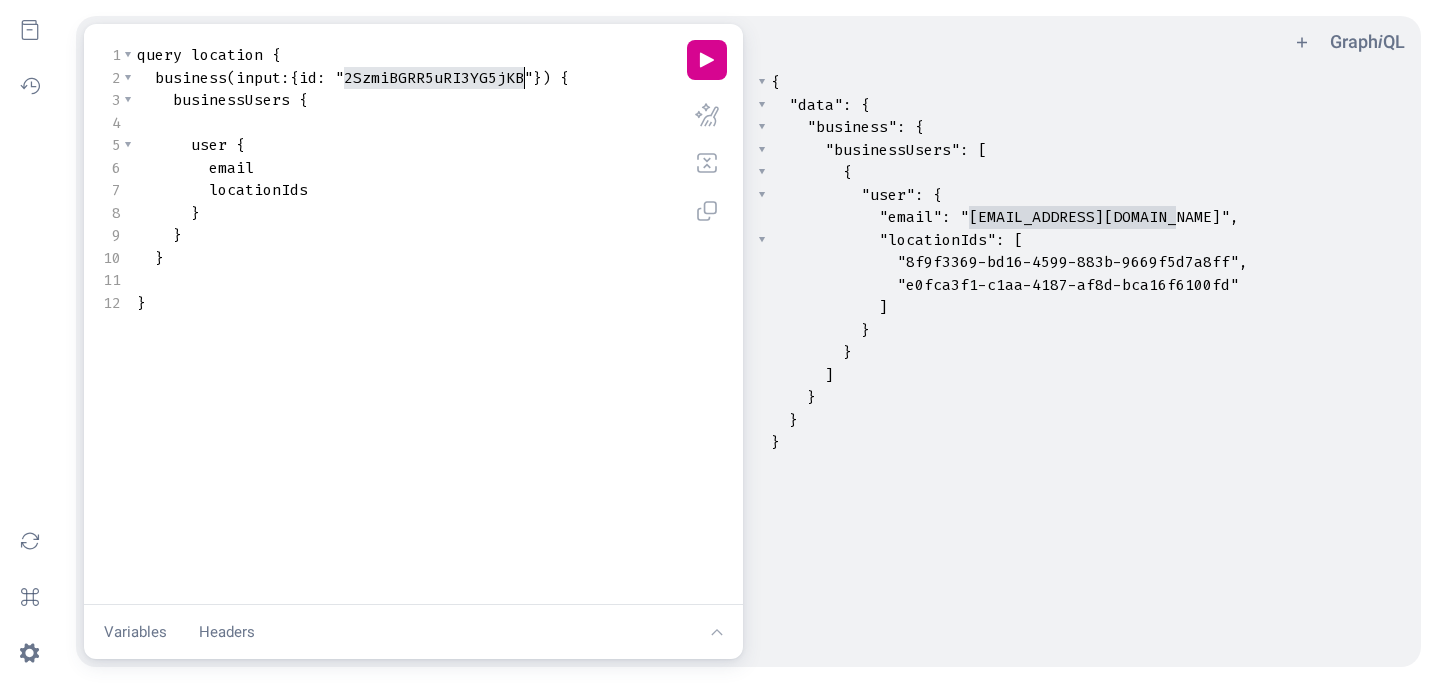 drag, startPoint x: 347, startPoint y: 78, endPoint x: 523, endPoint y: 74, distance: 176.04546 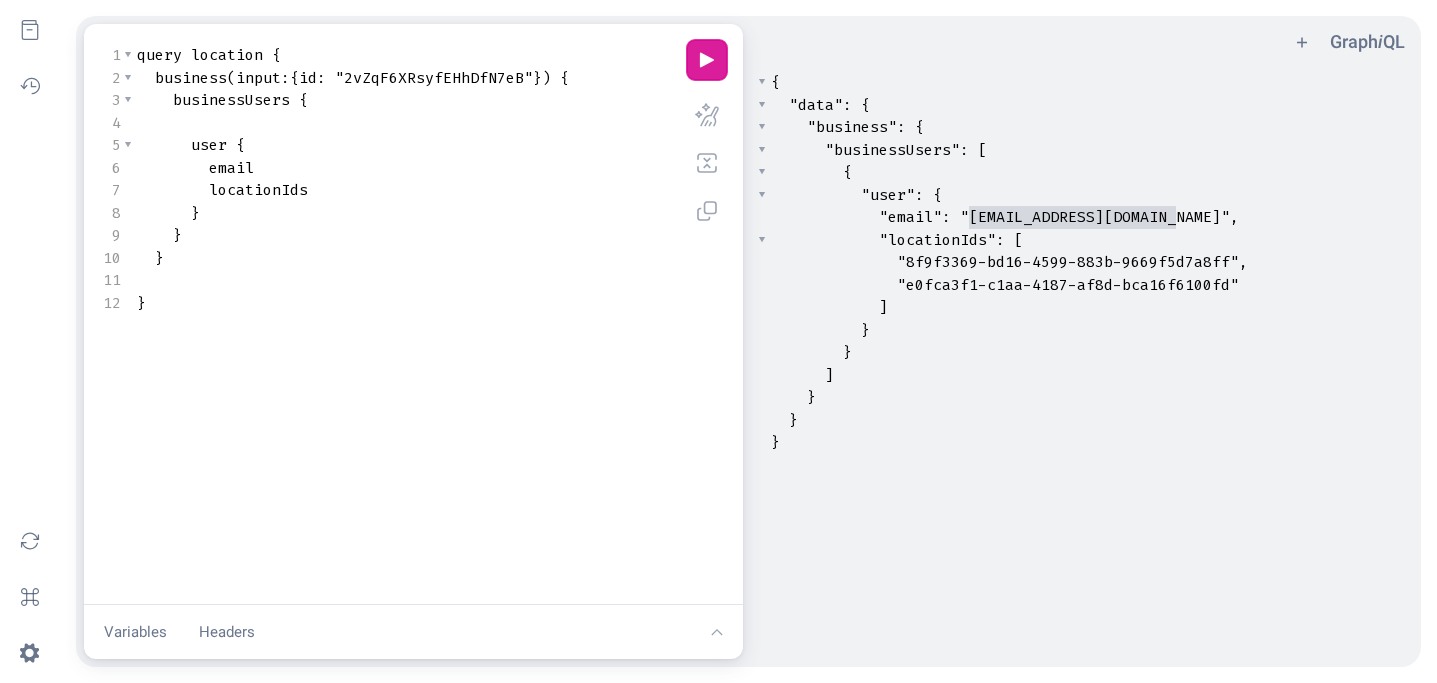 click on "play icon" at bounding box center [707, 60] 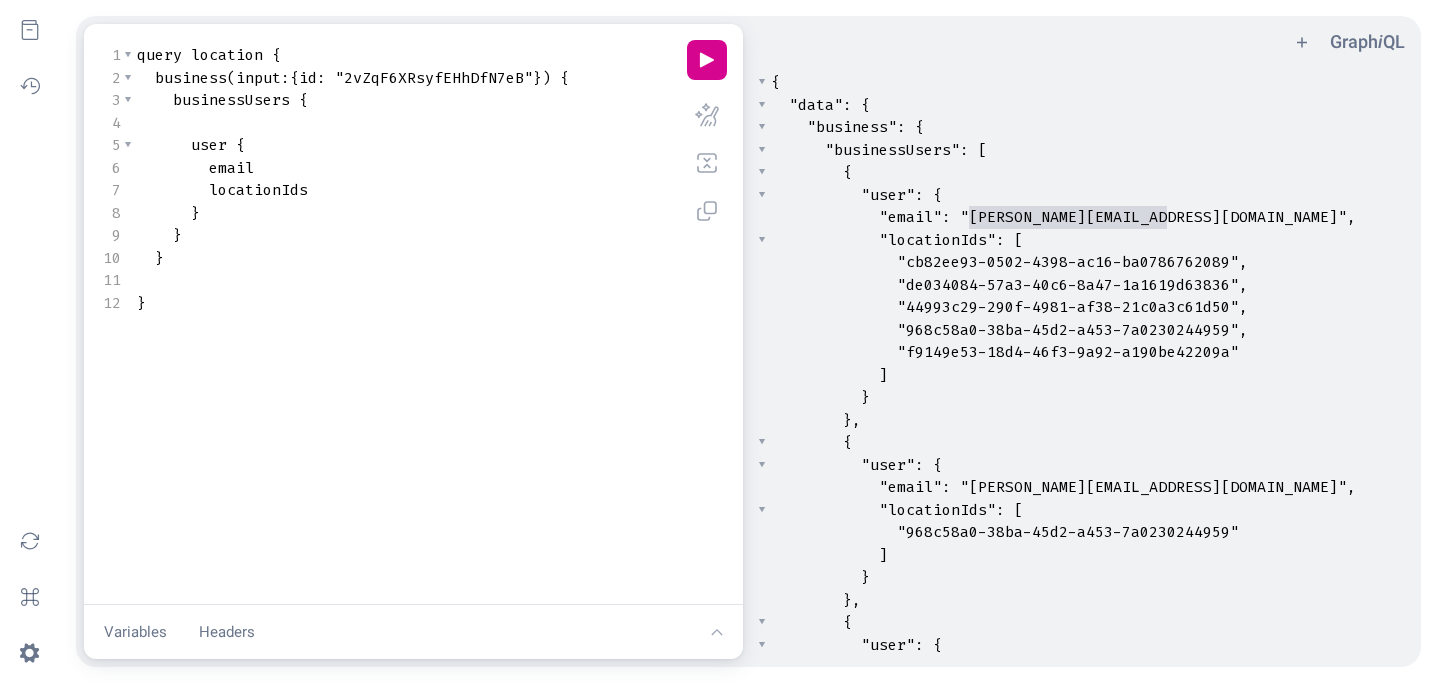 type on "cristin@emptystomach.org" 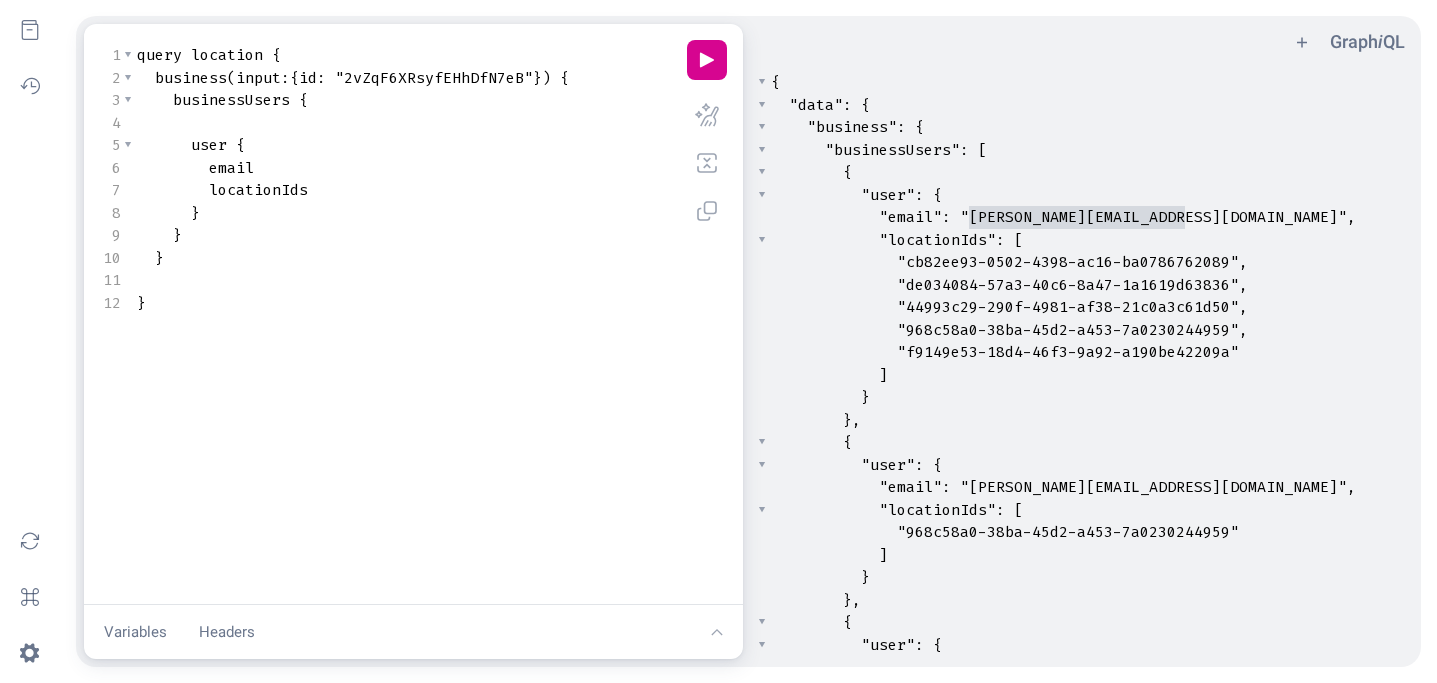 drag, startPoint x: 971, startPoint y: 220, endPoint x: 1183, endPoint y: 210, distance: 212.23572 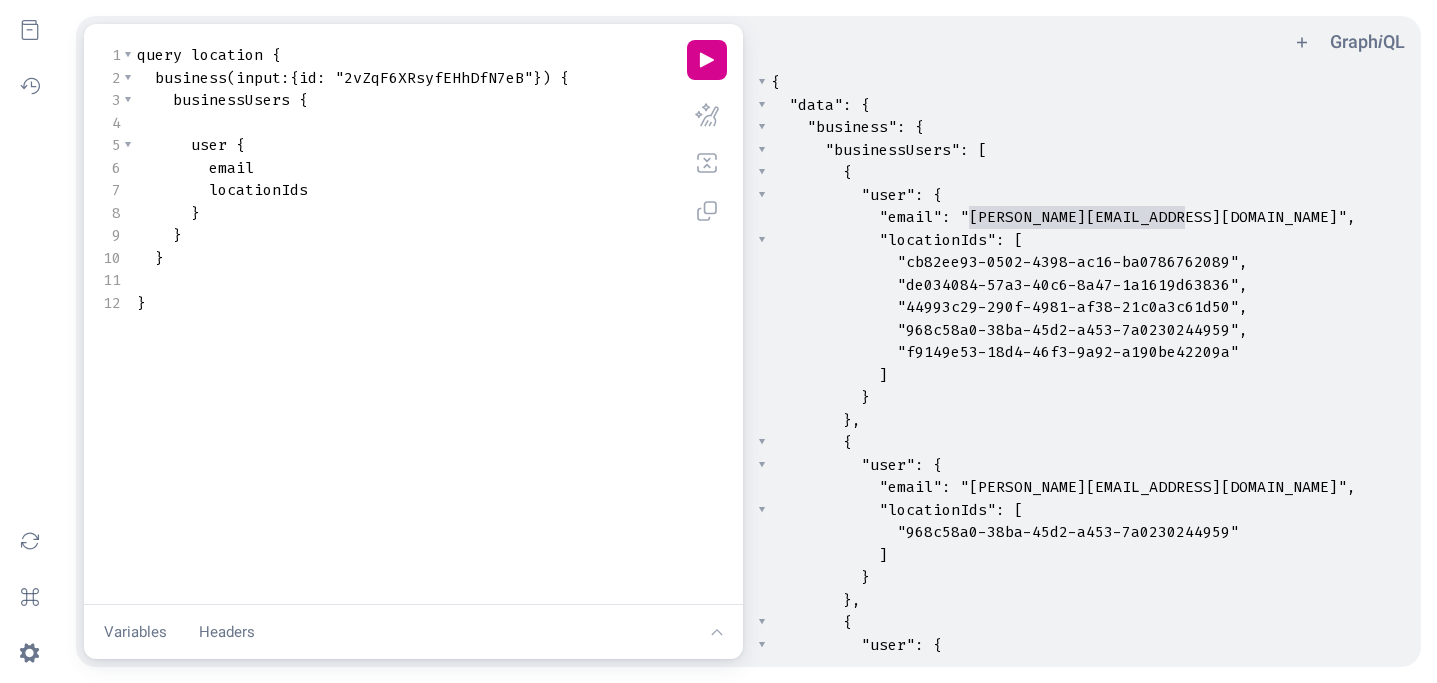 scroll, scrollTop: 333, scrollLeft: 0, axis: vertical 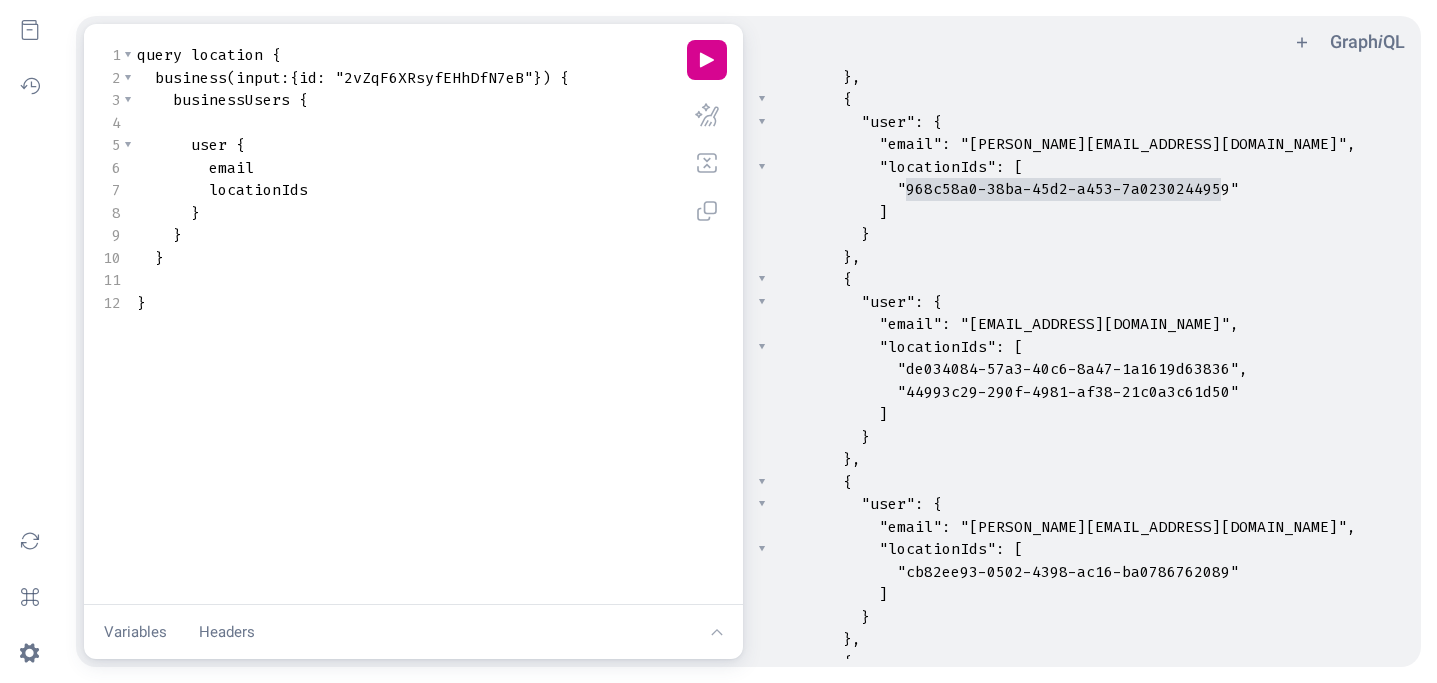 type on "968c58a0-38ba-45d2-a453-7a0230244959" 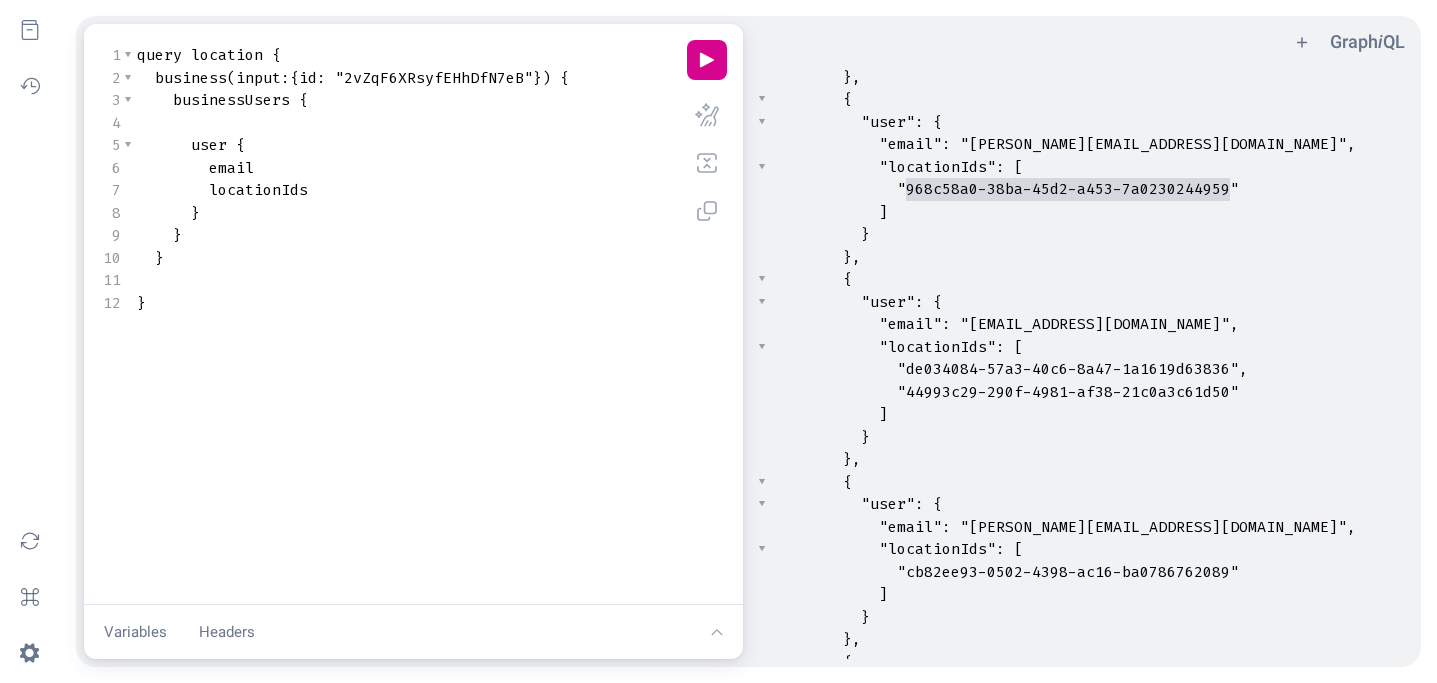 drag, startPoint x: 909, startPoint y: 195, endPoint x: 1229, endPoint y: 191, distance: 320.025 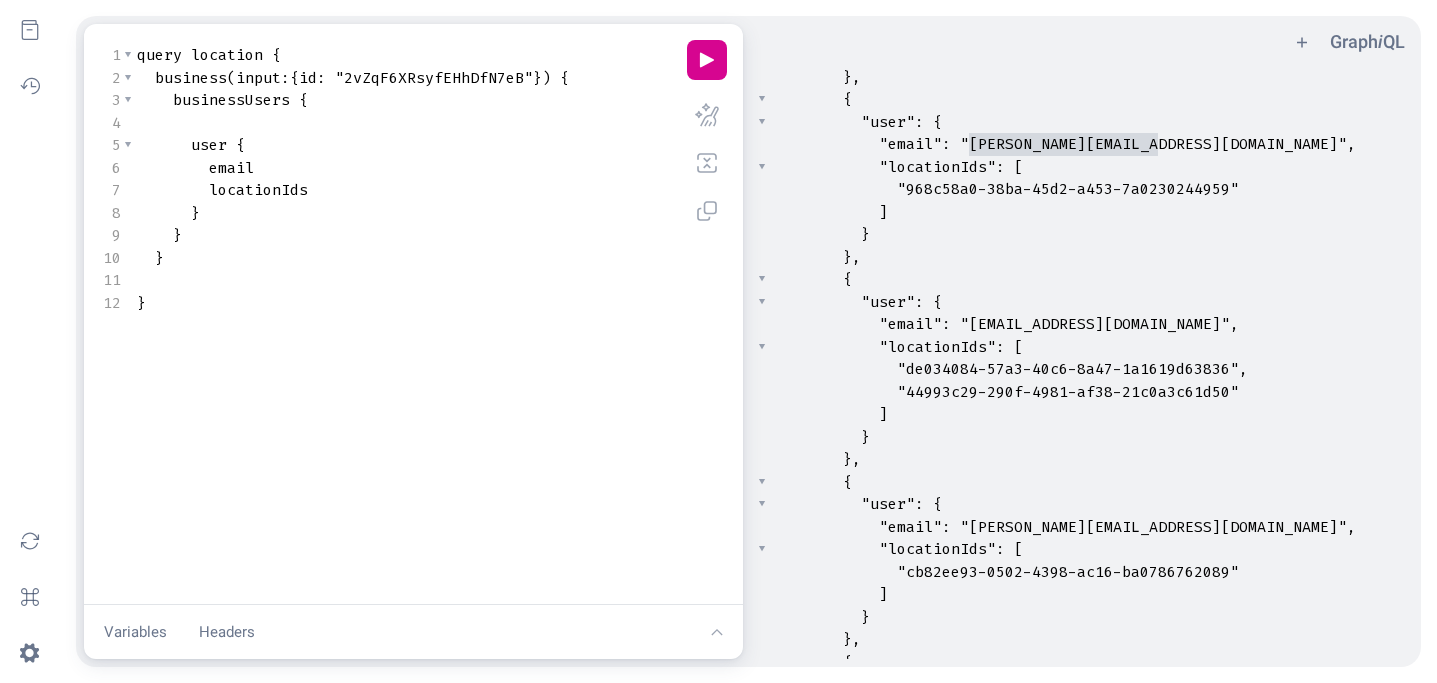 type on "kyle@emptystomach.org" 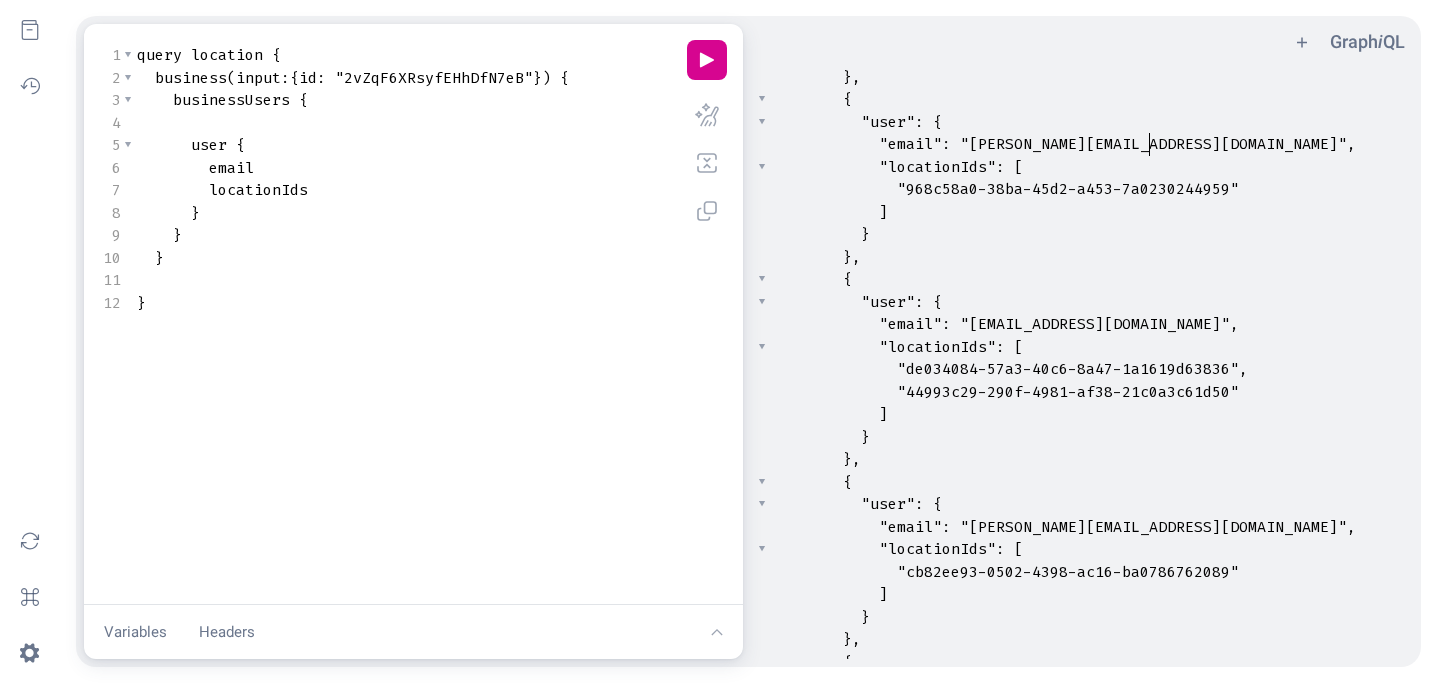 click on ""kyle@emptystomach.org"" at bounding box center (1153, 144) 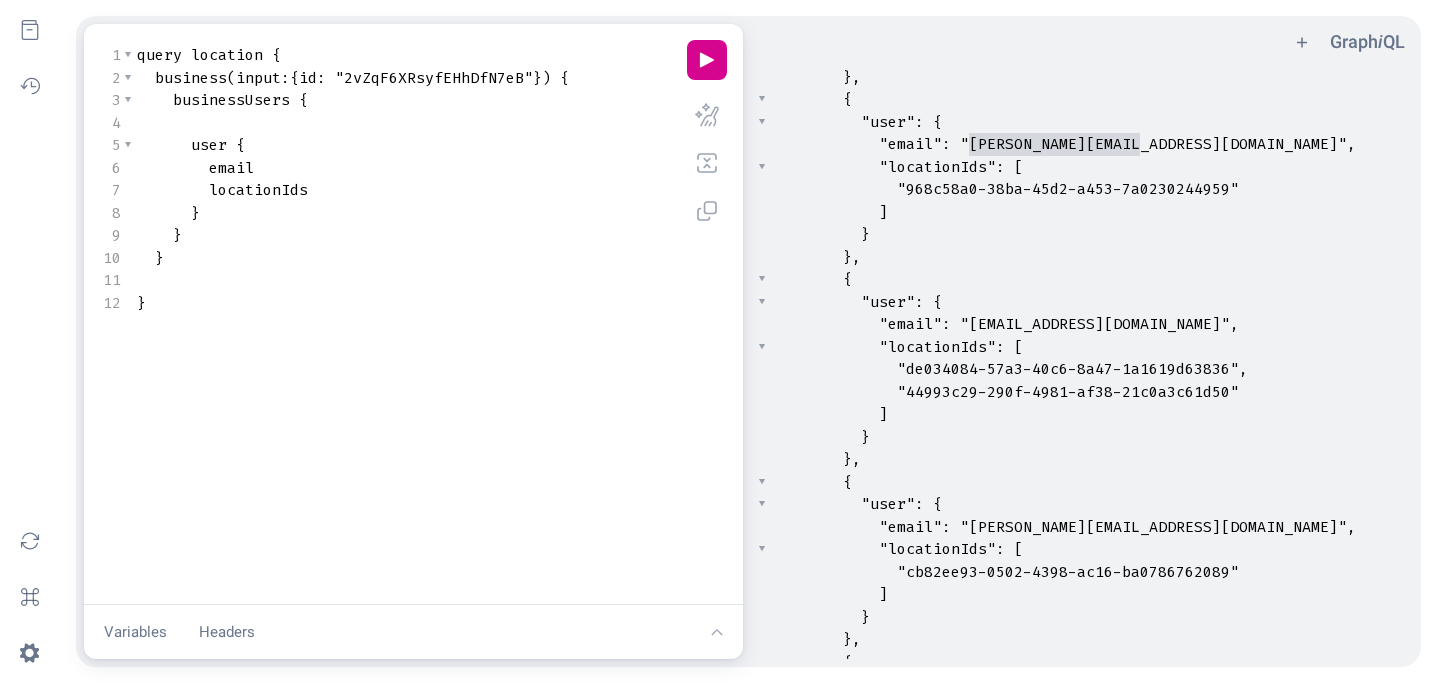 type on "kyle@emptystomach.org" 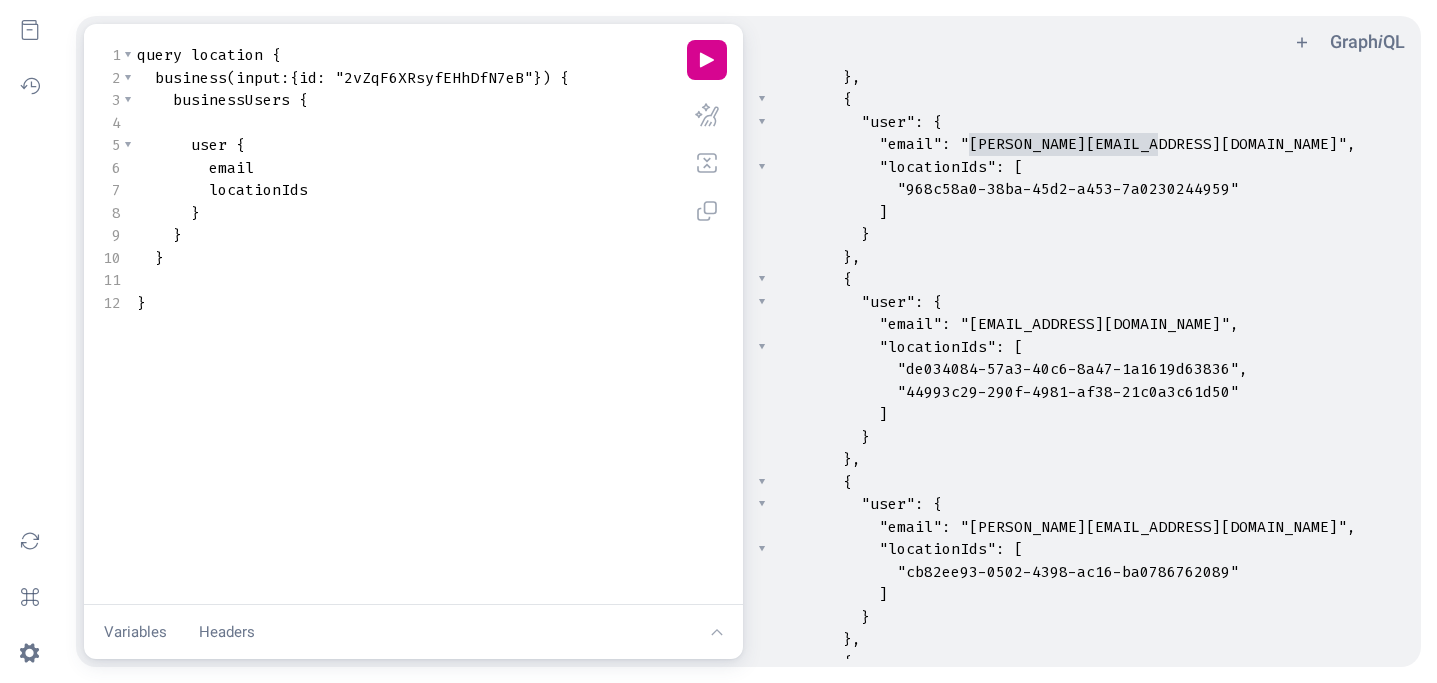 drag, startPoint x: 972, startPoint y: 141, endPoint x: 1157, endPoint y: 145, distance: 185.04324 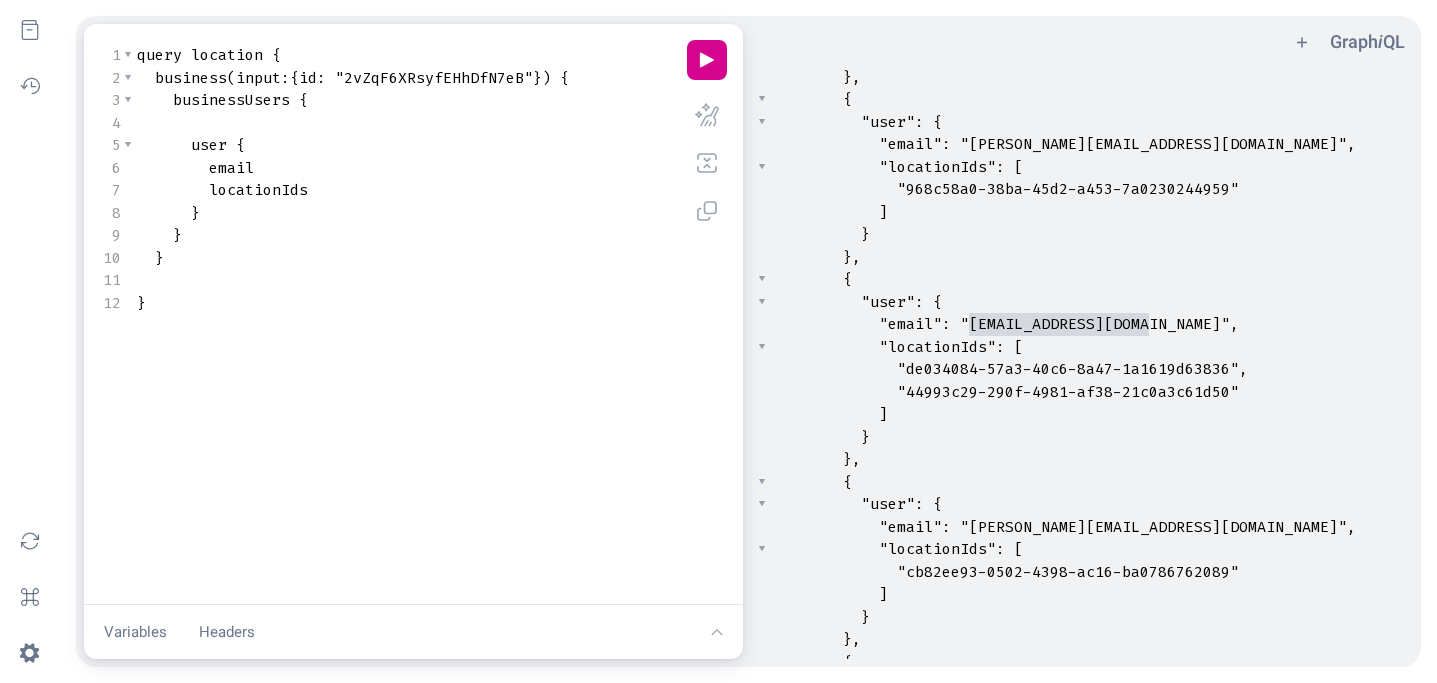 type on "shelby@emptystomach.org" 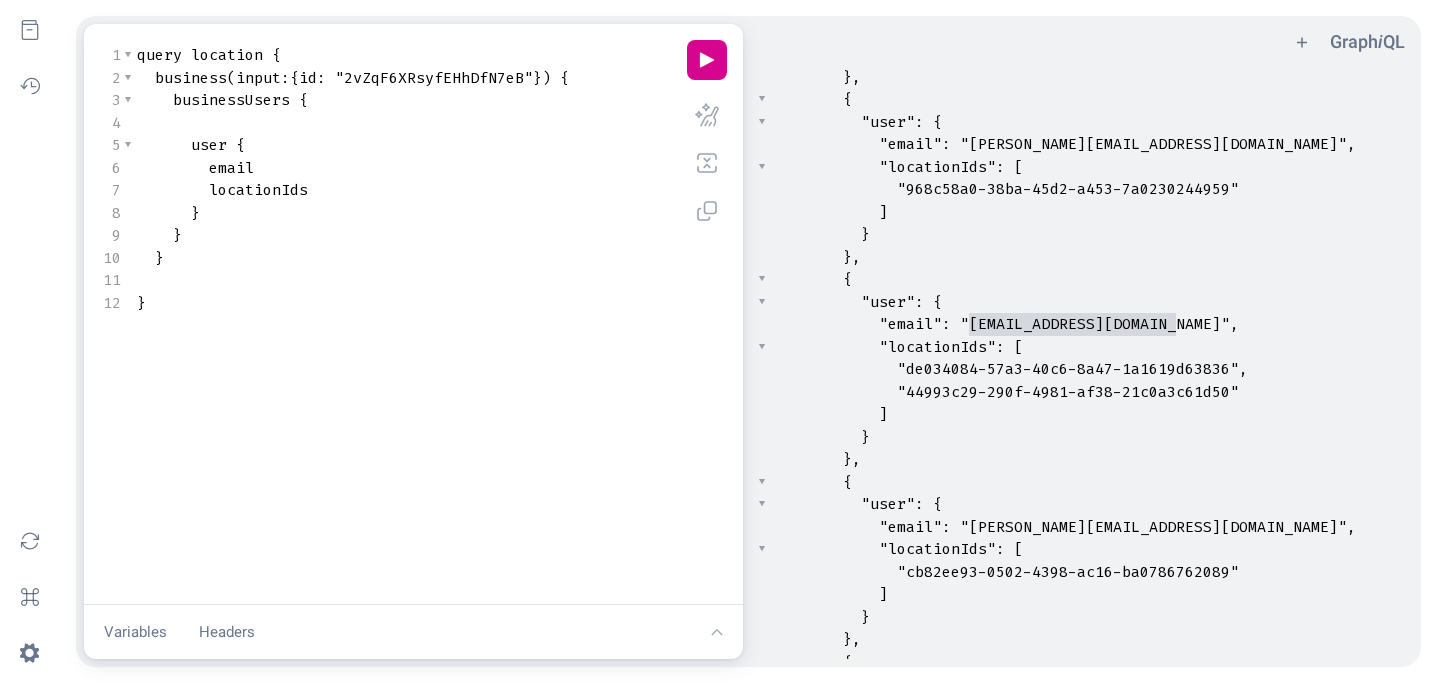 drag, startPoint x: 969, startPoint y: 323, endPoint x: 1173, endPoint y: 329, distance: 204.08821 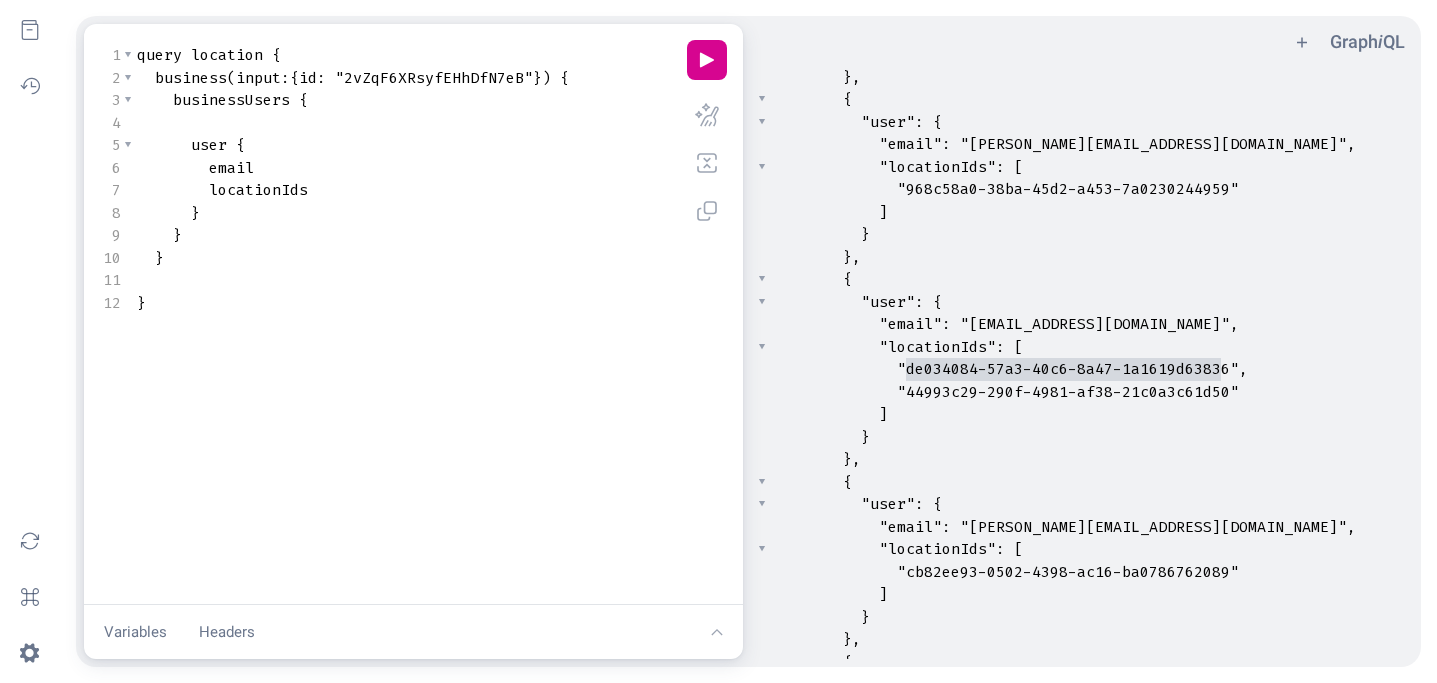type on "de034084-57a3-40c6-8a47-1a1619d63836" 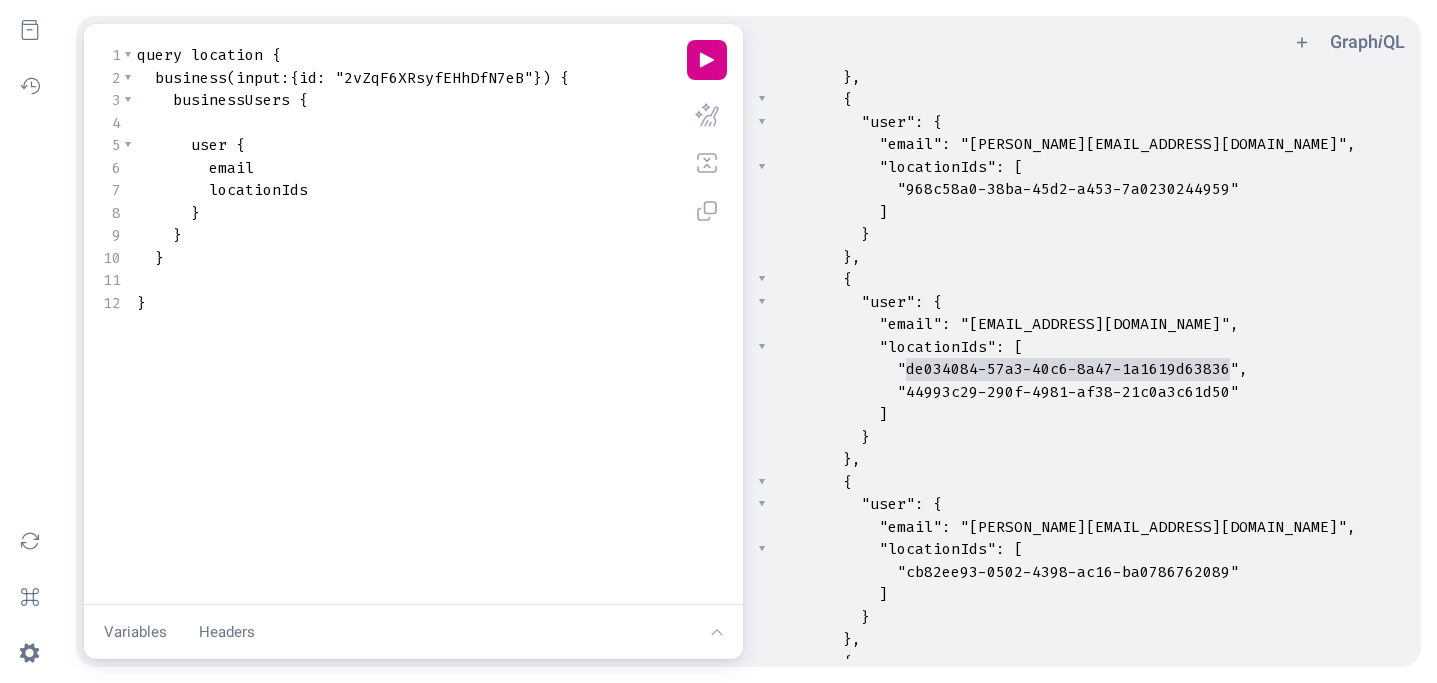 drag, startPoint x: 906, startPoint y: 368, endPoint x: 1231, endPoint y: 361, distance: 325.07538 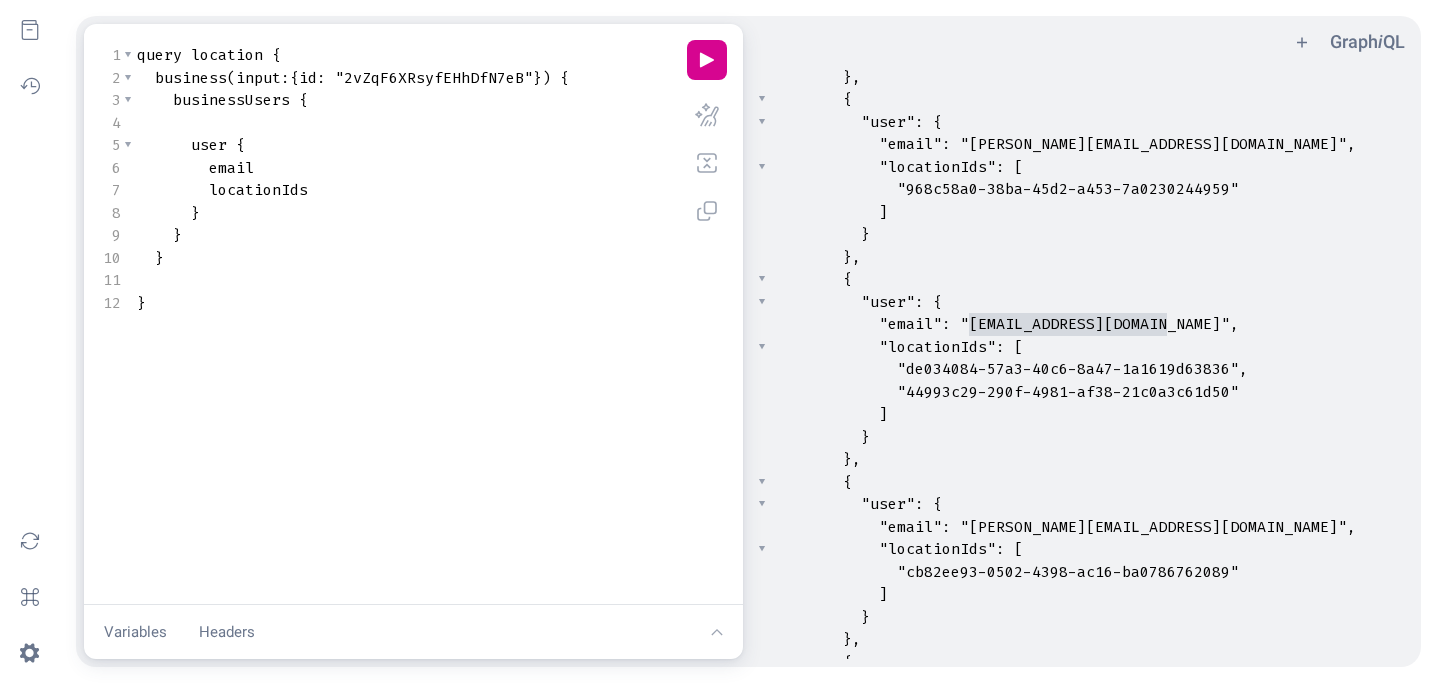 type on "shelby@emptystomach.org" 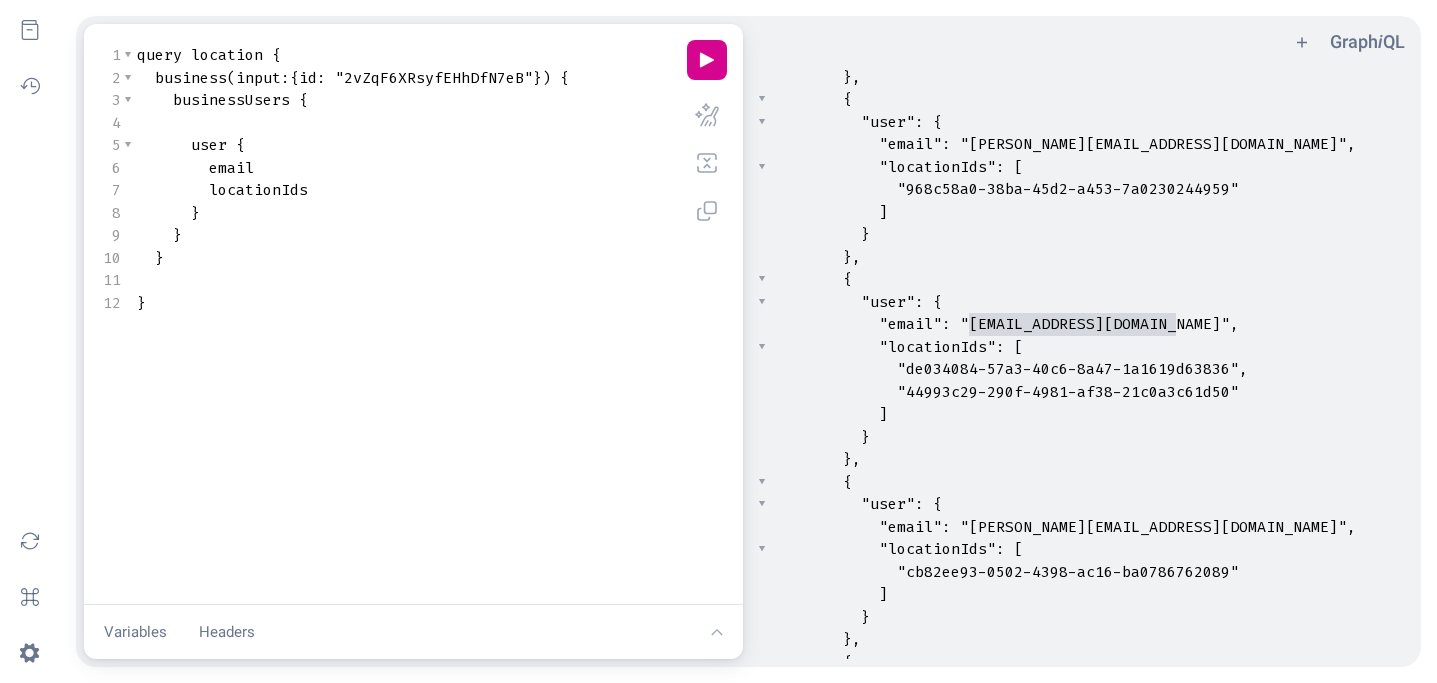 drag, startPoint x: 970, startPoint y: 327, endPoint x: 1175, endPoint y: 319, distance: 205.15604 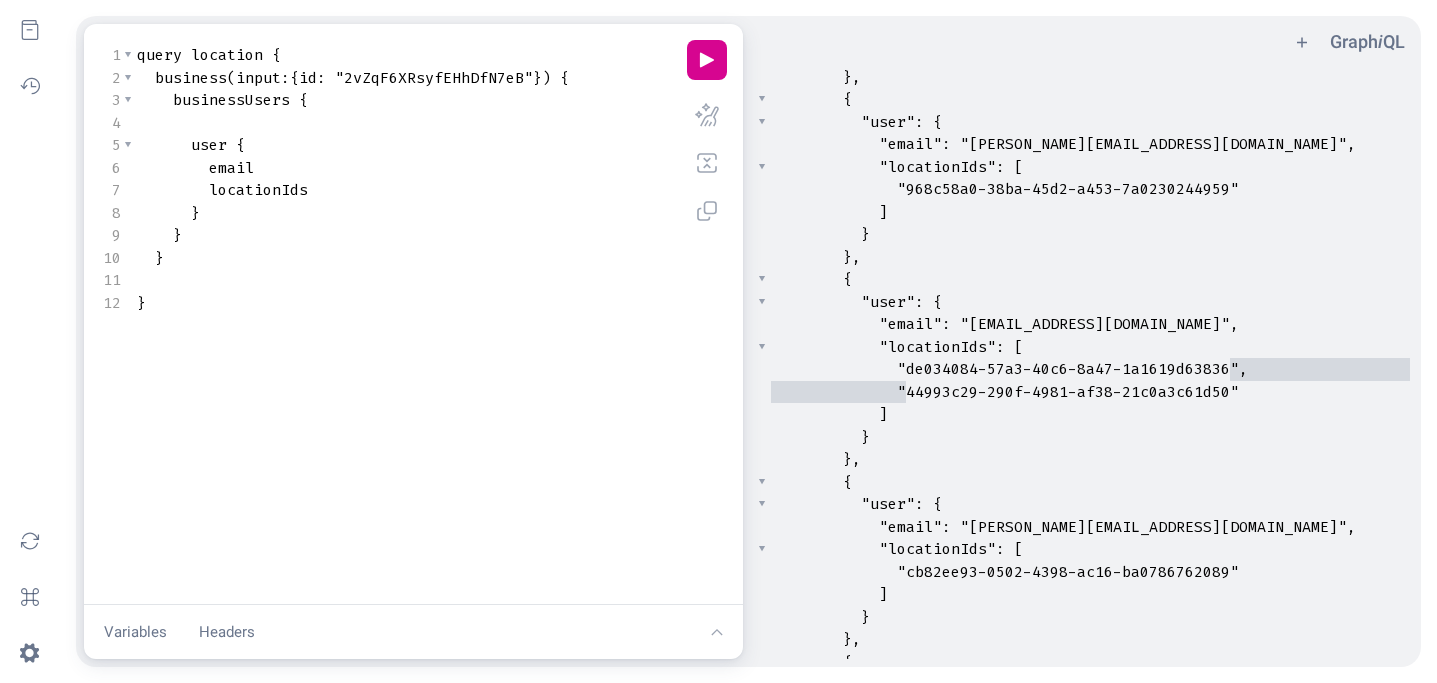 type on "44993c29-290f-4981-af38-21c0a3c61d50" 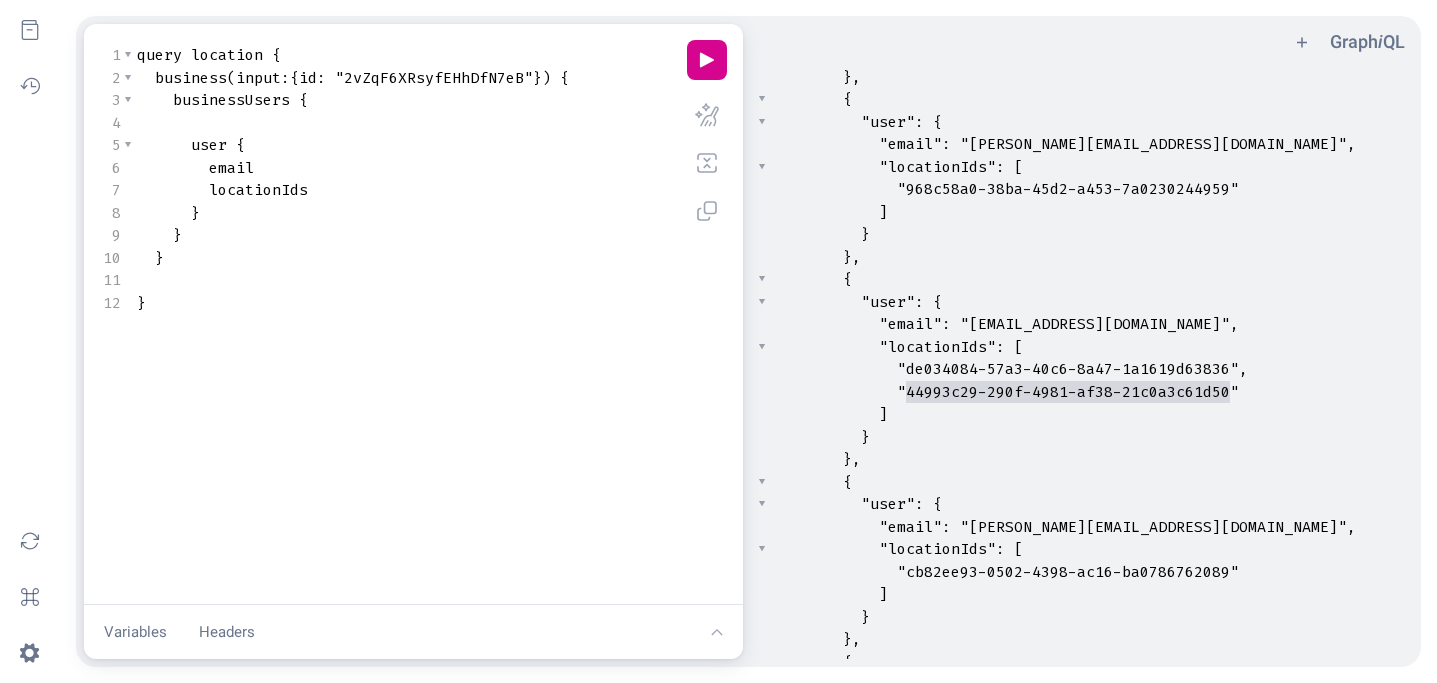 drag, startPoint x: 905, startPoint y: 391, endPoint x: 1227, endPoint y: 386, distance: 322.03882 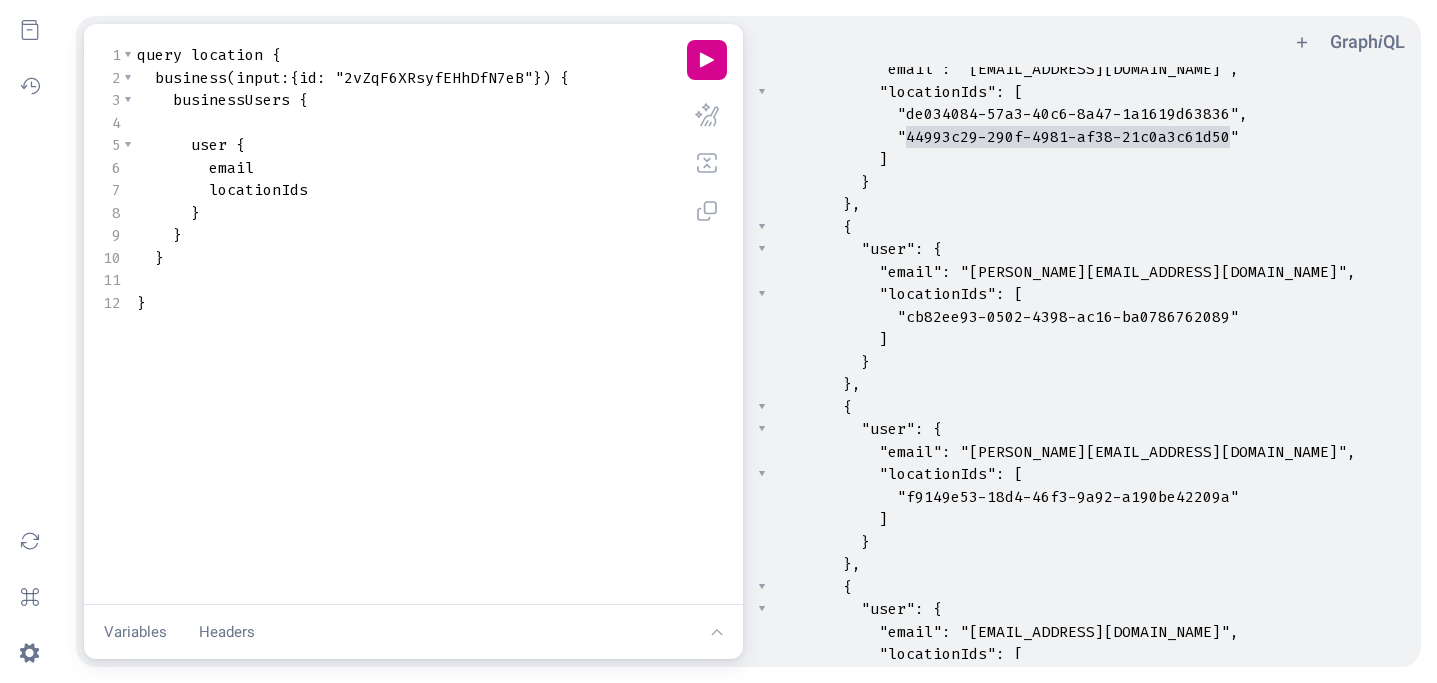 scroll, scrollTop: 719, scrollLeft: 0, axis: vertical 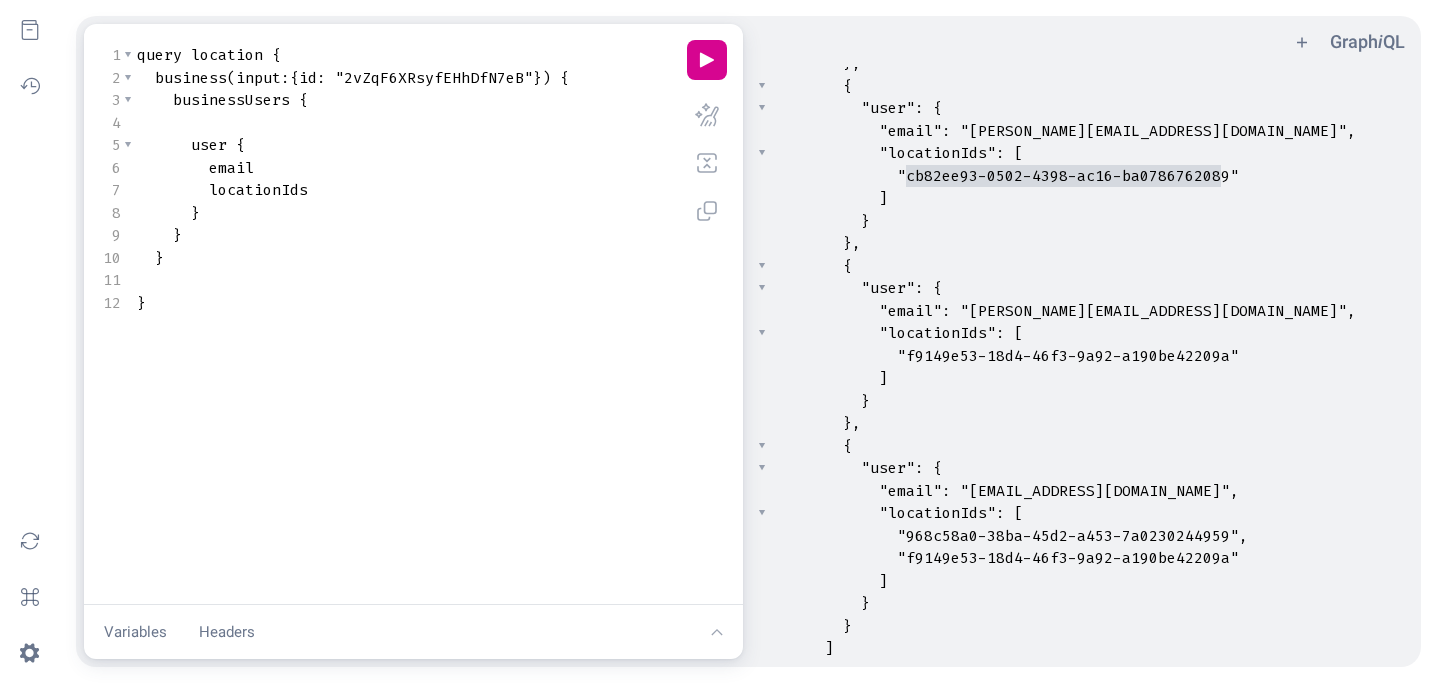 type on "cb82ee93-0502-4398-ac16-ba0786762089" 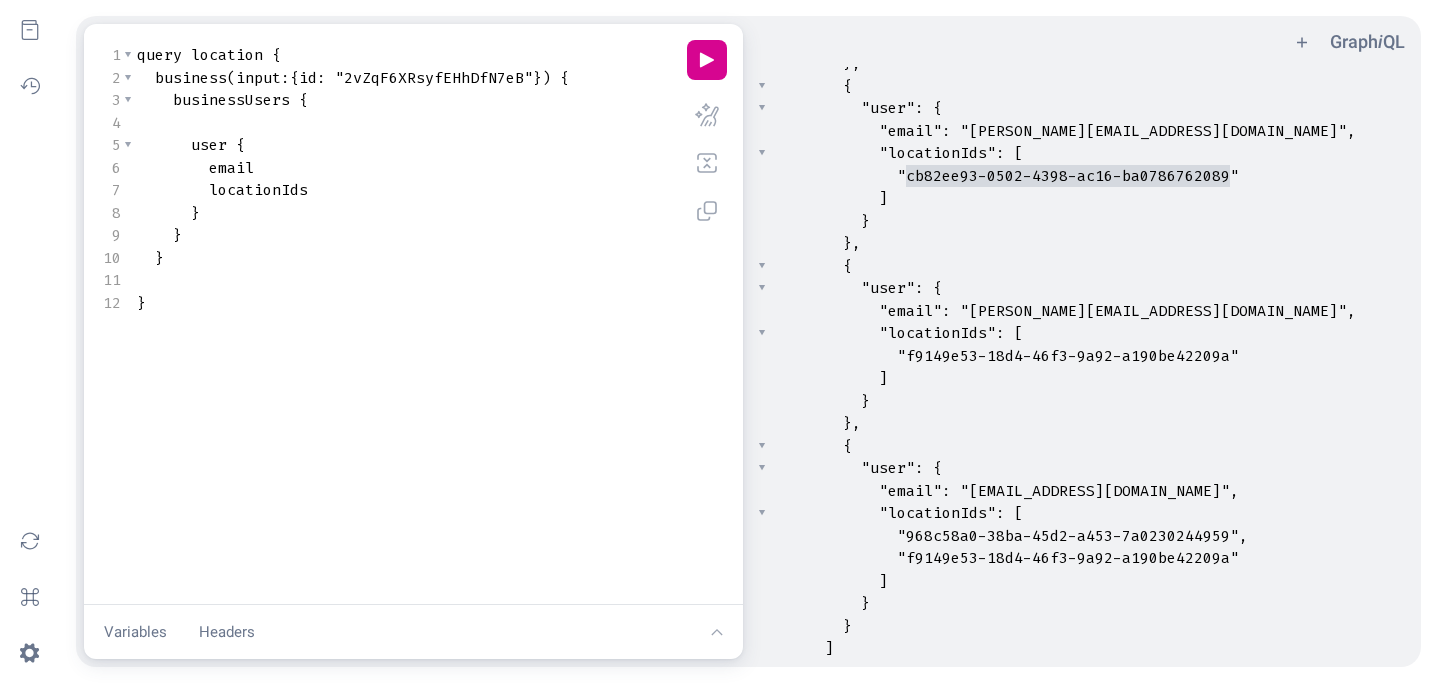 drag, startPoint x: 906, startPoint y: 172, endPoint x: 1225, endPoint y: 169, distance: 319.0141 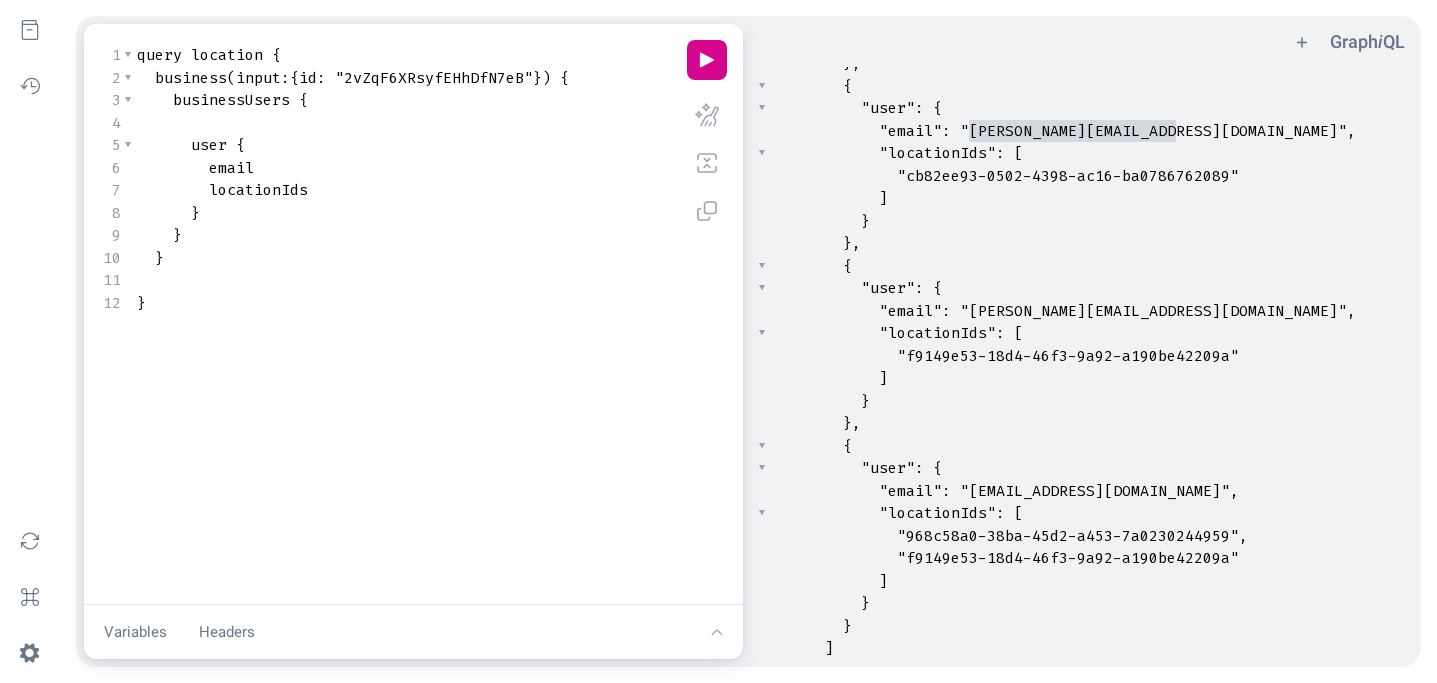 type on "russell@emptystomach.org" 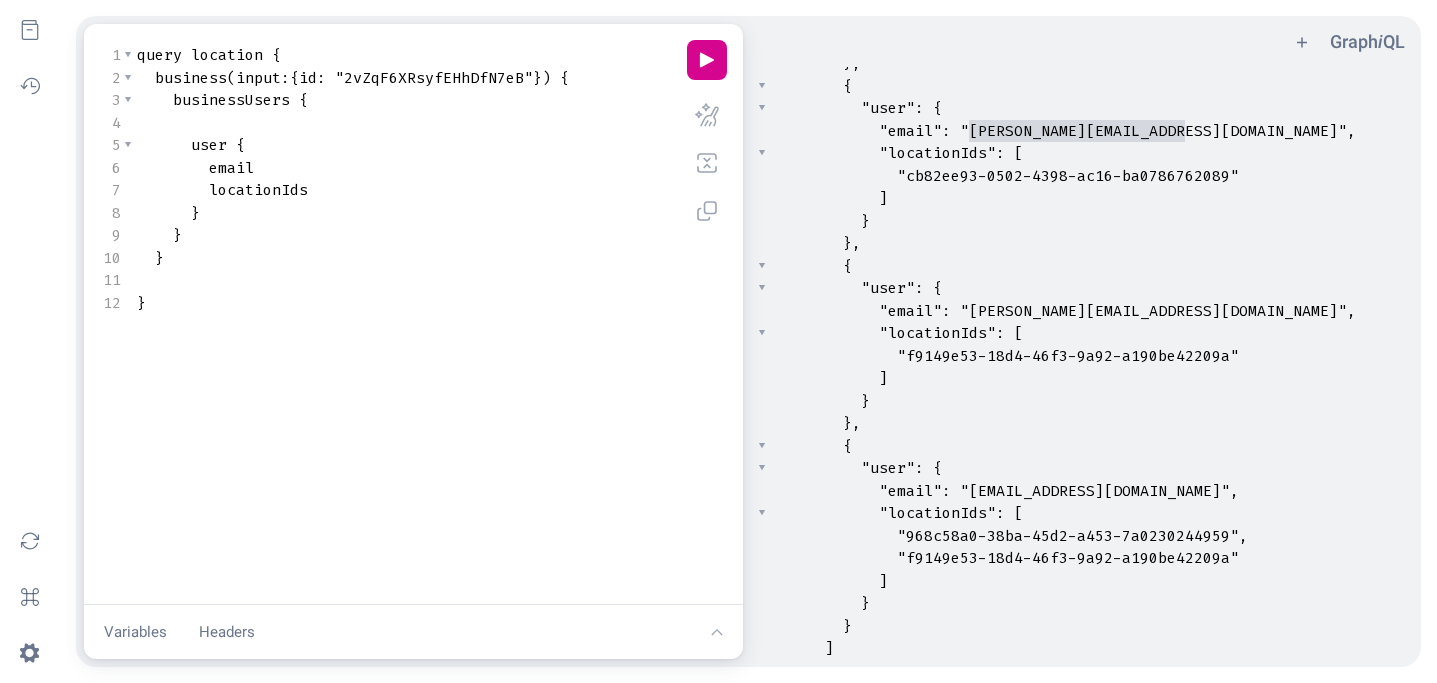 drag, startPoint x: 970, startPoint y: 131, endPoint x: 1180, endPoint y: 124, distance: 210.11664 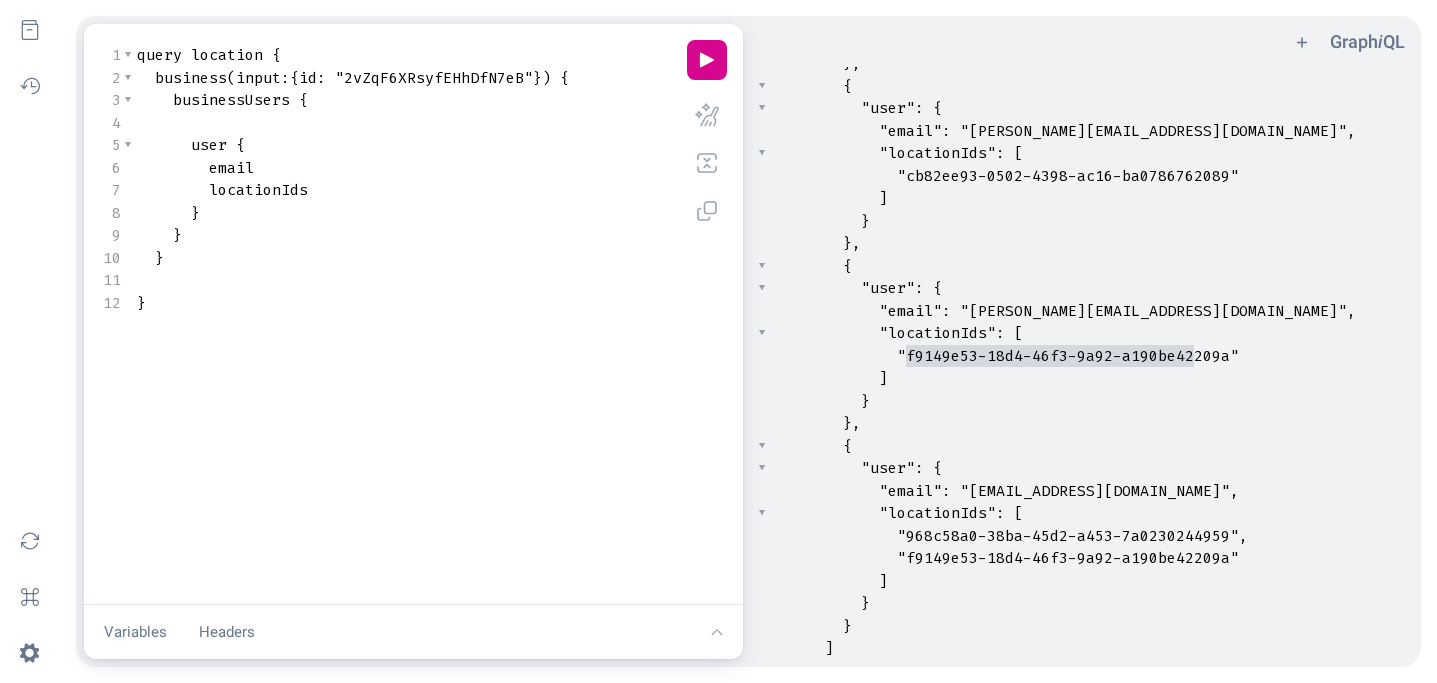 type on "f9149e53-18d4-46f3-9a92-a190be4220" 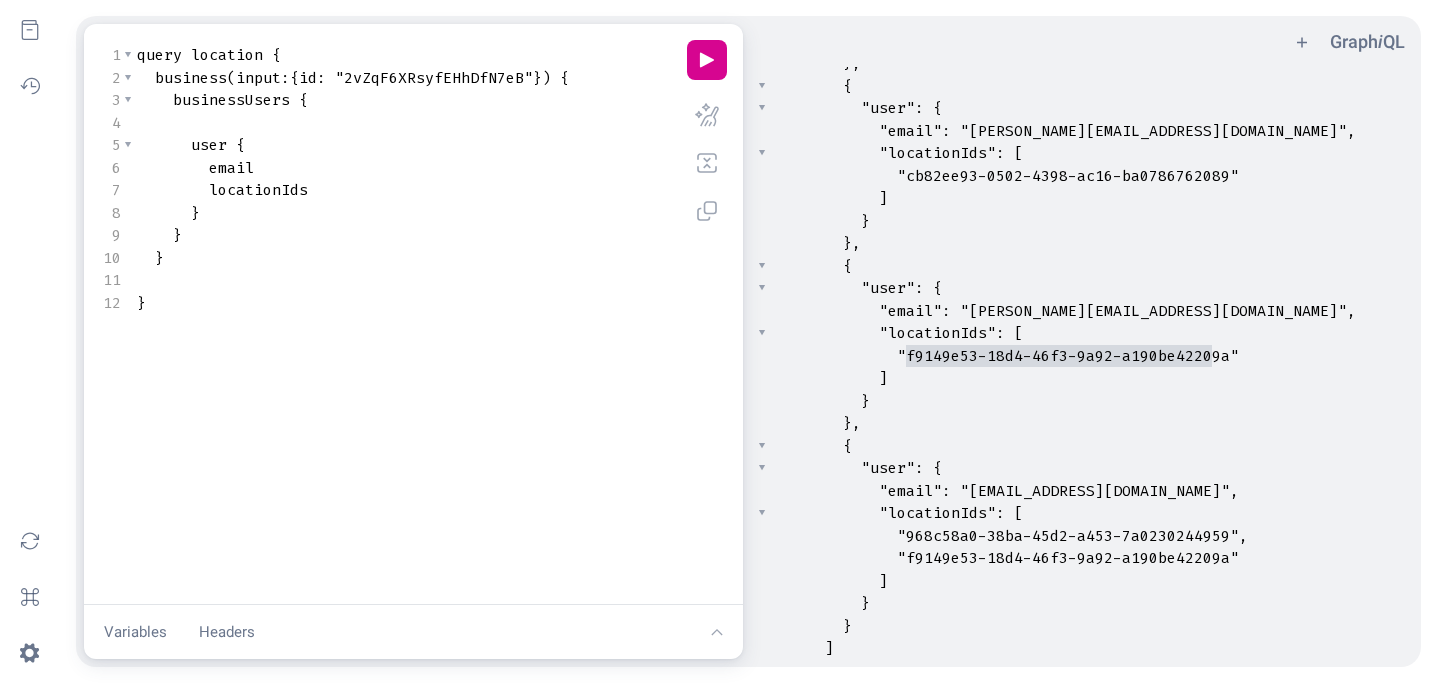drag, startPoint x: 906, startPoint y: 356, endPoint x: 1212, endPoint y: 351, distance: 306.04083 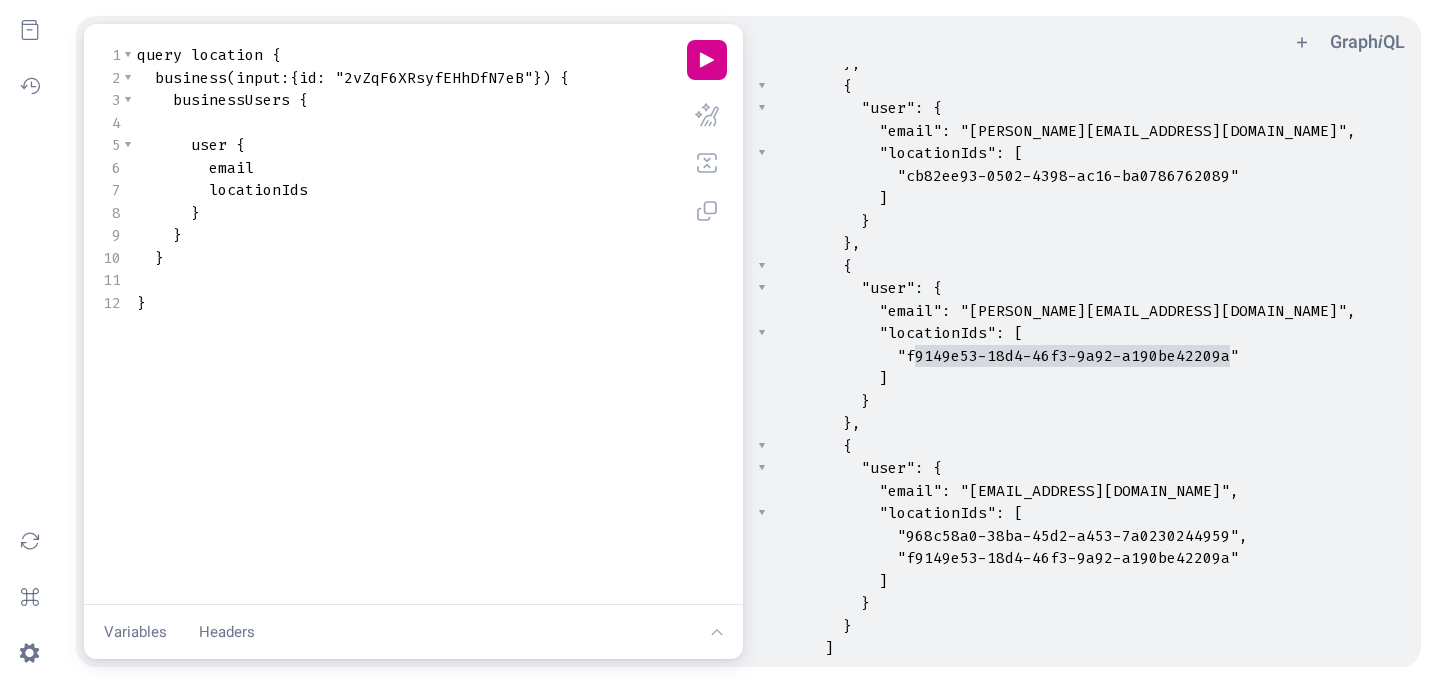 type on "f9149e53-18d4-46f3-9a92-a190be42209a" 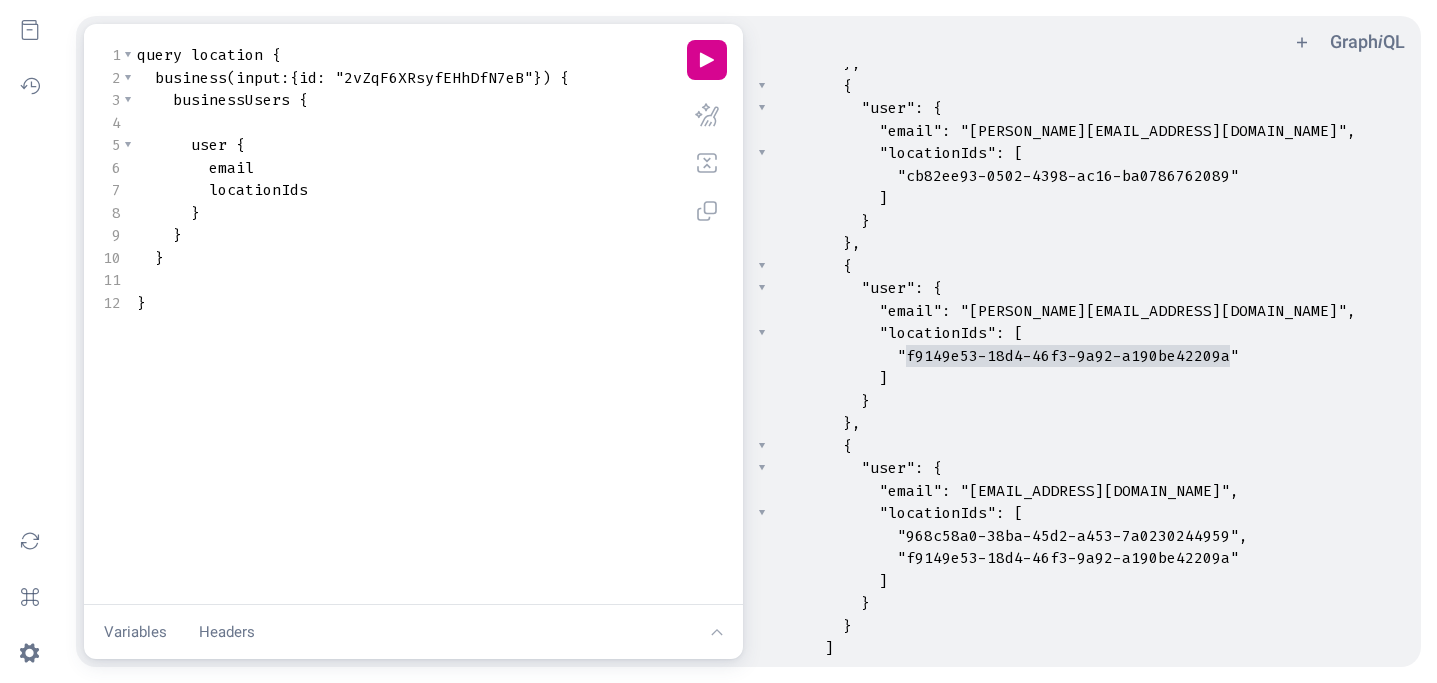 drag, startPoint x: 1230, startPoint y: 354, endPoint x: 907, endPoint y: 355, distance: 323.00156 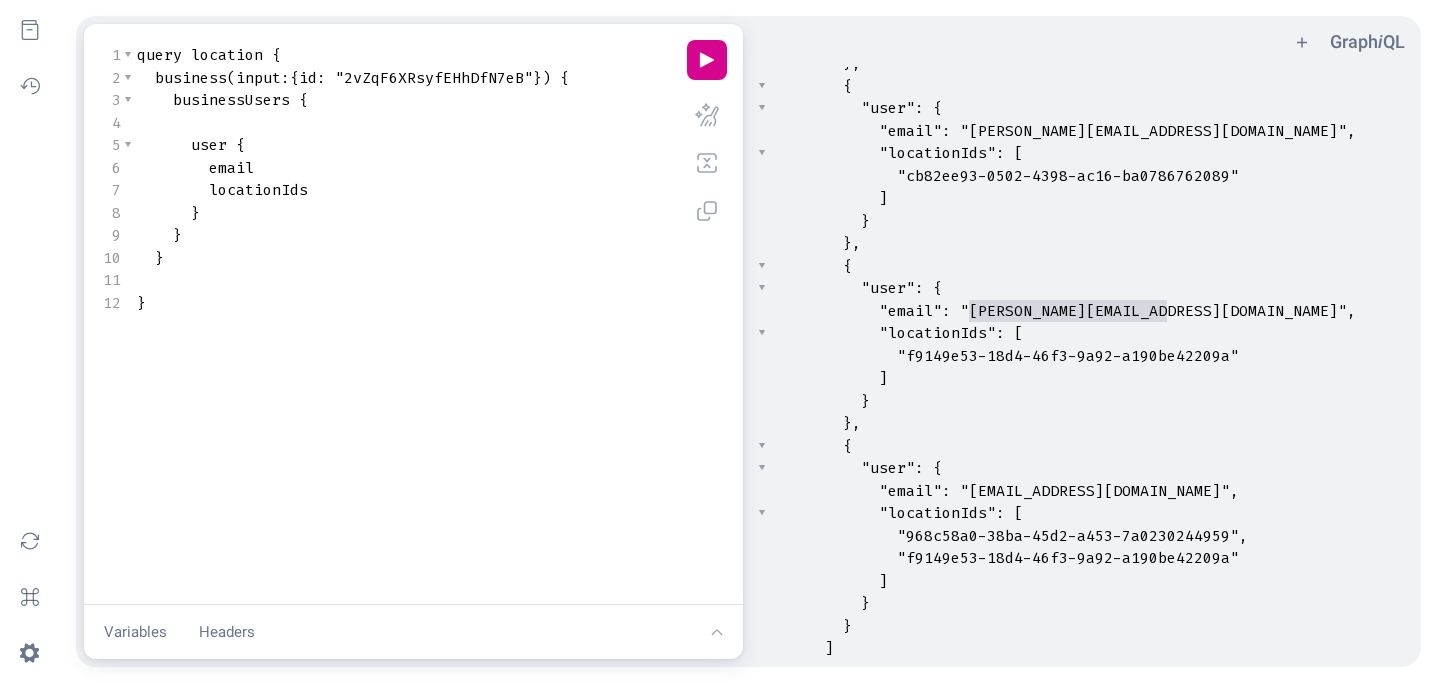 type on "adolfo@emptystomach.org" 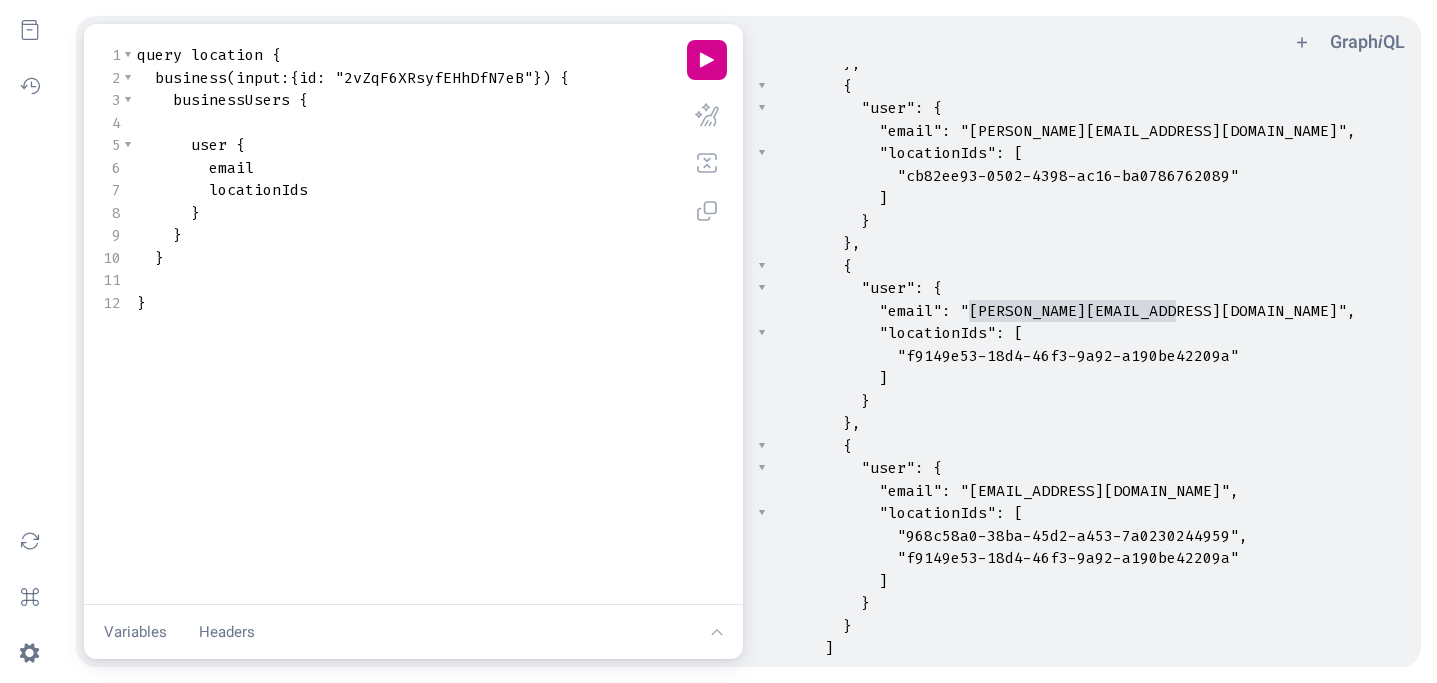 drag, startPoint x: 967, startPoint y: 314, endPoint x: 1171, endPoint y: 310, distance: 204.03922 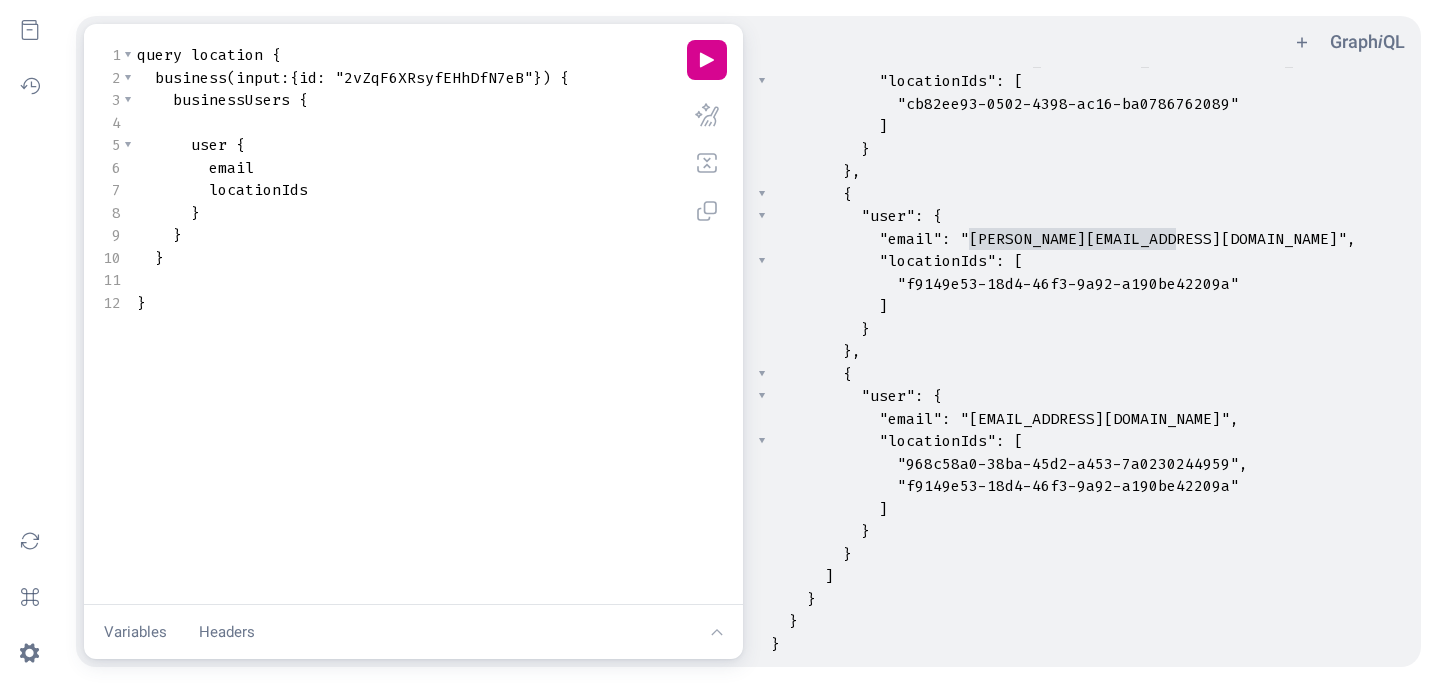 scroll, scrollTop: 810, scrollLeft: 0, axis: vertical 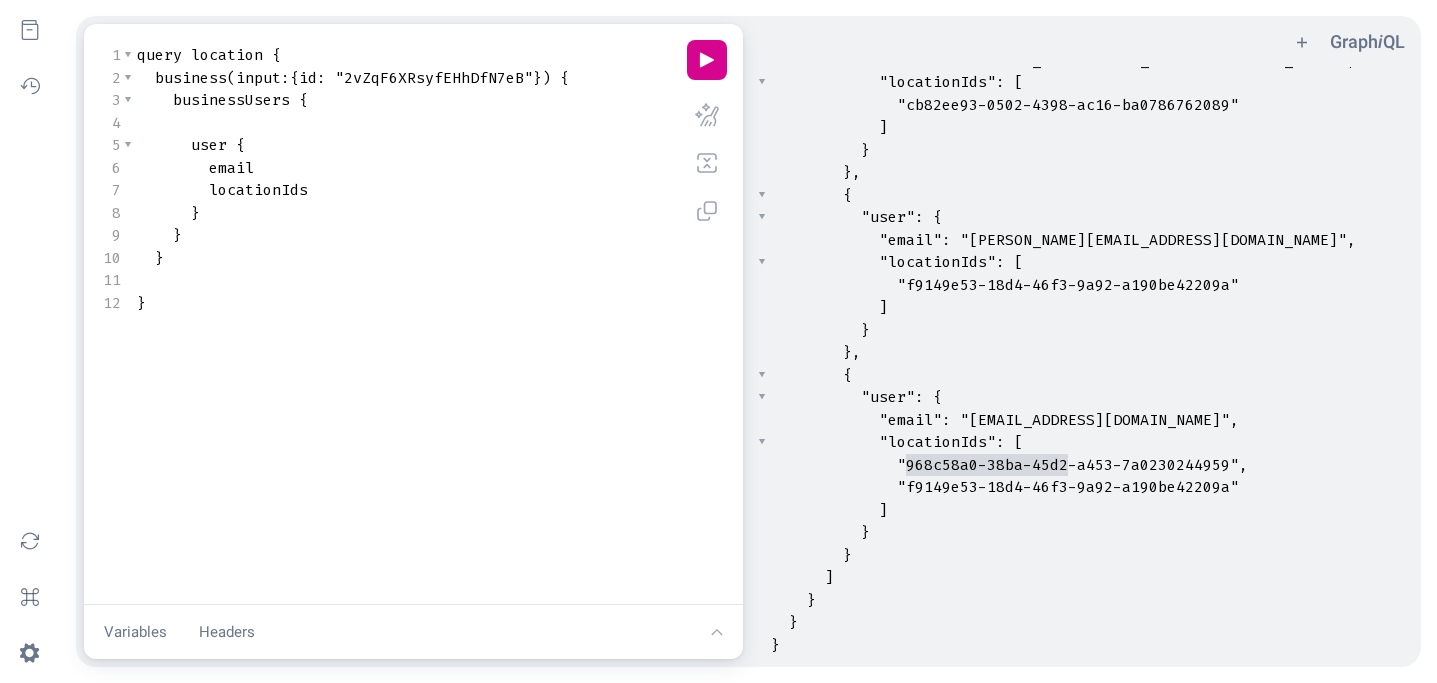 type on "968c58a0-38ba-45d2-a4" 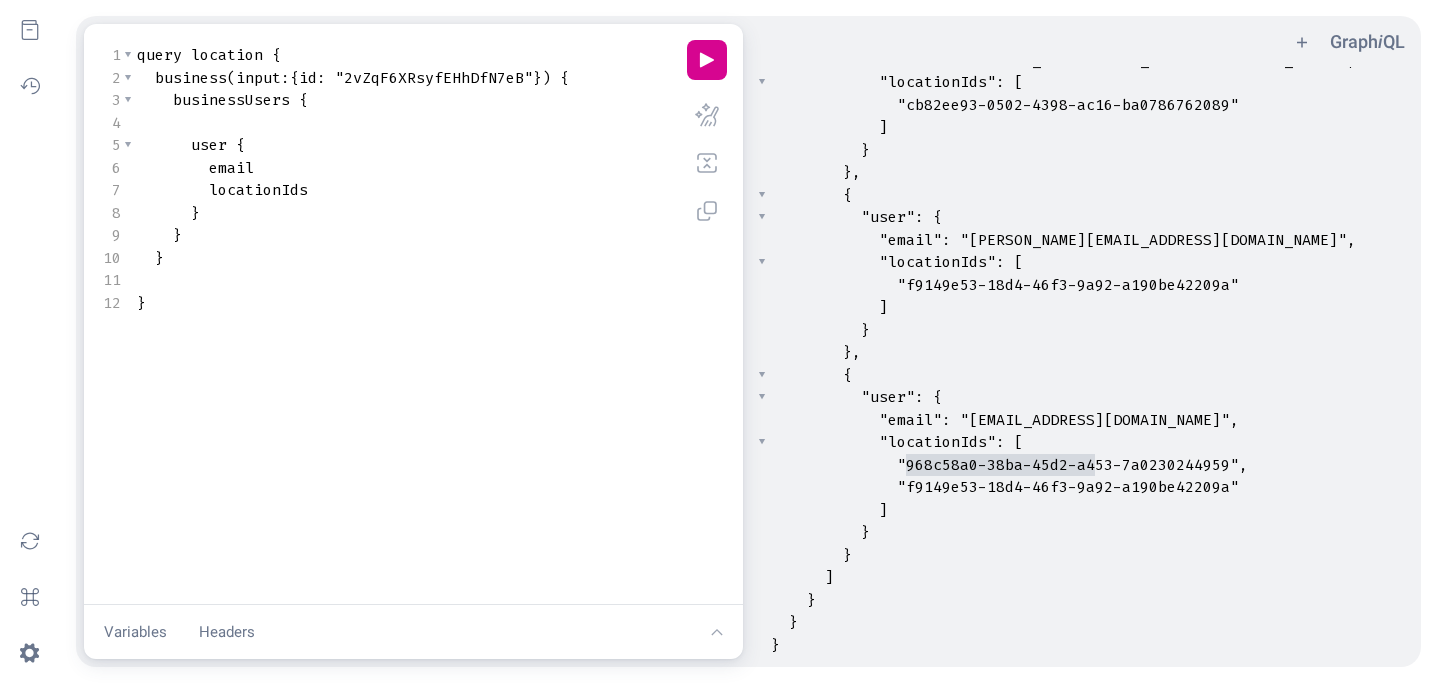 drag, startPoint x: 906, startPoint y: 465, endPoint x: 1098, endPoint y: 458, distance: 192.12756 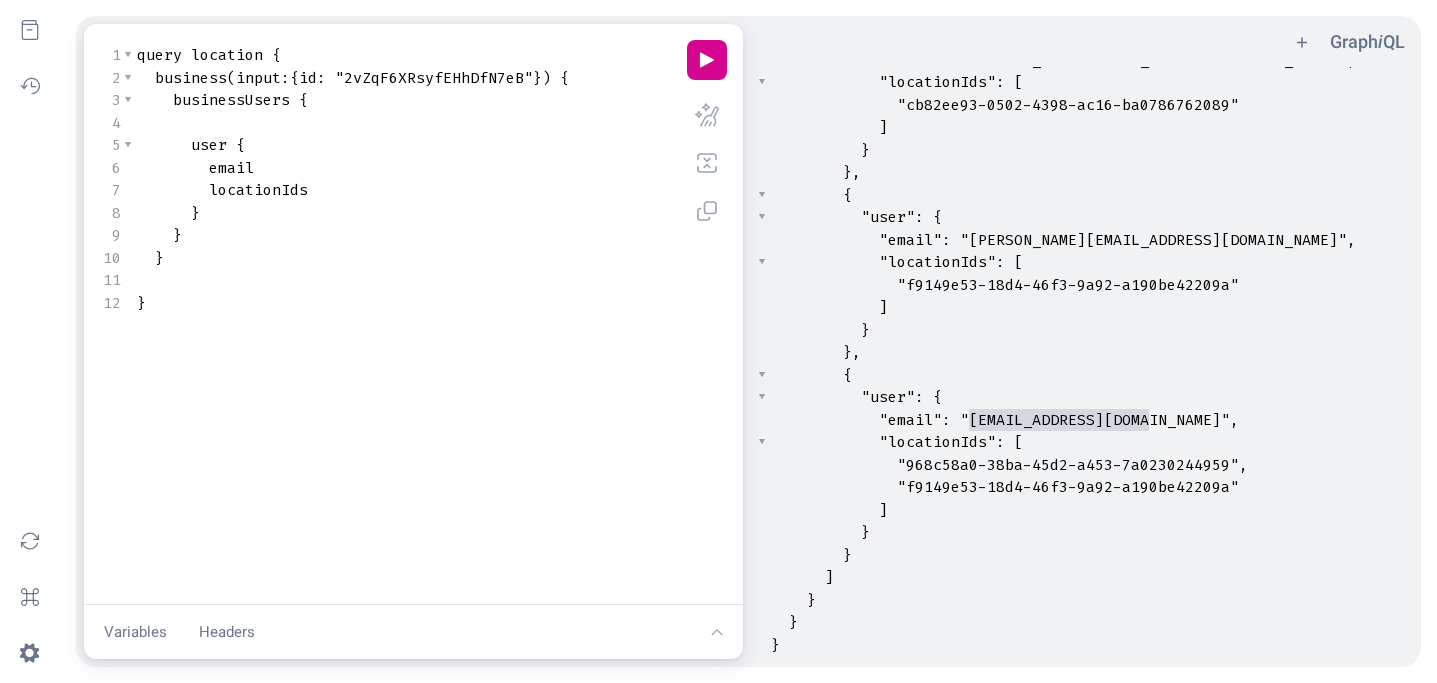 type on "jenn@emptystomach.org" 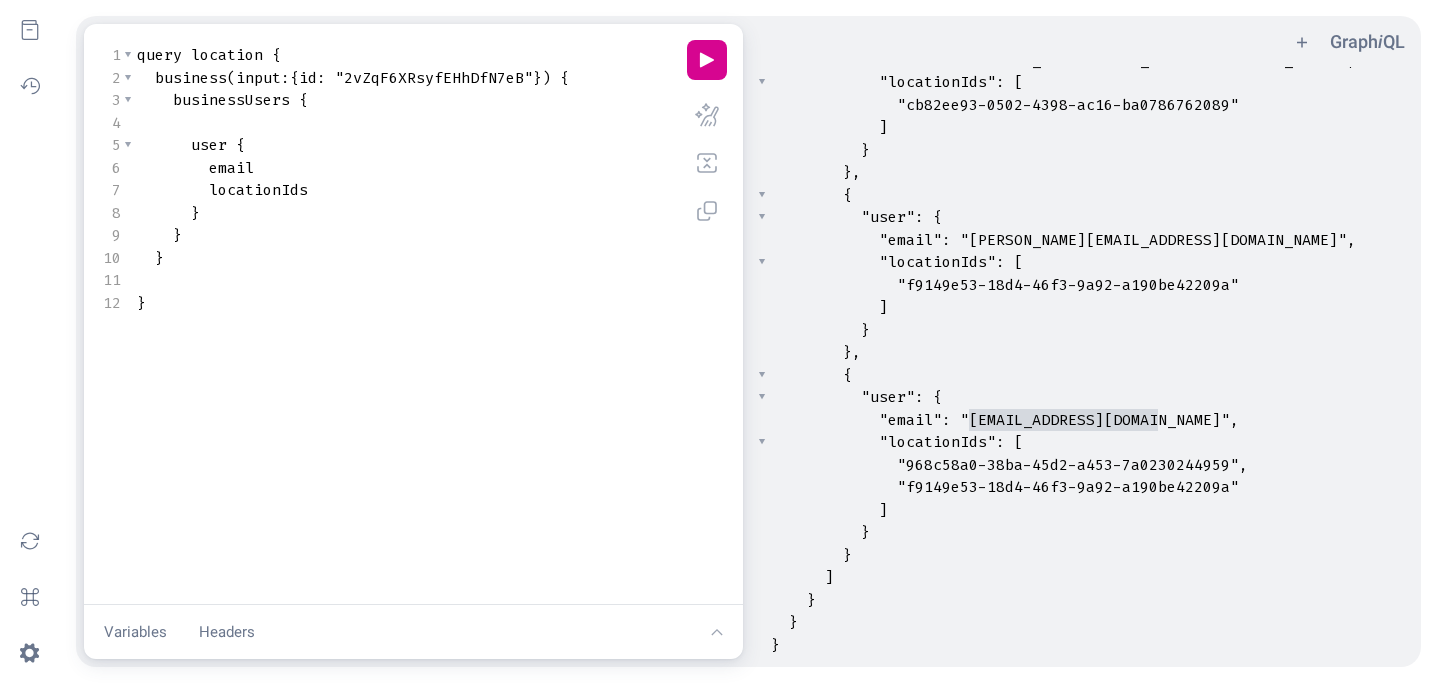 drag, startPoint x: 970, startPoint y: 420, endPoint x: 1155, endPoint y: 413, distance: 185.13239 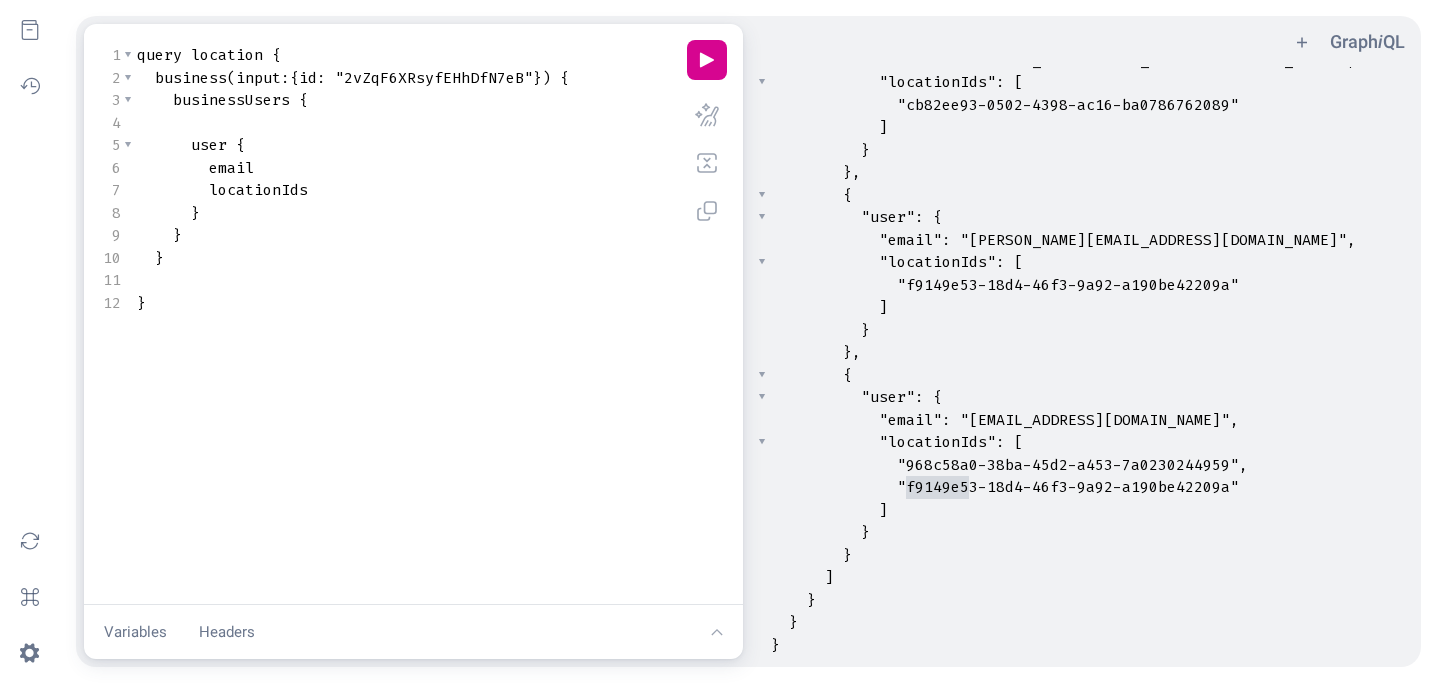 type on "f9149e53" 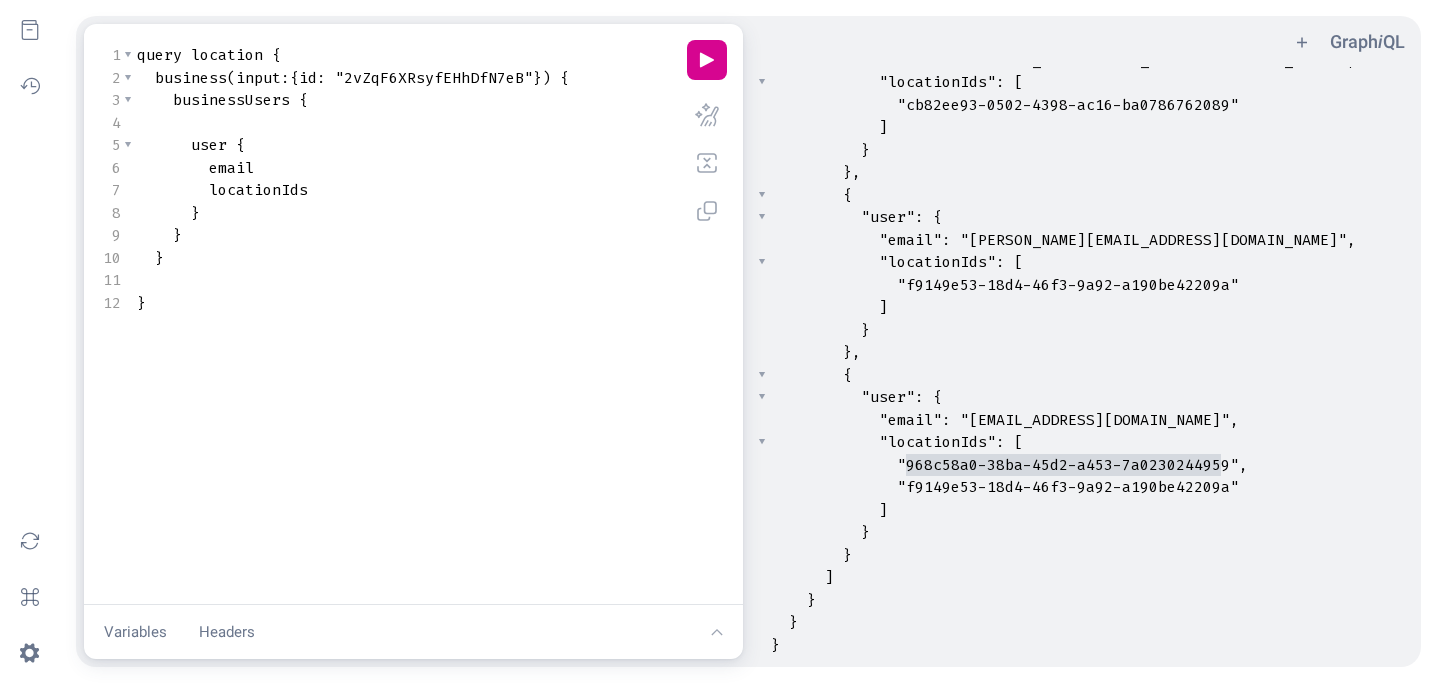 type on "968c58a0-38ba-45d2-a453-7a0230244959" 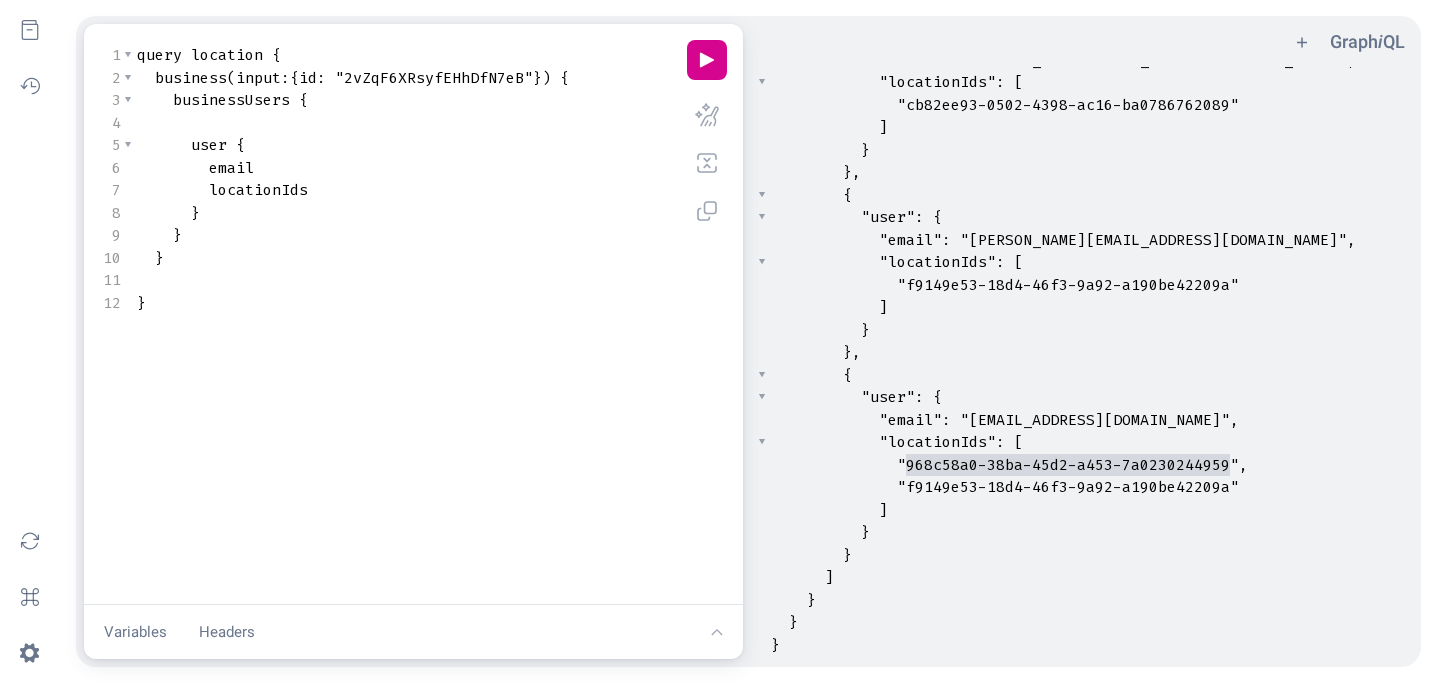 drag, startPoint x: 905, startPoint y: 464, endPoint x: 1226, endPoint y: 466, distance: 321.00623 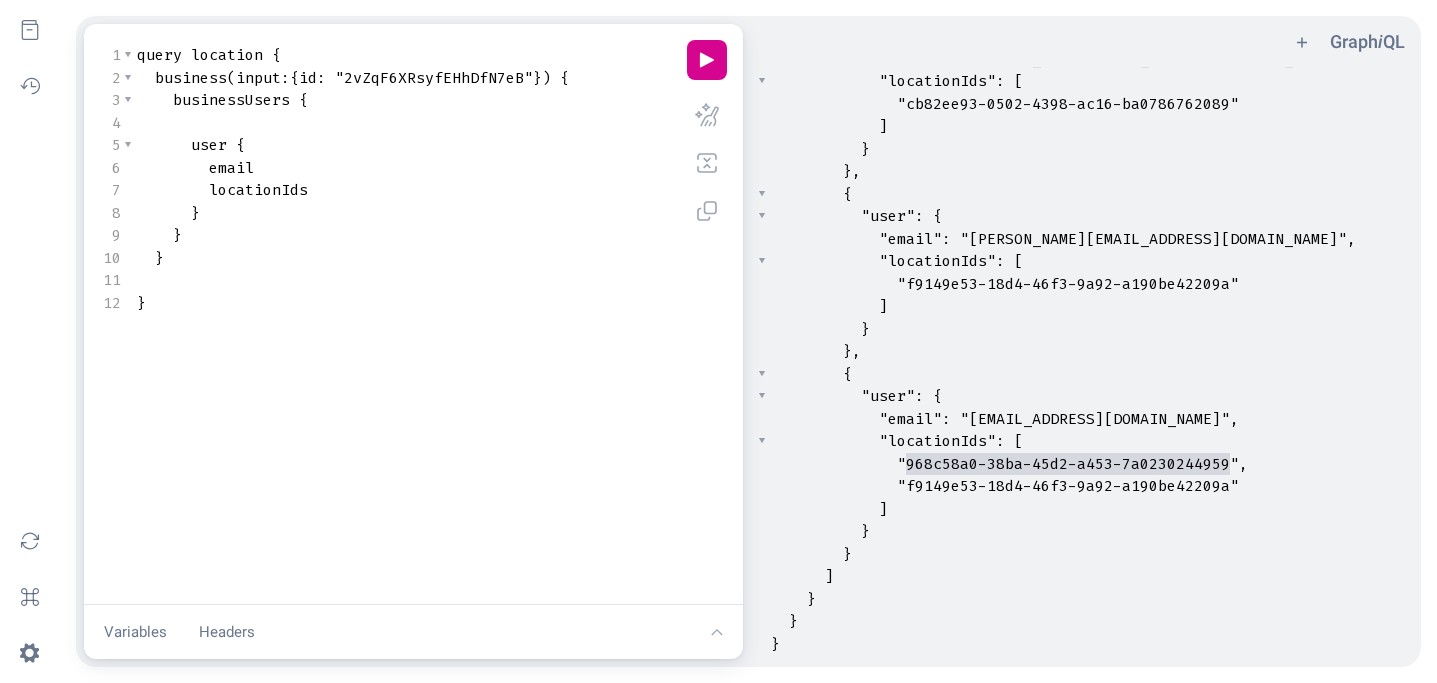 scroll, scrollTop: 534, scrollLeft: 0, axis: vertical 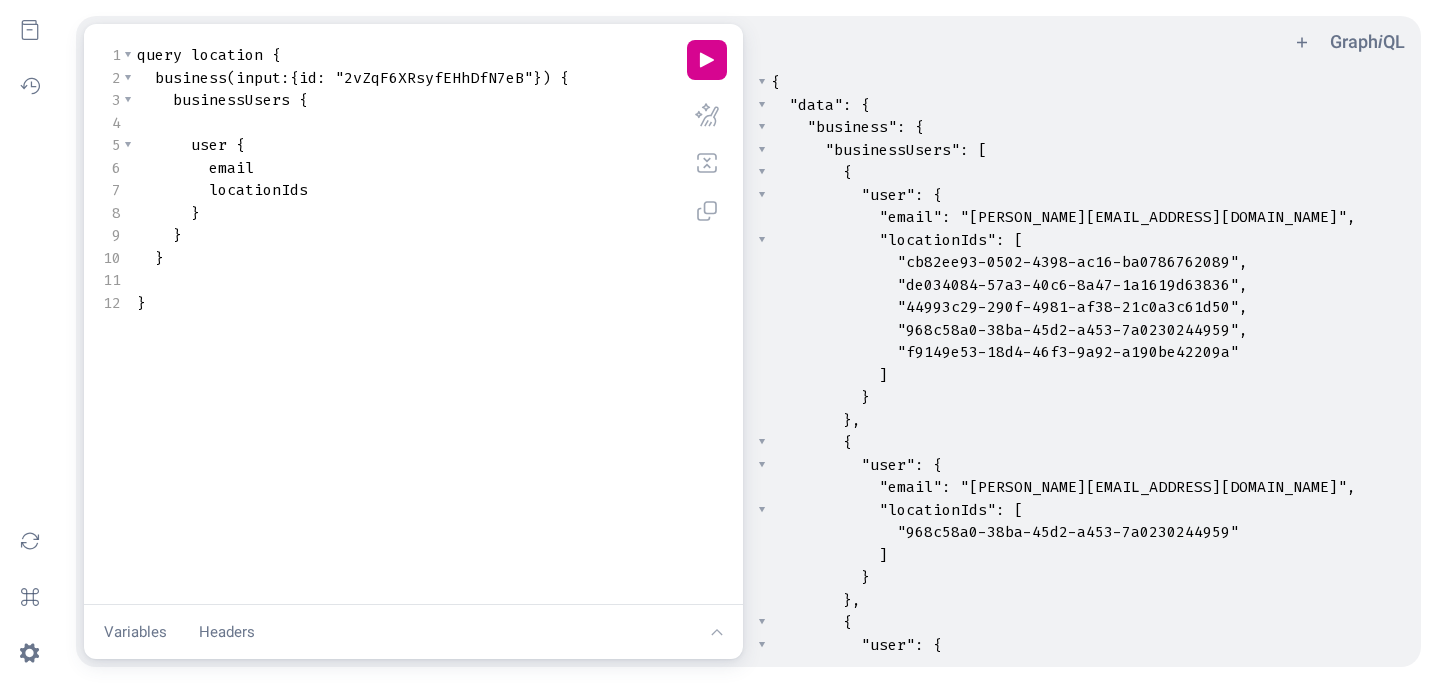 click on ""2vZqF6XRsyfEHhDfN7eB"" at bounding box center (434, 78) 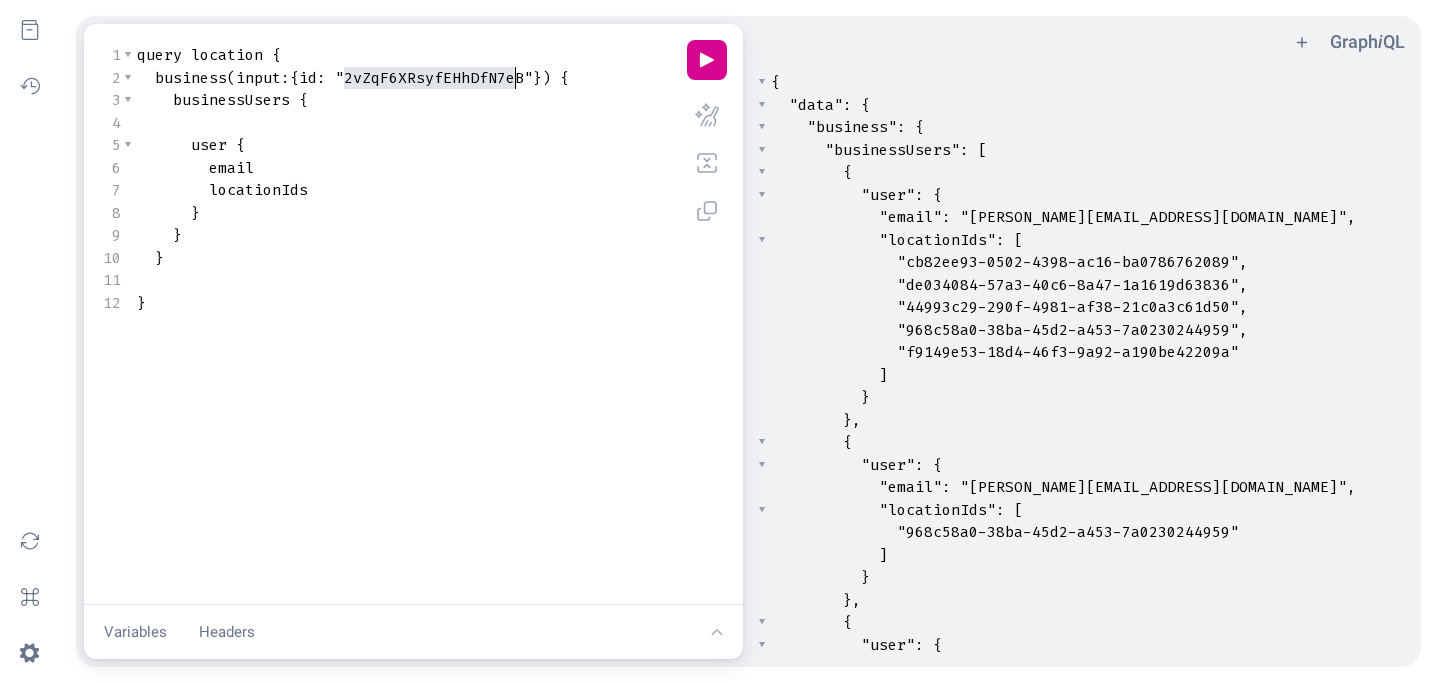 type on "2vZqF6XRsyfEHhDfN7eB" 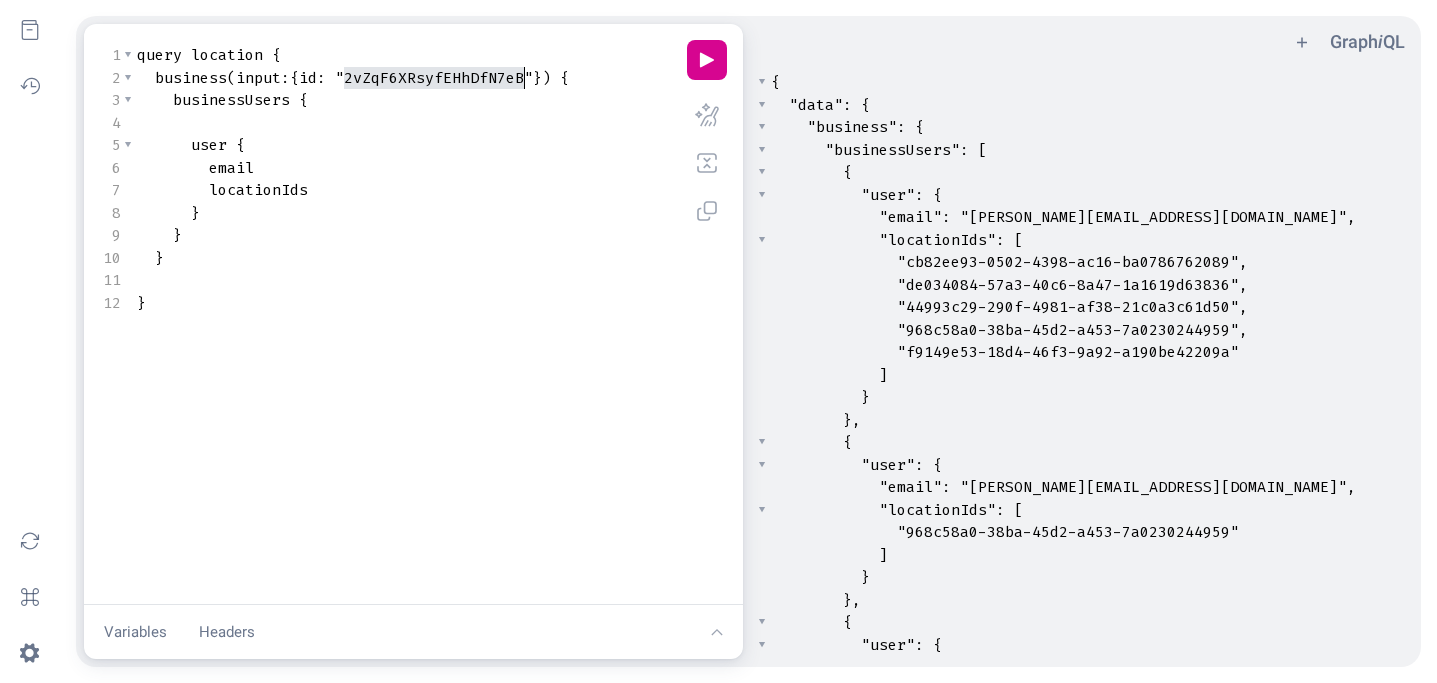 drag, startPoint x: 345, startPoint y: 80, endPoint x: 521, endPoint y: 71, distance: 176.22997 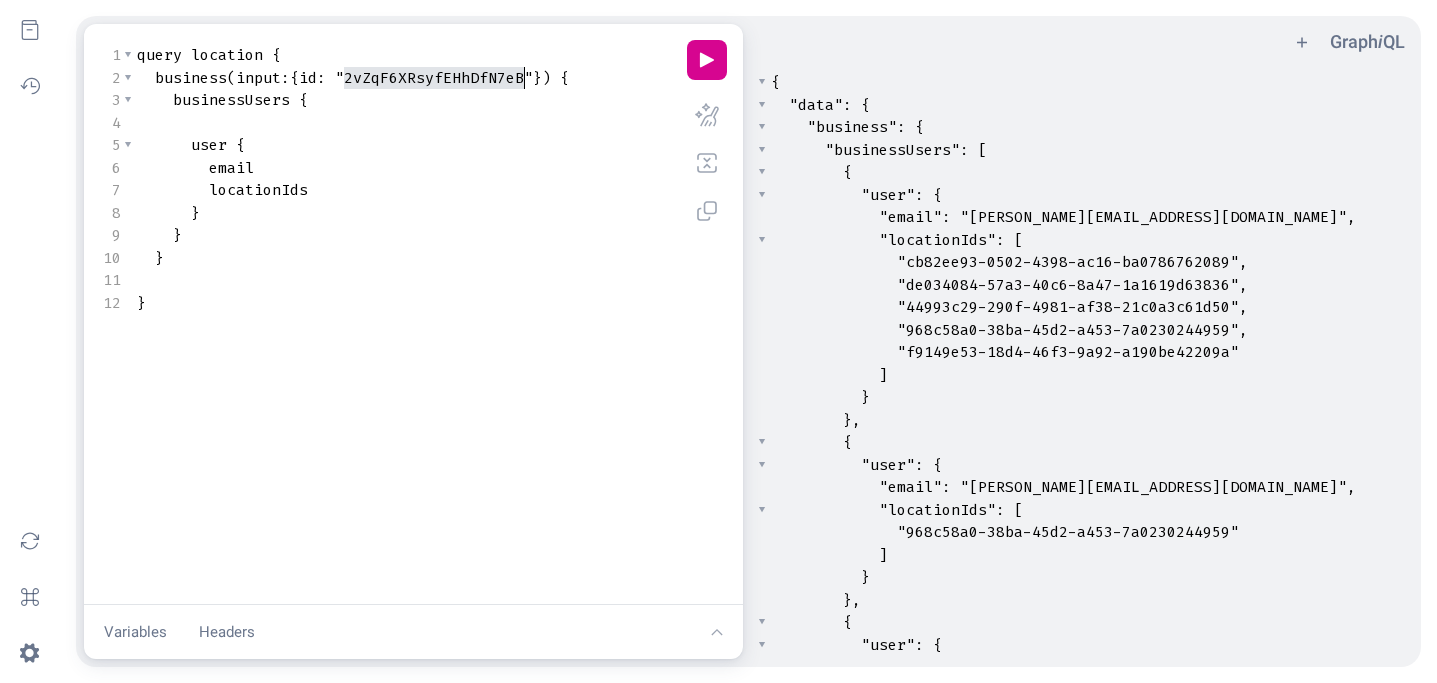 click on ""2vZqF6XRsyfEHhDfN7eB"" at bounding box center (434, 78) 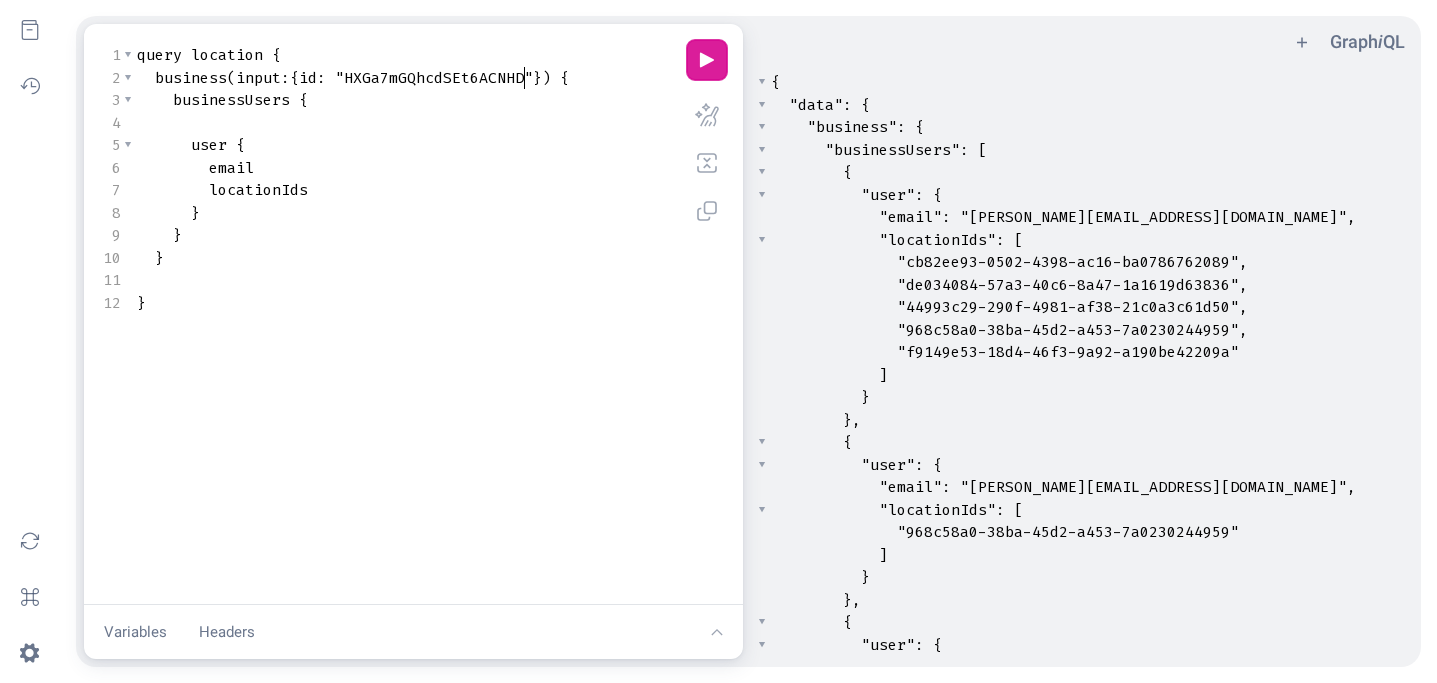 click on "play icon" at bounding box center (707, 60) 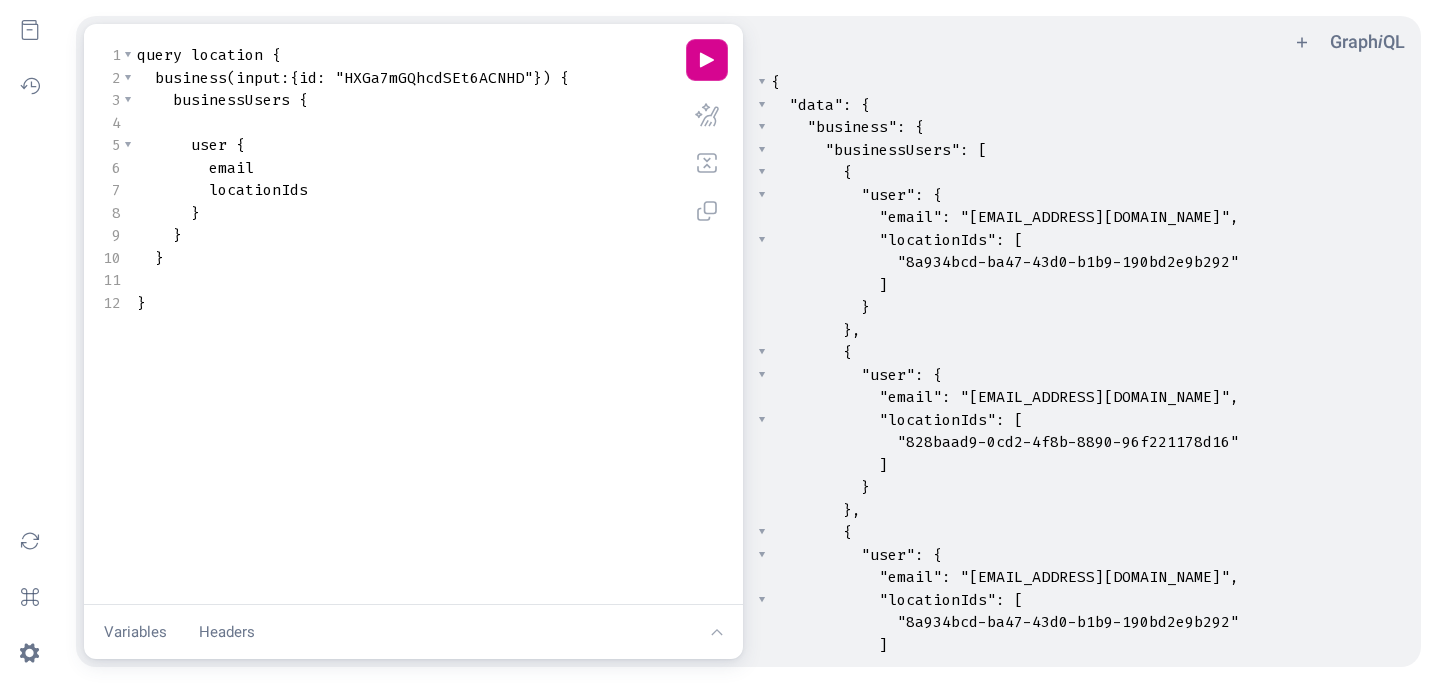scroll, scrollTop: 313, scrollLeft: 0, axis: vertical 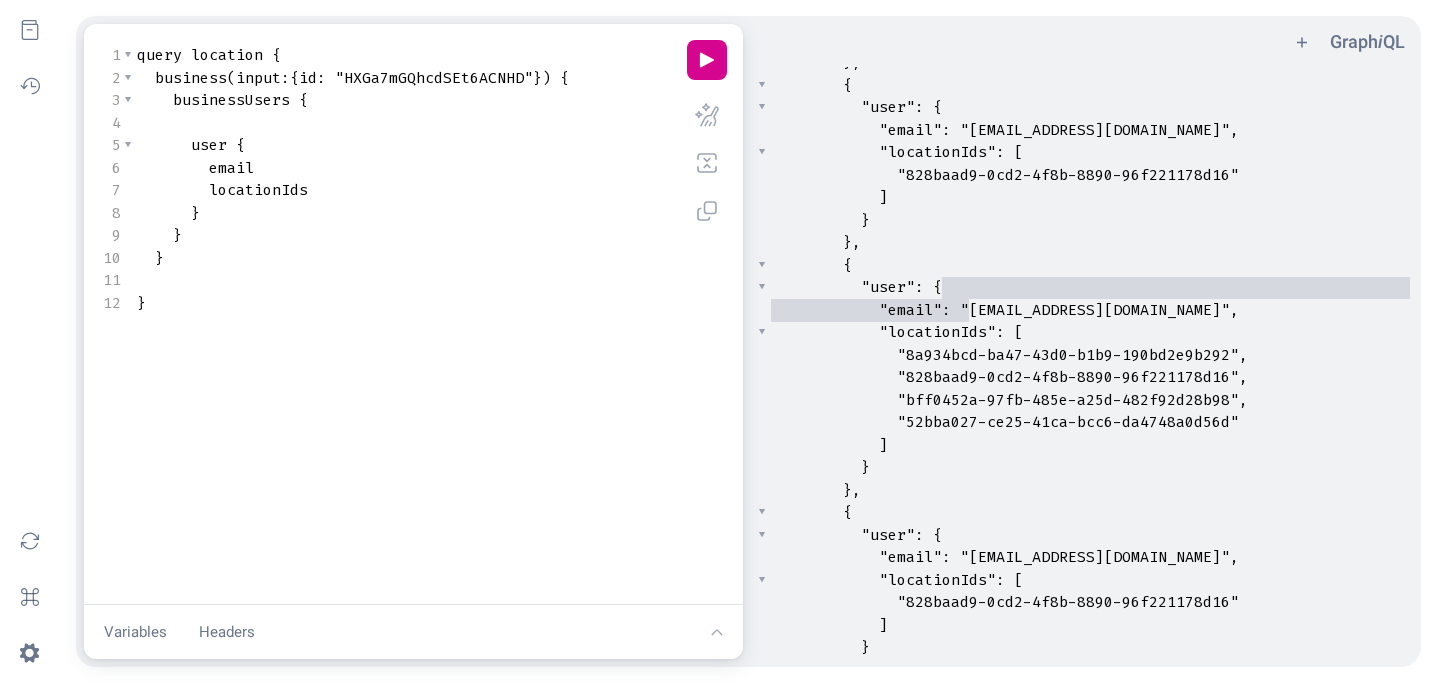 type on "[EMAIL_ADDRESS][DOMAIN_NAME]" 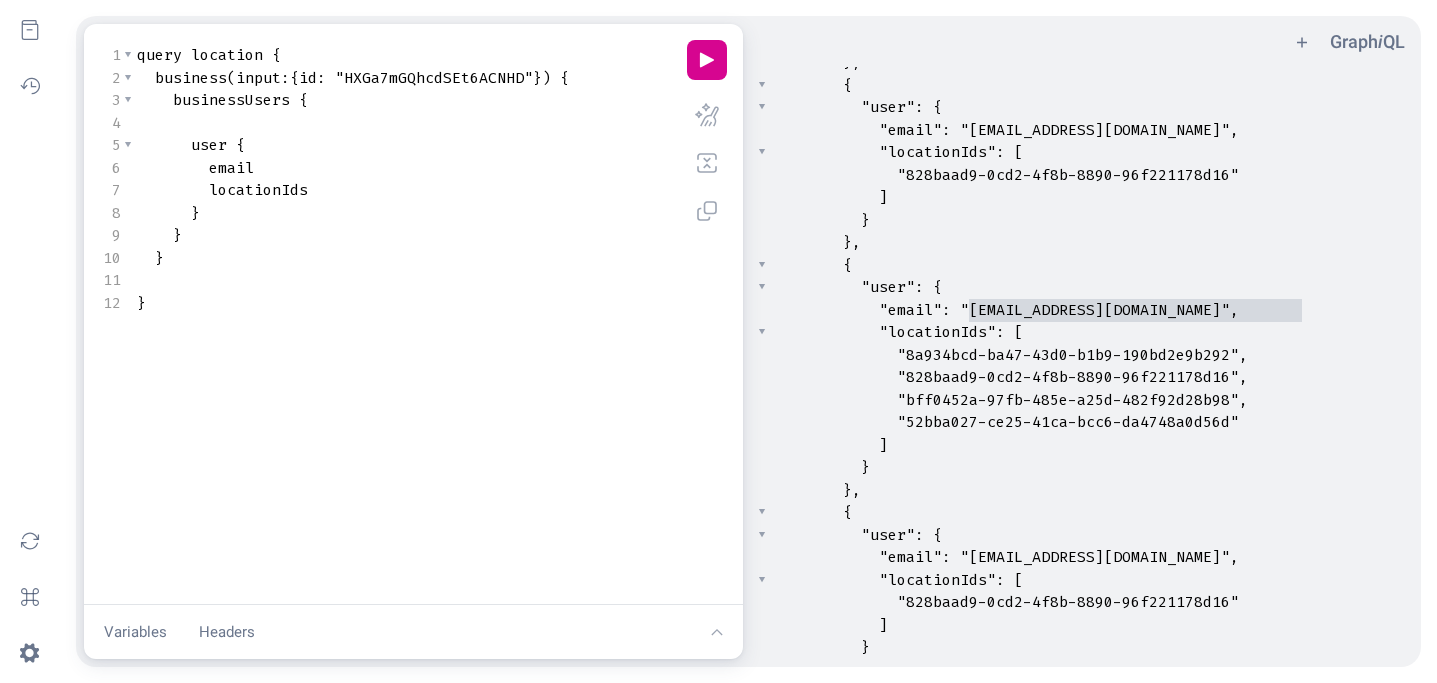 drag, startPoint x: 970, startPoint y: 309, endPoint x: 1303, endPoint y: 307, distance: 333.006 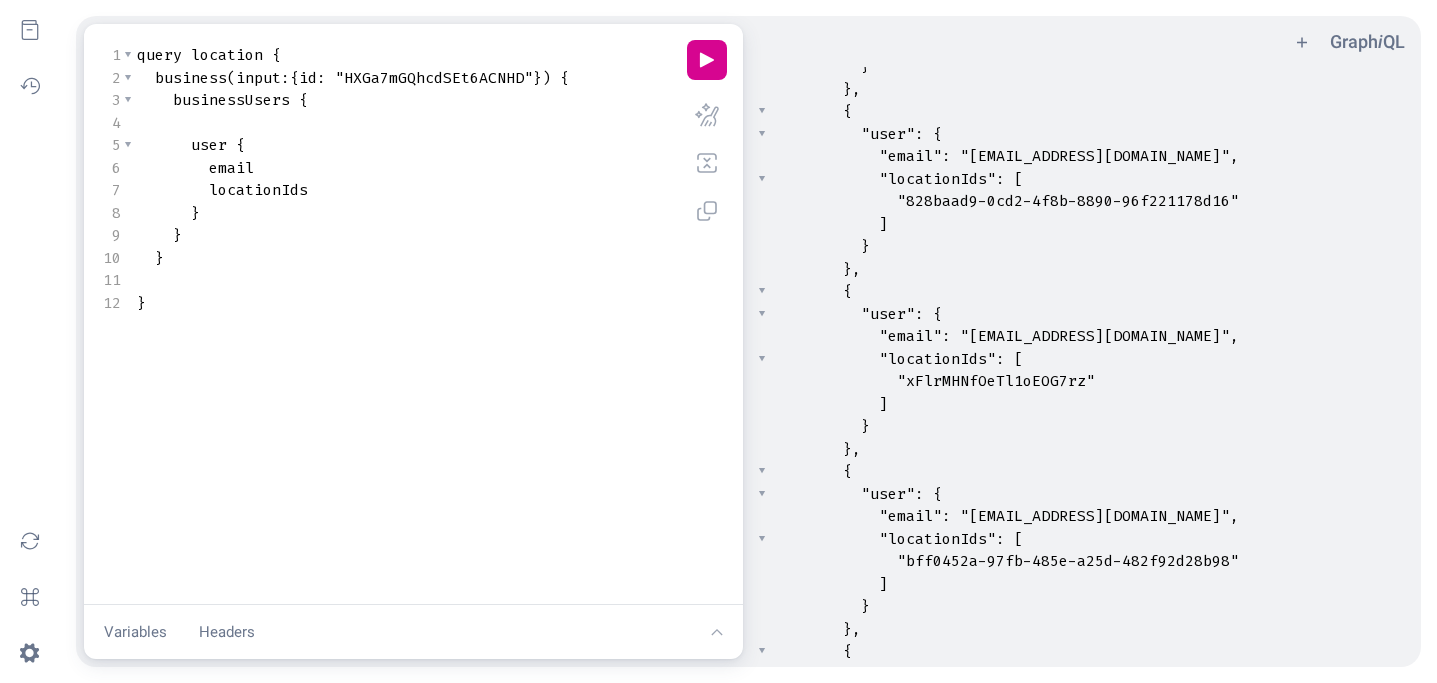 scroll, scrollTop: 1919, scrollLeft: 0, axis: vertical 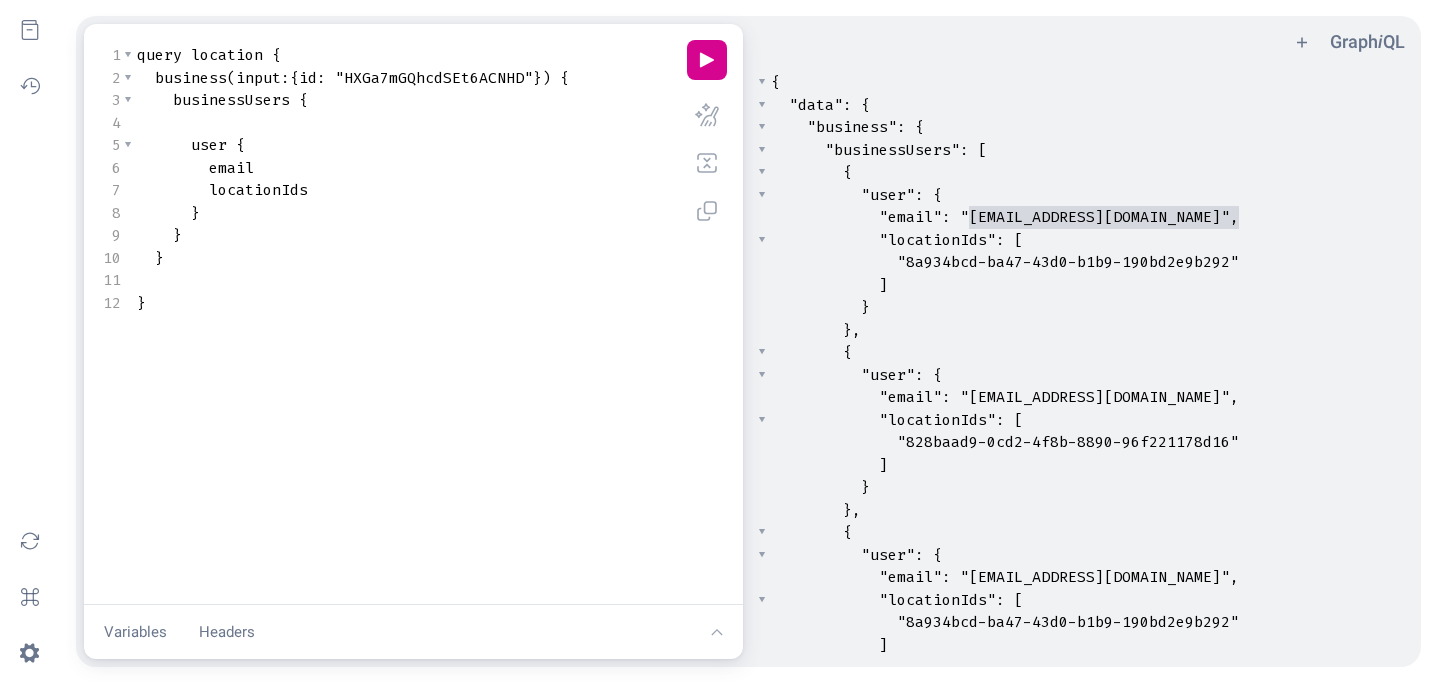 type on "reservations@amaraatparaiso.com" 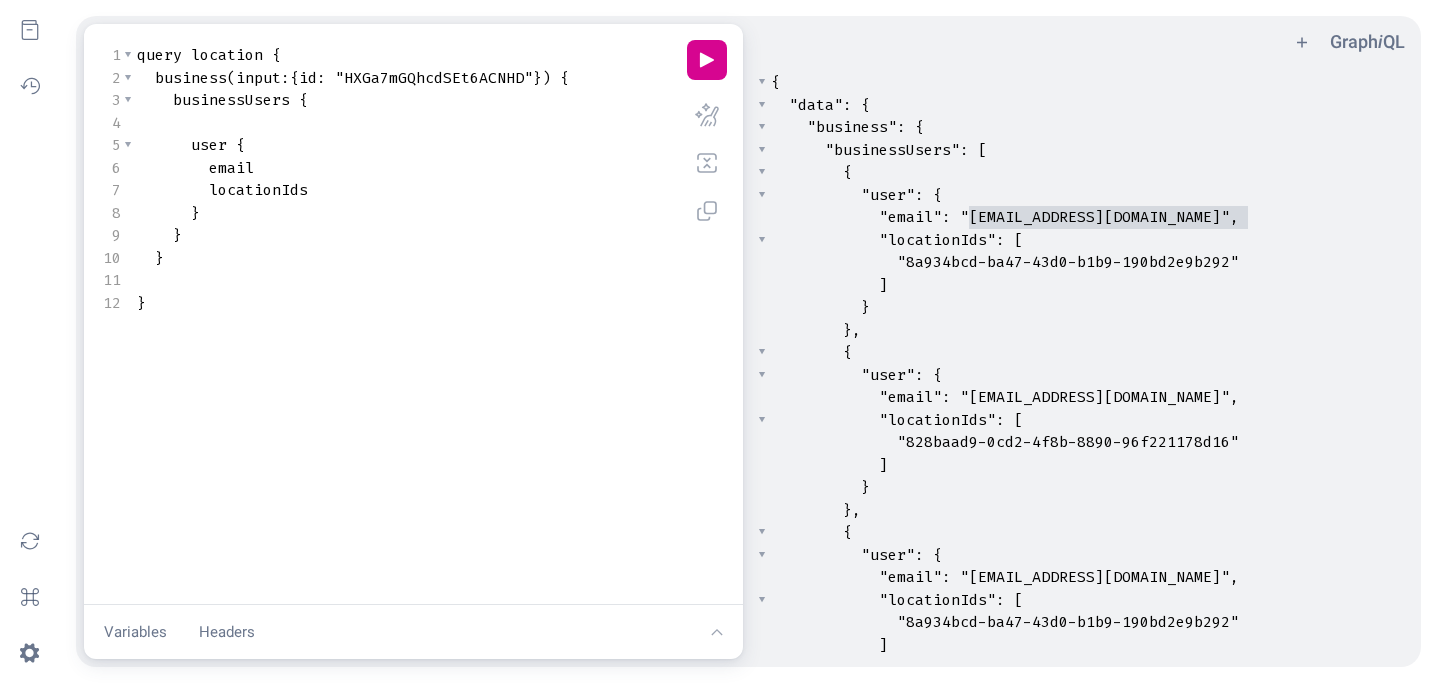 drag, startPoint x: 971, startPoint y: 219, endPoint x: 1244, endPoint y: 210, distance: 273.14832 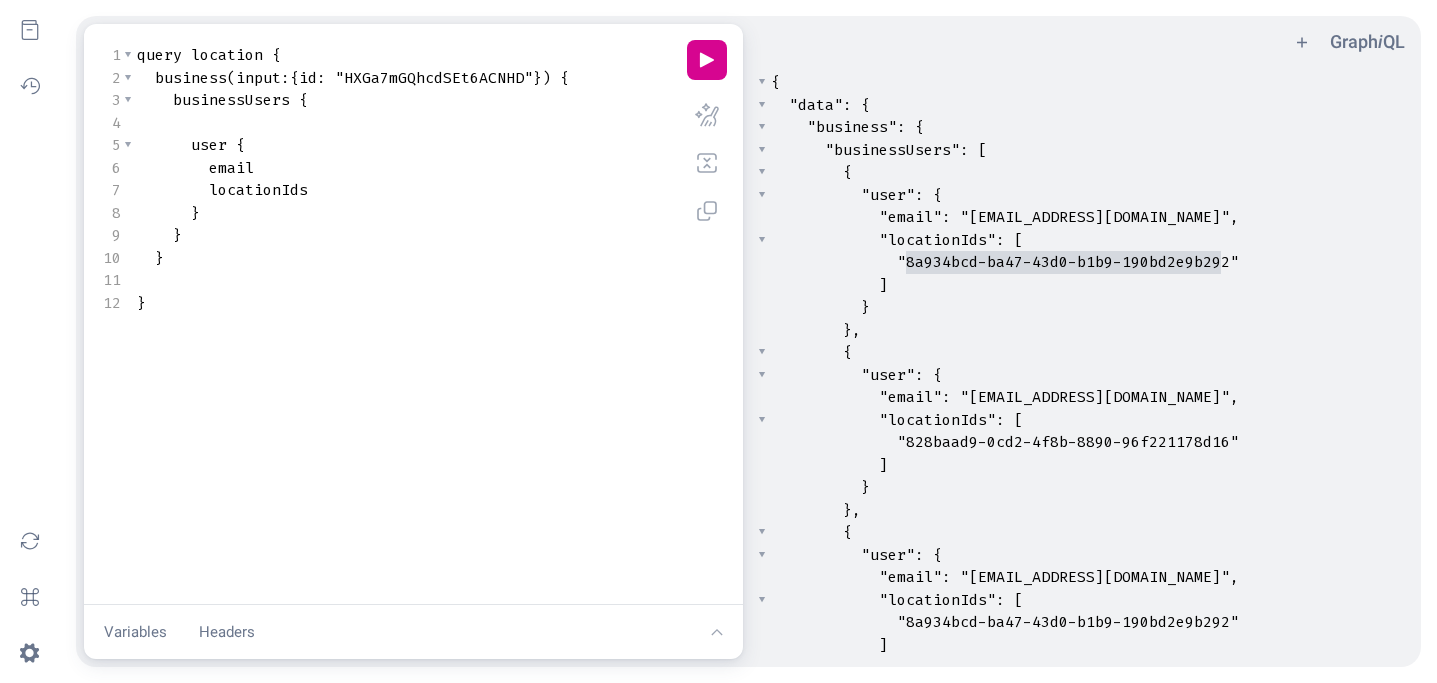type on "8a934bcd-ba47-43d0-b1b9-190bd2e9b292" 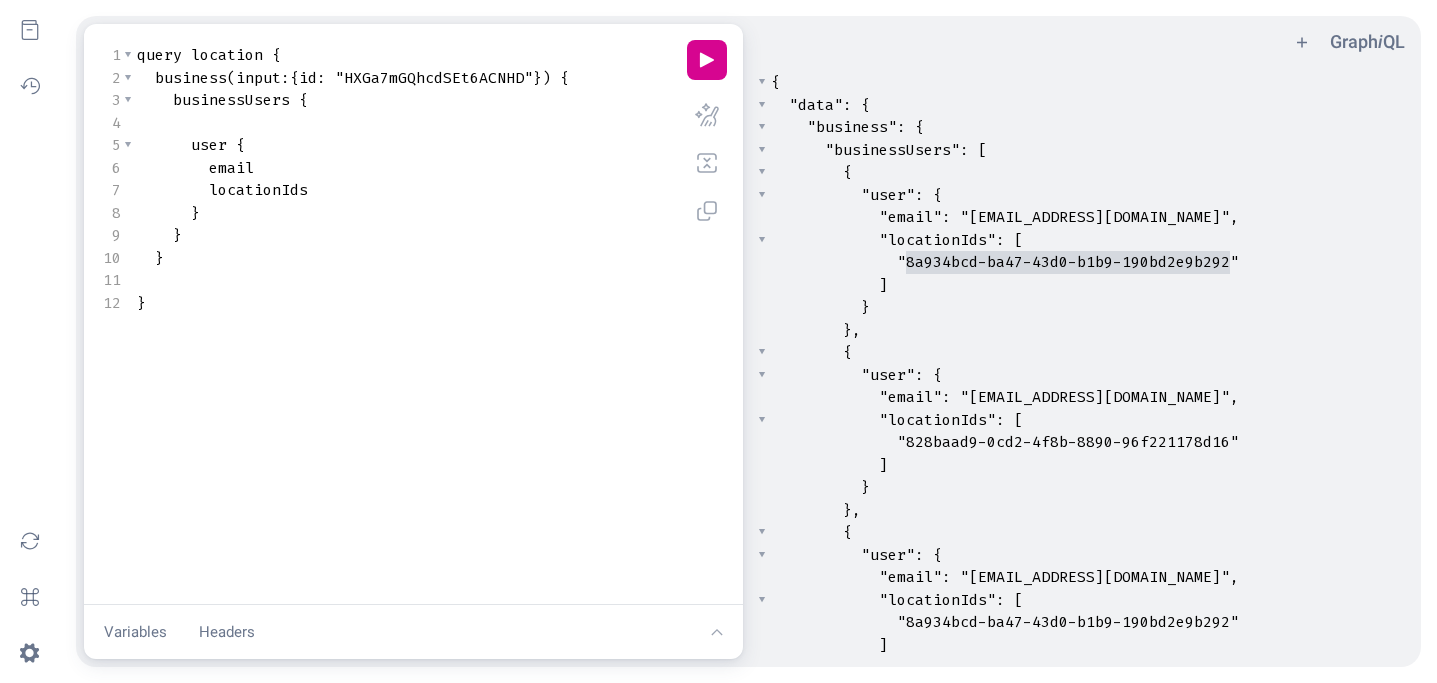 drag, startPoint x: 909, startPoint y: 265, endPoint x: 1228, endPoint y: 261, distance: 319.0251 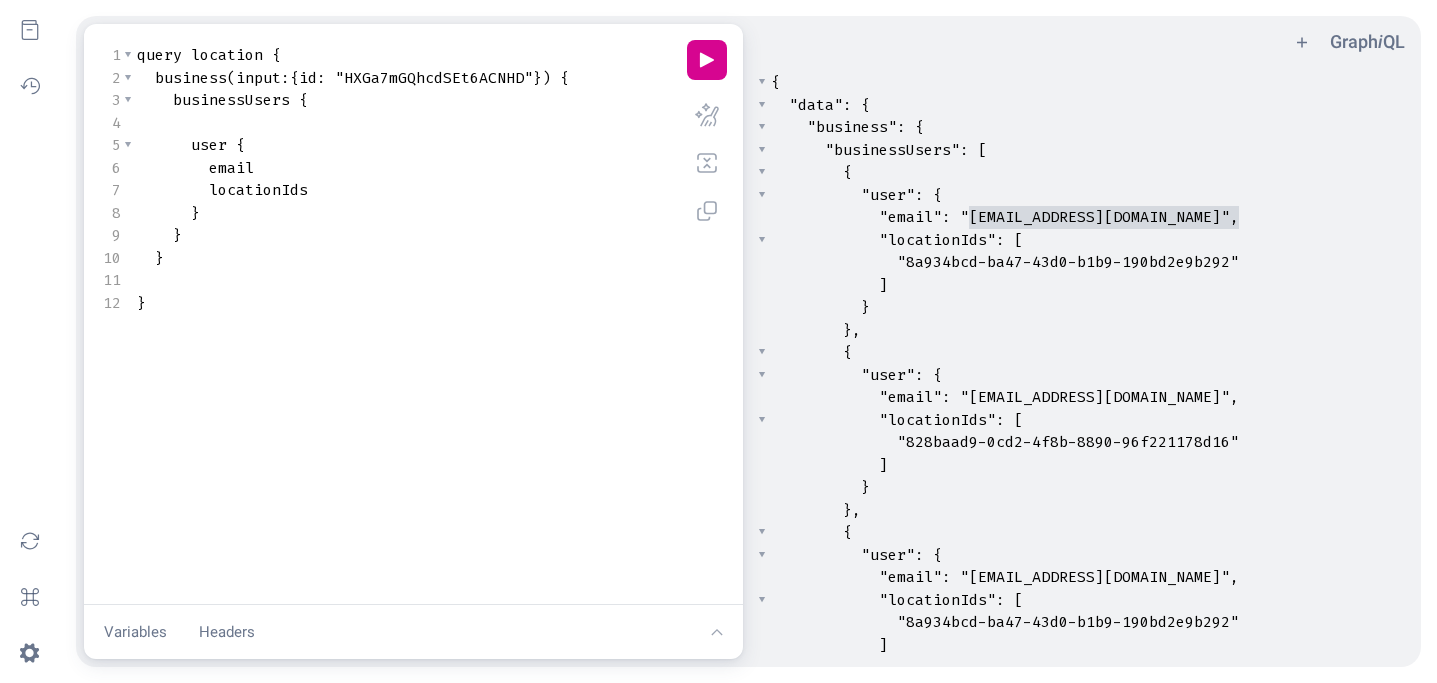 type on "reservations@amaraatparaiso.com" 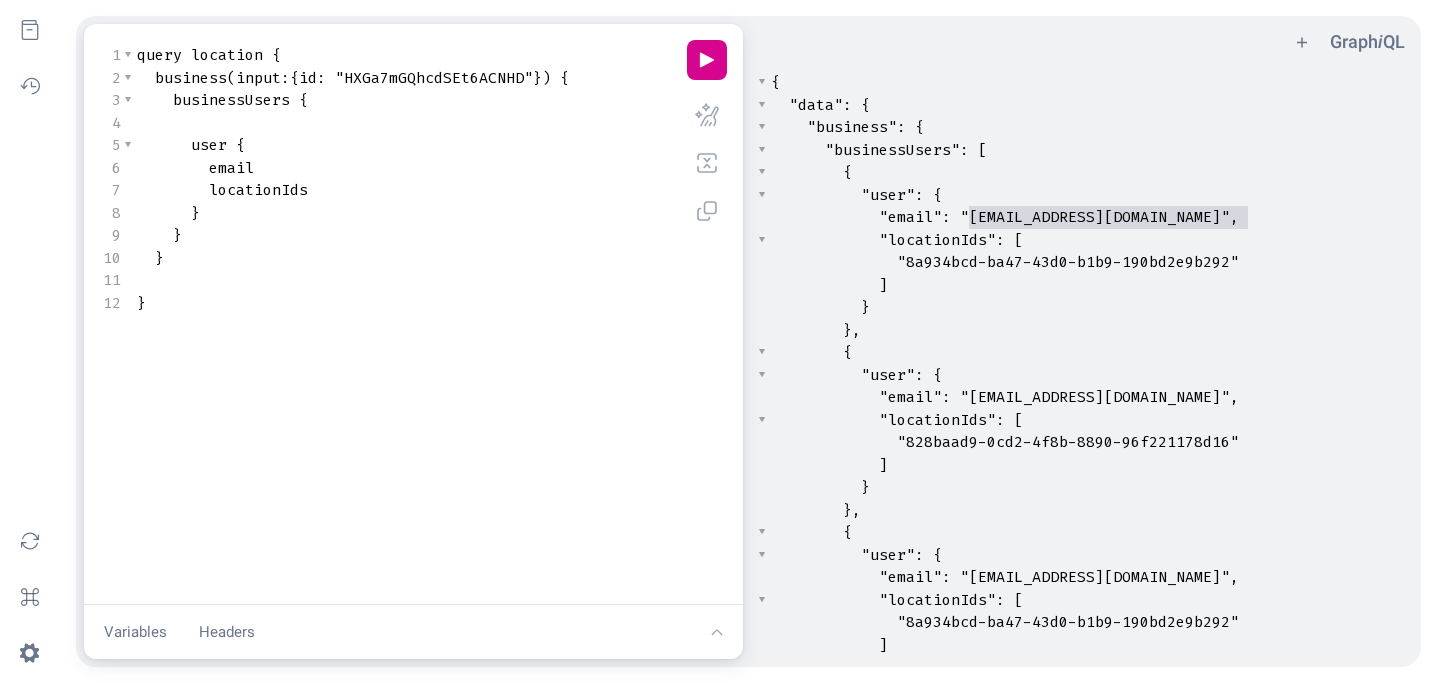 drag, startPoint x: 971, startPoint y: 217, endPoint x: 1245, endPoint y: 208, distance: 274.14777 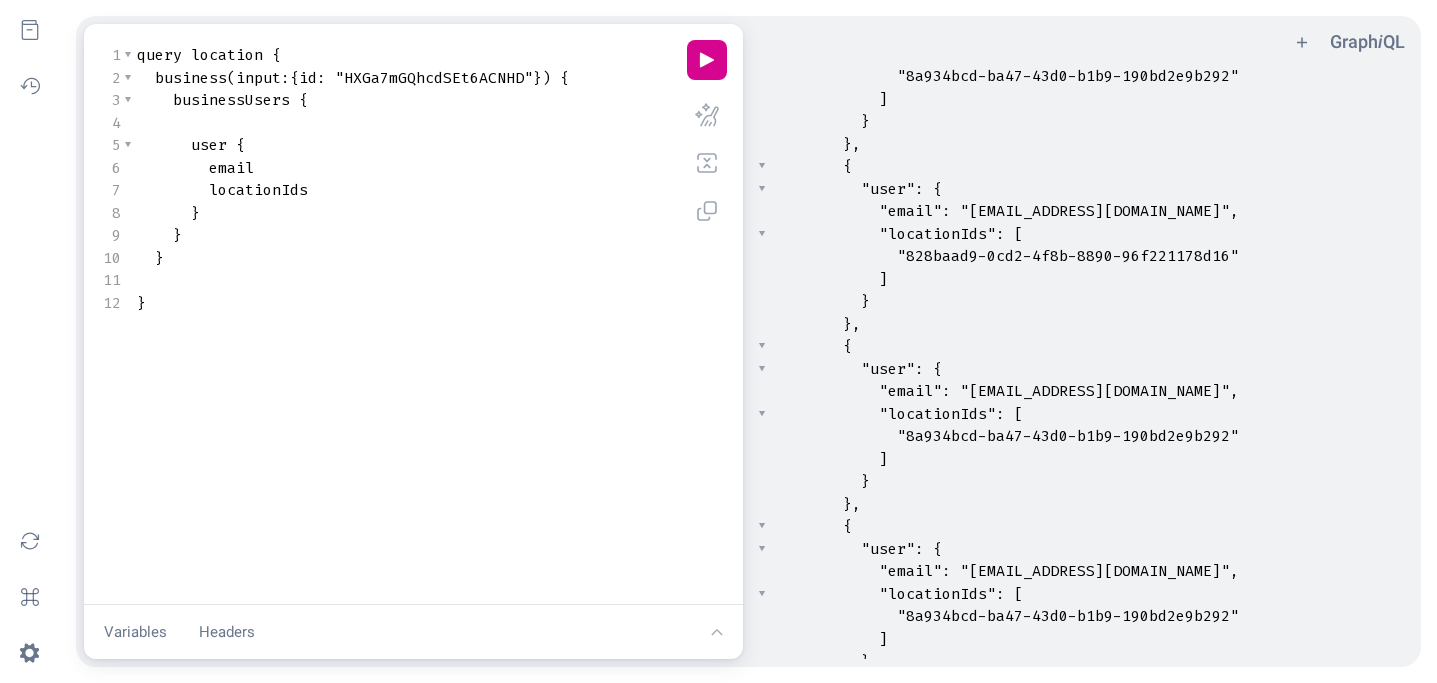 scroll, scrollTop: 190, scrollLeft: 0, axis: vertical 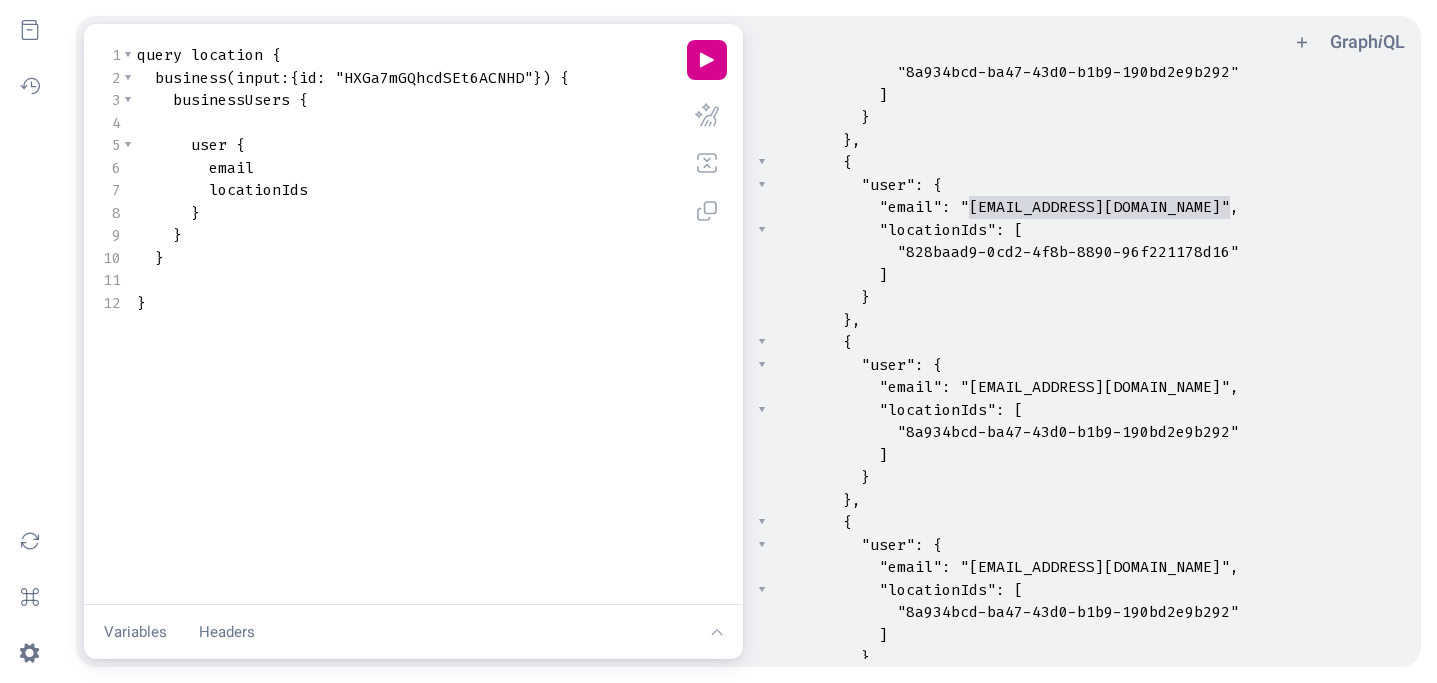 type on "mcalero@michaelsgenuine.com" 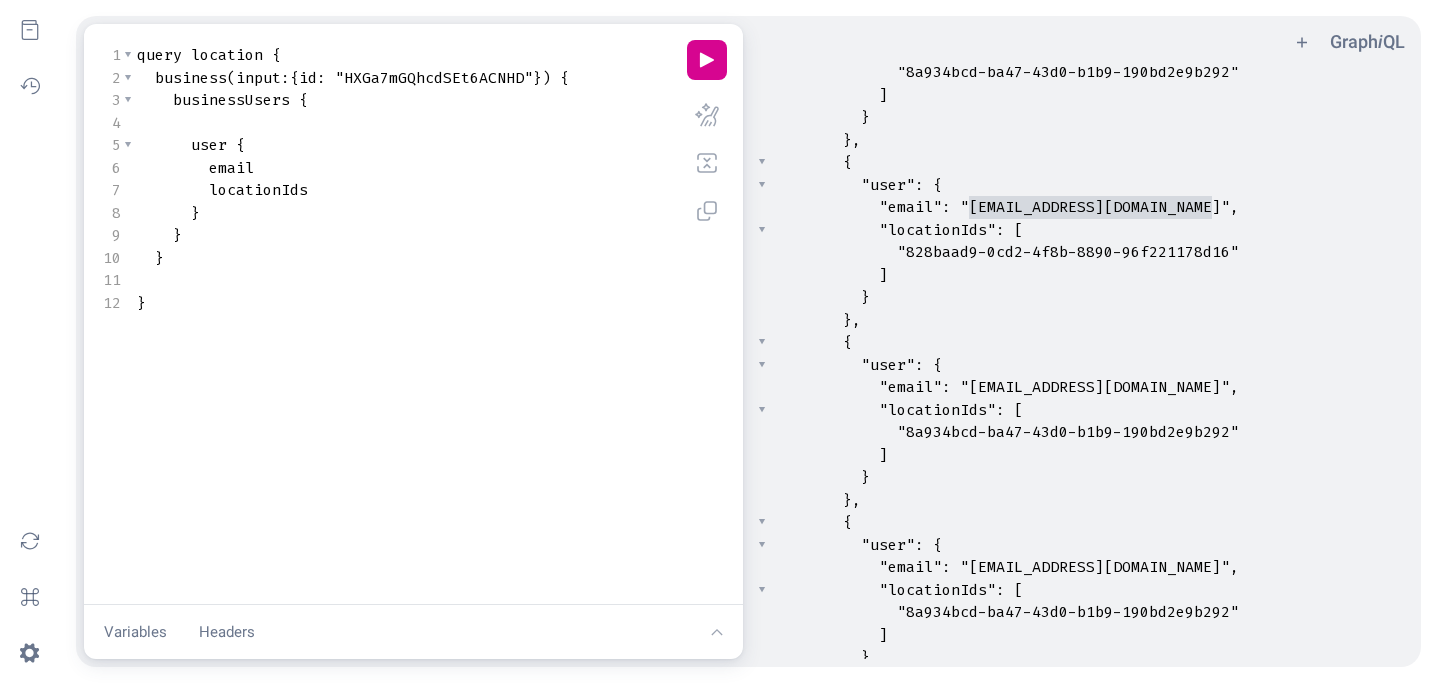 drag, startPoint x: 970, startPoint y: 206, endPoint x: 1212, endPoint y: 204, distance: 242.00827 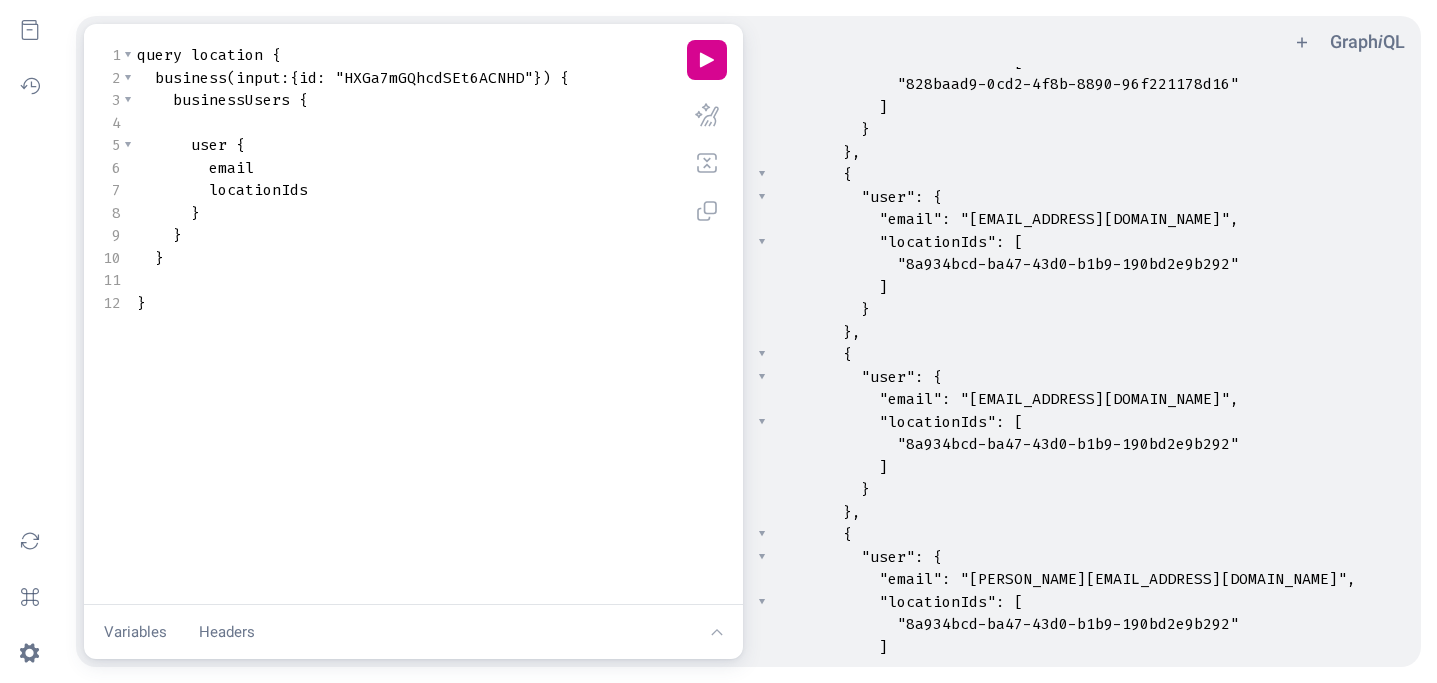scroll, scrollTop: 416, scrollLeft: 0, axis: vertical 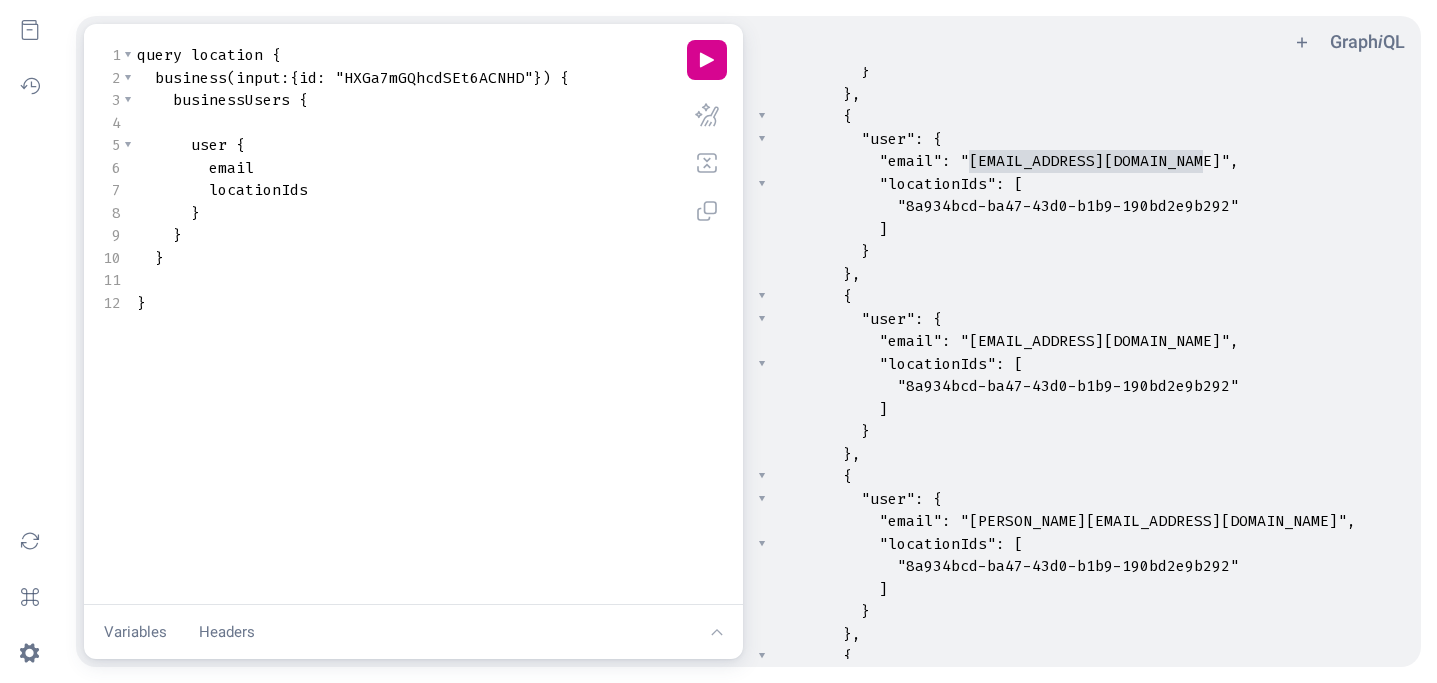 type on "cmorales@amaraatparaiso.com" 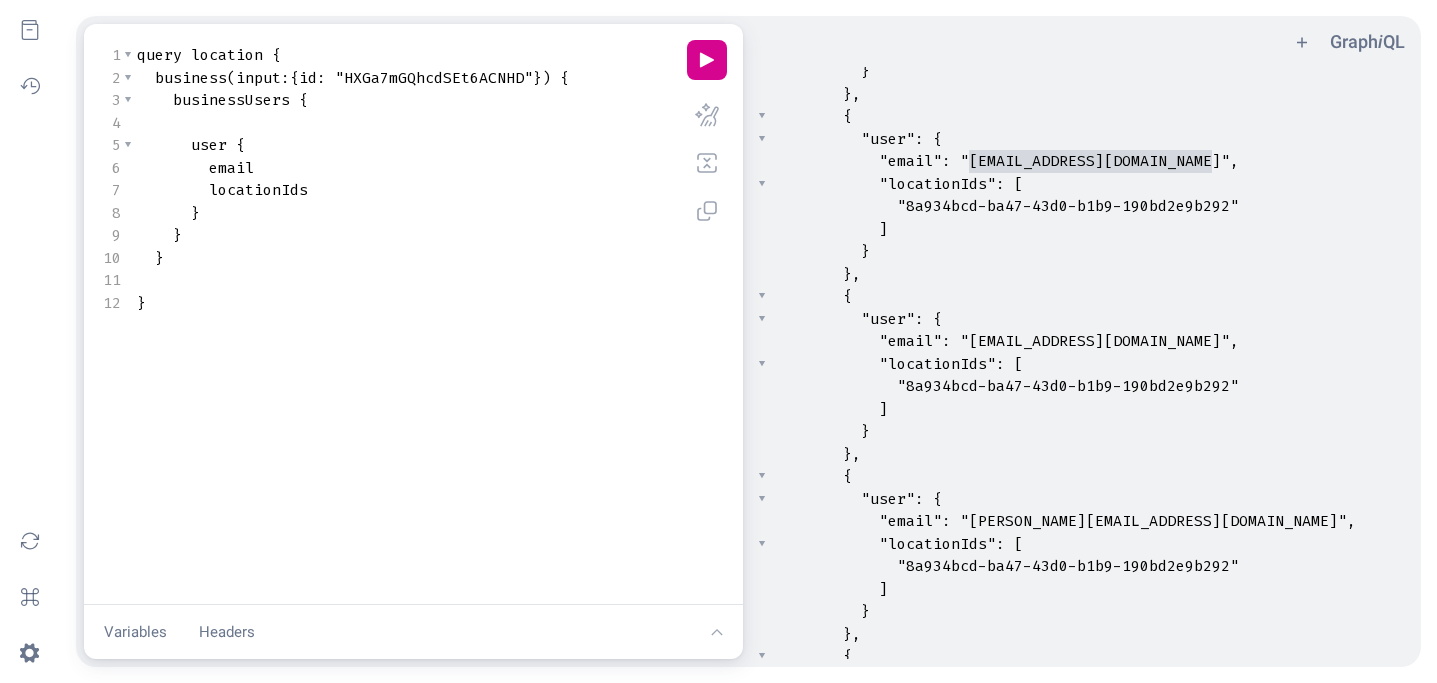 drag, startPoint x: 970, startPoint y: 160, endPoint x: 1208, endPoint y: 156, distance: 238.03362 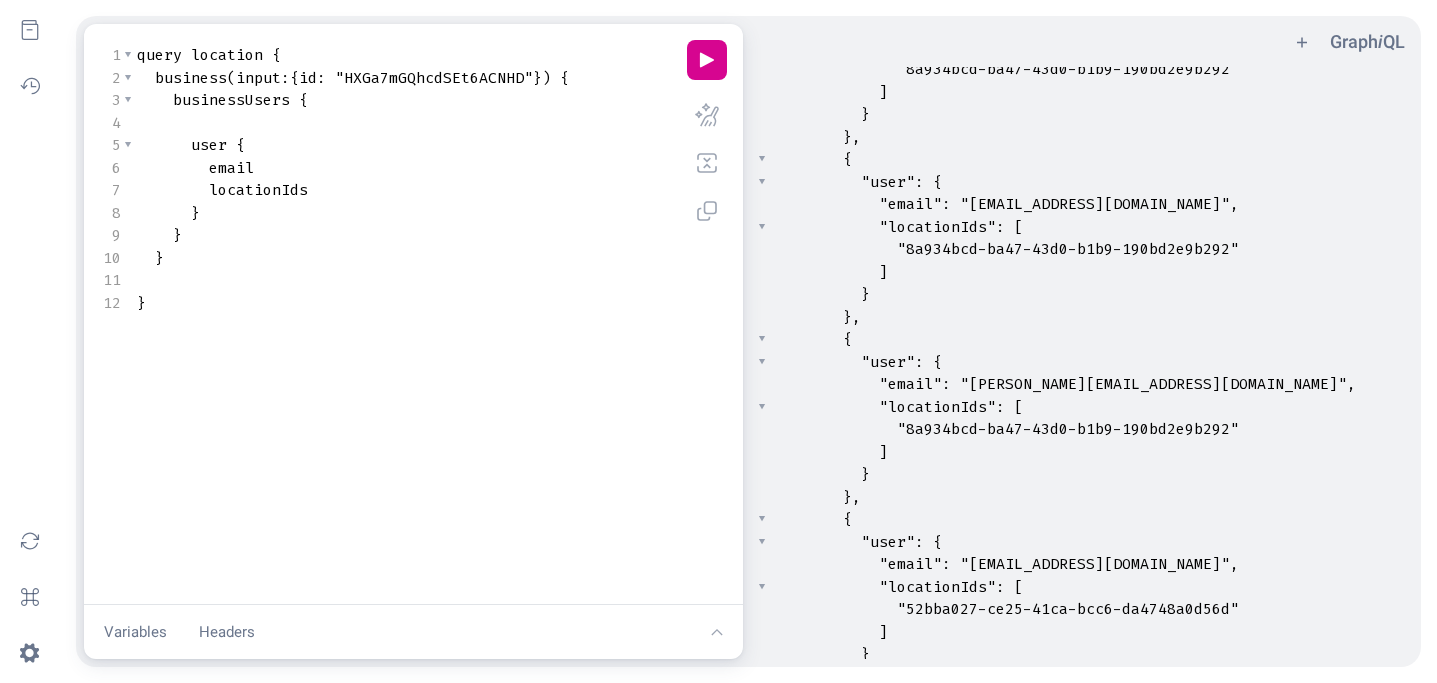 scroll, scrollTop: 558, scrollLeft: 0, axis: vertical 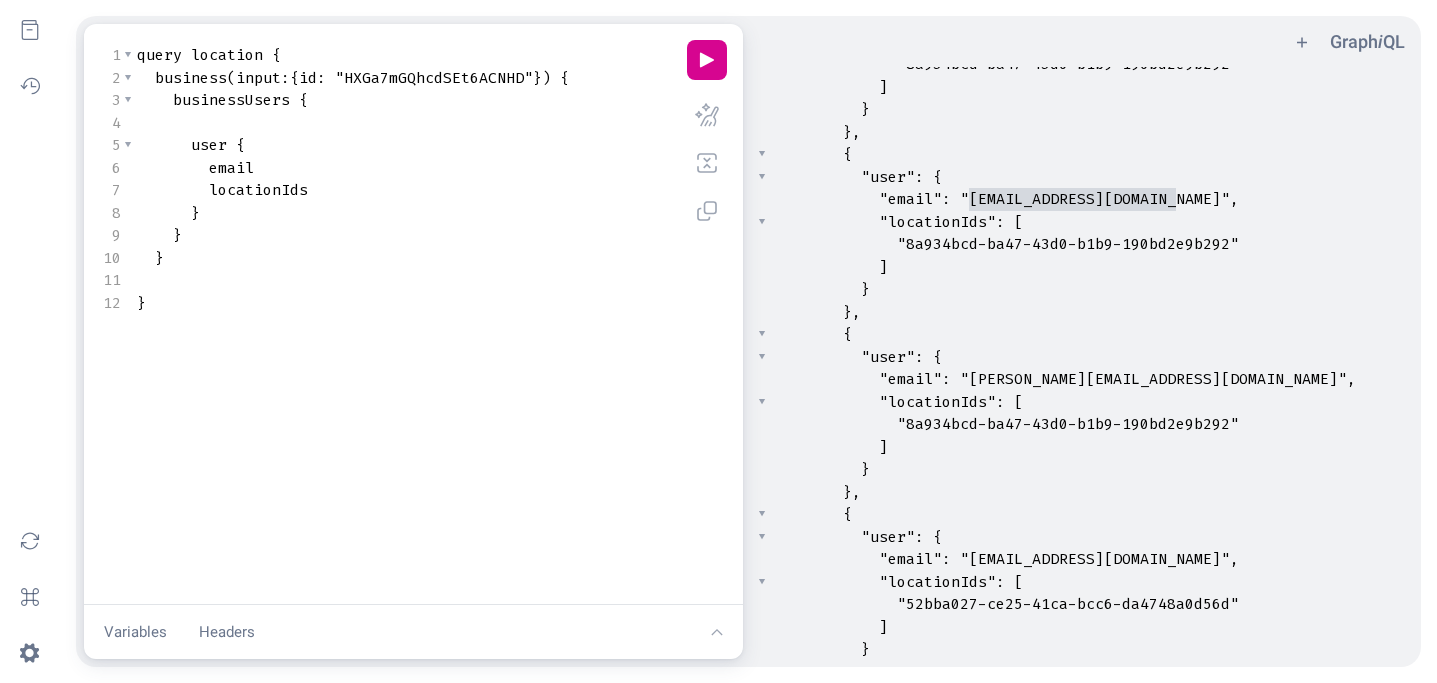 type on "flaris@amaraatparaiso.com" 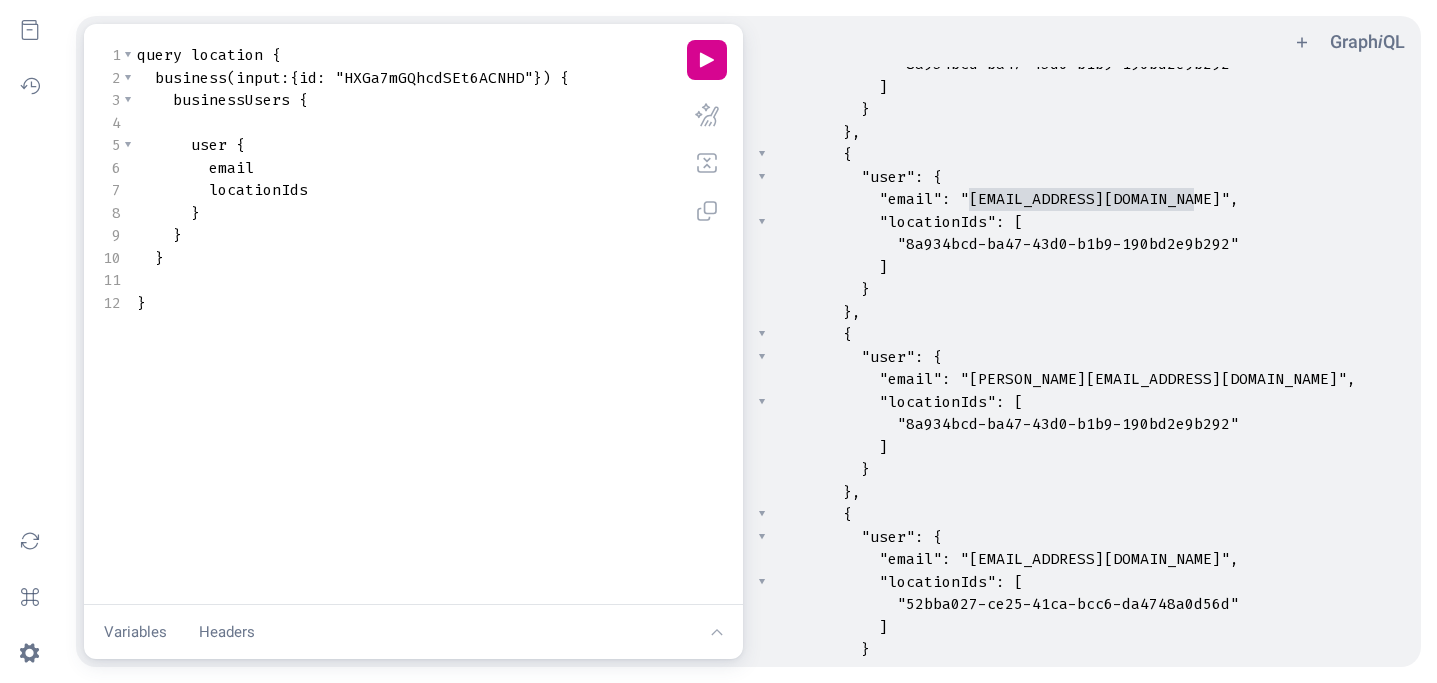 drag, startPoint x: 969, startPoint y: 198, endPoint x: 1196, endPoint y: 202, distance: 227.03523 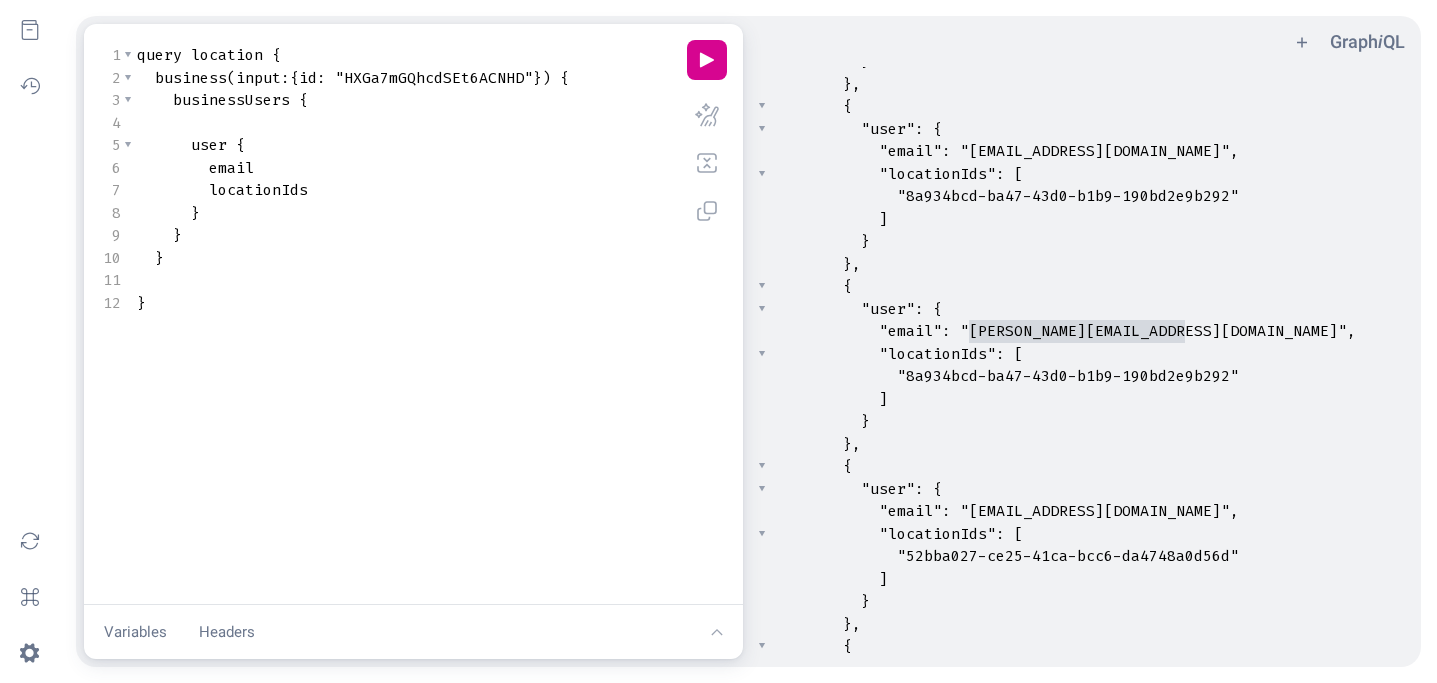 type on "andres@amaraatparaiso.com" 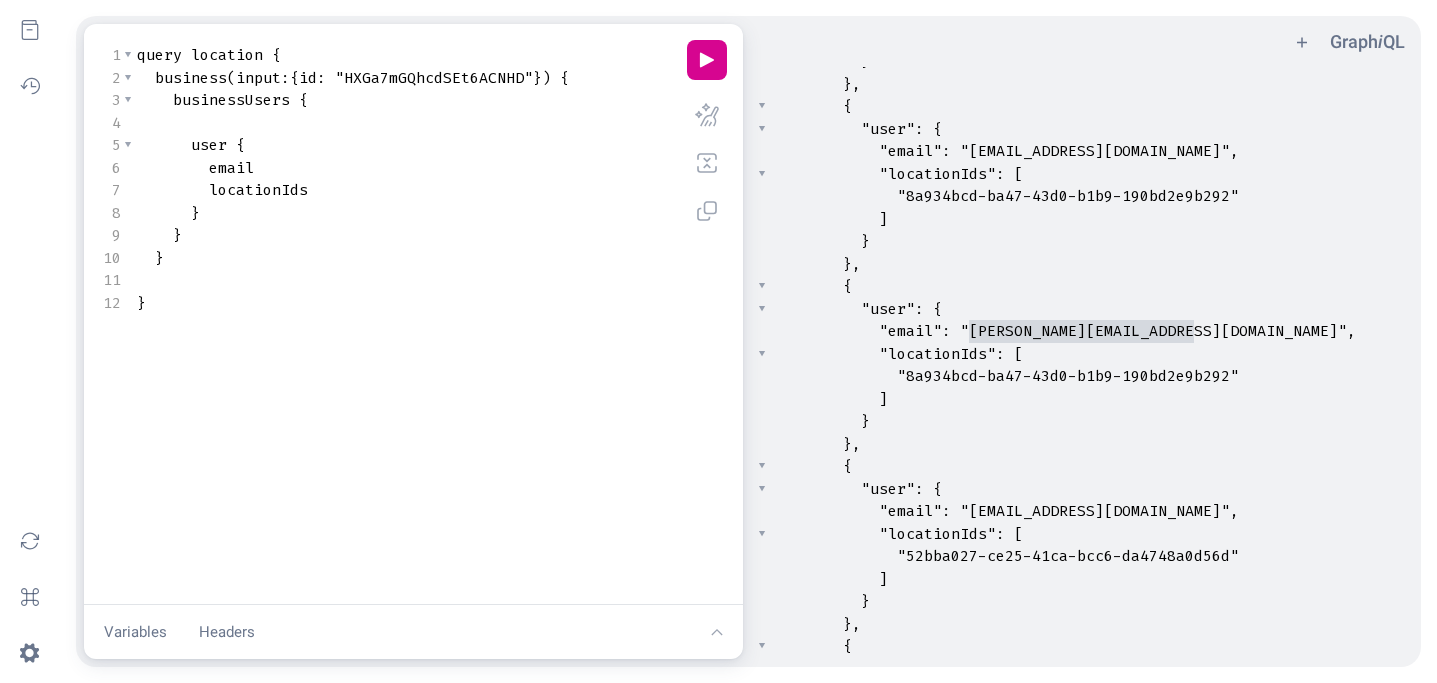 drag, startPoint x: 970, startPoint y: 328, endPoint x: 1190, endPoint y: 331, distance: 220.02045 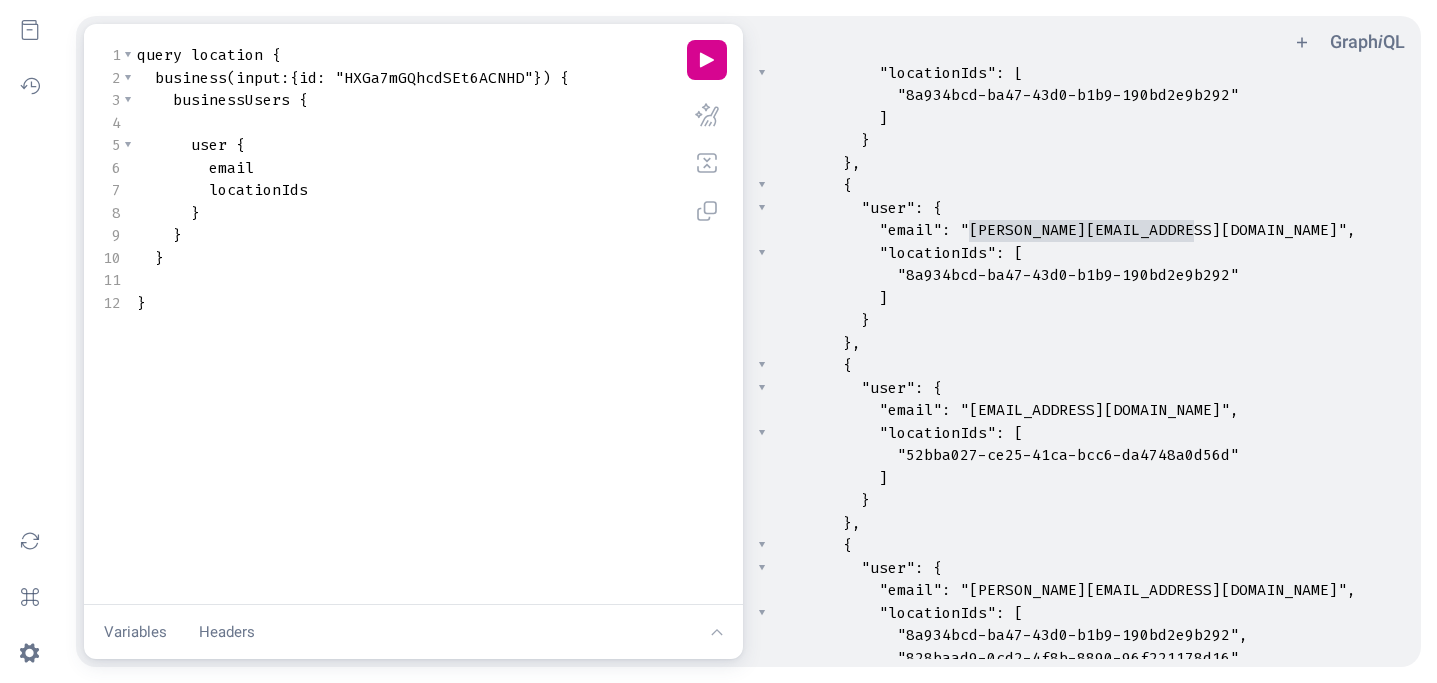 scroll, scrollTop: 748, scrollLeft: 0, axis: vertical 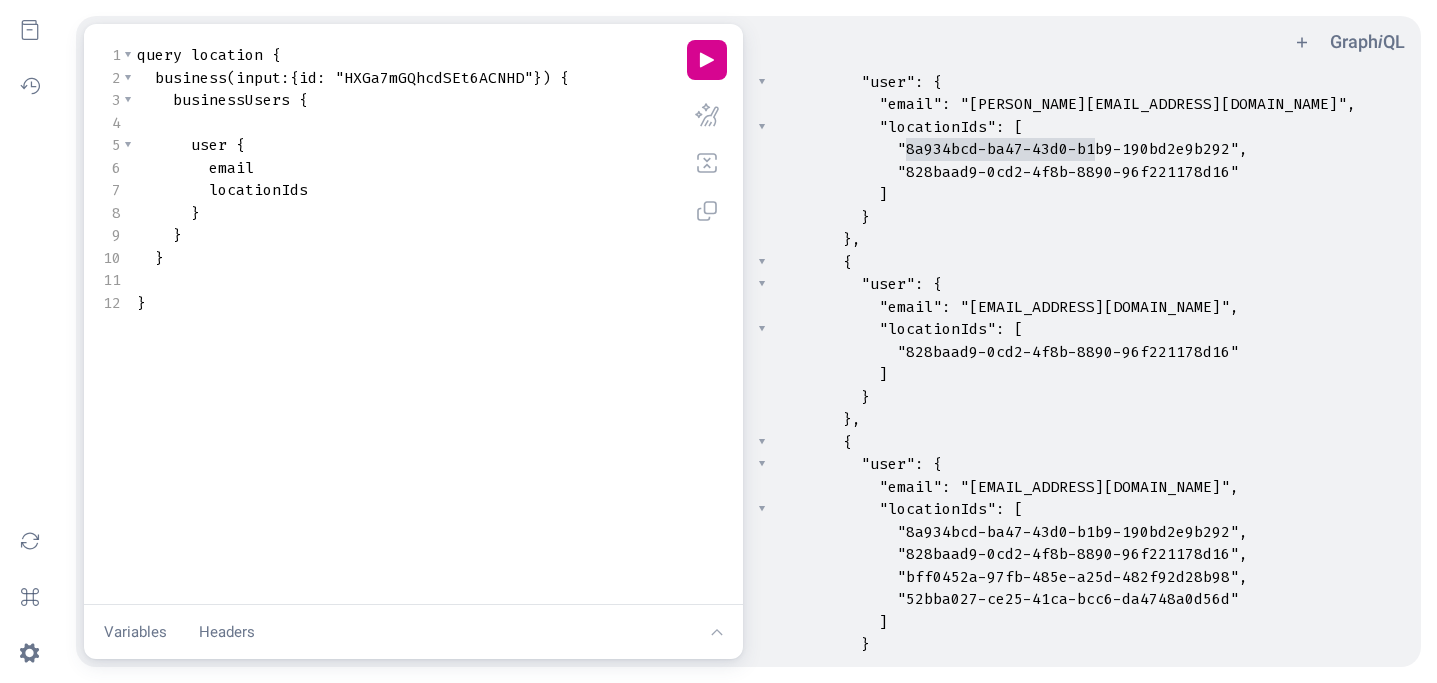 type on "8a934bcd-ba47-43d0-b1b9" 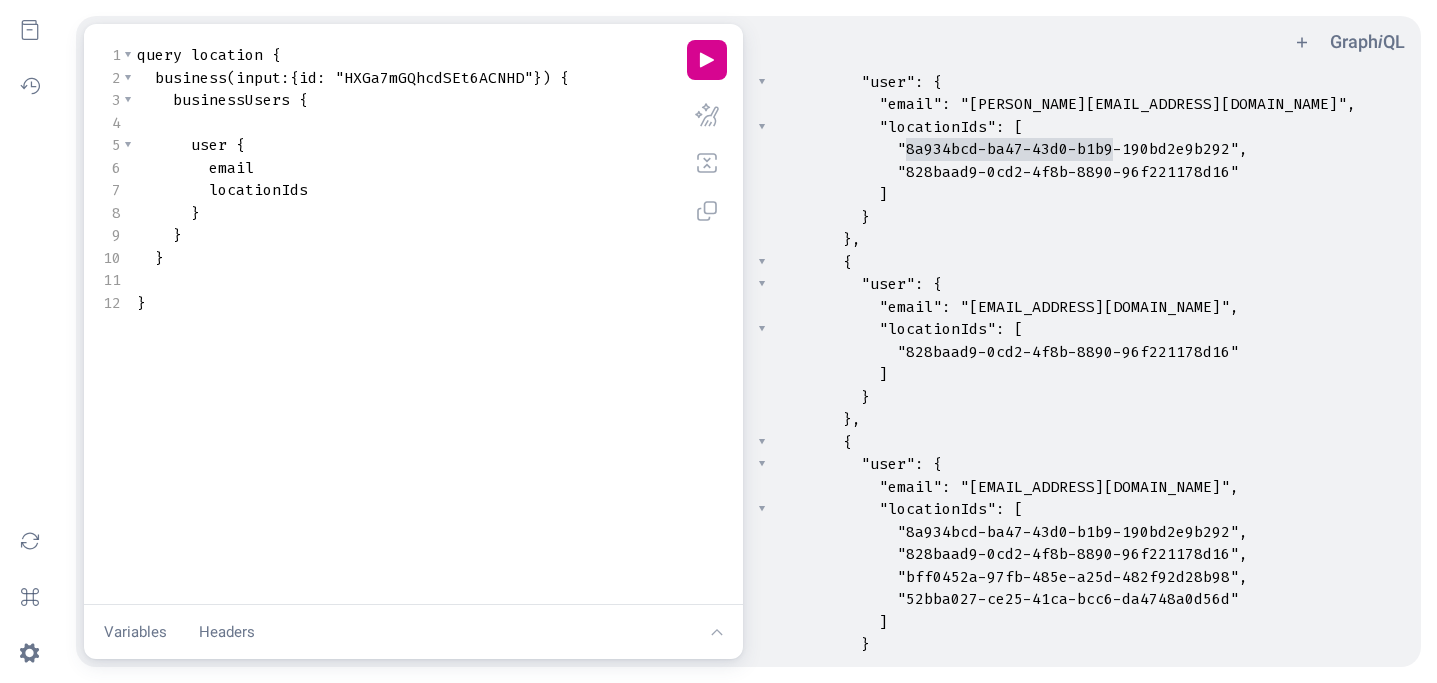 drag, startPoint x: 905, startPoint y: 148, endPoint x: 1110, endPoint y: 145, distance: 205.02196 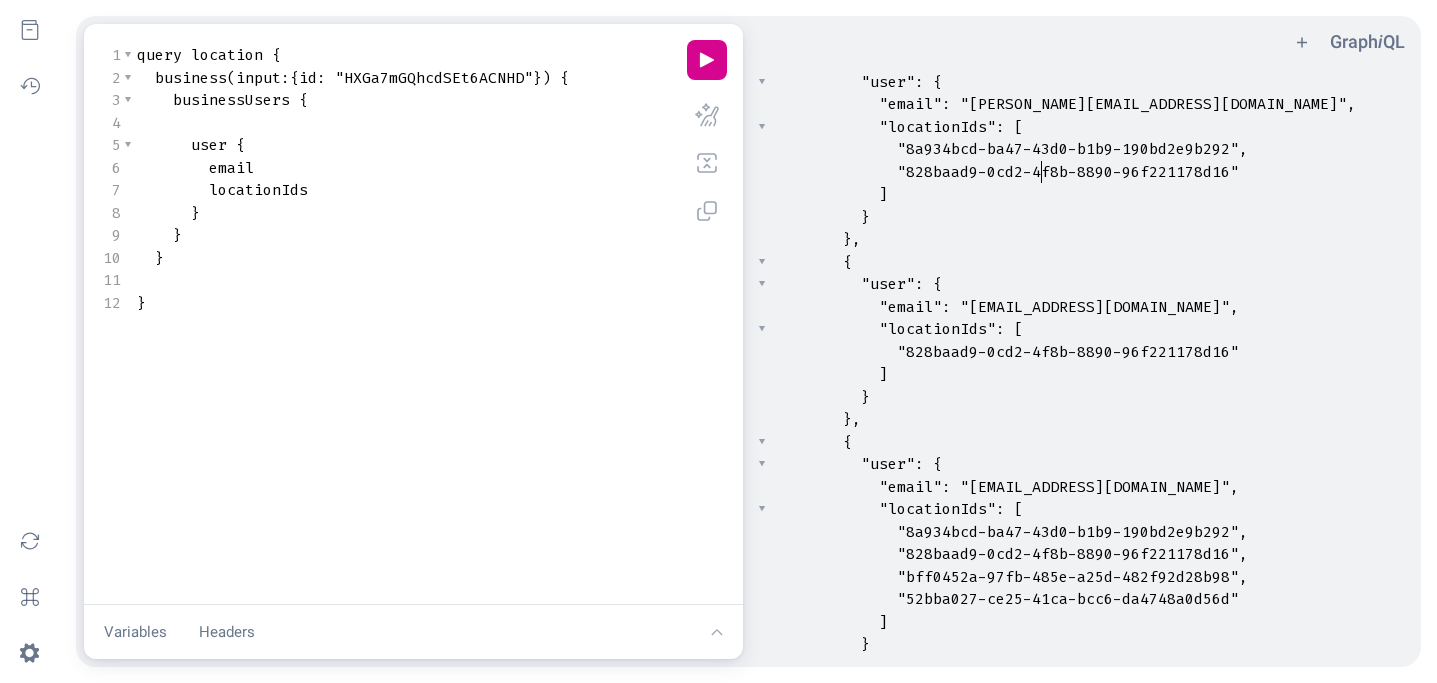 scroll, scrollTop: 908, scrollLeft: 0, axis: vertical 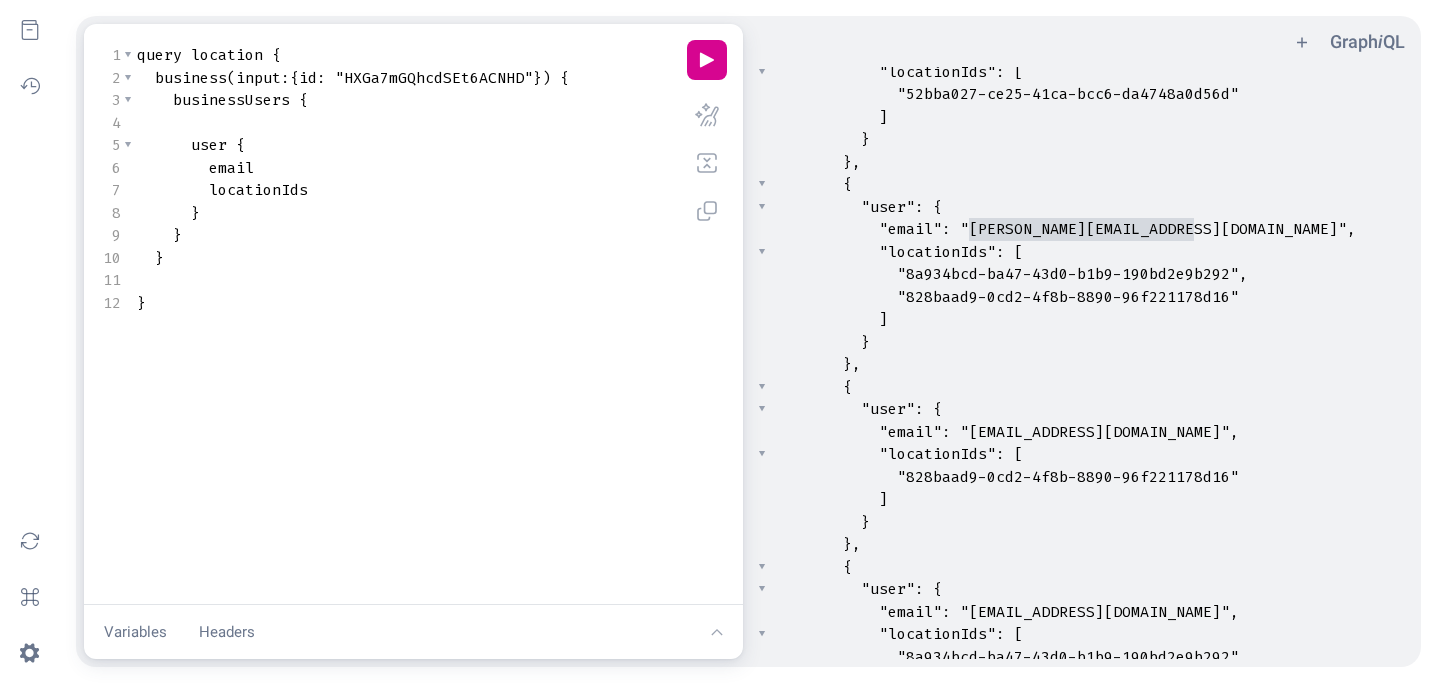type on "nicole@michaelsgenuine.com" 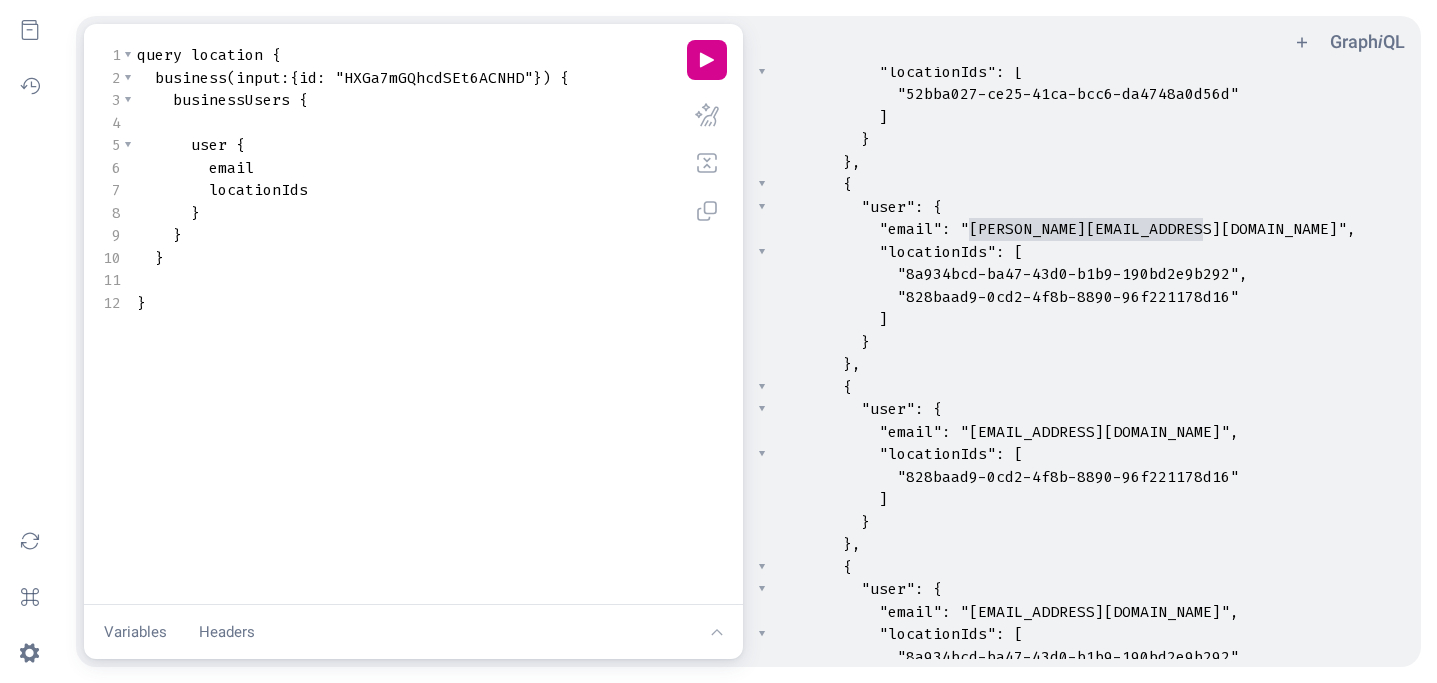 drag, startPoint x: 969, startPoint y: 227, endPoint x: 1201, endPoint y: 222, distance: 232.05388 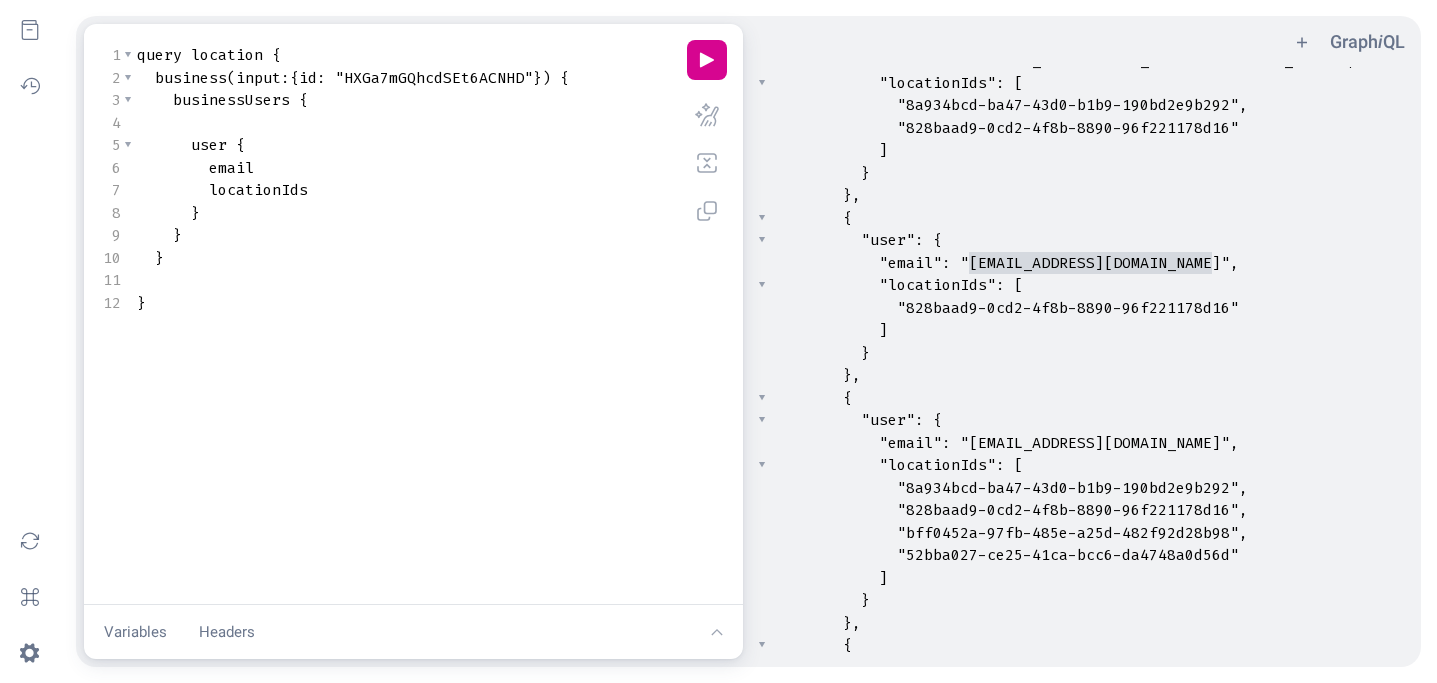 type on "kastorga@michaelsgenuine.com" 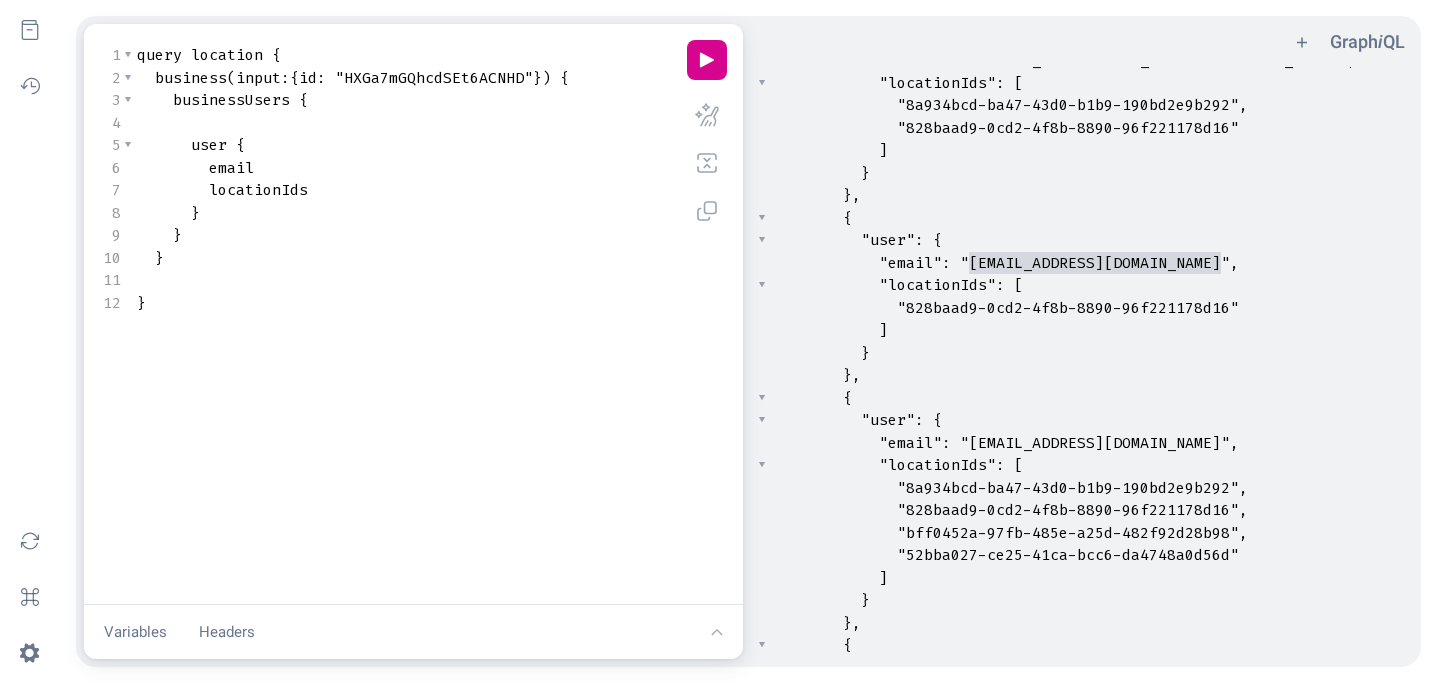 drag, startPoint x: 970, startPoint y: 263, endPoint x: 1217, endPoint y: 256, distance: 247.09917 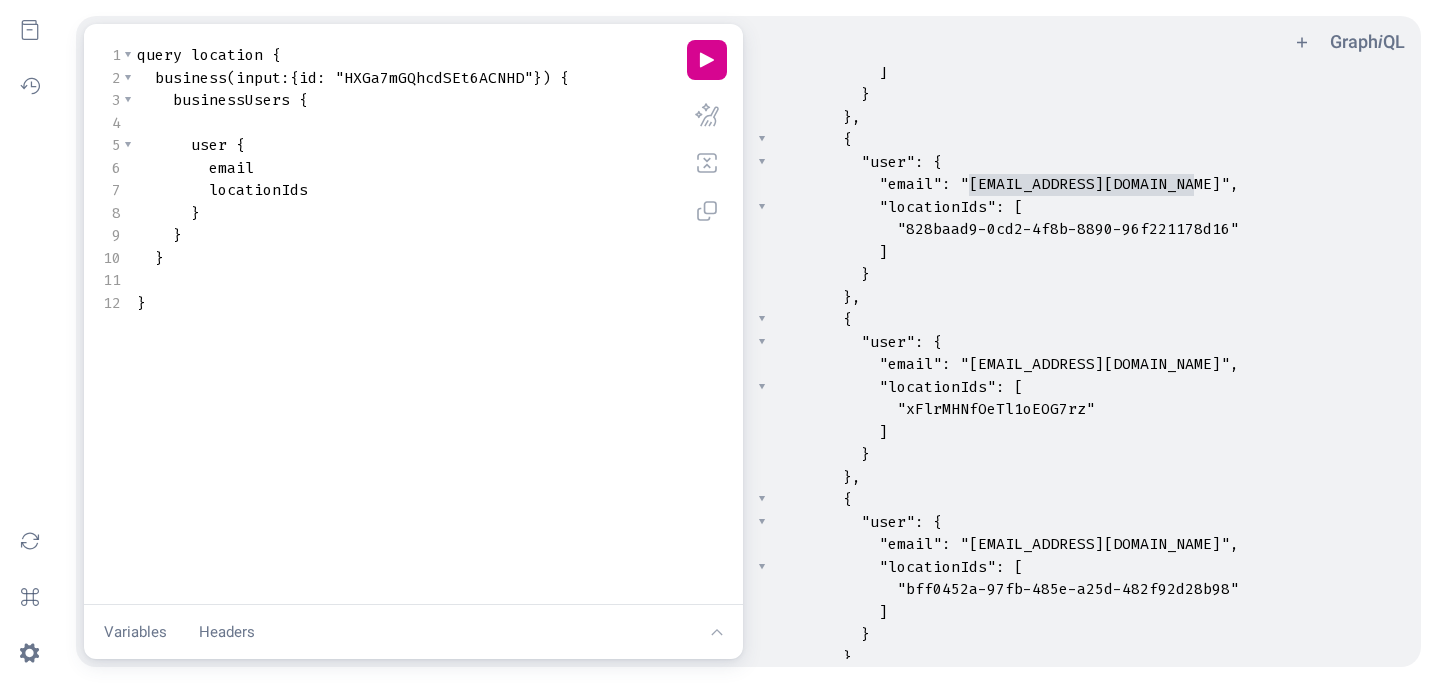 type on "jceant@michaelsgenuine.com" 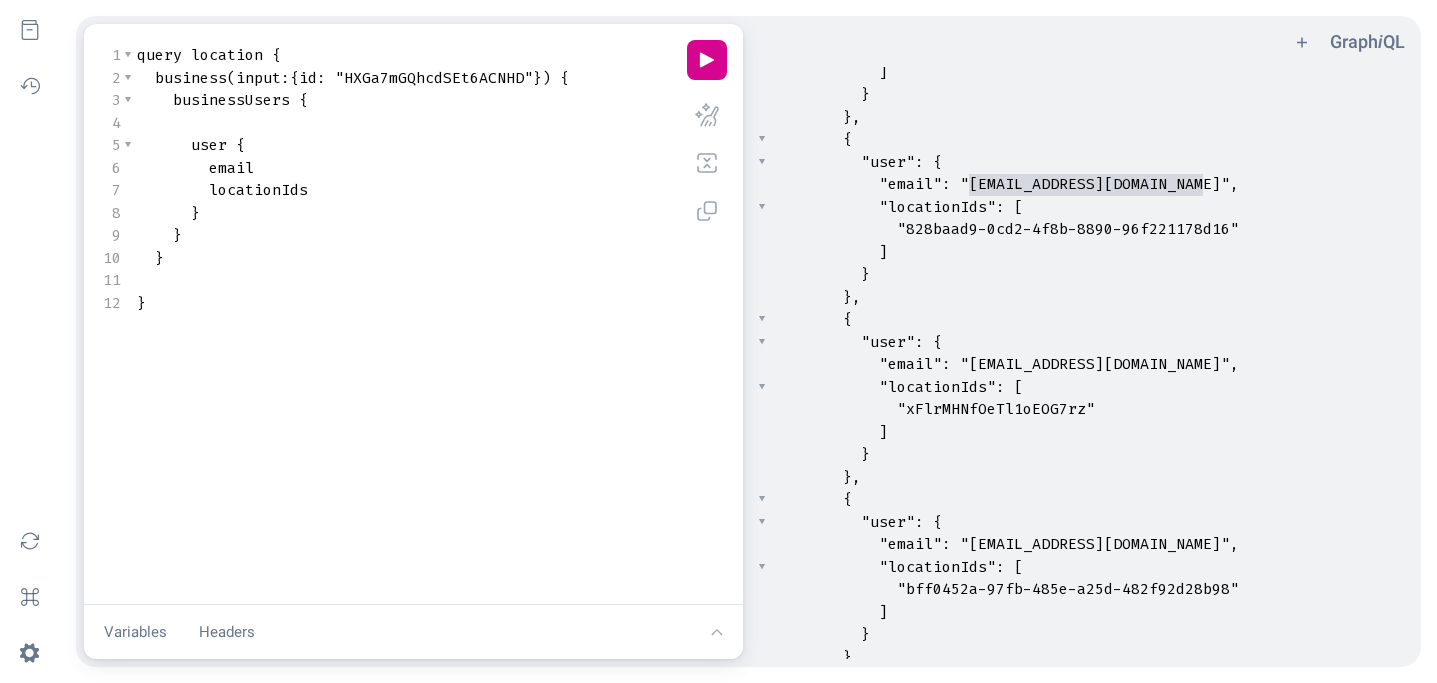 drag, startPoint x: 969, startPoint y: 183, endPoint x: 1202, endPoint y: 174, distance: 233.17375 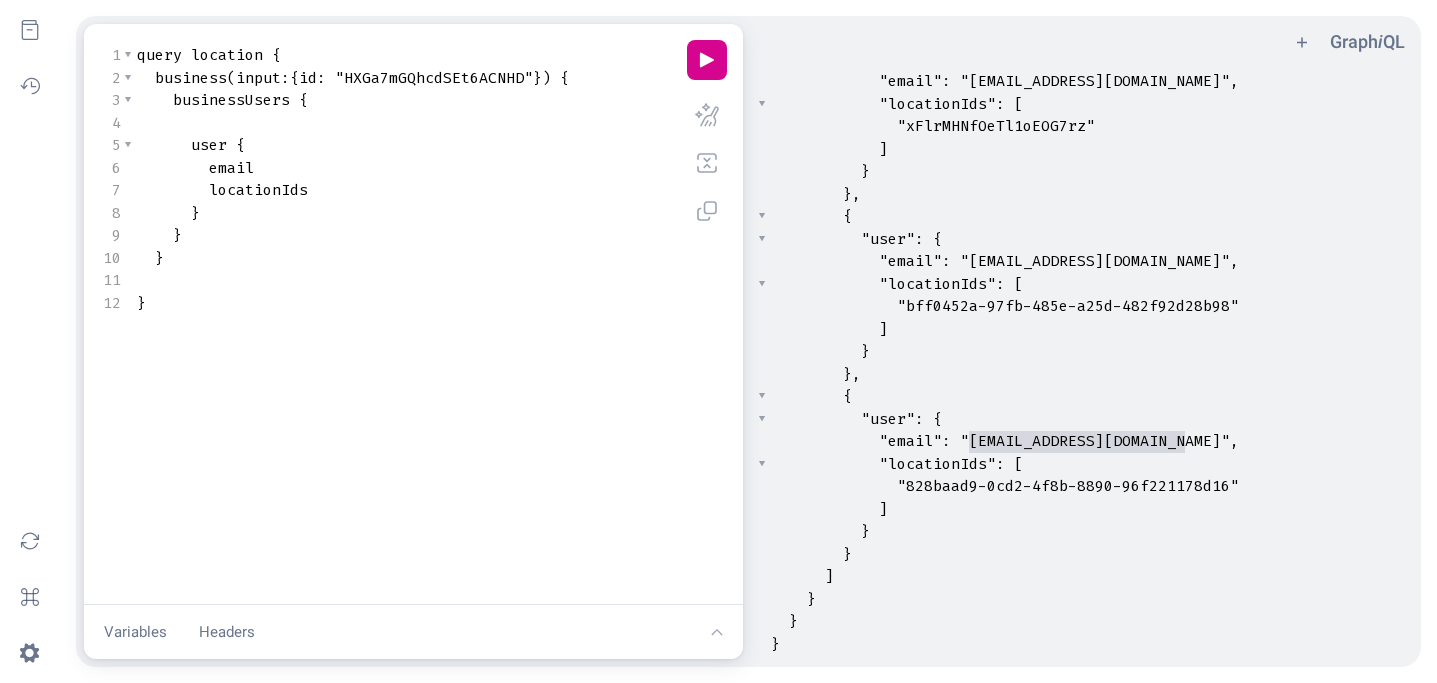 type on "truiz@michaelsgenuine.com" 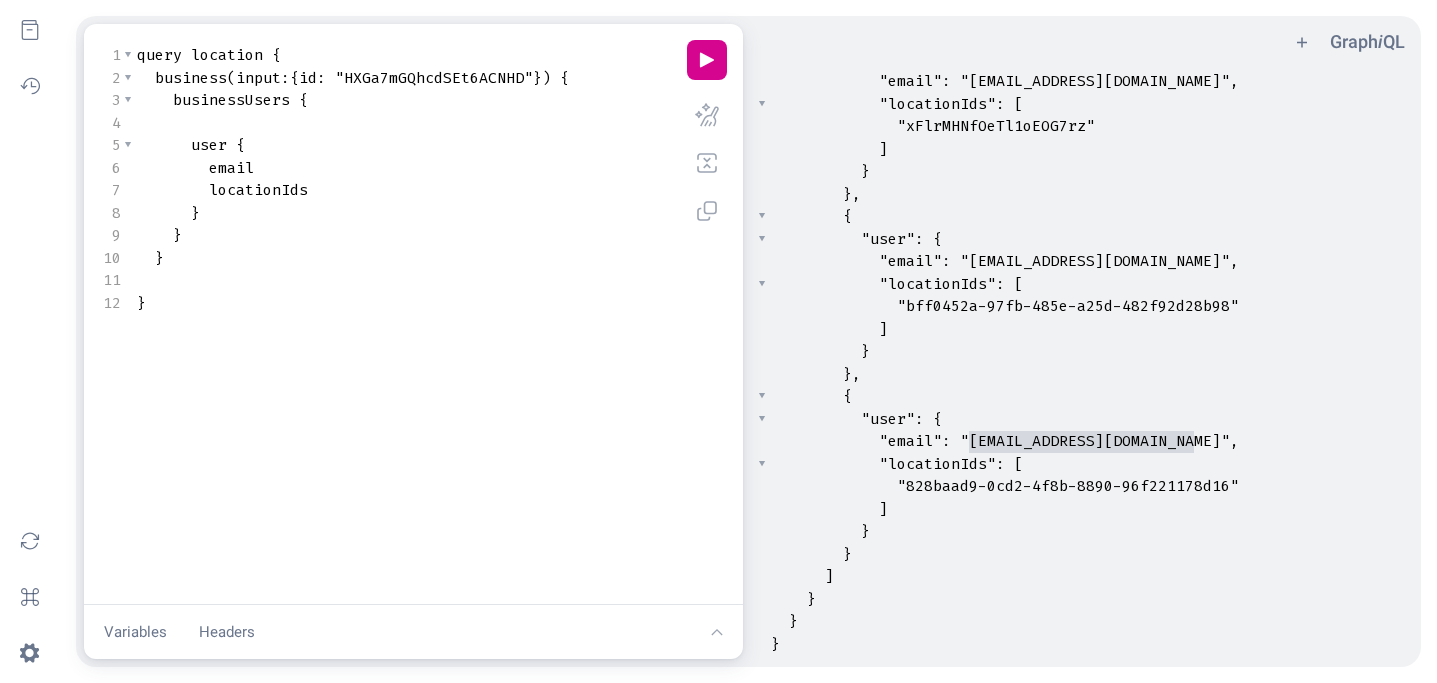 drag, startPoint x: 971, startPoint y: 442, endPoint x: 1191, endPoint y: 438, distance: 220.03636 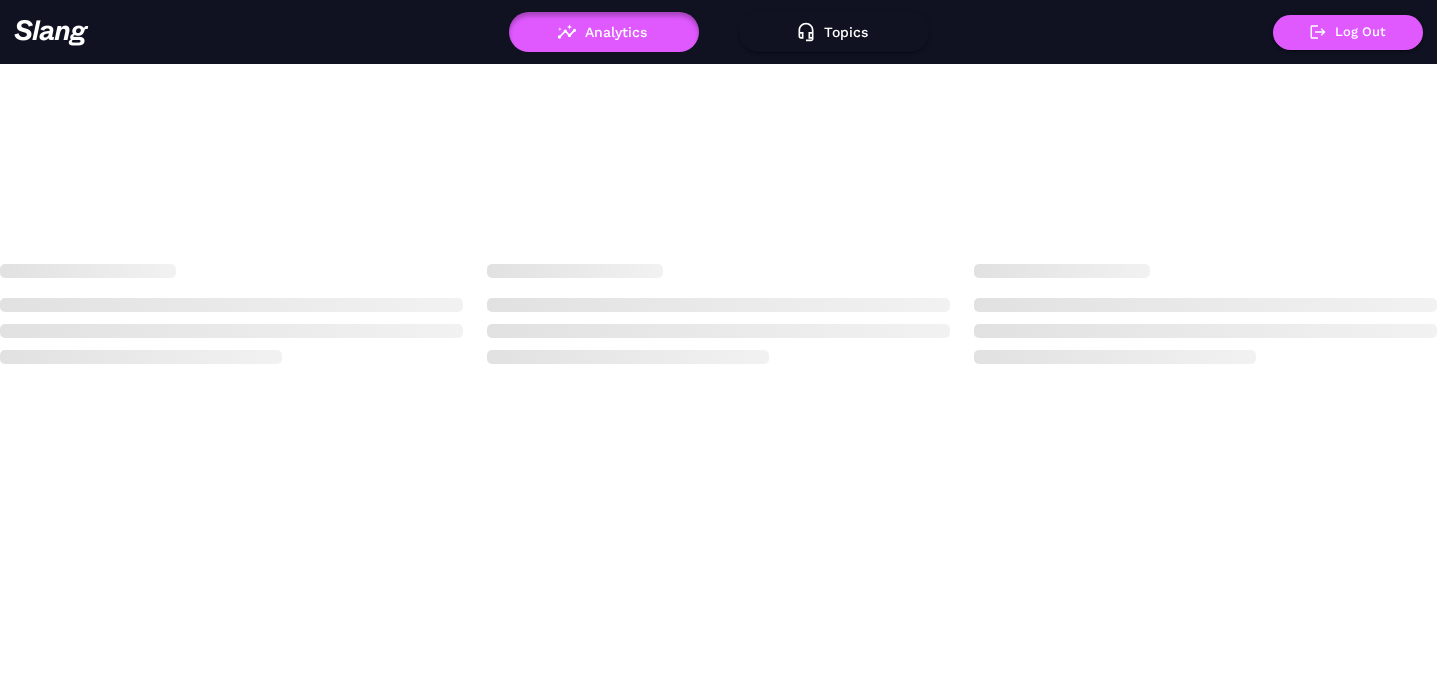 scroll, scrollTop: 0, scrollLeft: 0, axis: both 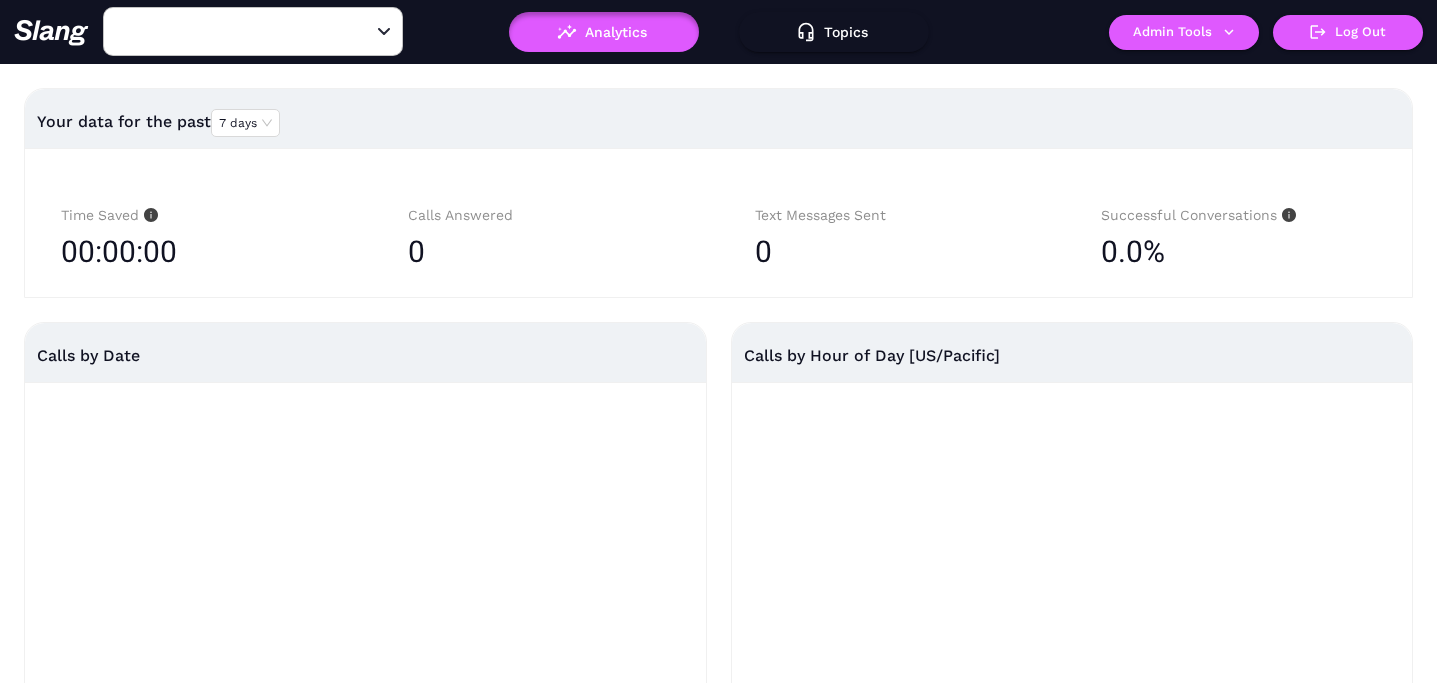 type on "The Rockefeller Hermosa Beach" 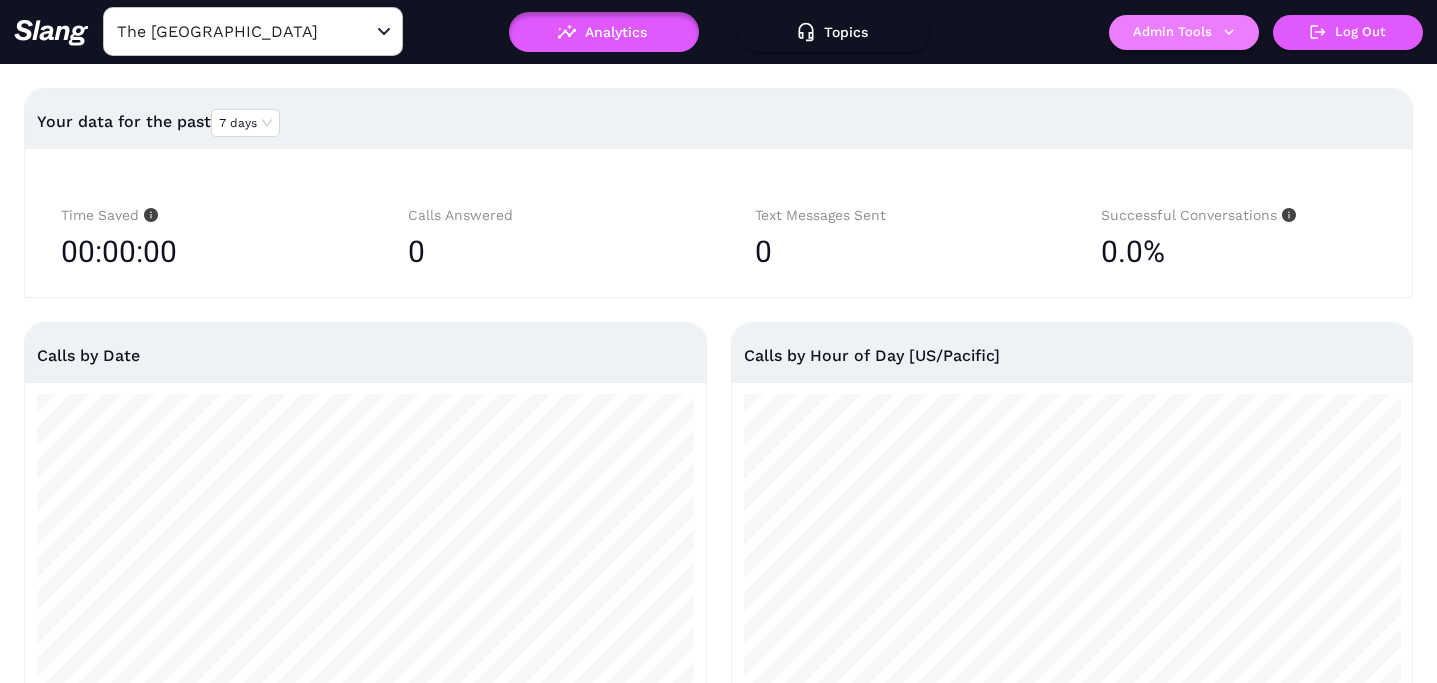 click on "Admin Tools" at bounding box center [1184, 32] 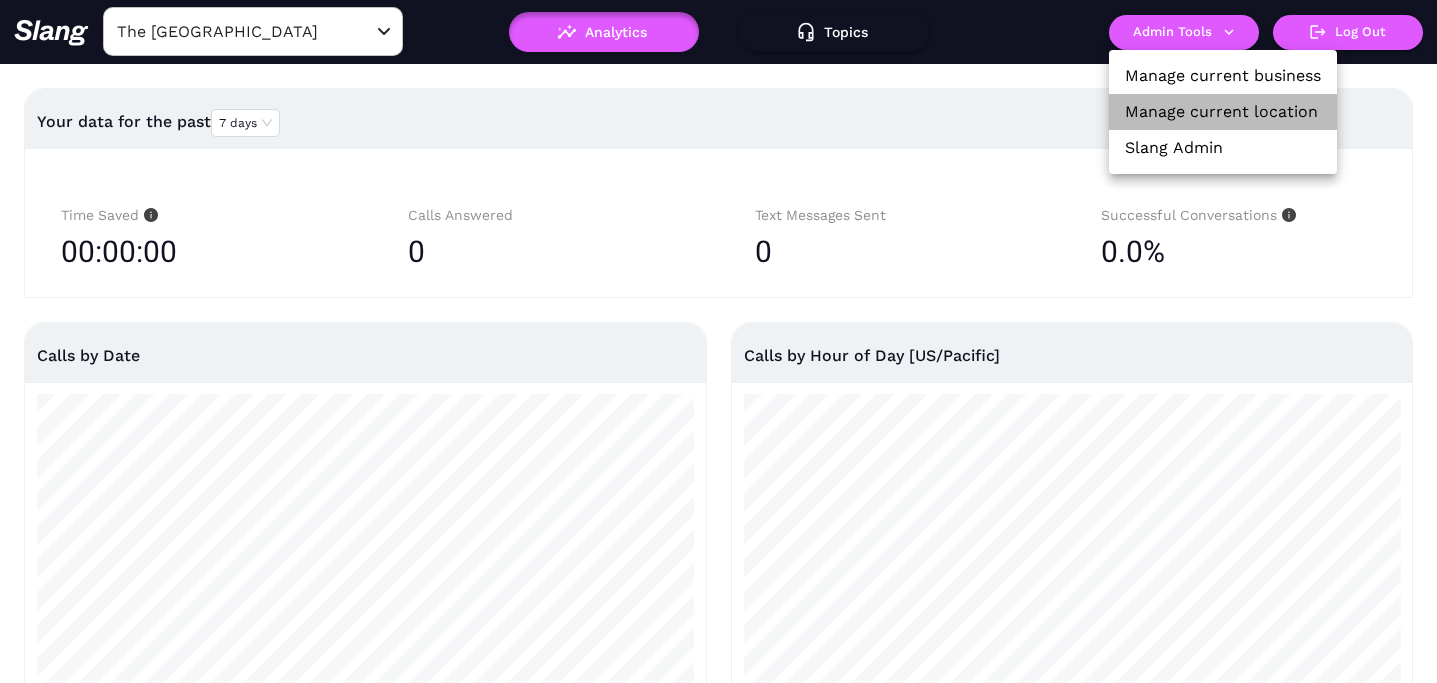 click on "Manage current location" at bounding box center (1221, 112) 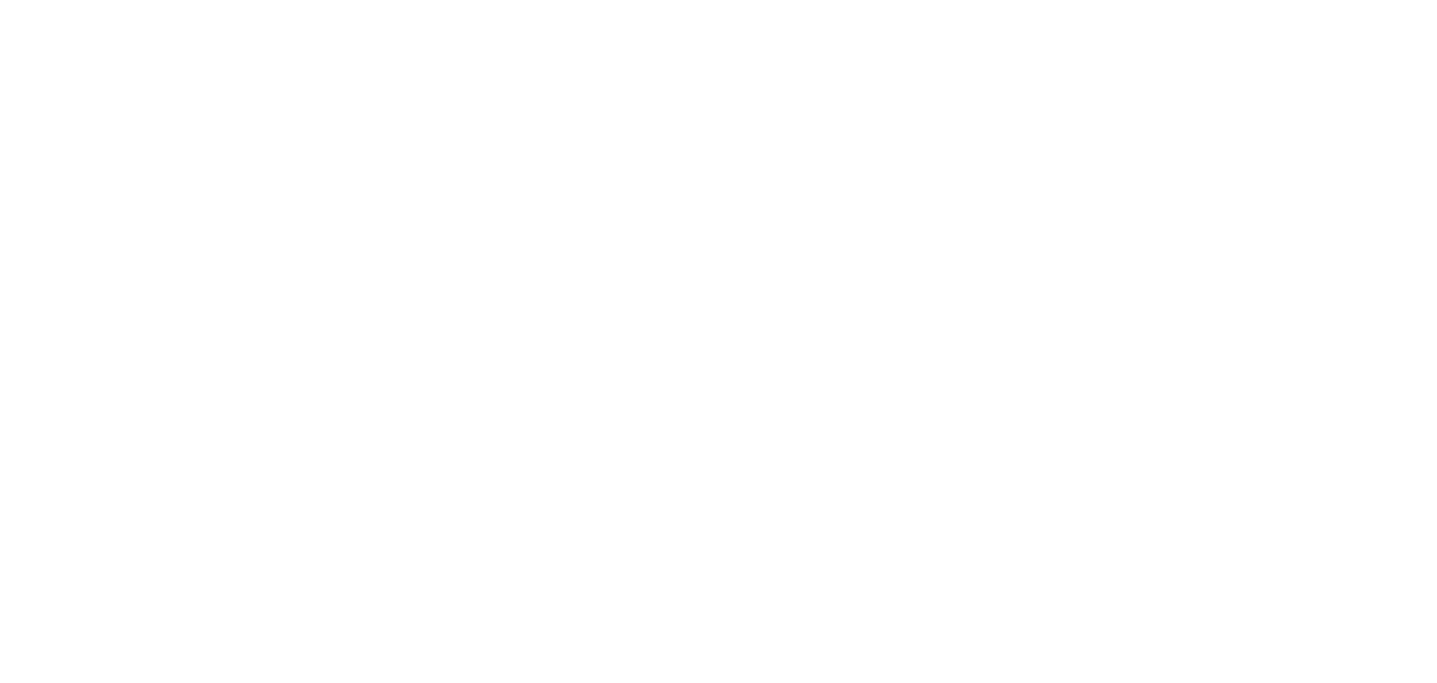 scroll, scrollTop: 0, scrollLeft: 0, axis: both 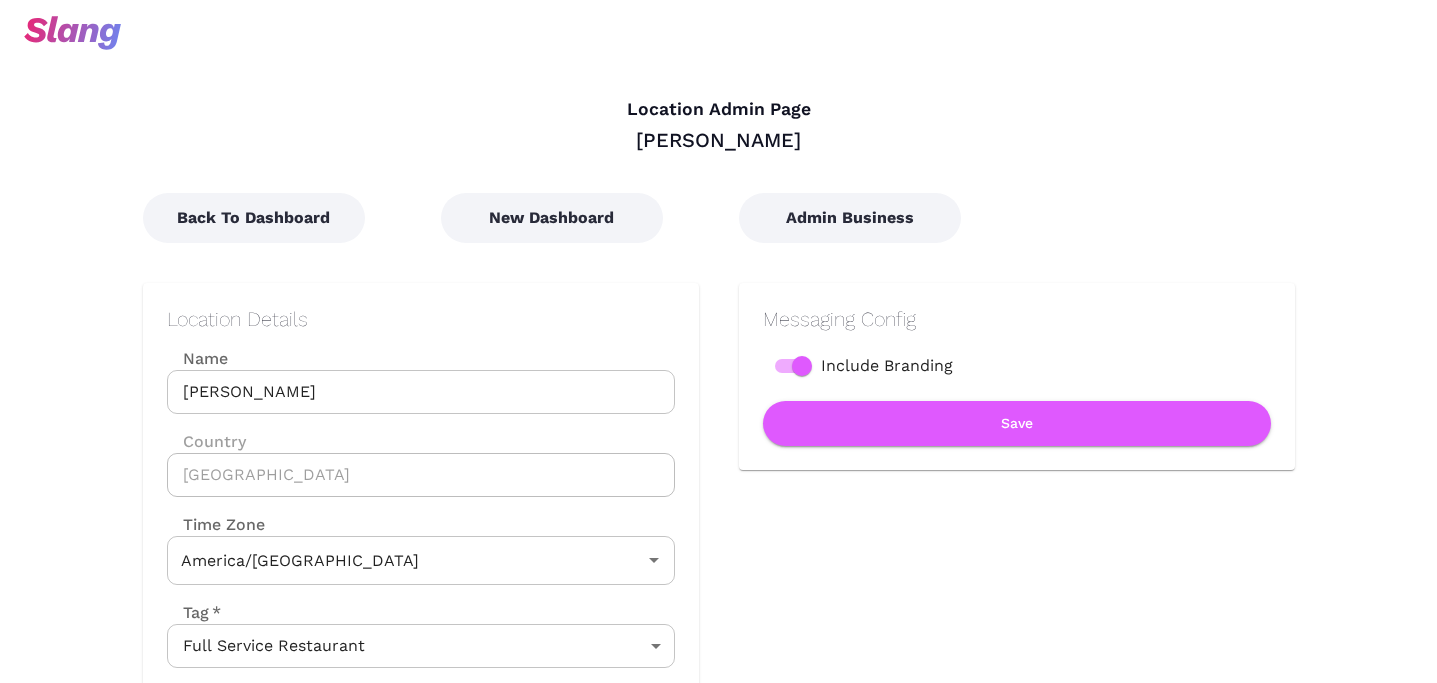 type on "Central Time" 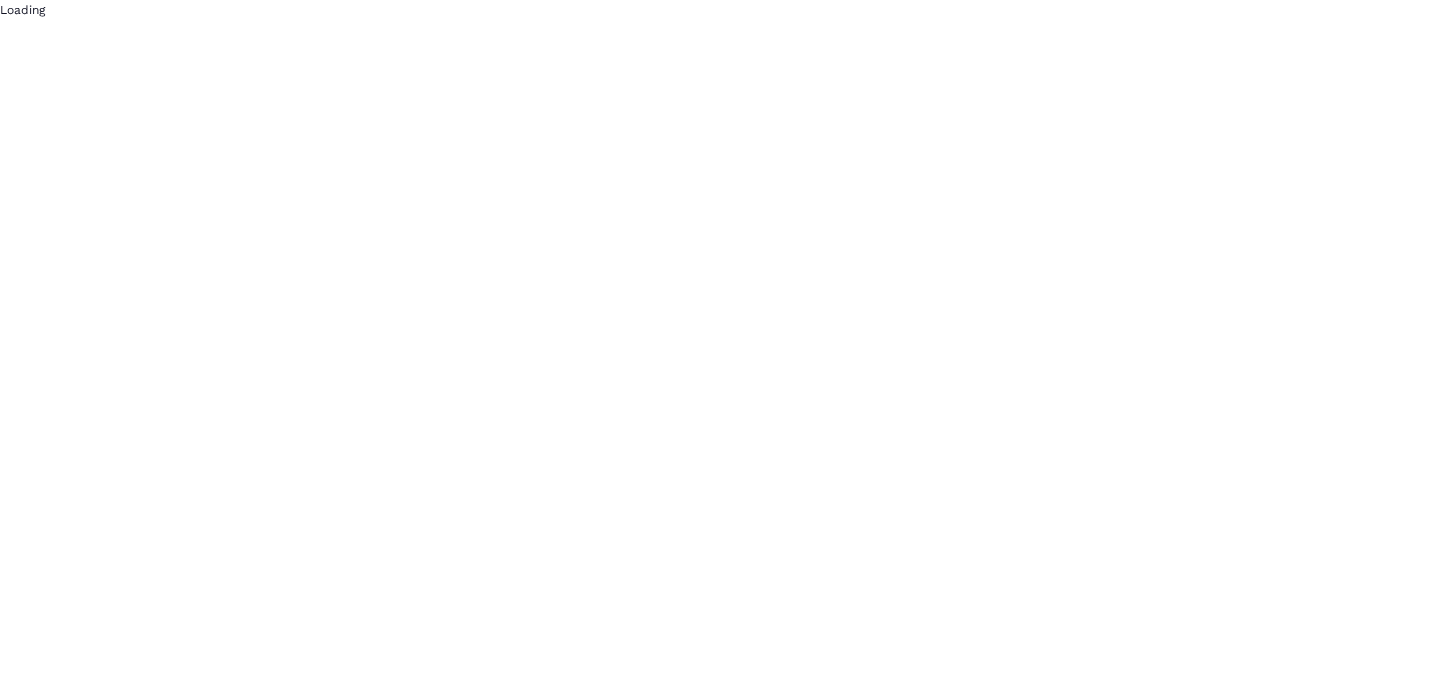 scroll, scrollTop: 0, scrollLeft: 0, axis: both 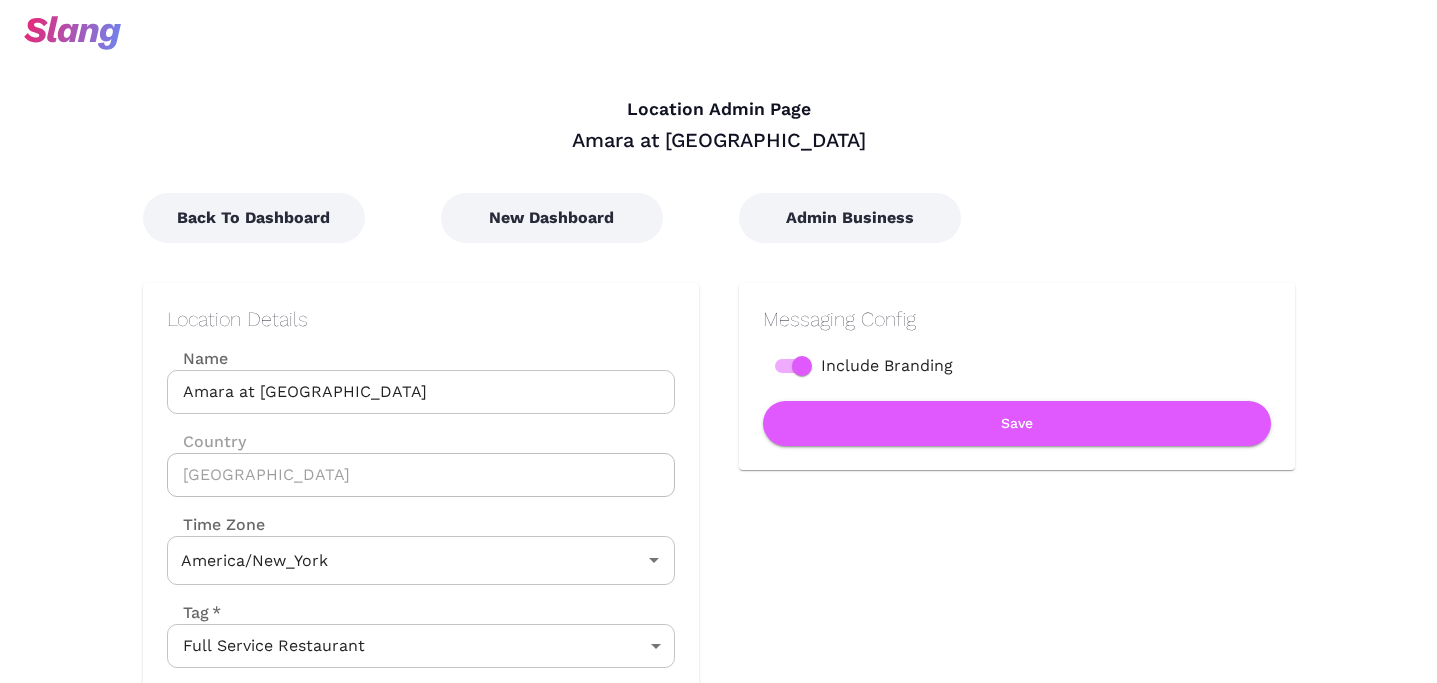 type on "Eastern Time" 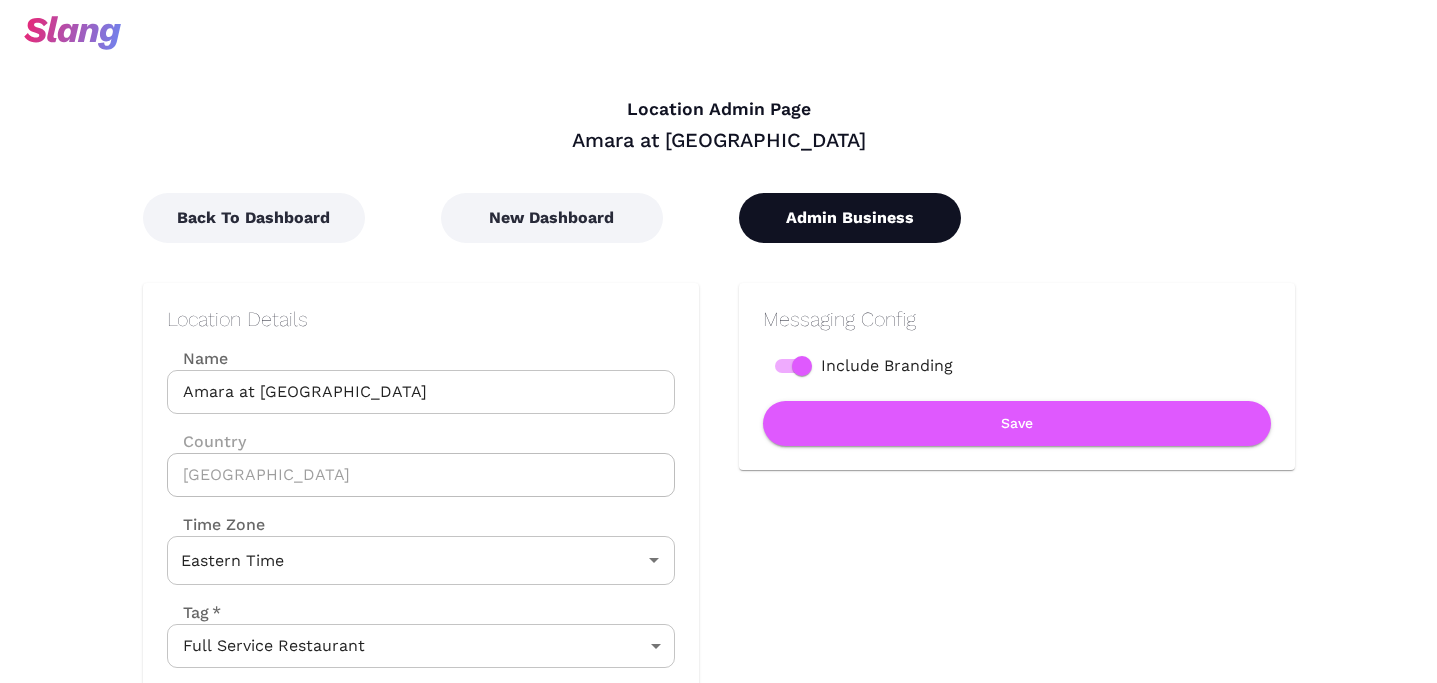 click on "Admin Business" at bounding box center [850, 218] 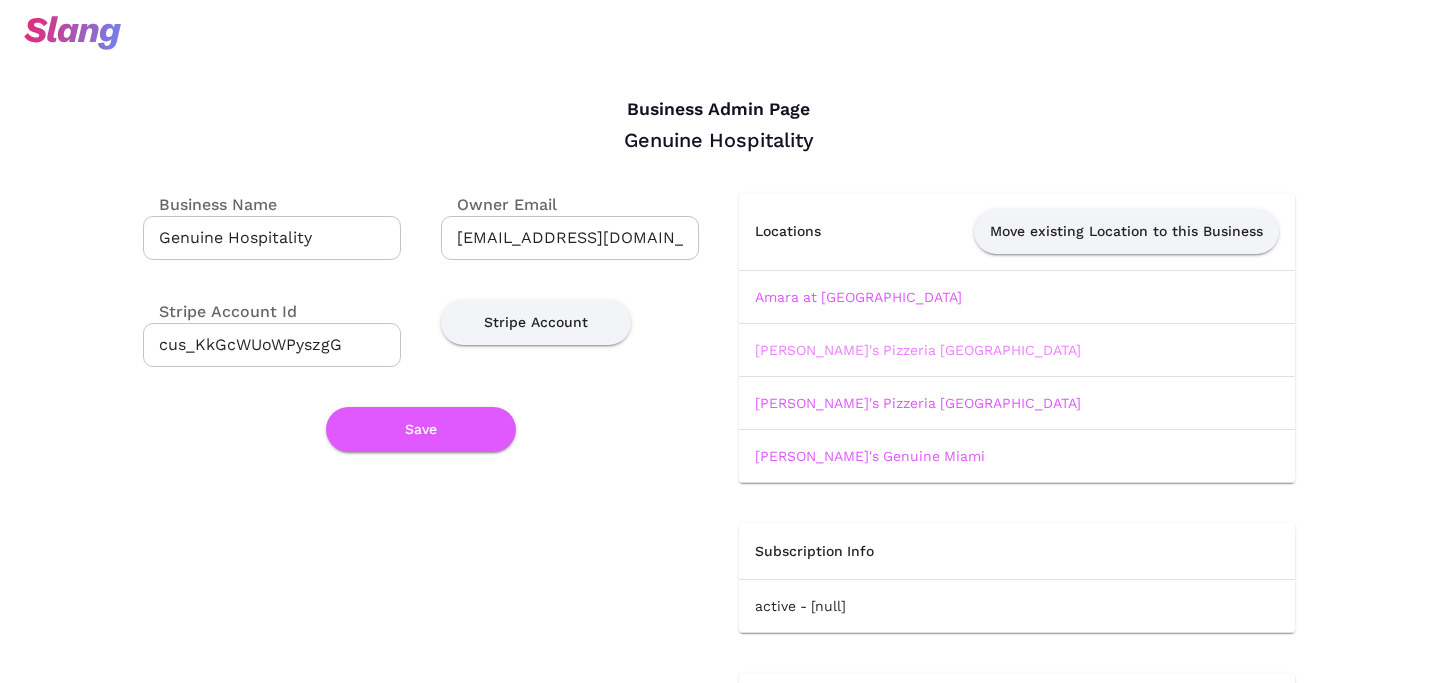 click on "[PERSON_NAME]'s Pizzeria [GEOGRAPHIC_DATA]" at bounding box center [918, 350] 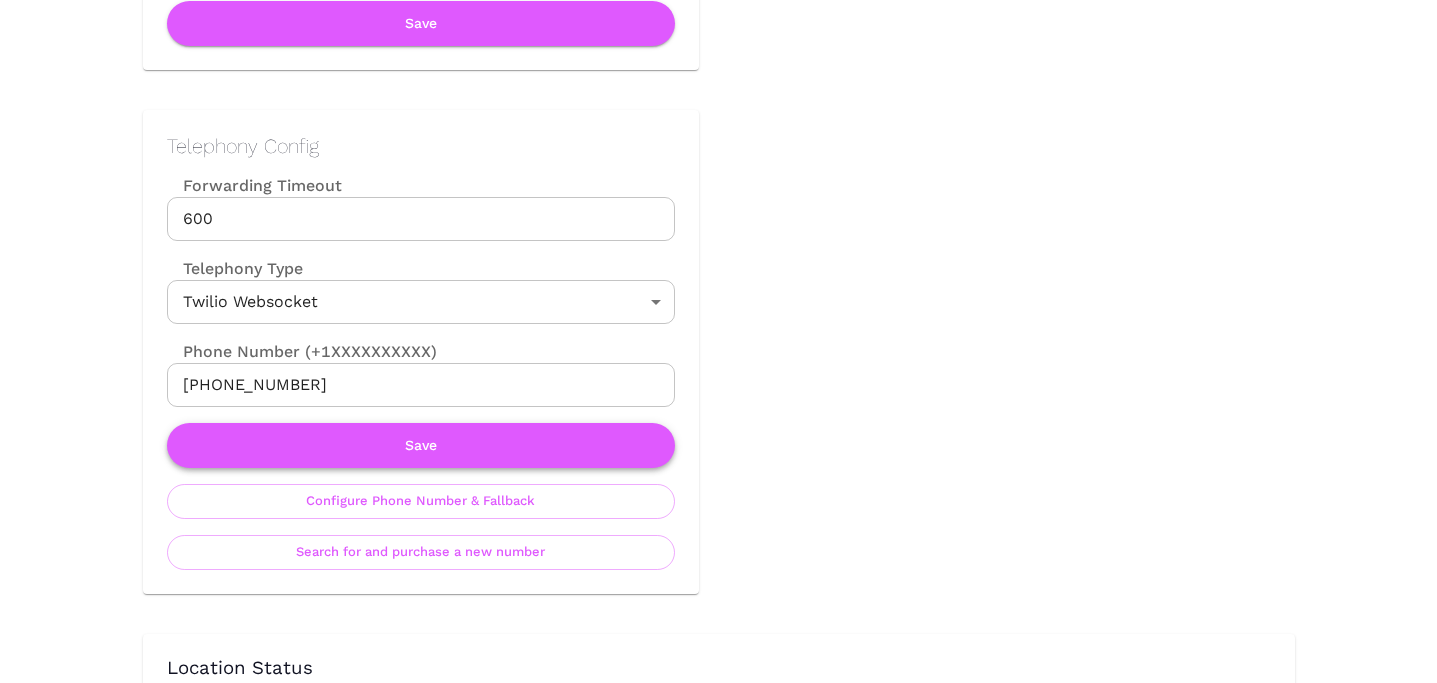 scroll, scrollTop: 857, scrollLeft: 0, axis: vertical 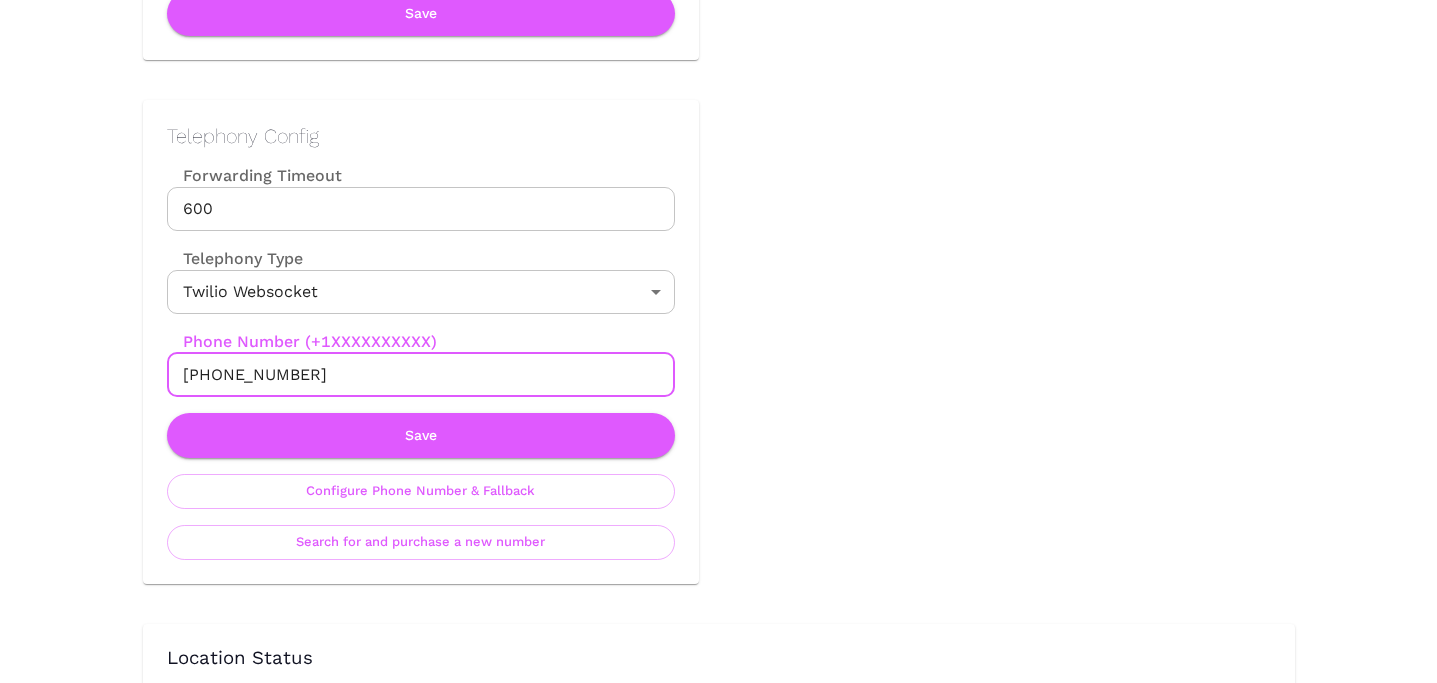 drag, startPoint x: 199, startPoint y: 374, endPoint x: 446, endPoint y: 374, distance: 247 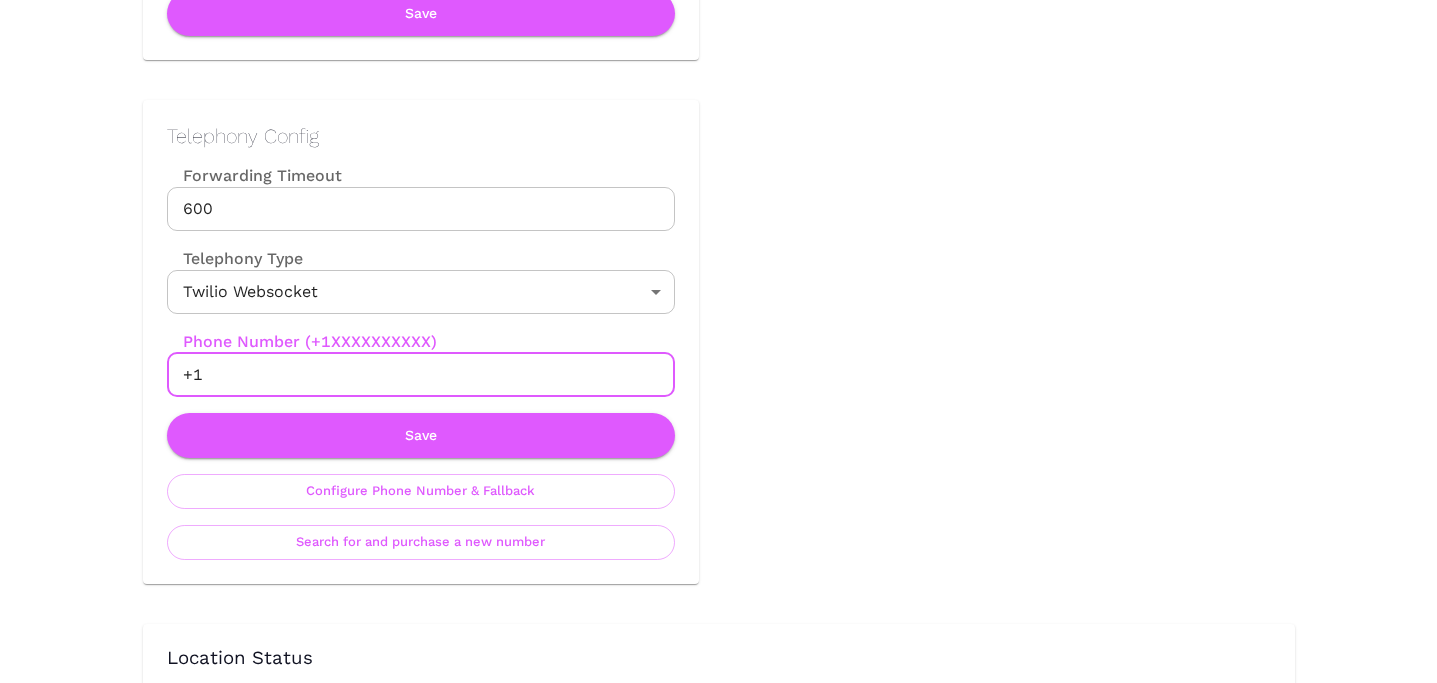 type on "+" 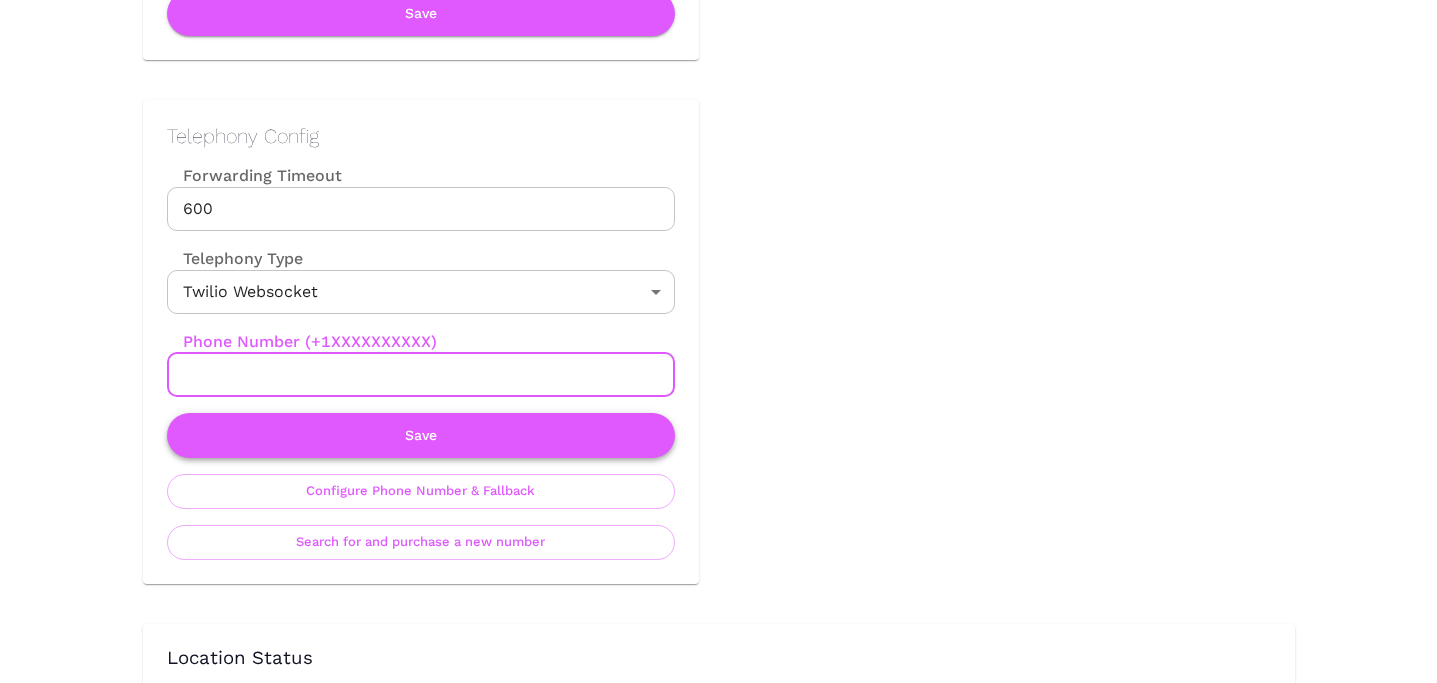 type 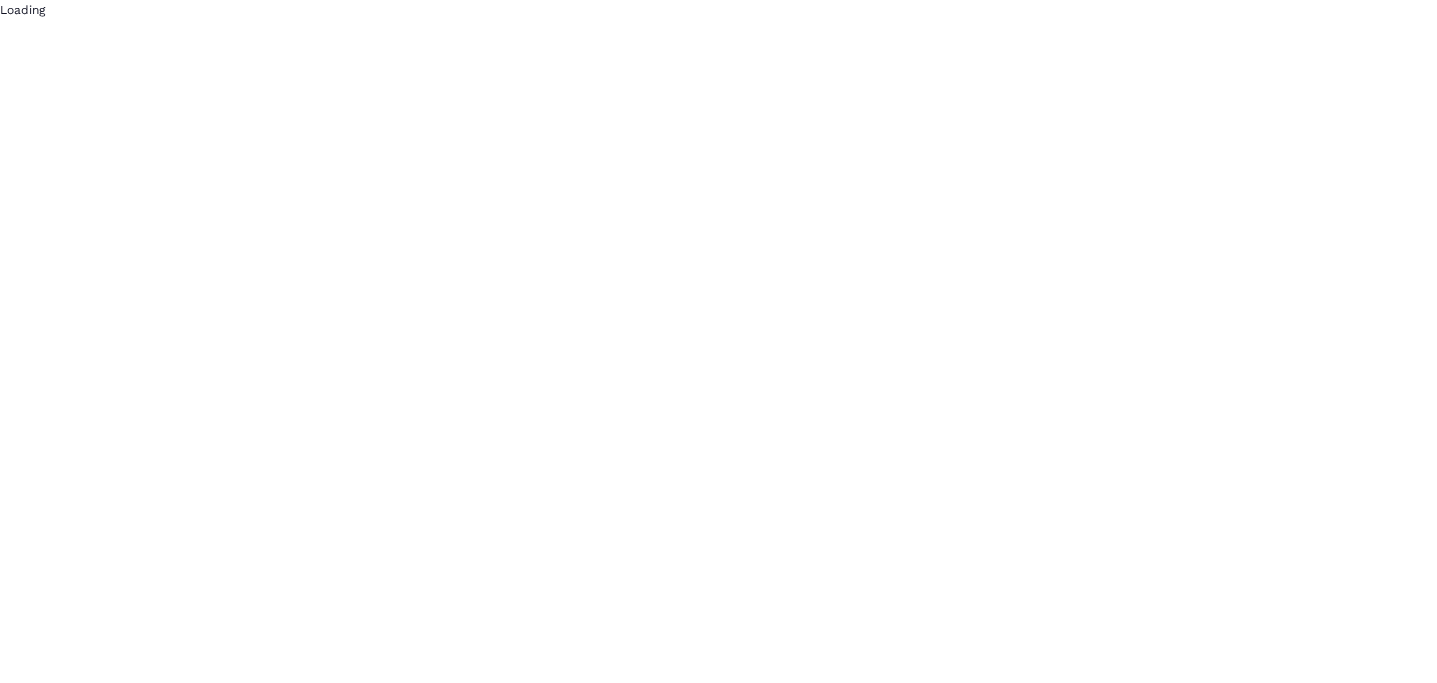 scroll, scrollTop: 0, scrollLeft: 0, axis: both 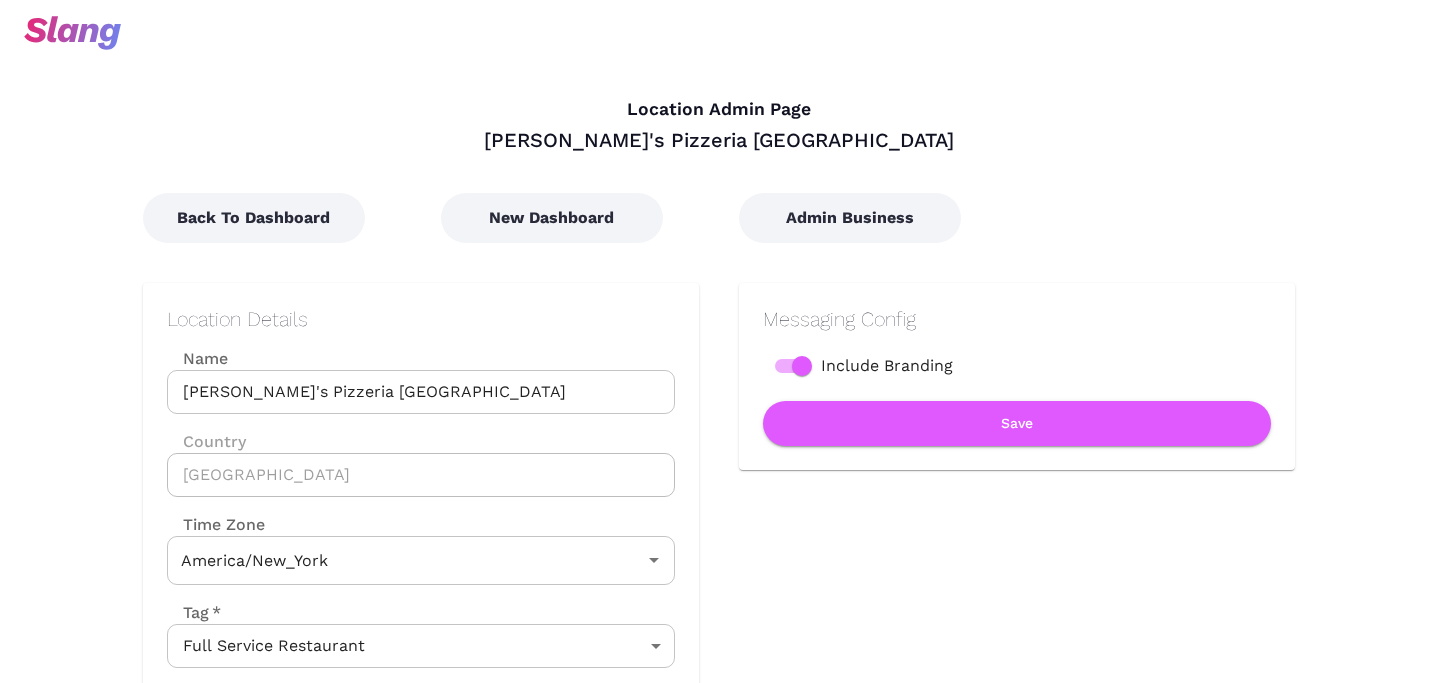 type on "Eastern Time" 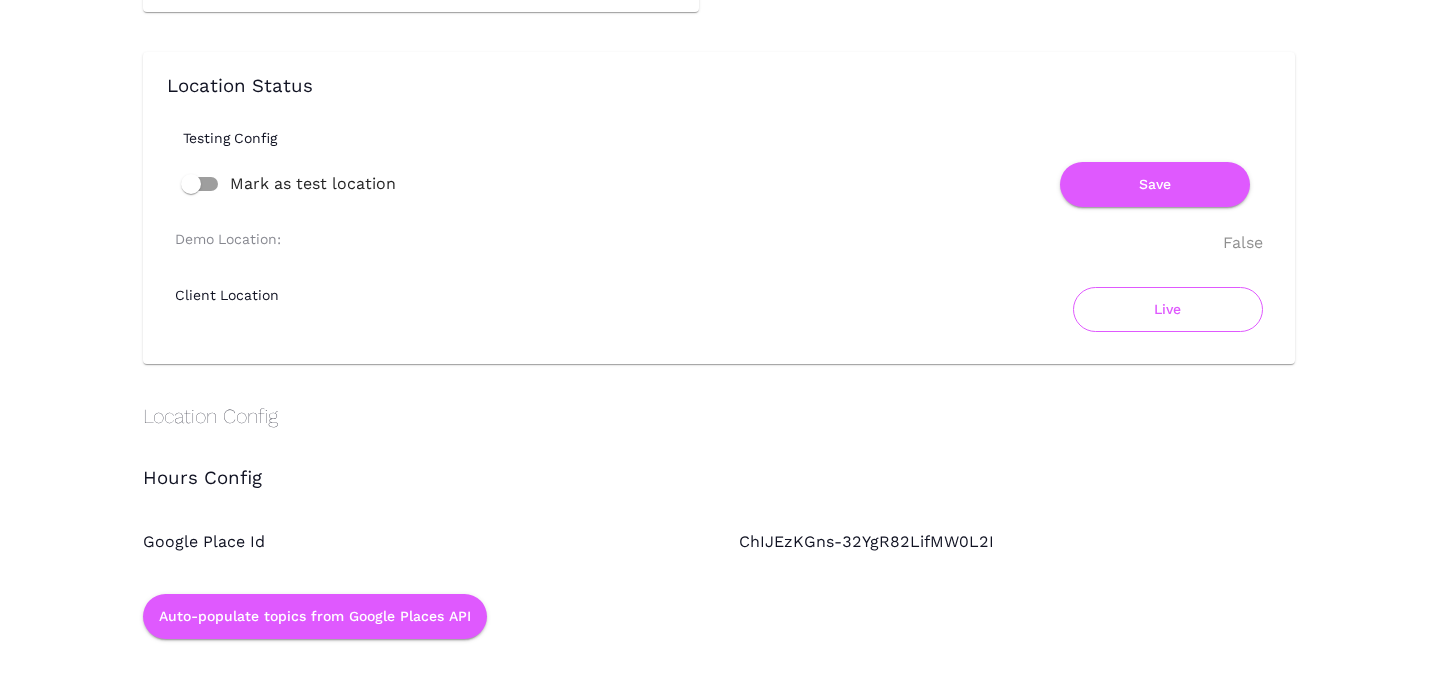 scroll, scrollTop: 1444, scrollLeft: 0, axis: vertical 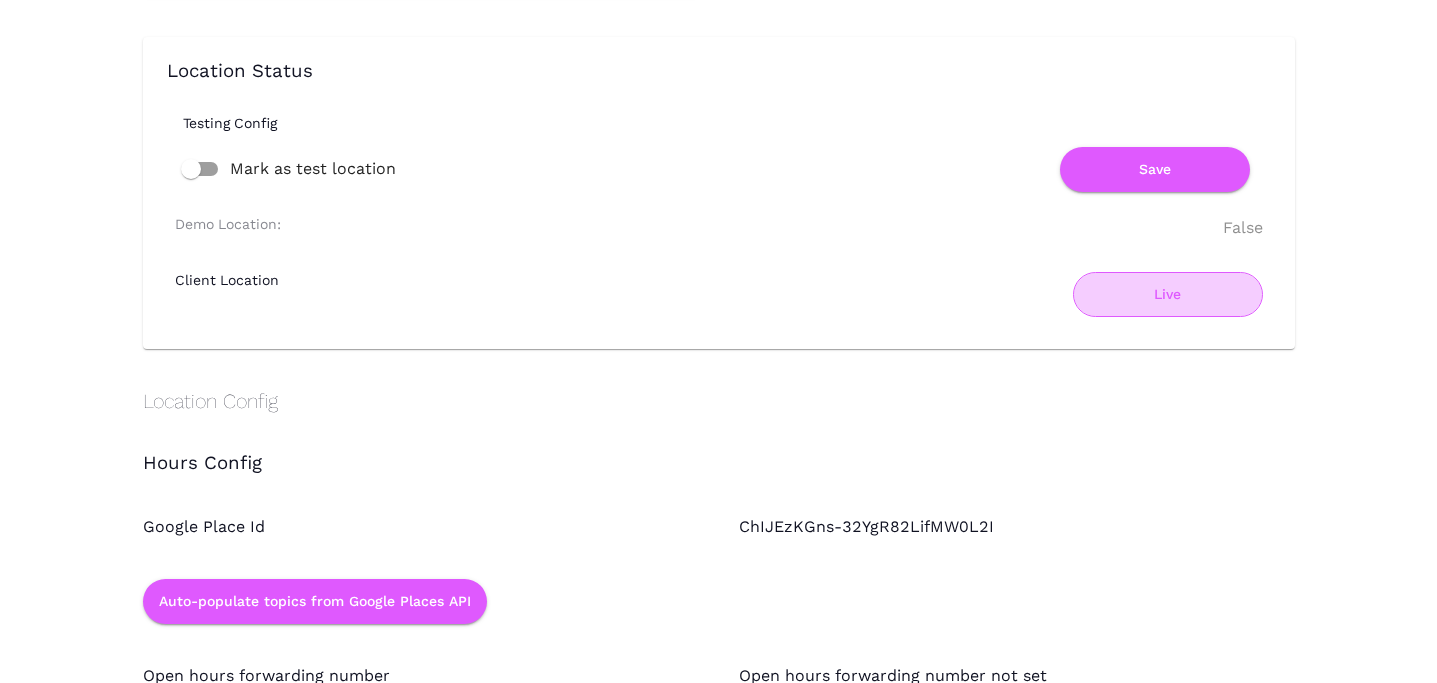 click on "Live" at bounding box center [1168, 294] 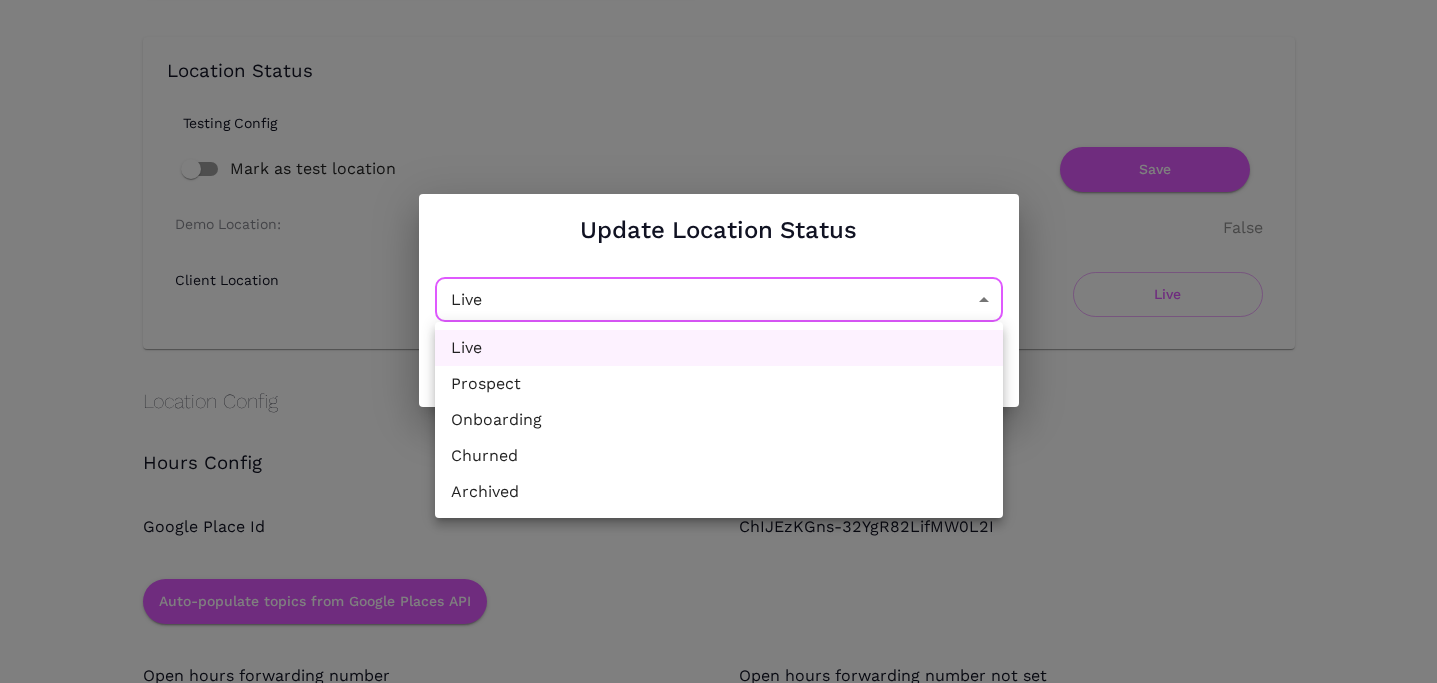 click on "Location Admin Page [PERSON_NAME]'s Pizzeria [GEOGRAPHIC_DATA] Back To Dashboard New Dashboard Admin Business Location Details Name [PERSON_NAME]'s Pizzeria [GEOGRAPHIC_DATA] Name Country [GEOGRAPHIC_DATA] Country Time Zone Eastern Time Time Zone Tag   * Full Service Restaurant FULL_SERVICE_RESTAURANT ​ Billing Tier   * ​ ​ Subscriptions OpenTablePlugin Save Messaging Config Include Branding Save Telephony Config Forwarding Timeout 600 Forwarding Timeout Telephony Type Twilio Websocket TwilioWebsocket ​ Phone Number (+1XXXXXXXXXX) Phone Number (+1XXXXXXXXXX) Save Configure Phone Number & Fallback Search for and purchase a new number Location Status Testing Config Mark as test location Save Demo Location: False Client Location Live Location Config Hours Config Google Place Id ChIJEzKGns-32YgR82LifMW0L2I Auto-populate topics from Google Places API Open hours forwarding number Open hours forwarding number not set Change hours config Location sub-brand details Print Name [PERSON_NAME]'s Pizzeria [GEOGRAPHIC_DATA] Print Name Save Not set" at bounding box center (718, -1103) 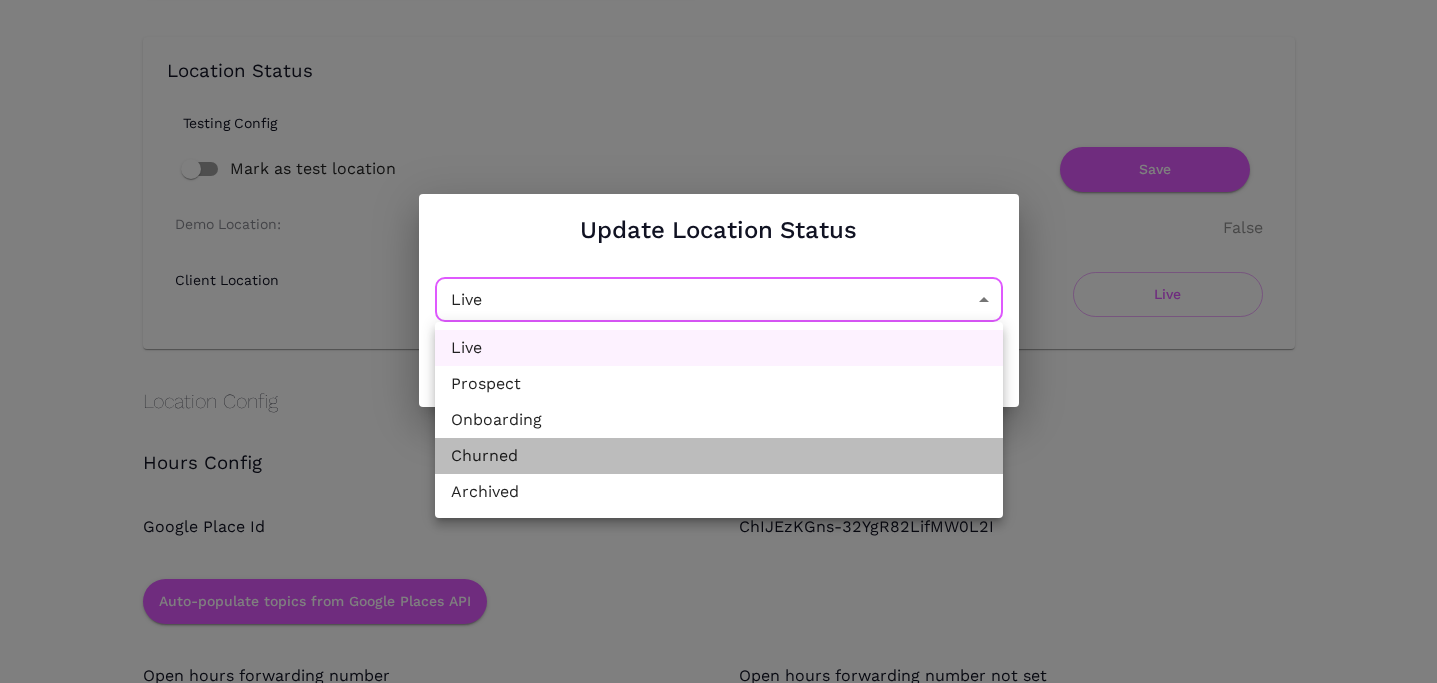 click on "Churned" at bounding box center [719, 456] 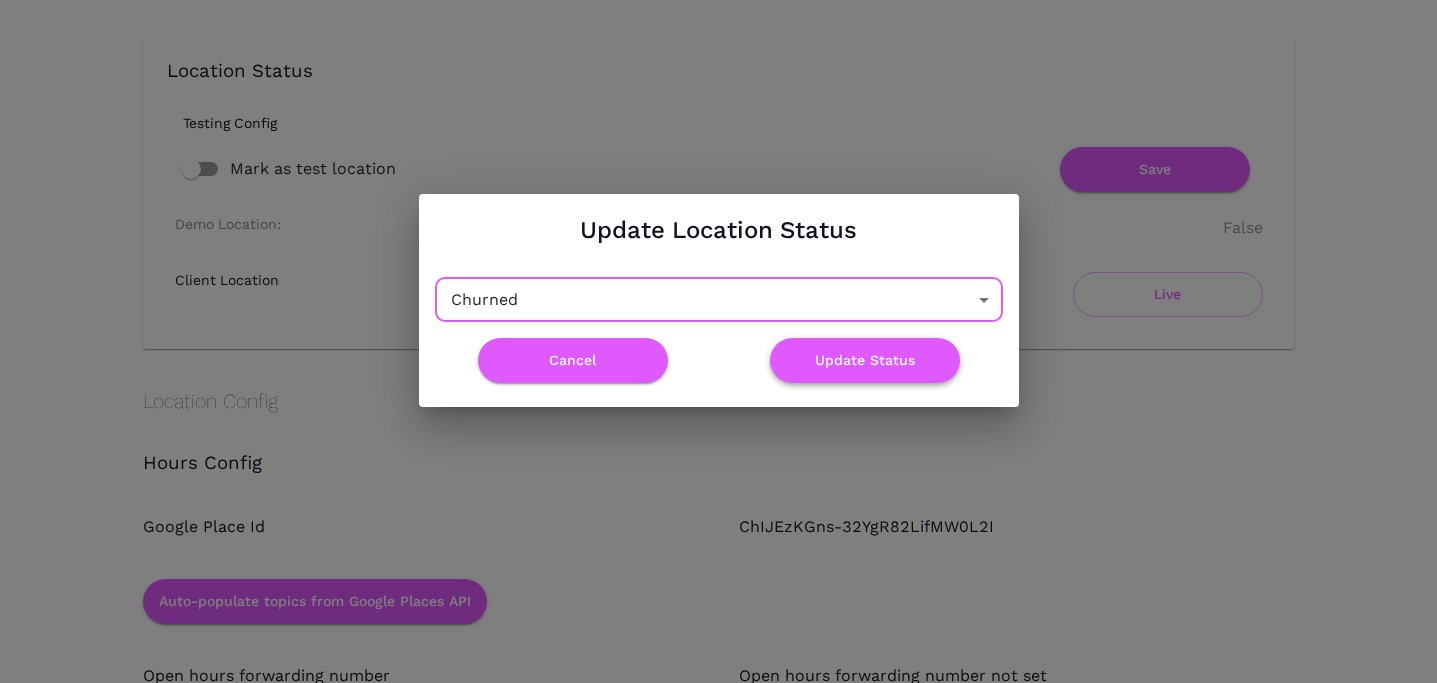click on "Update Status" at bounding box center [865, 360] 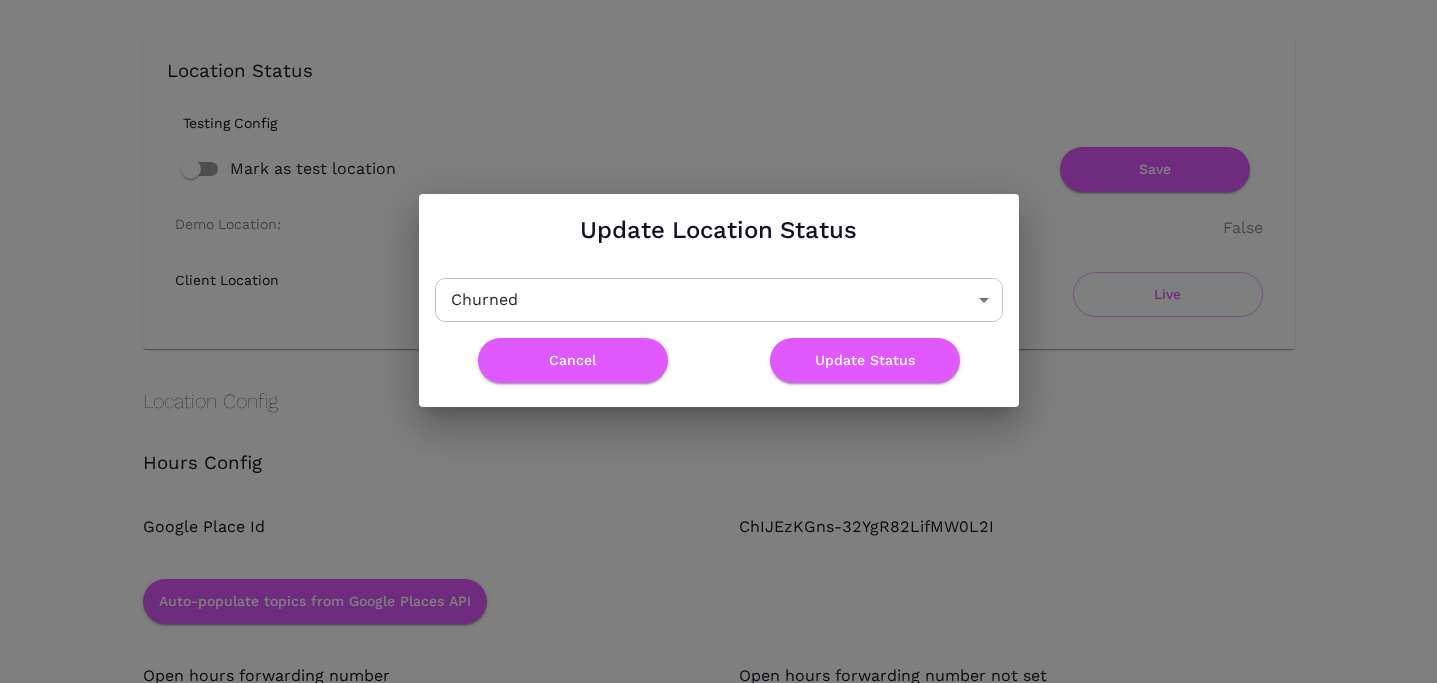 scroll, scrollTop: 0, scrollLeft: 0, axis: both 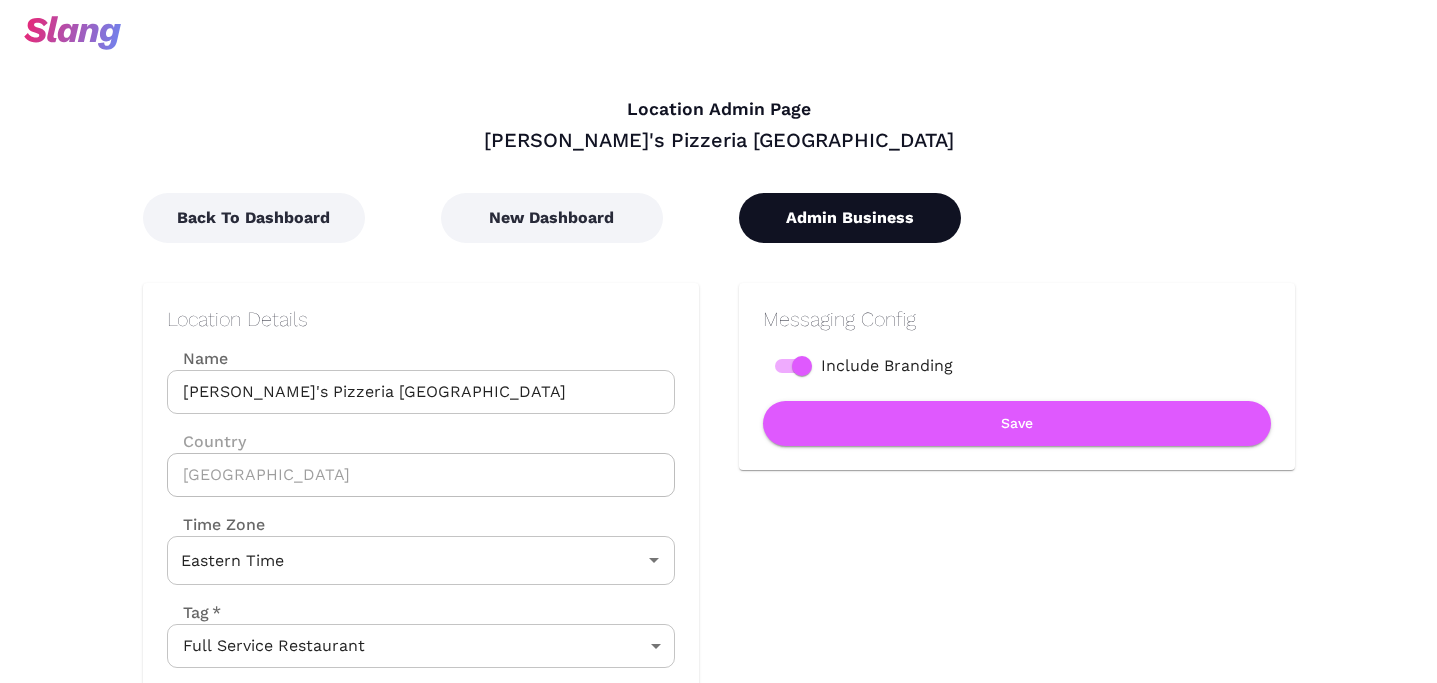 click on "Admin Business" at bounding box center (850, 218) 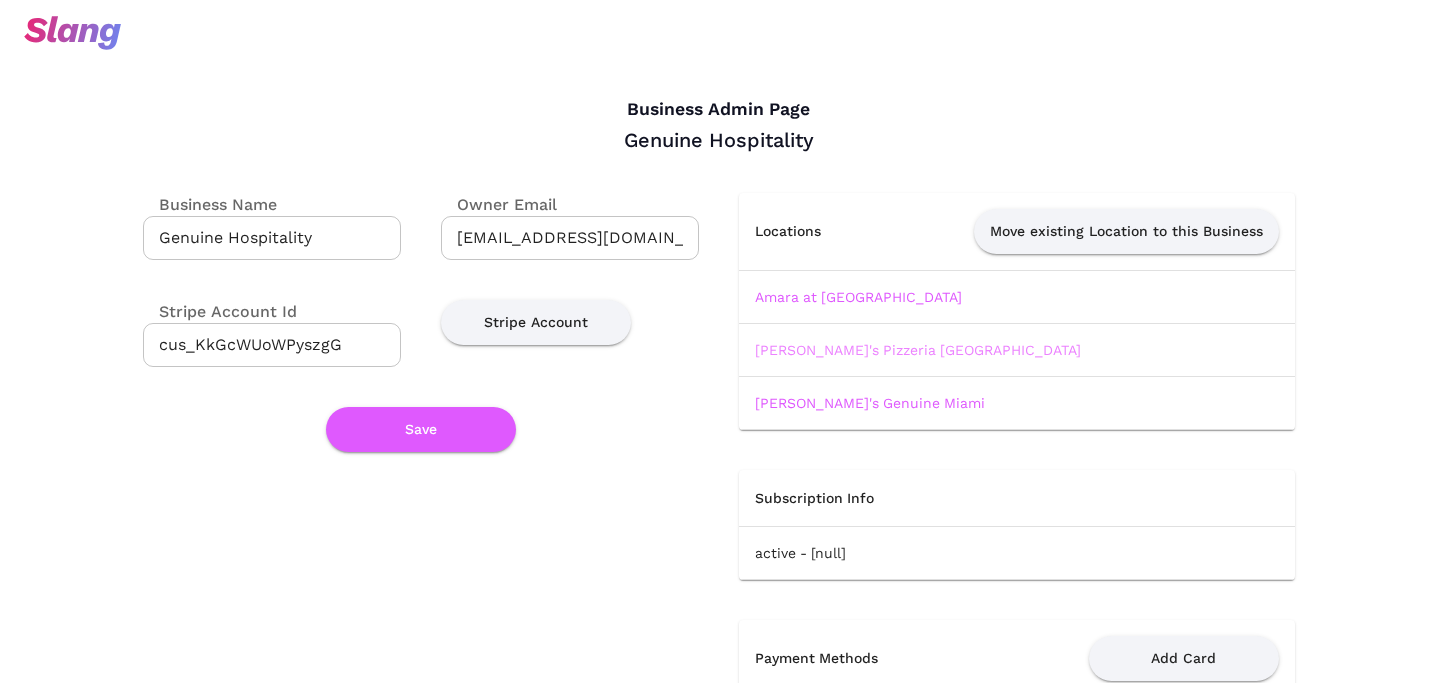 click on "[PERSON_NAME]'s Pizzeria [GEOGRAPHIC_DATA]" at bounding box center (918, 350) 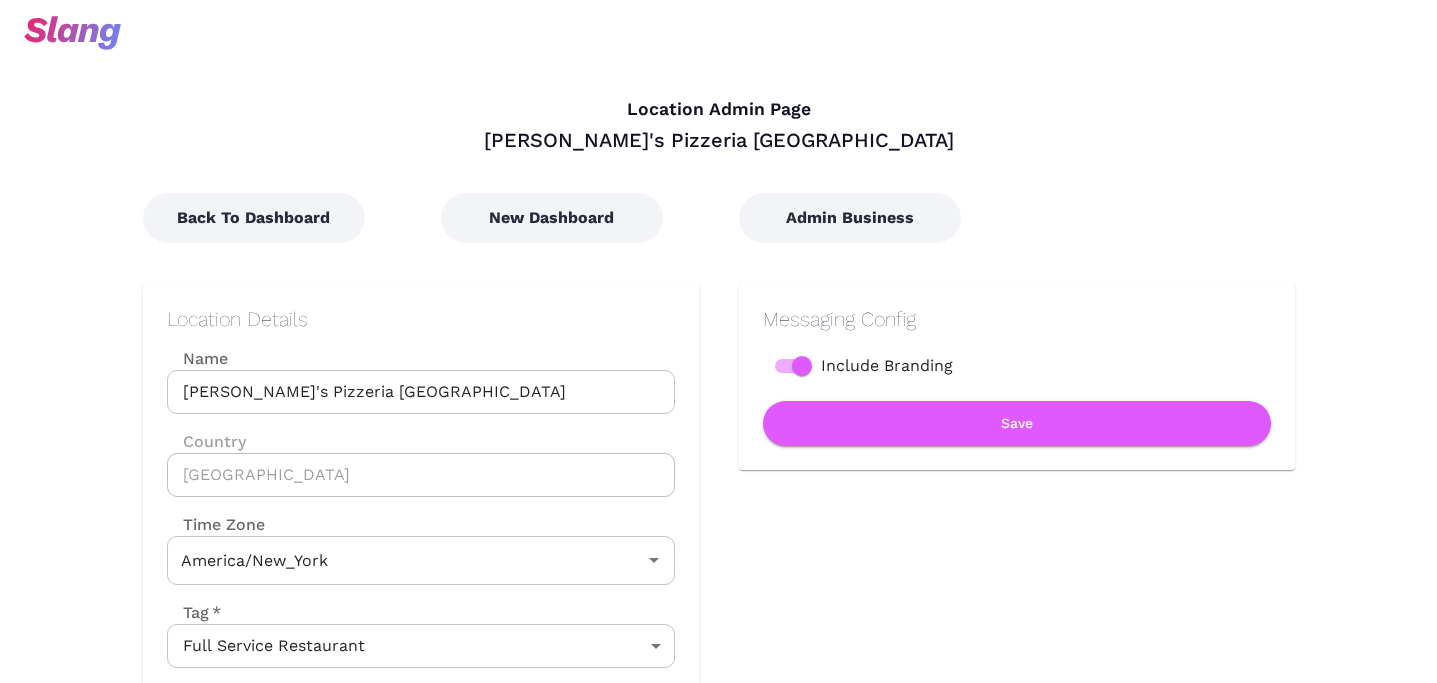 type on "Eastern Time" 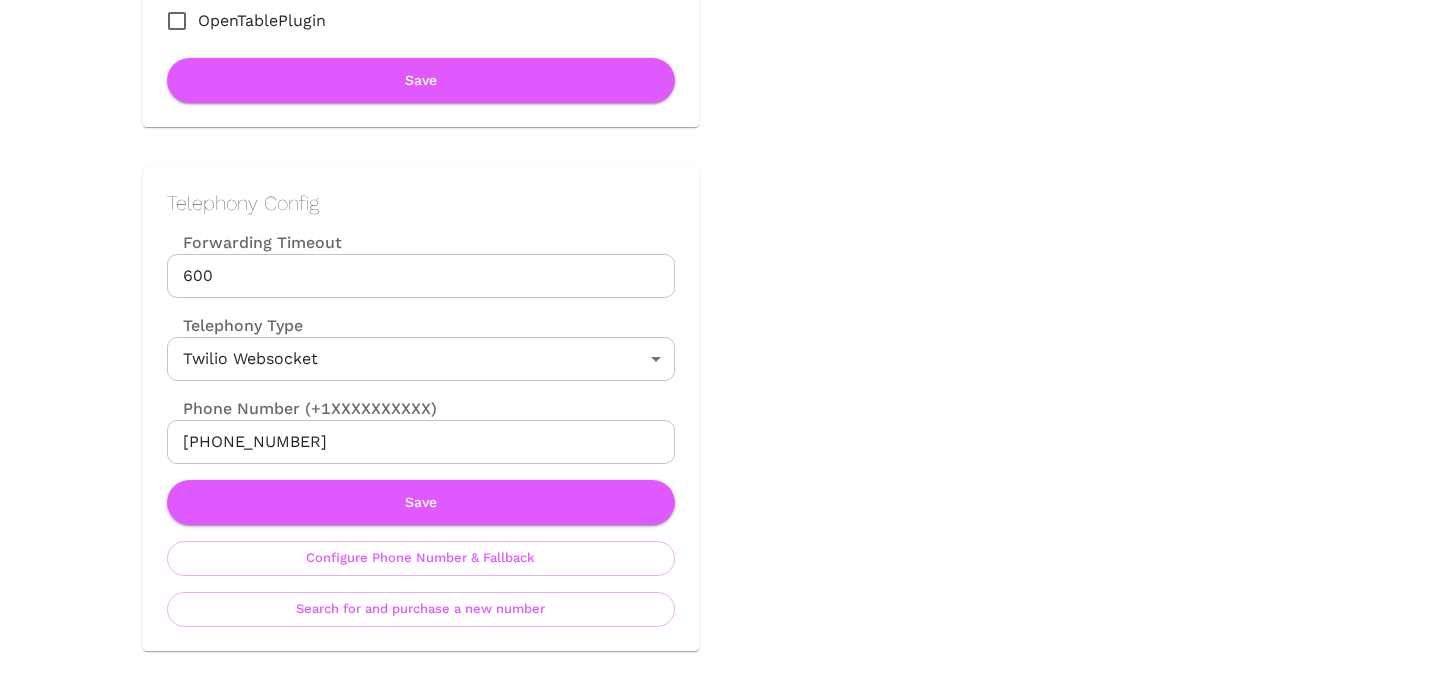 scroll, scrollTop: 802, scrollLeft: 0, axis: vertical 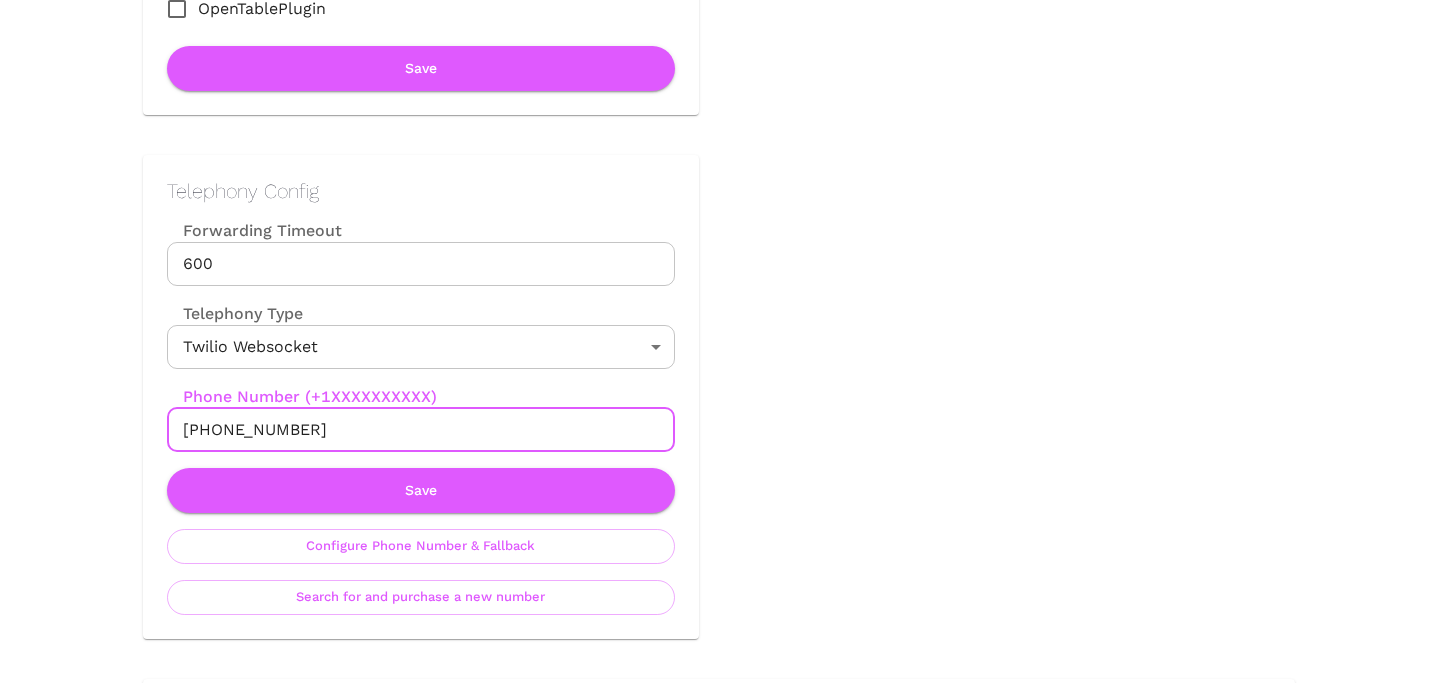 drag, startPoint x: 198, startPoint y: 431, endPoint x: 393, endPoint y: 415, distance: 195.6553 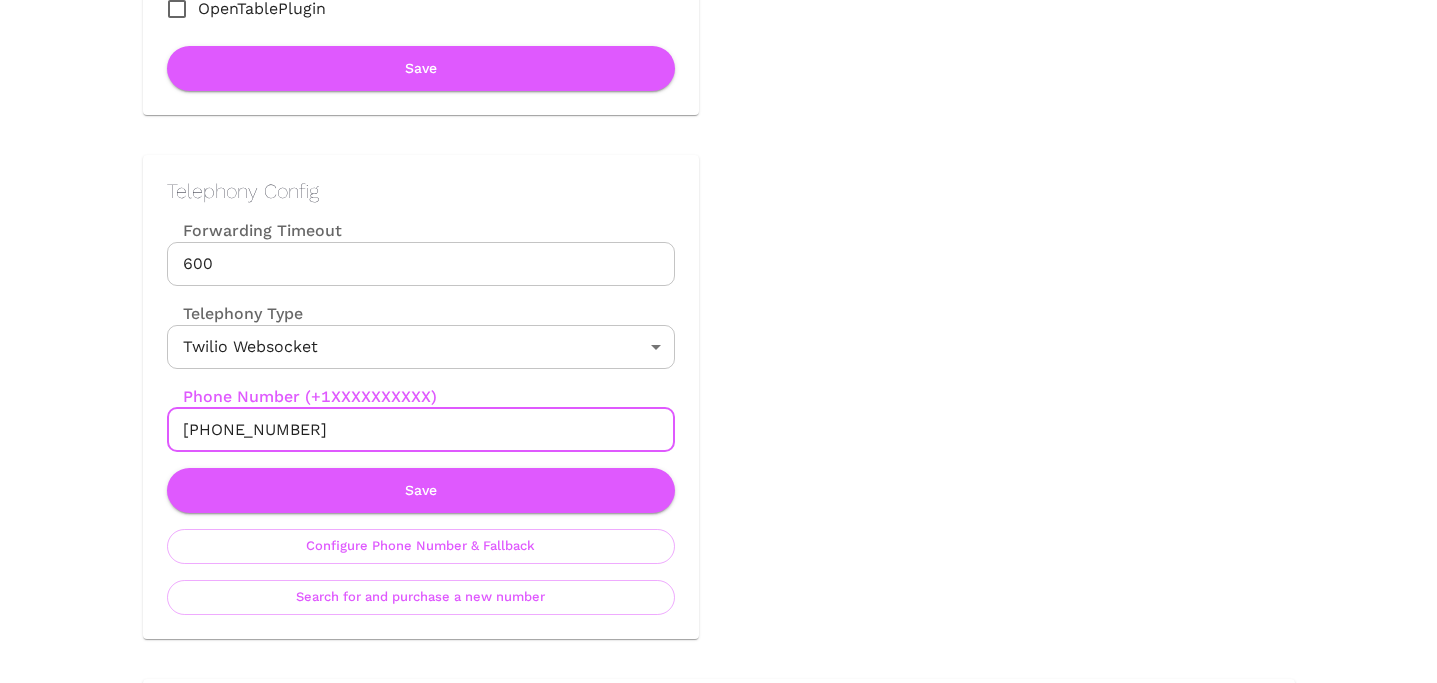 click on "[PHONE_NUMBER]" at bounding box center [421, 430] 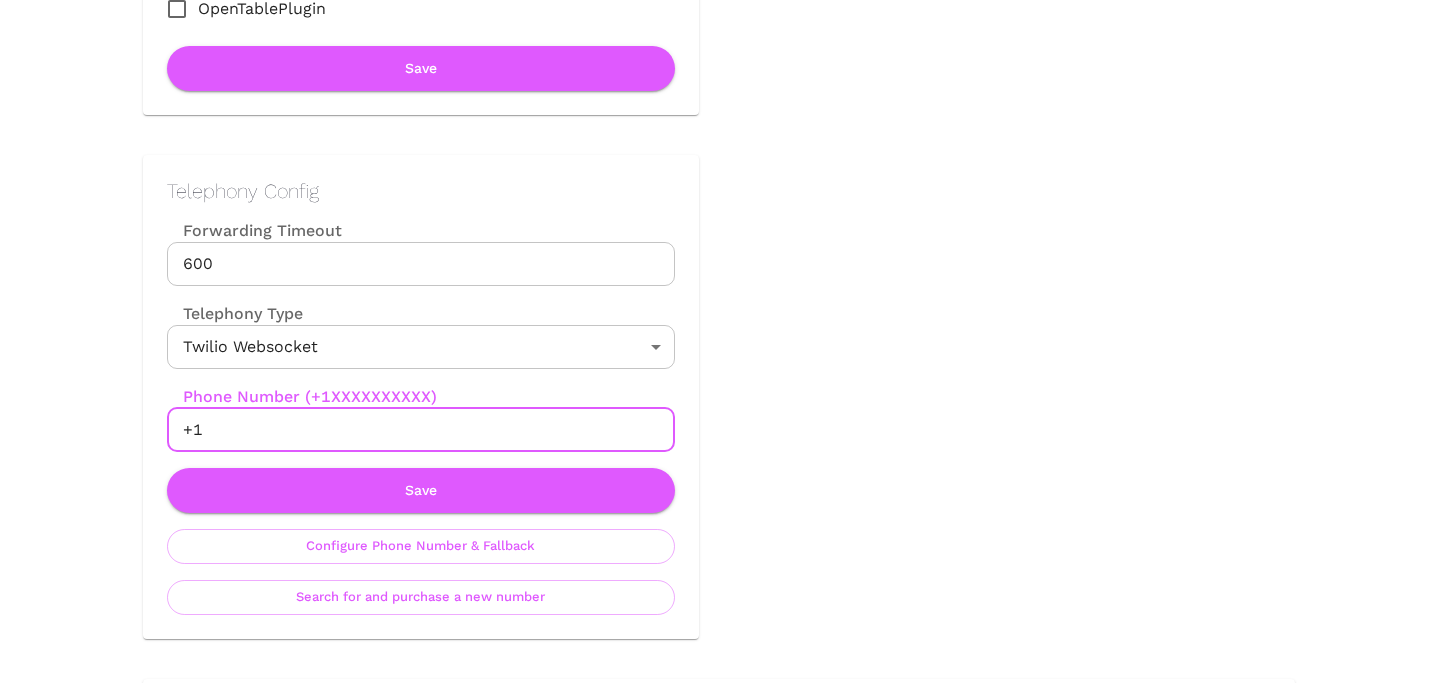 type on "+" 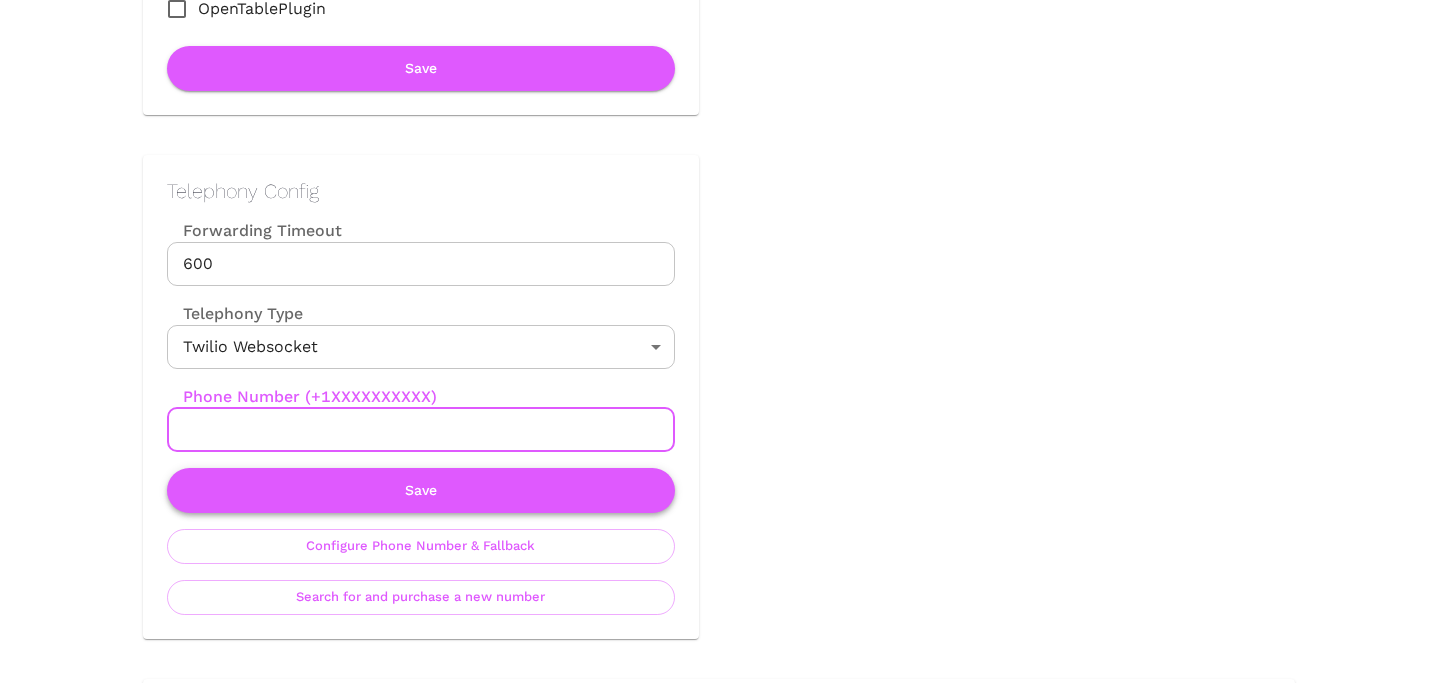 type 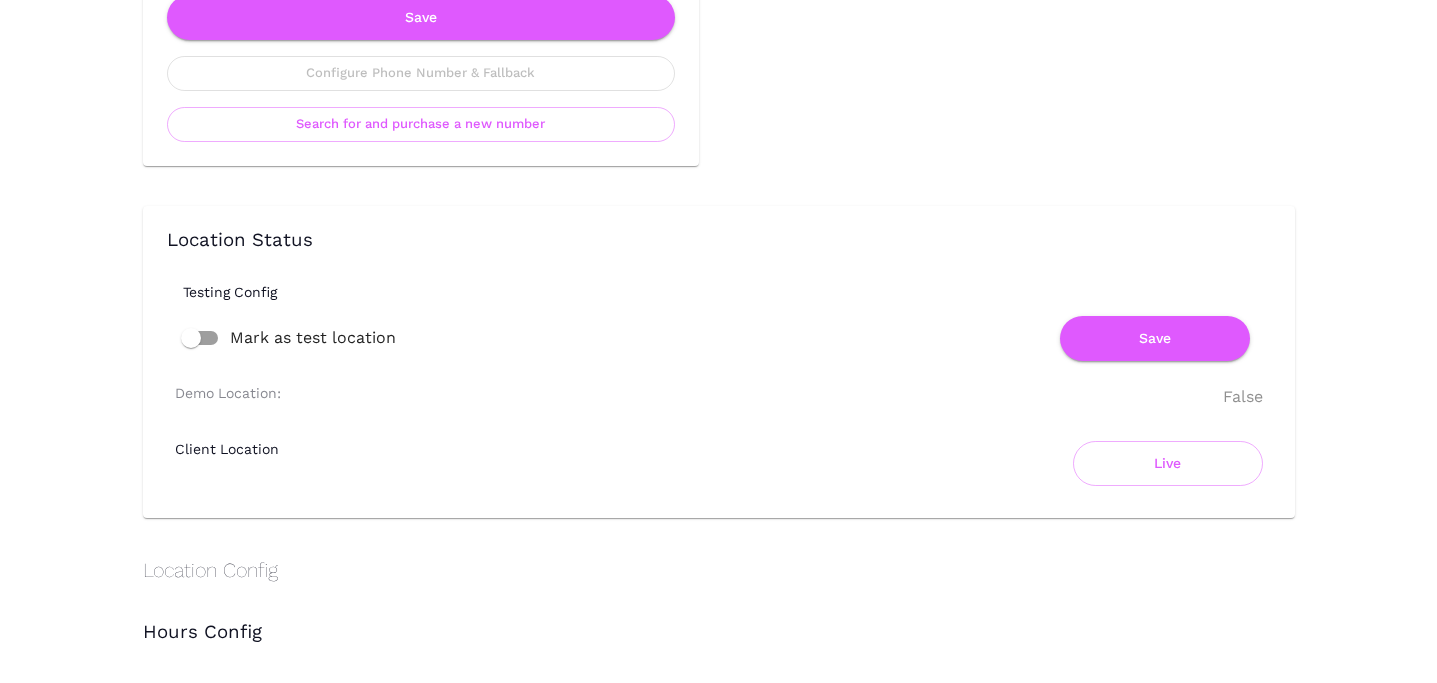 scroll, scrollTop: 1351, scrollLeft: 0, axis: vertical 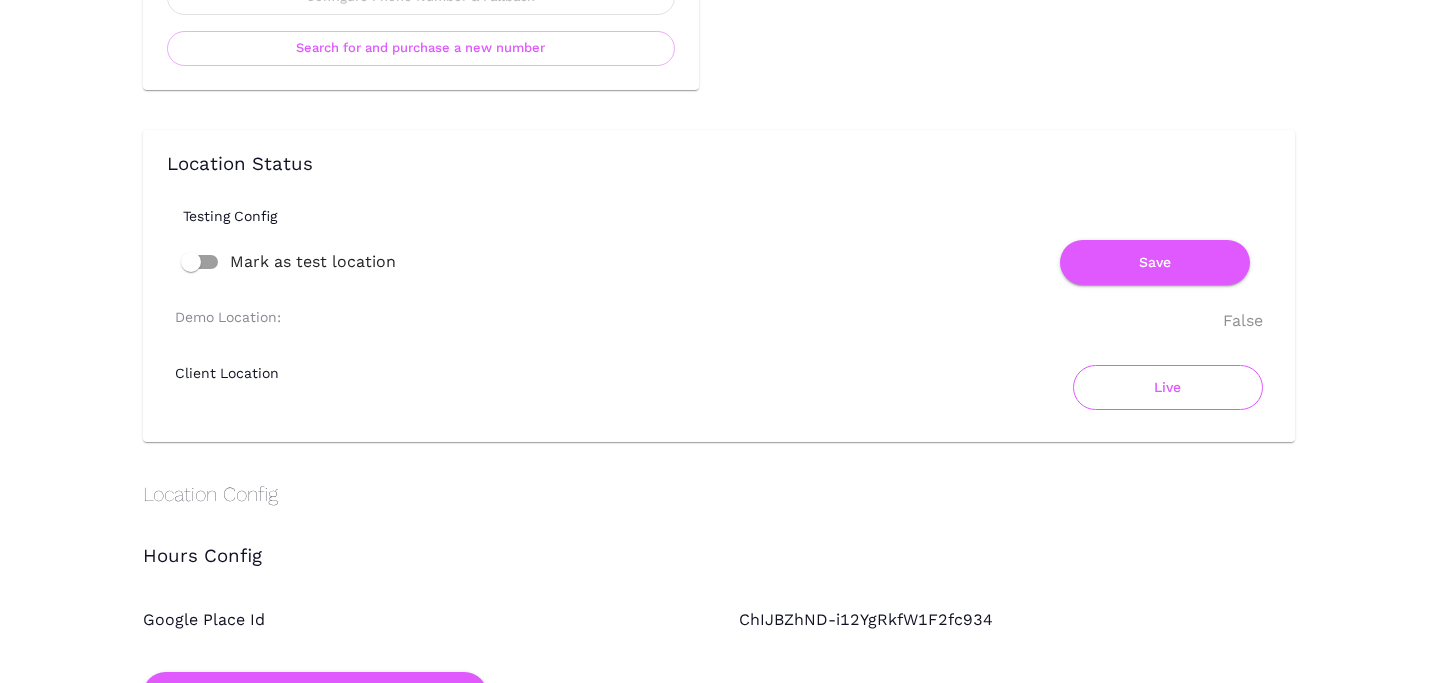 click on "Live" at bounding box center [1168, 387] 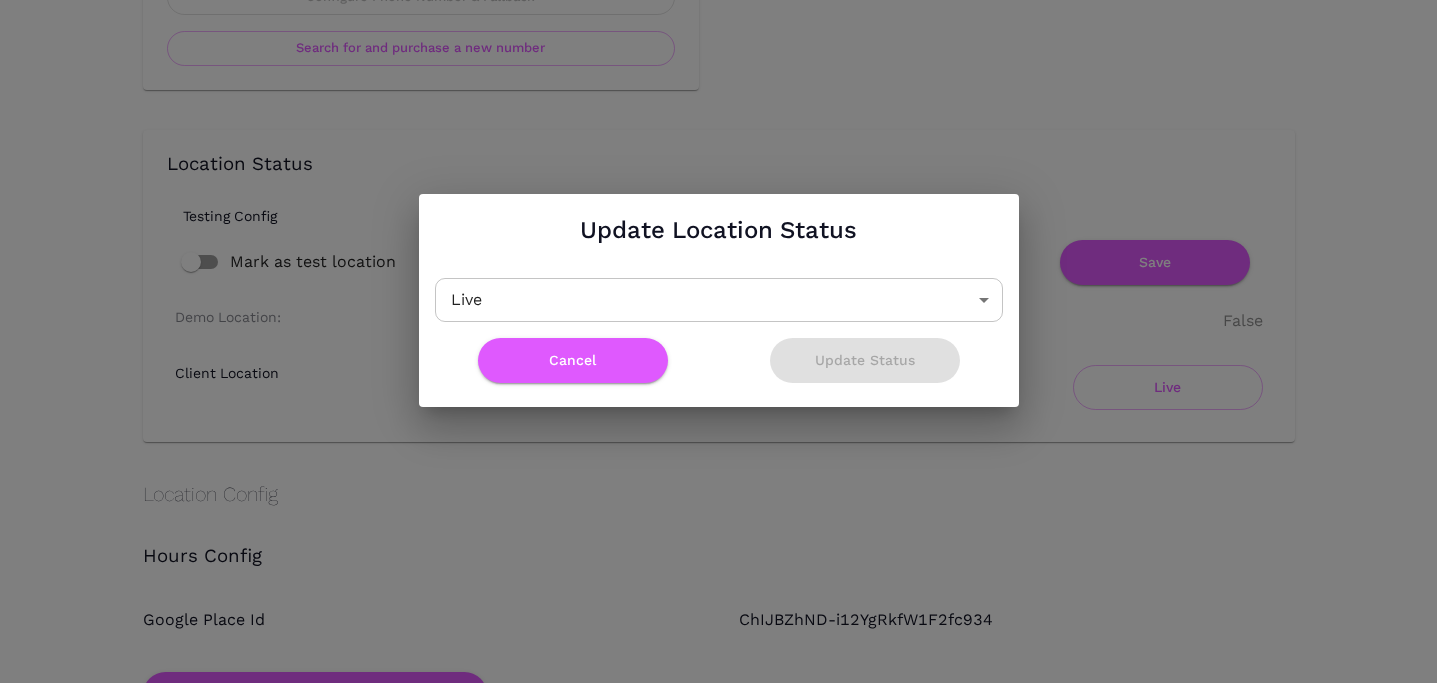 click on "Location Admin Page [PERSON_NAME]'s Pizzeria [GEOGRAPHIC_DATA] Back To Dashboard New Dashboard Admin Business Location Details Name [PERSON_NAME]'s Pizzeria [GEOGRAPHIC_DATA] Name Country [GEOGRAPHIC_DATA] Country Time Zone Eastern Time Time Zone Tag   * Full Service Restaurant FULL_SERVICE_RESTAURANT ​ Billing Tier   * ​ ​ Subscriptions OpenTablePlugin Save Messaging Config Include Branding Save Telephony Config Forwarding Timeout 600 Forwarding Timeout Telephony Type Twilio Websocket TwilioWebsocket ​ Phone Number (+1XXXXXXXXXX) Phone Number (+1XXXXXXXXXX) Save Configure Phone Number & Fallback Search for and purchase a new number Location Status Testing Config Mark as test location Save Demo Location: False Client Location Live Location Config Hours Config Google Place Id ChIJBZhND-i12YgRkfW1F2fc934 Auto-populate topics from Google Places API Open hours forwarding number Open hours forwarding number not set Change hours config Location sub-brand details Print Name [PERSON_NAME]'s Pizzeria [GEOGRAPHIC_DATA] Print Name Save Disabled" at bounding box center (718, -1010) 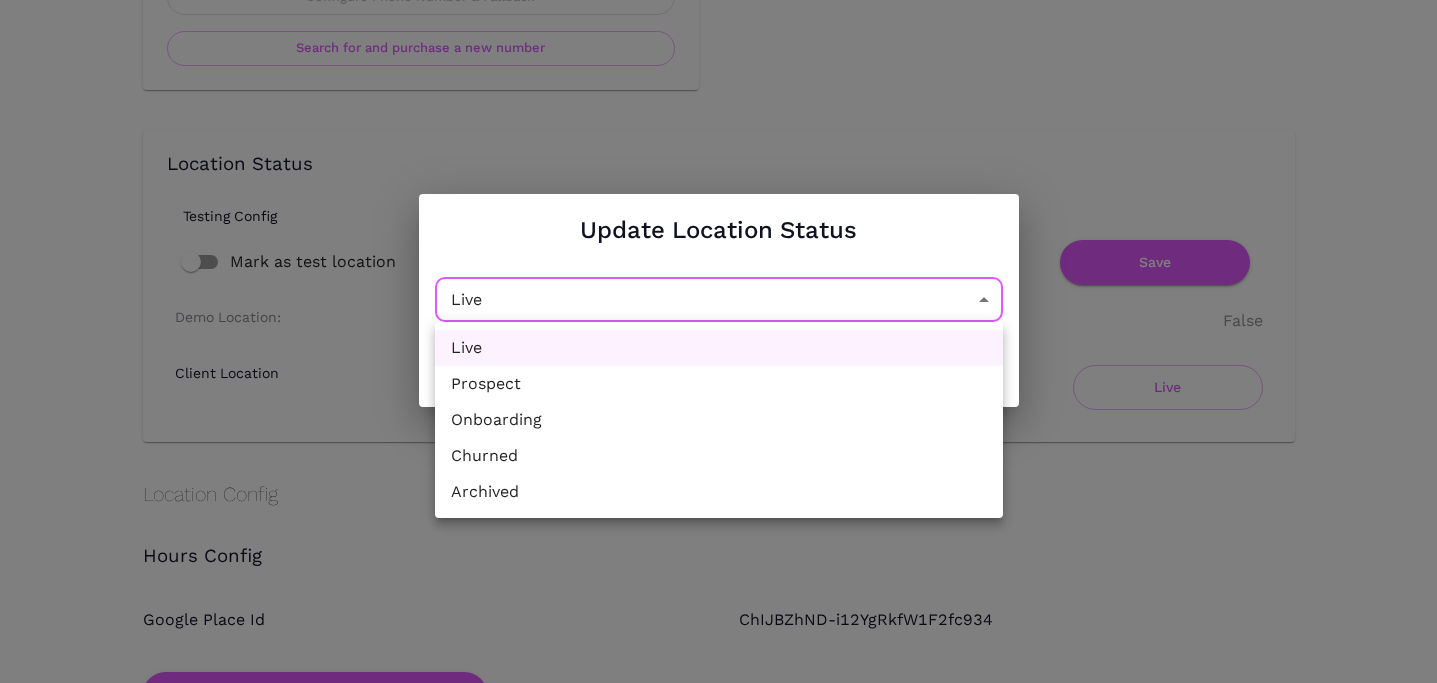 click on "Churned" at bounding box center (719, 456) 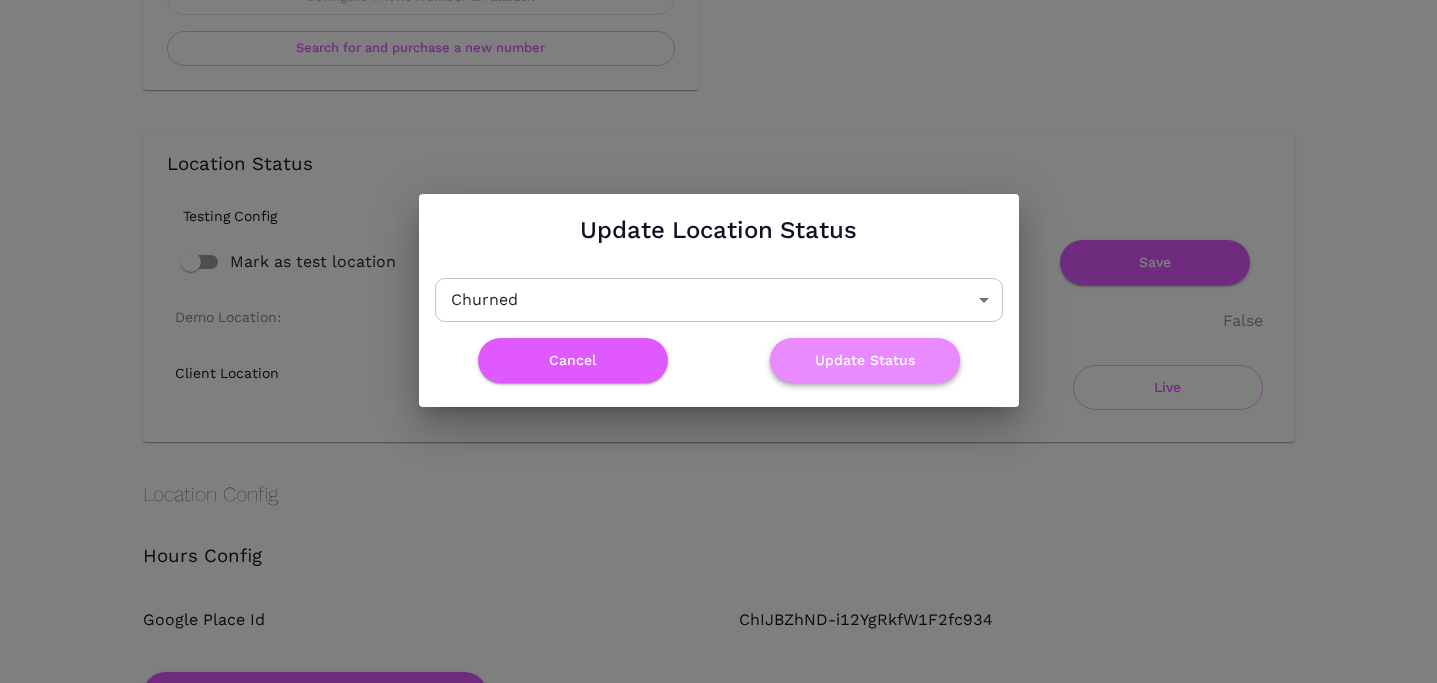 click on "Update Status" at bounding box center [865, 360] 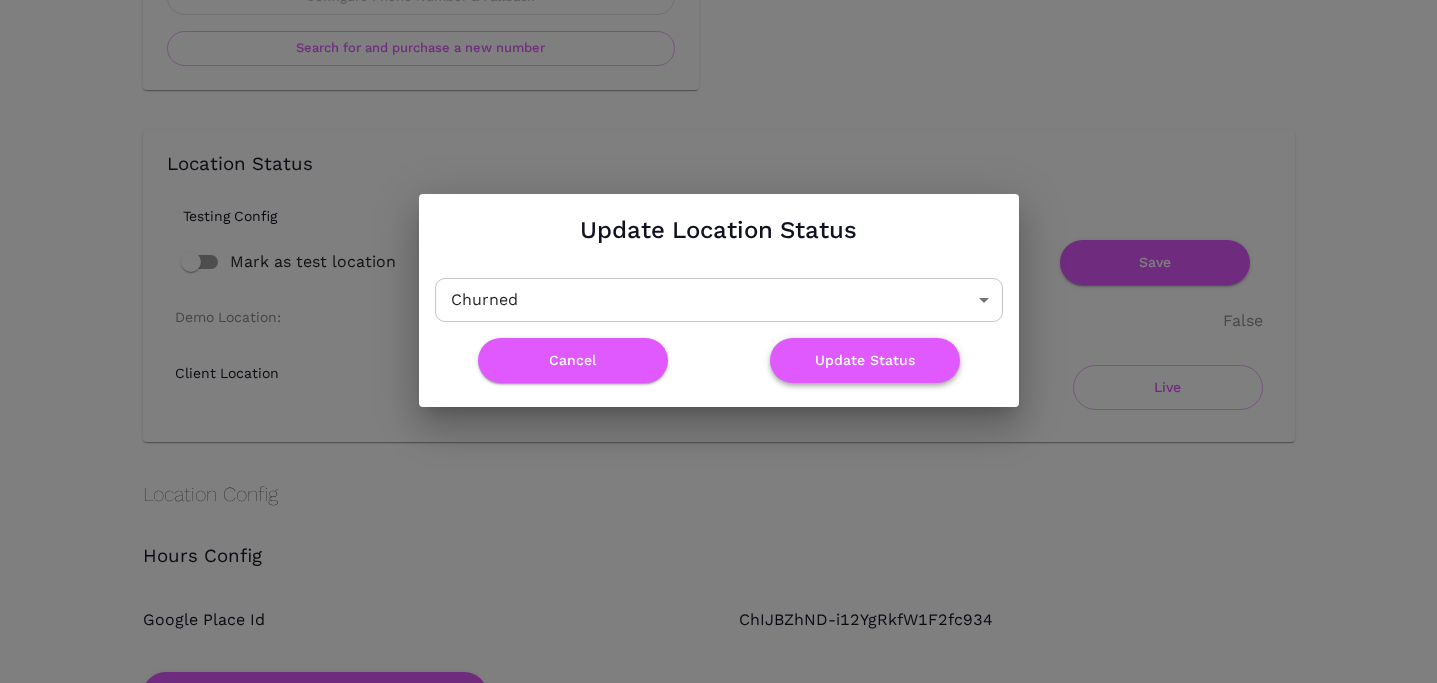 scroll, scrollTop: 0, scrollLeft: 0, axis: both 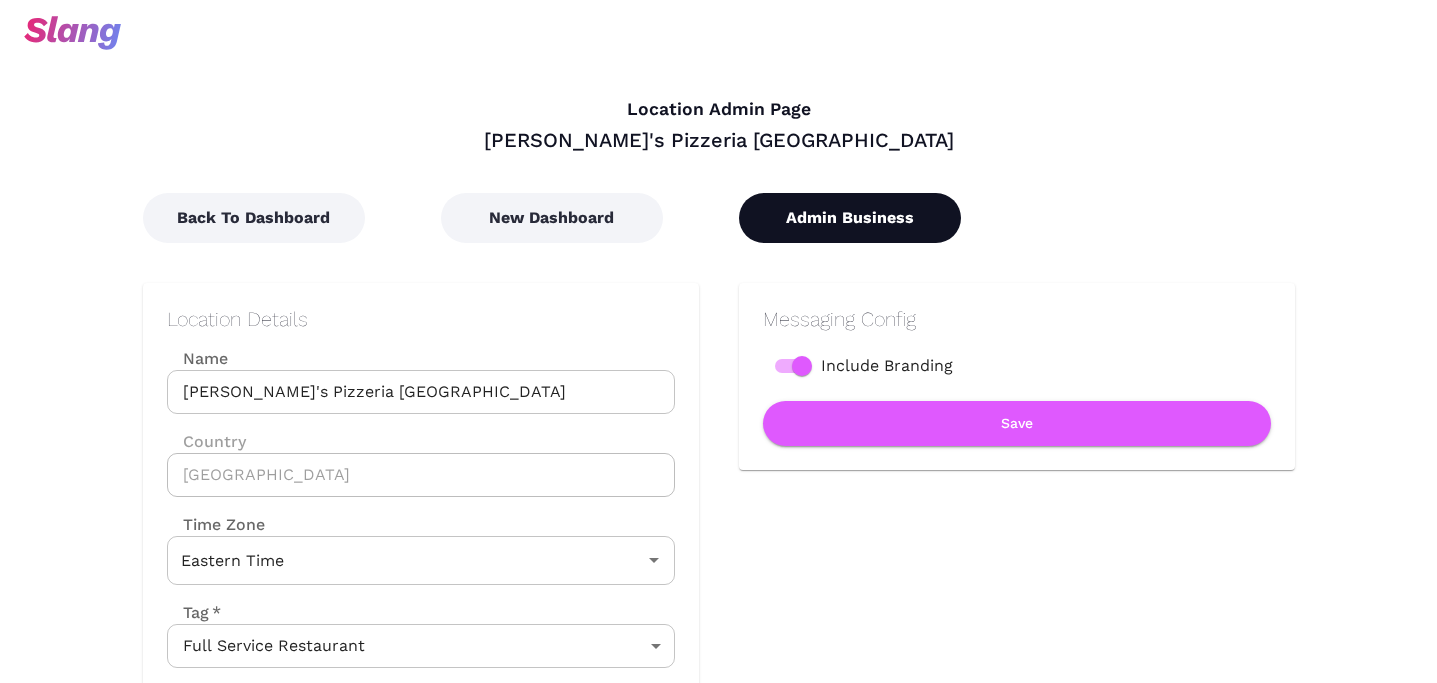 click on "Admin Business" at bounding box center (850, 218) 